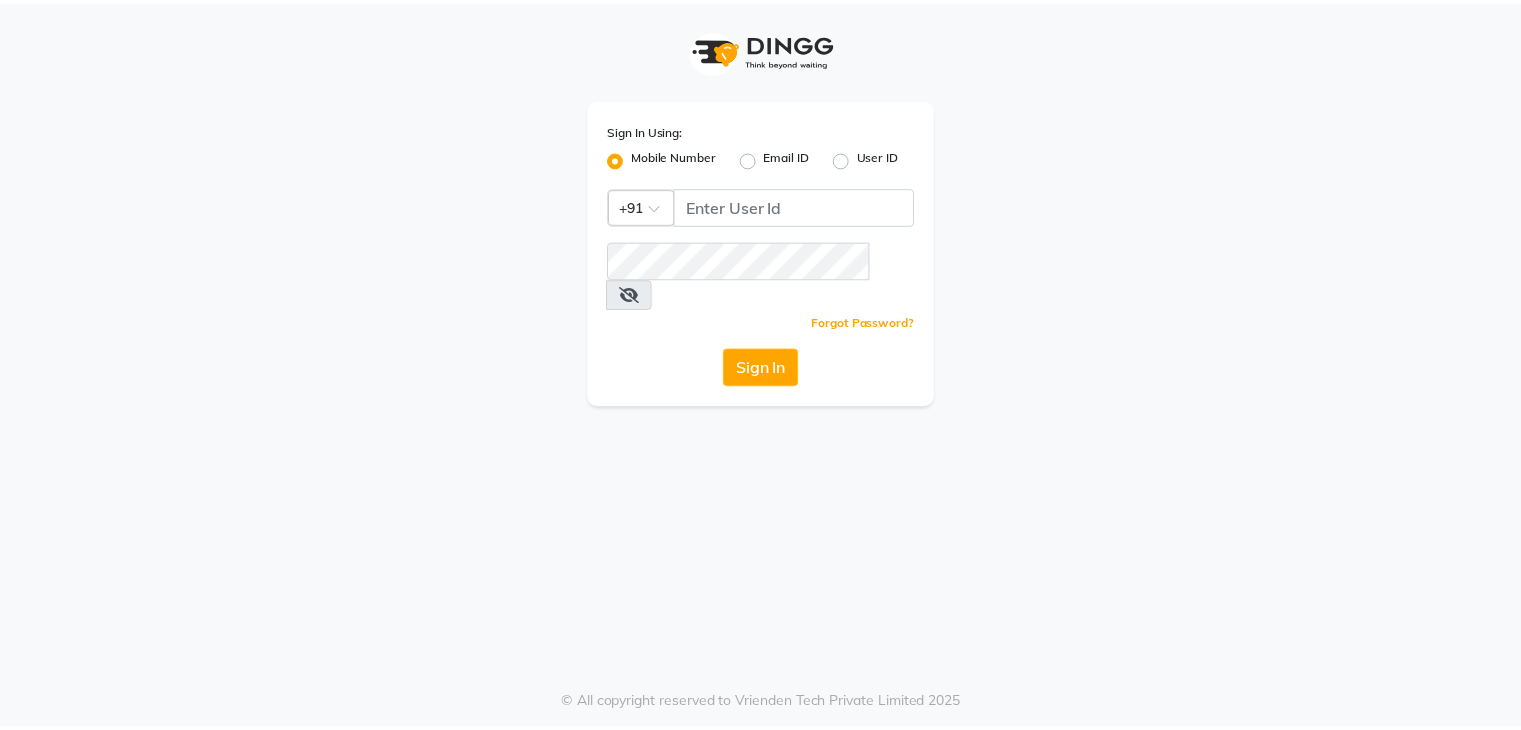 scroll, scrollTop: 0, scrollLeft: 0, axis: both 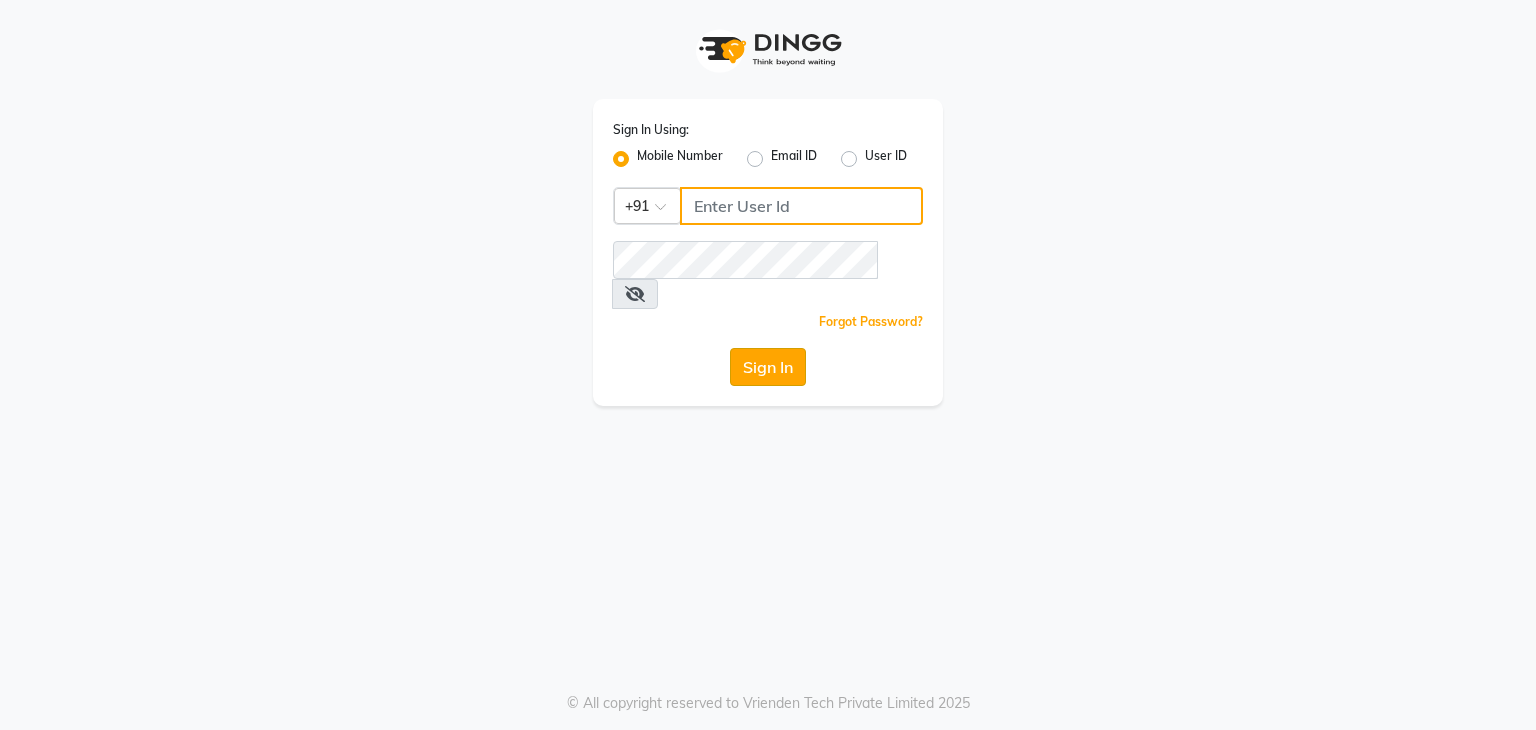 type on "9911685252" 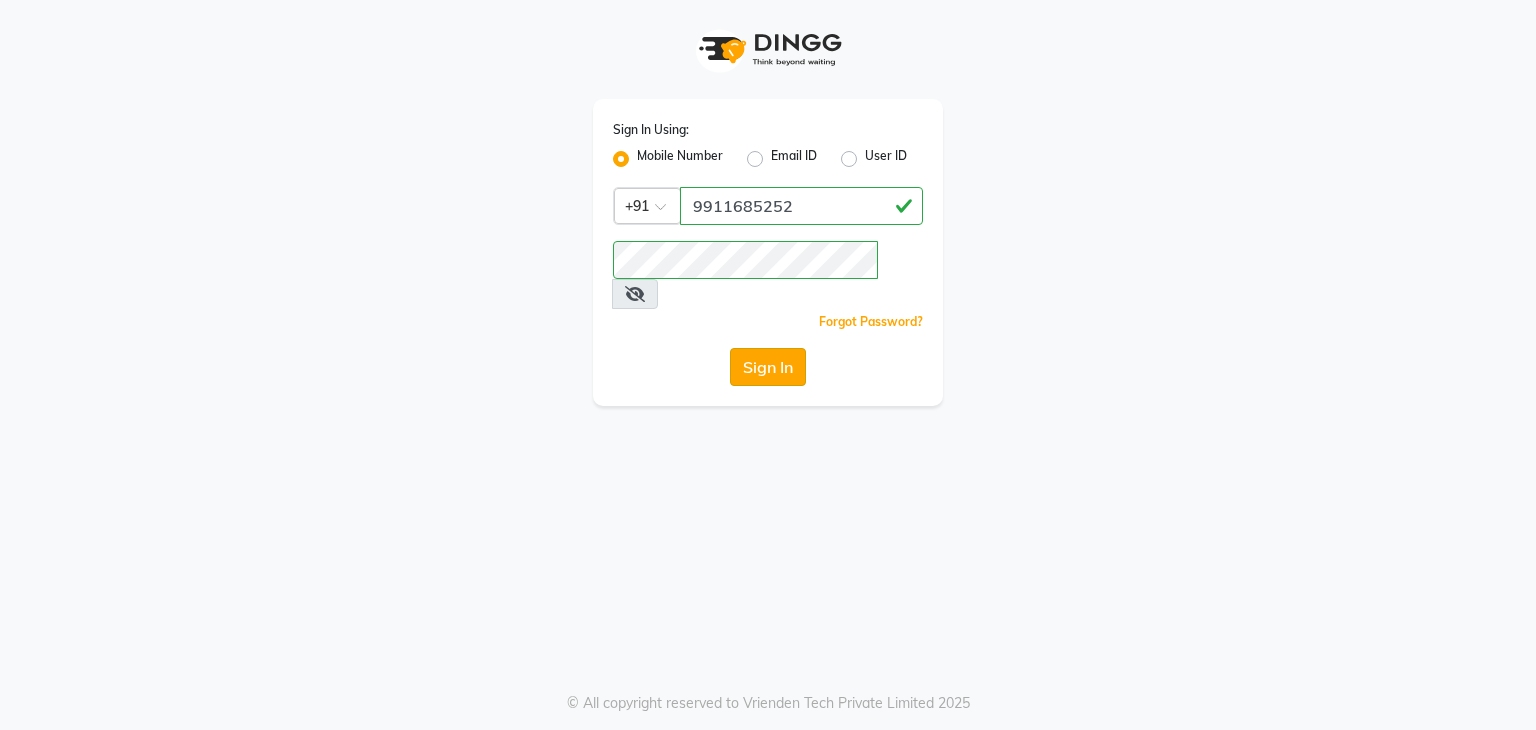 click on "Sign In" 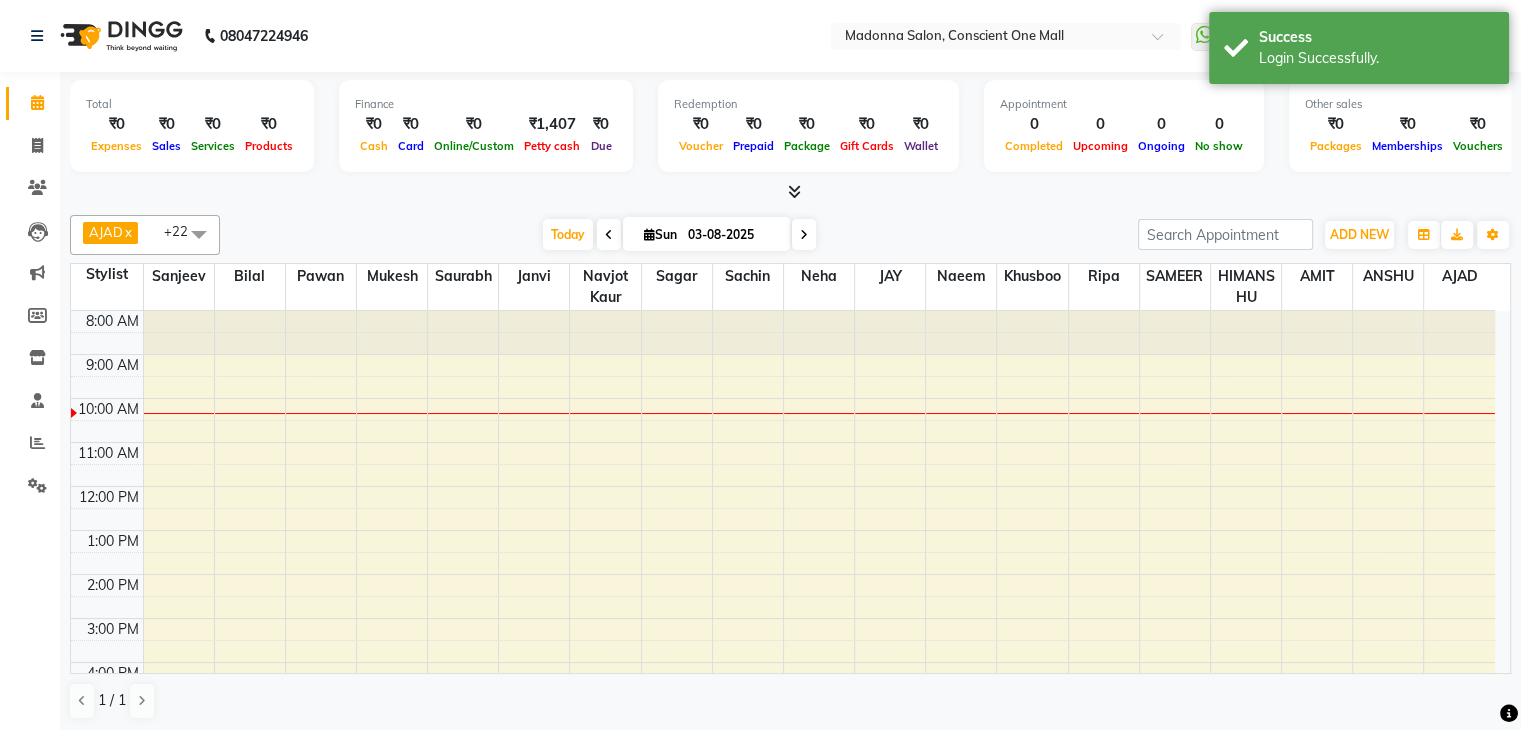 scroll, scrollTop: 0, scrollLeft: 0, axis: both 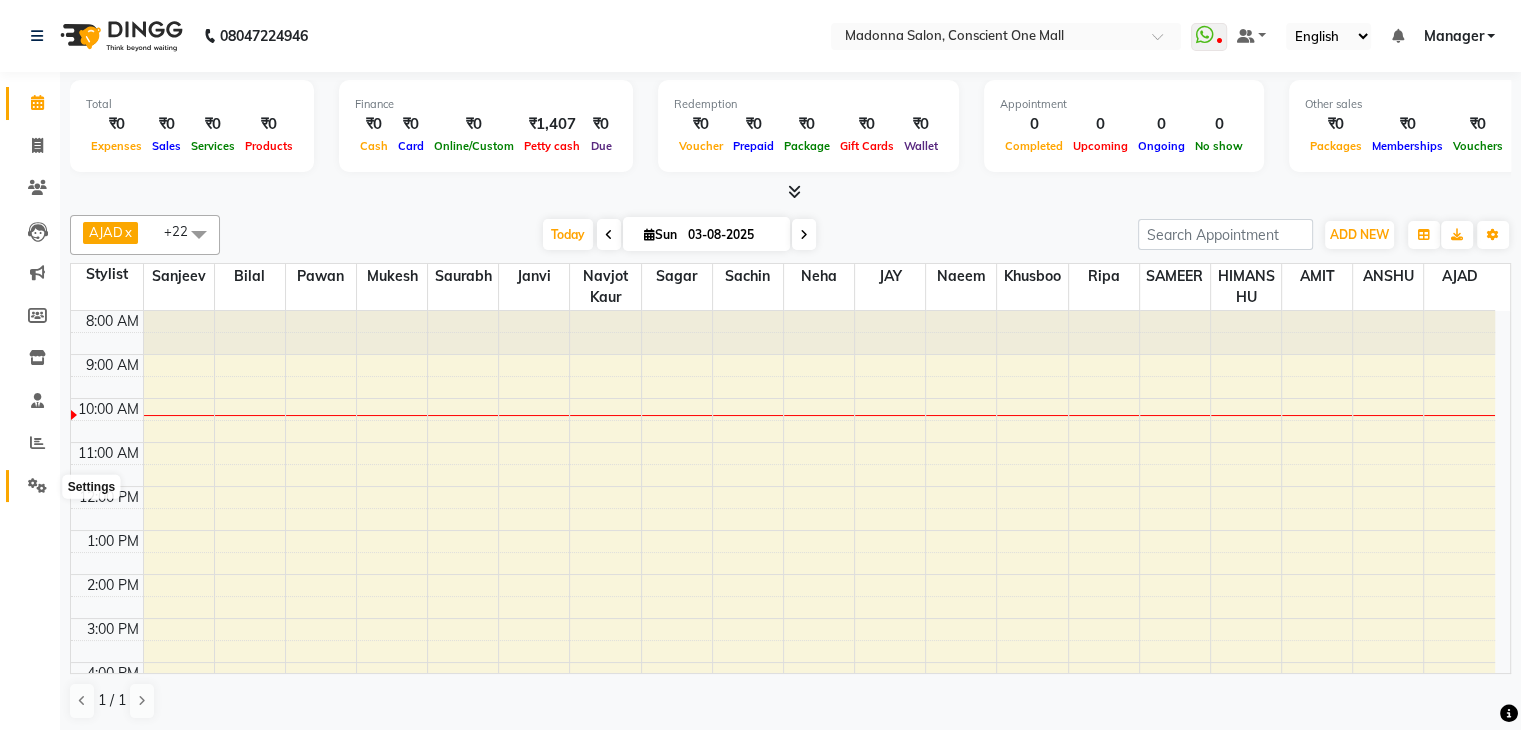 click 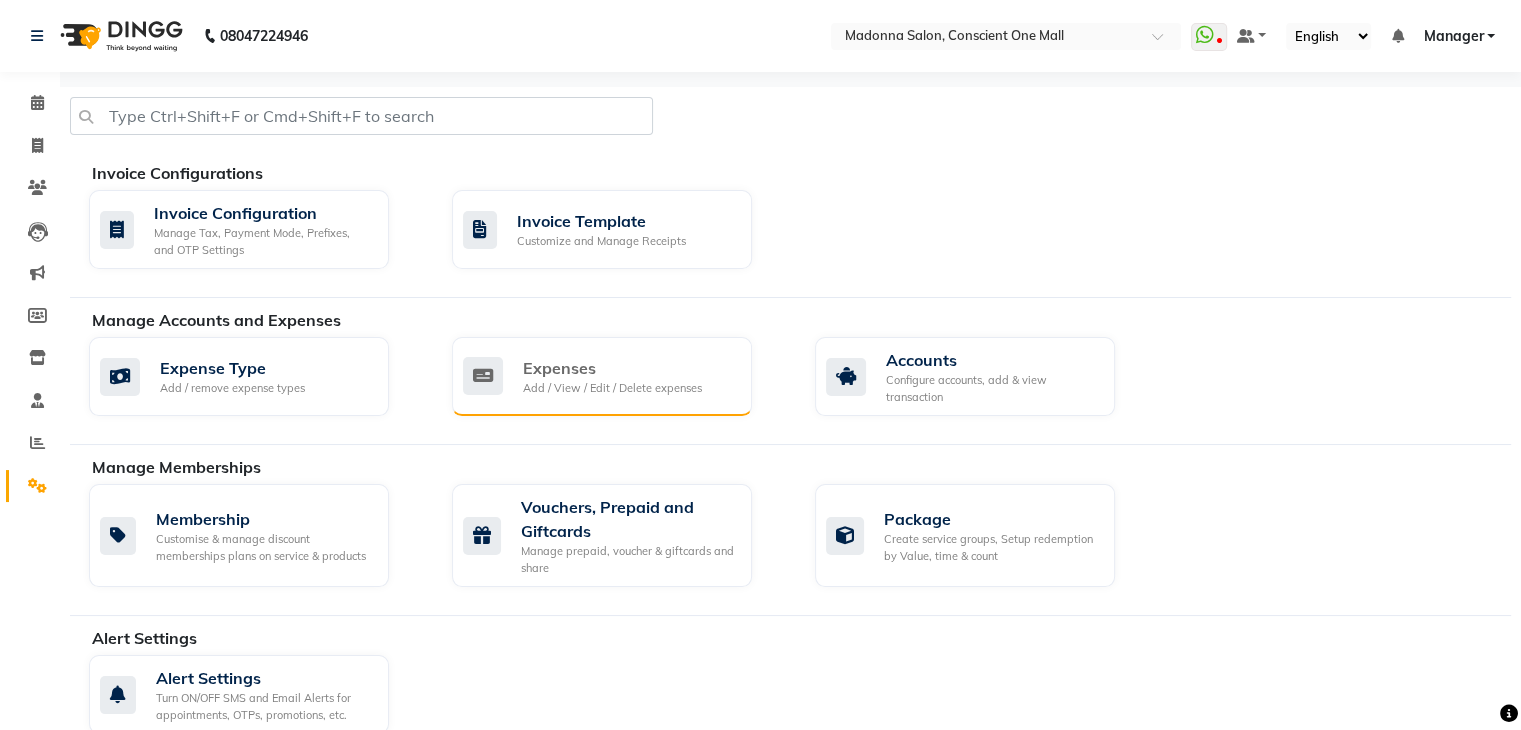 click on "Expenses" 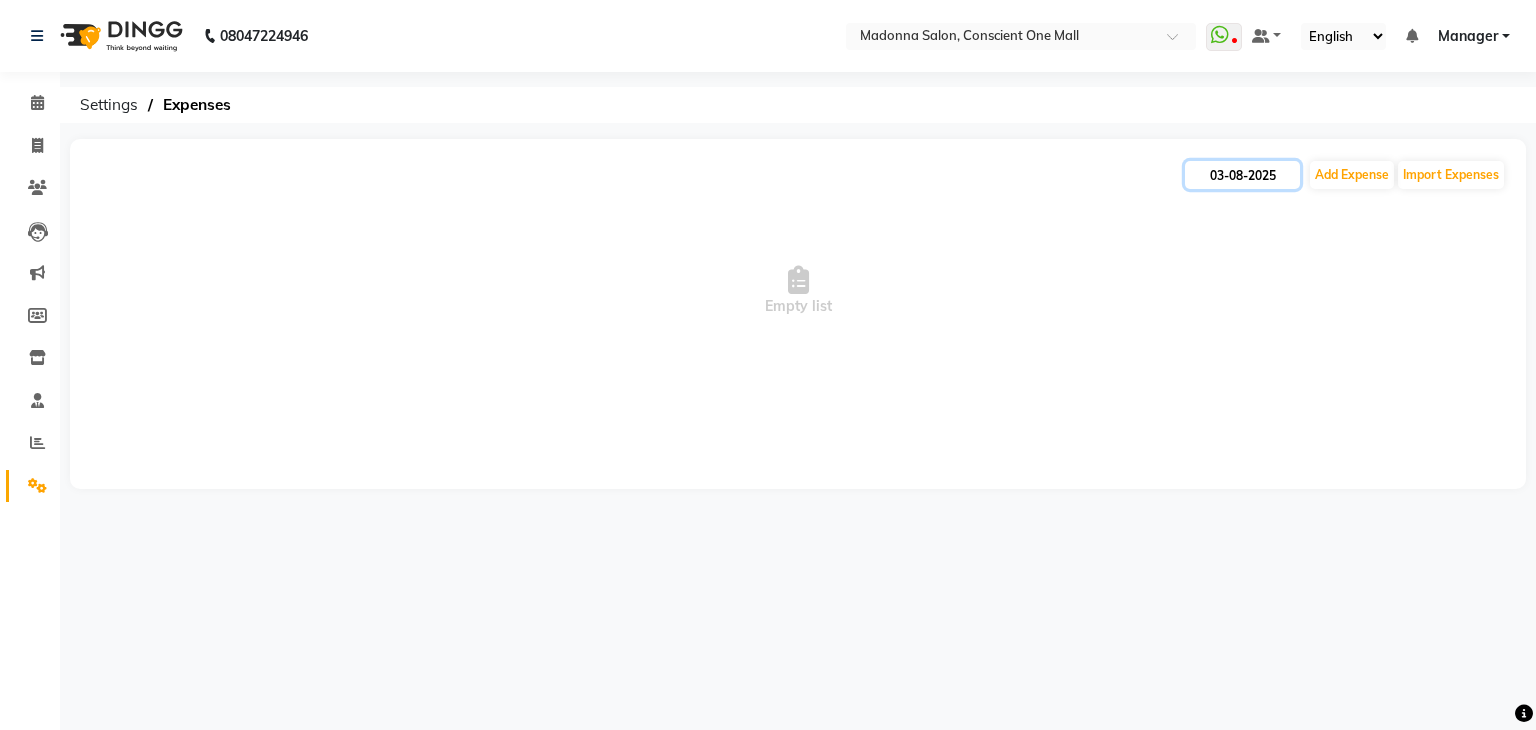 click on "03-08-2025" 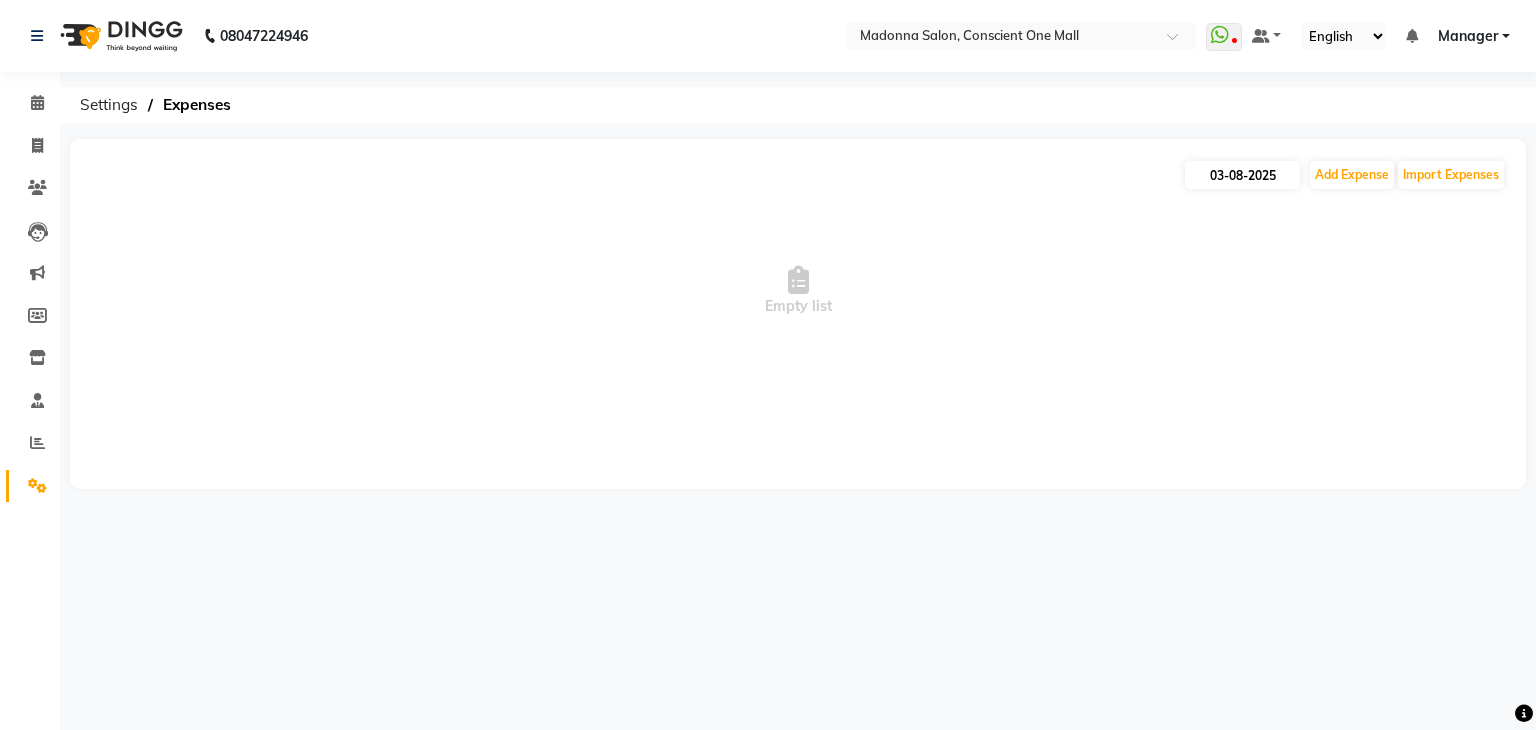 select on "8" 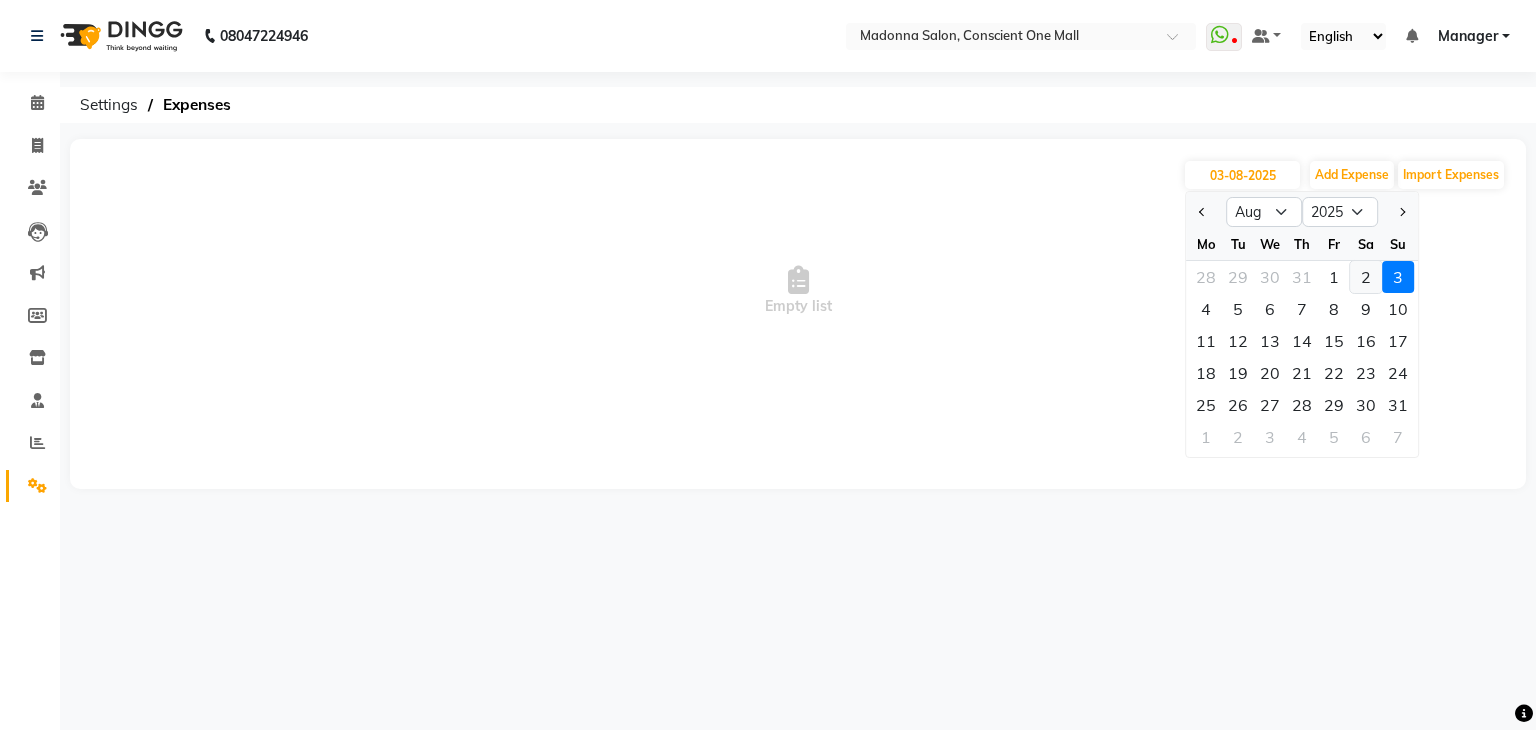 click on "2" 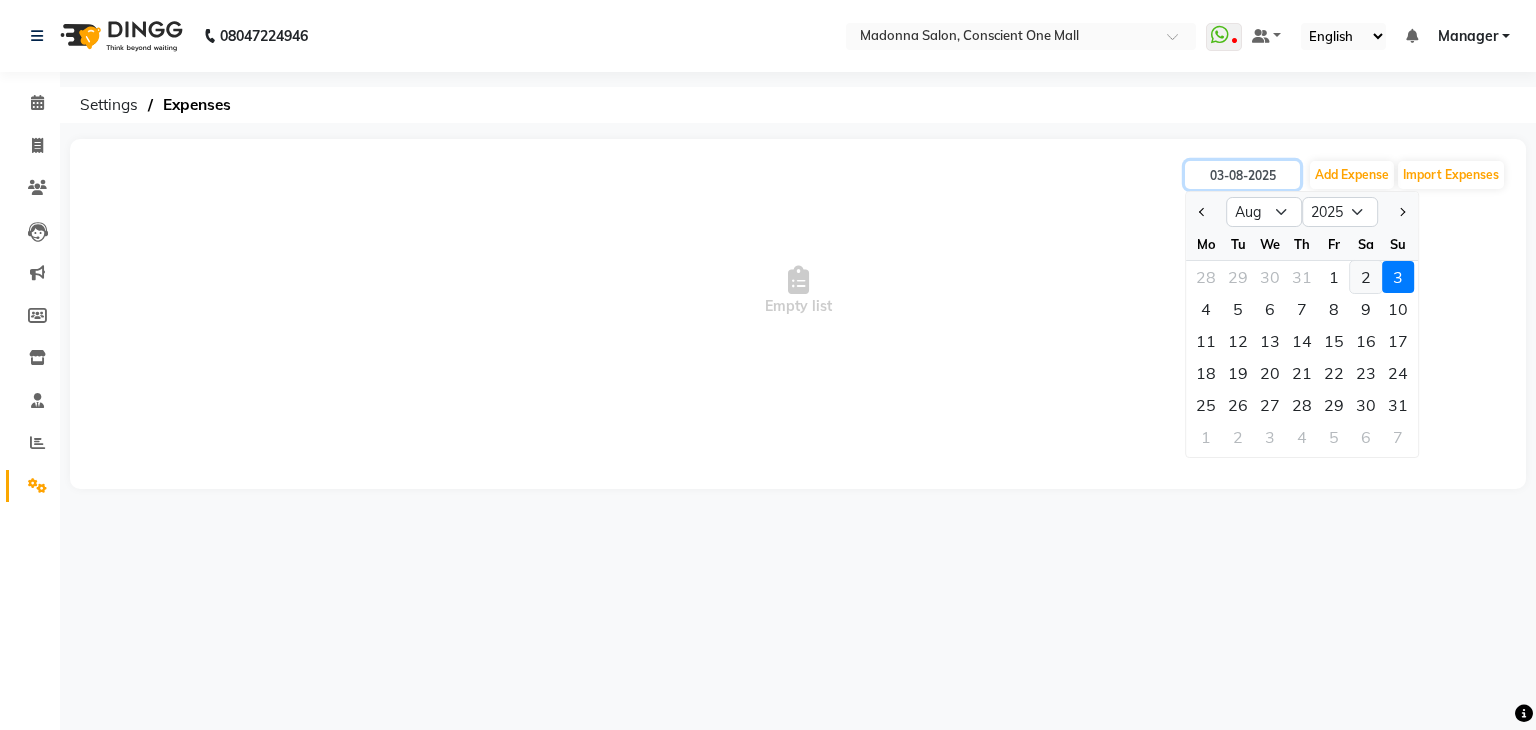 type on "02-08-2025" 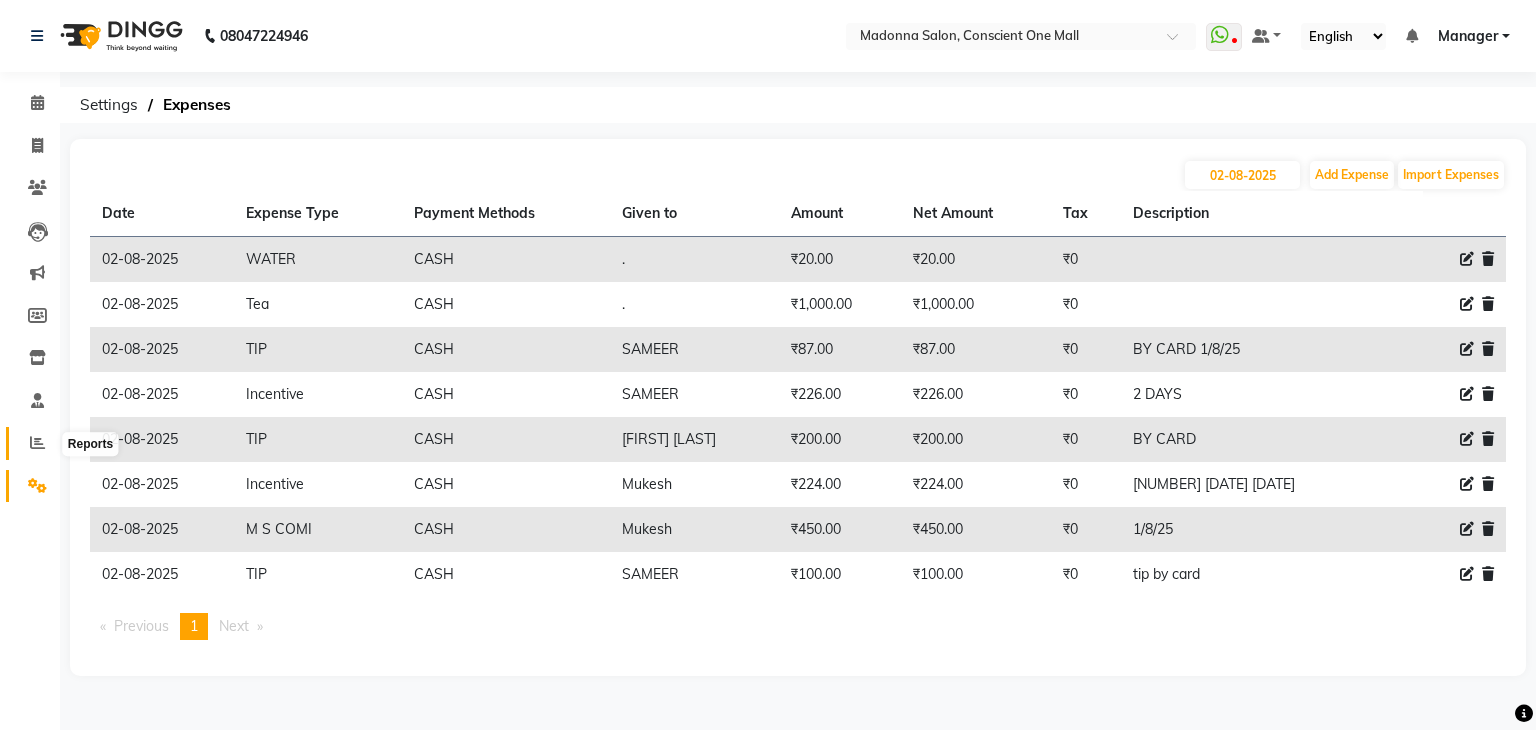 click 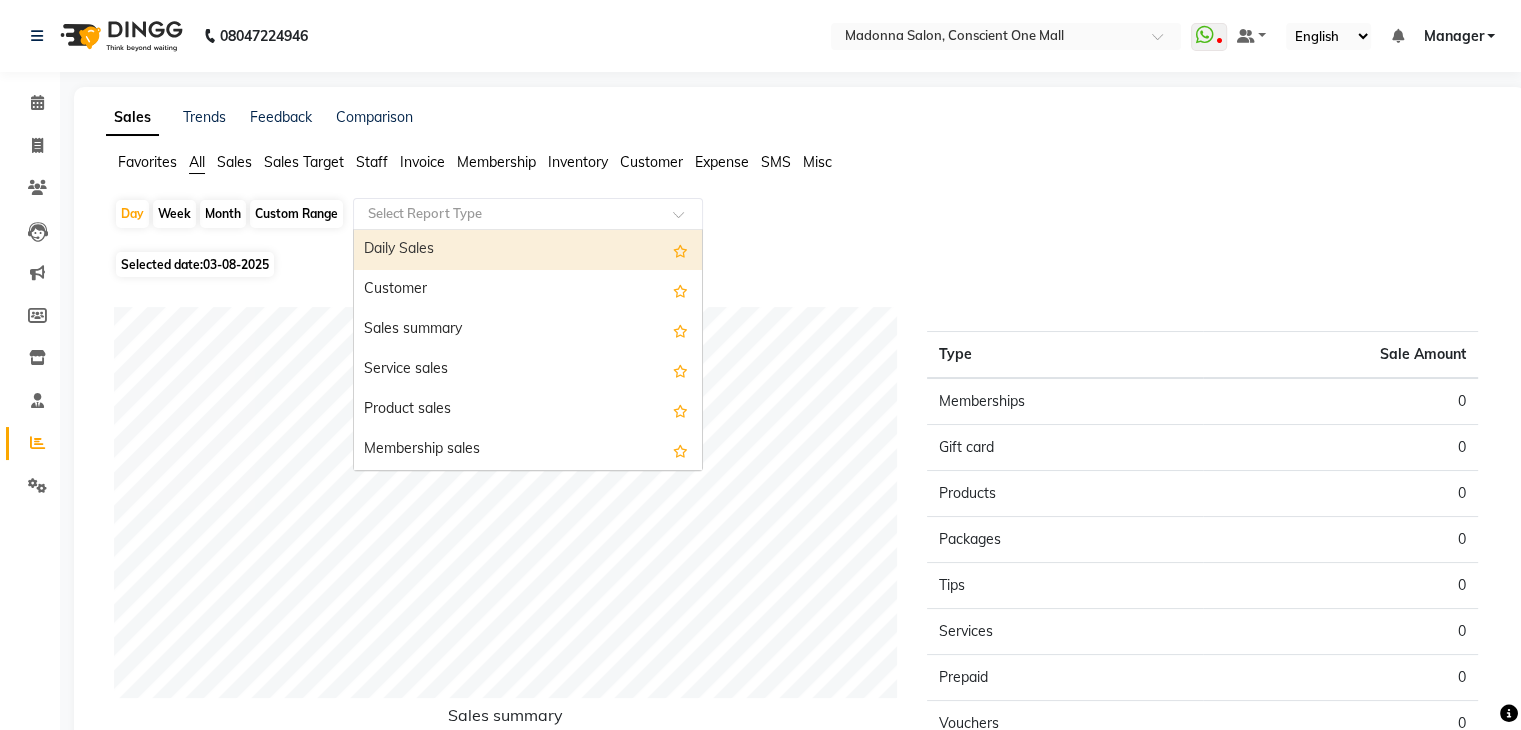 click 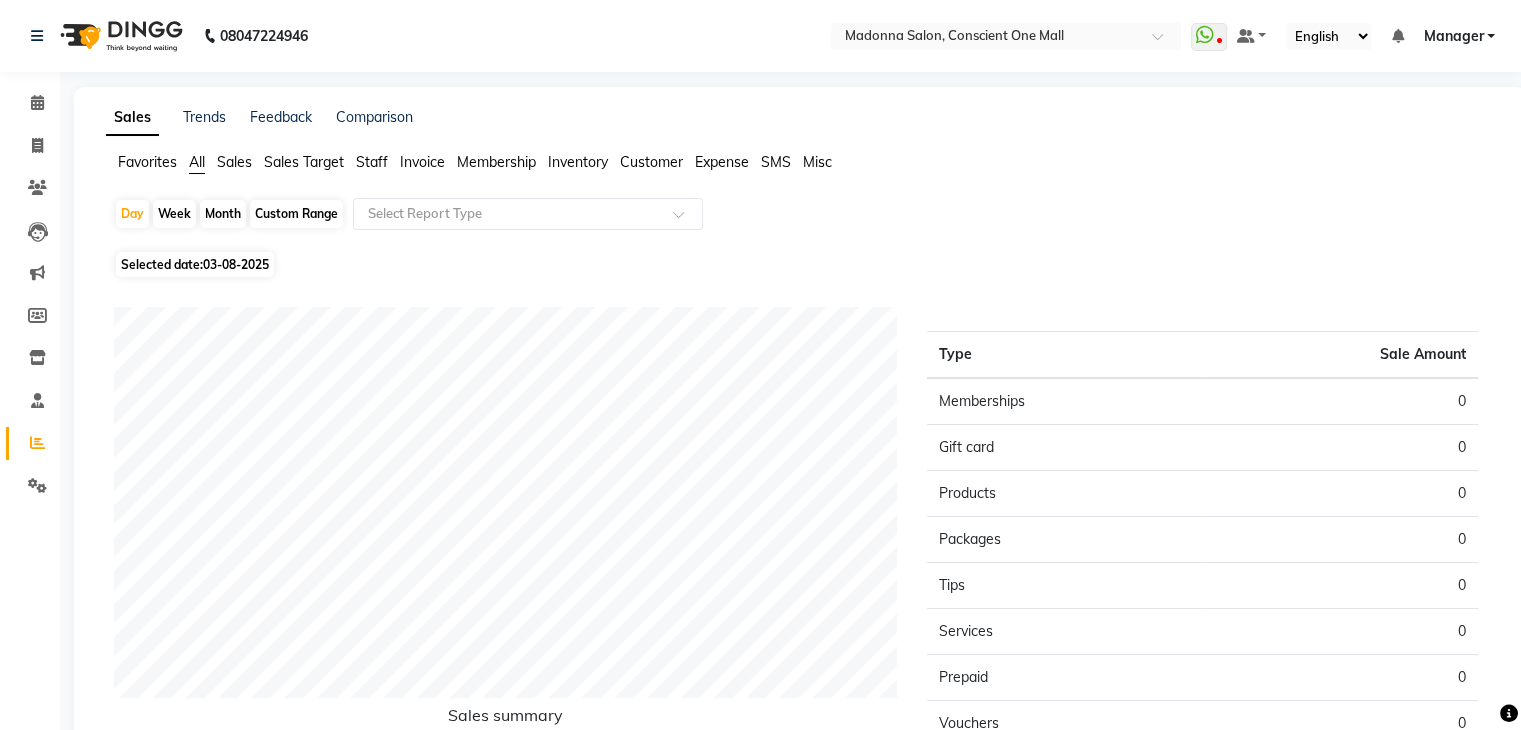 click on "Sales" 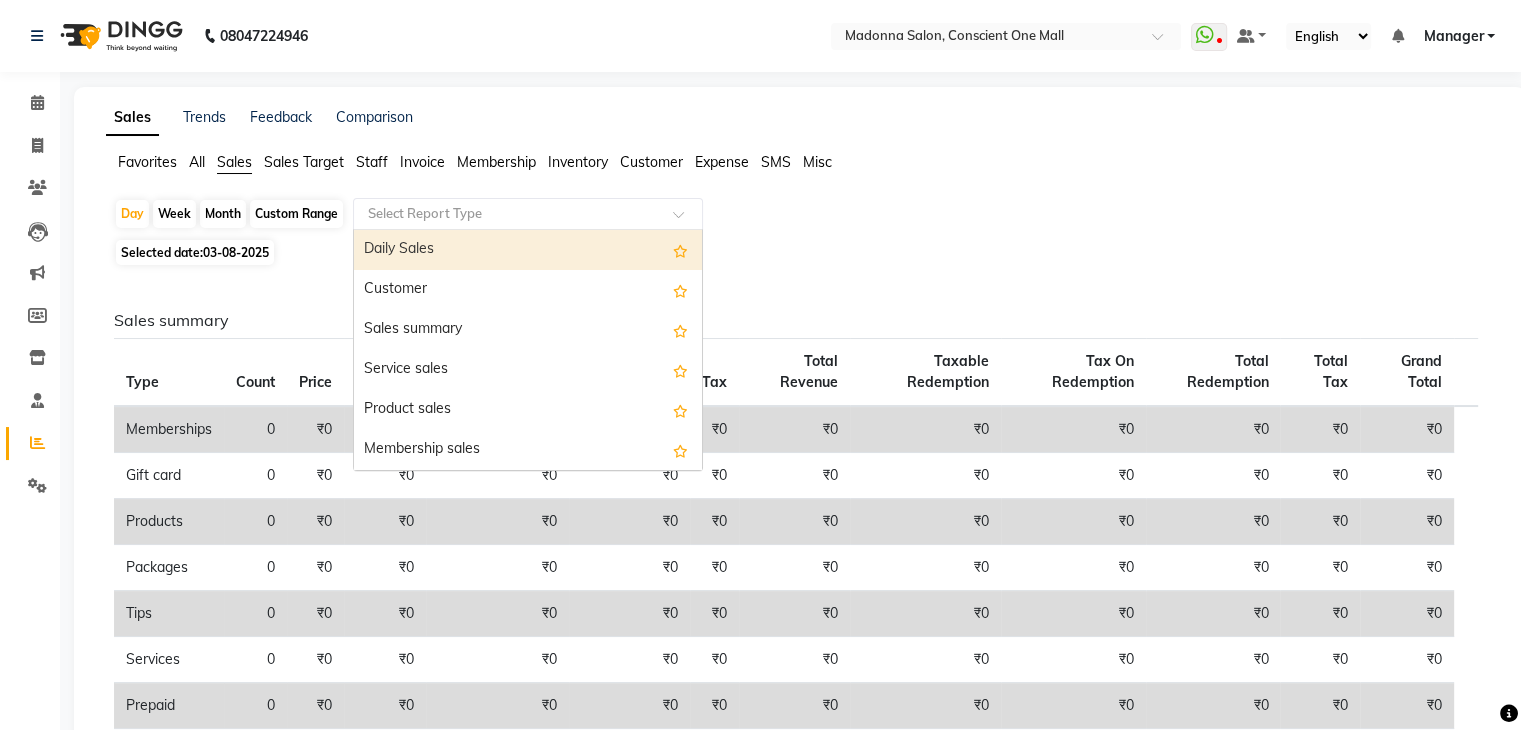 click 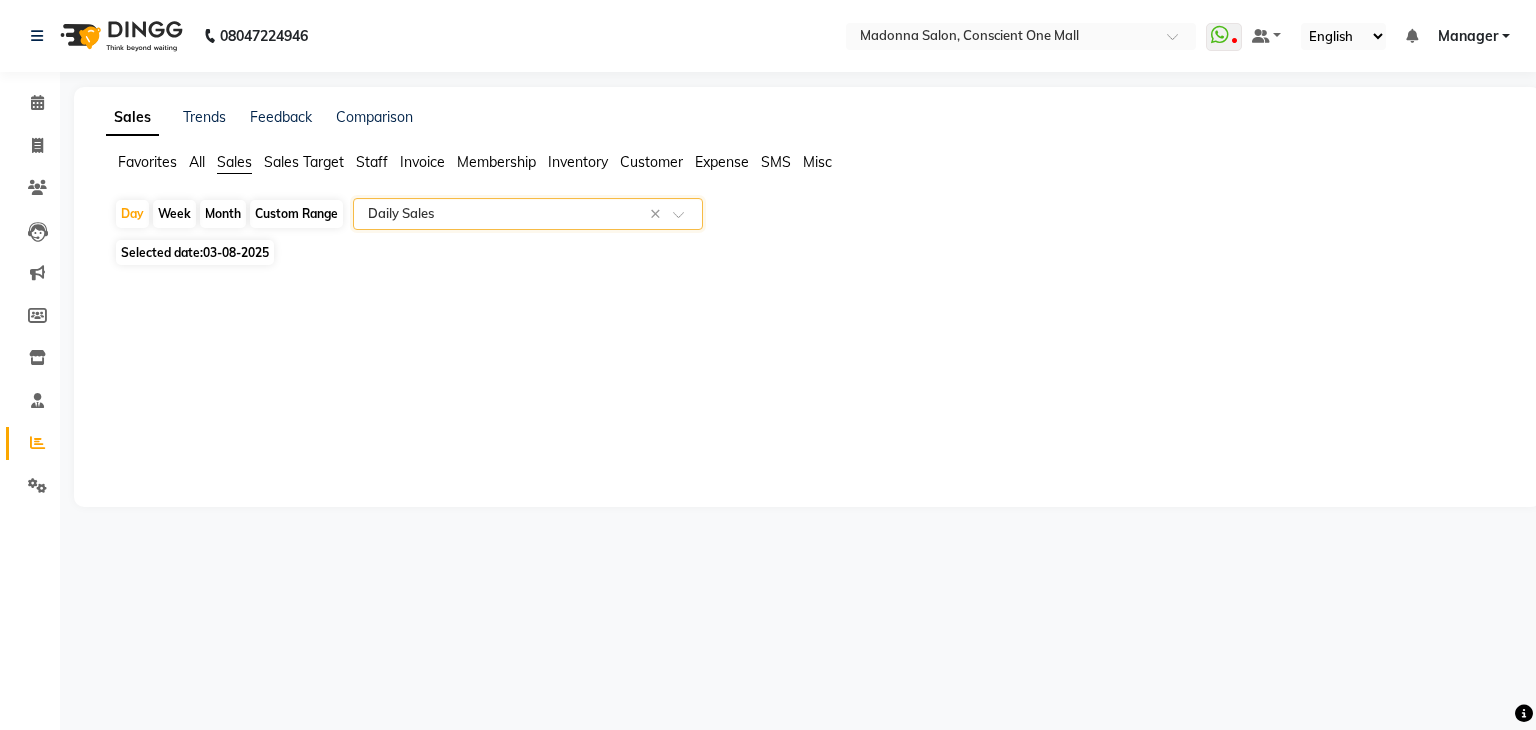 select on "csv" 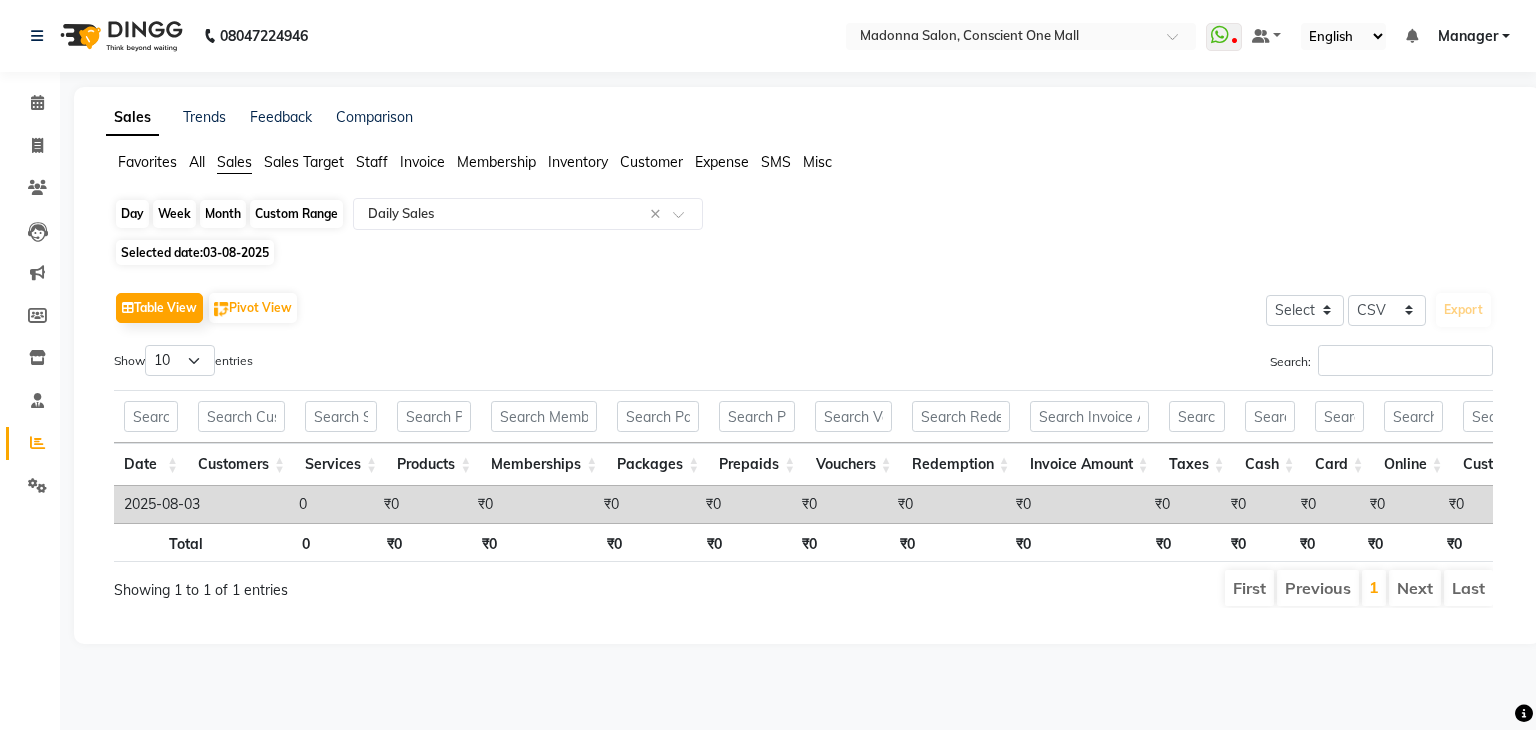 click on "Day" 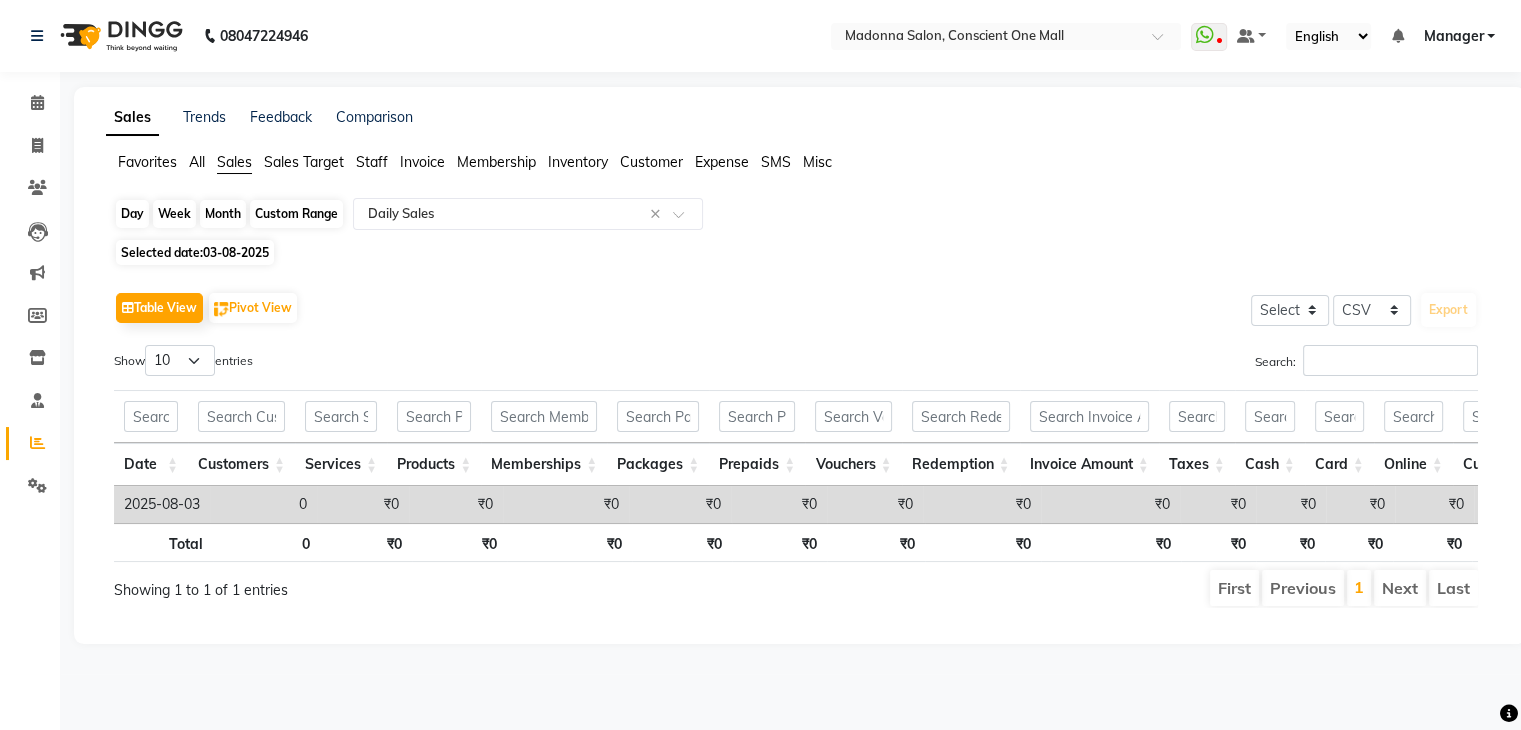 select on "8" 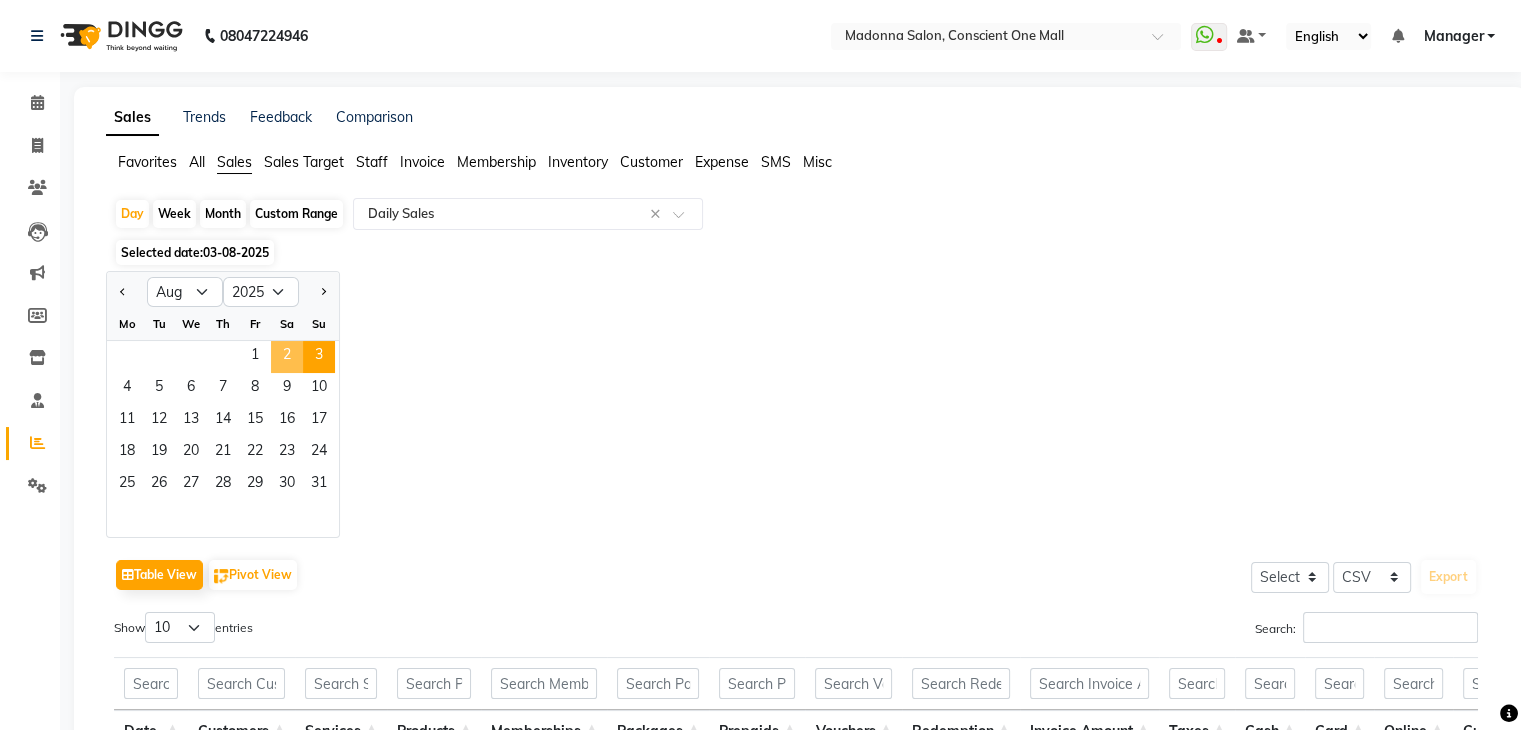 click on "2" 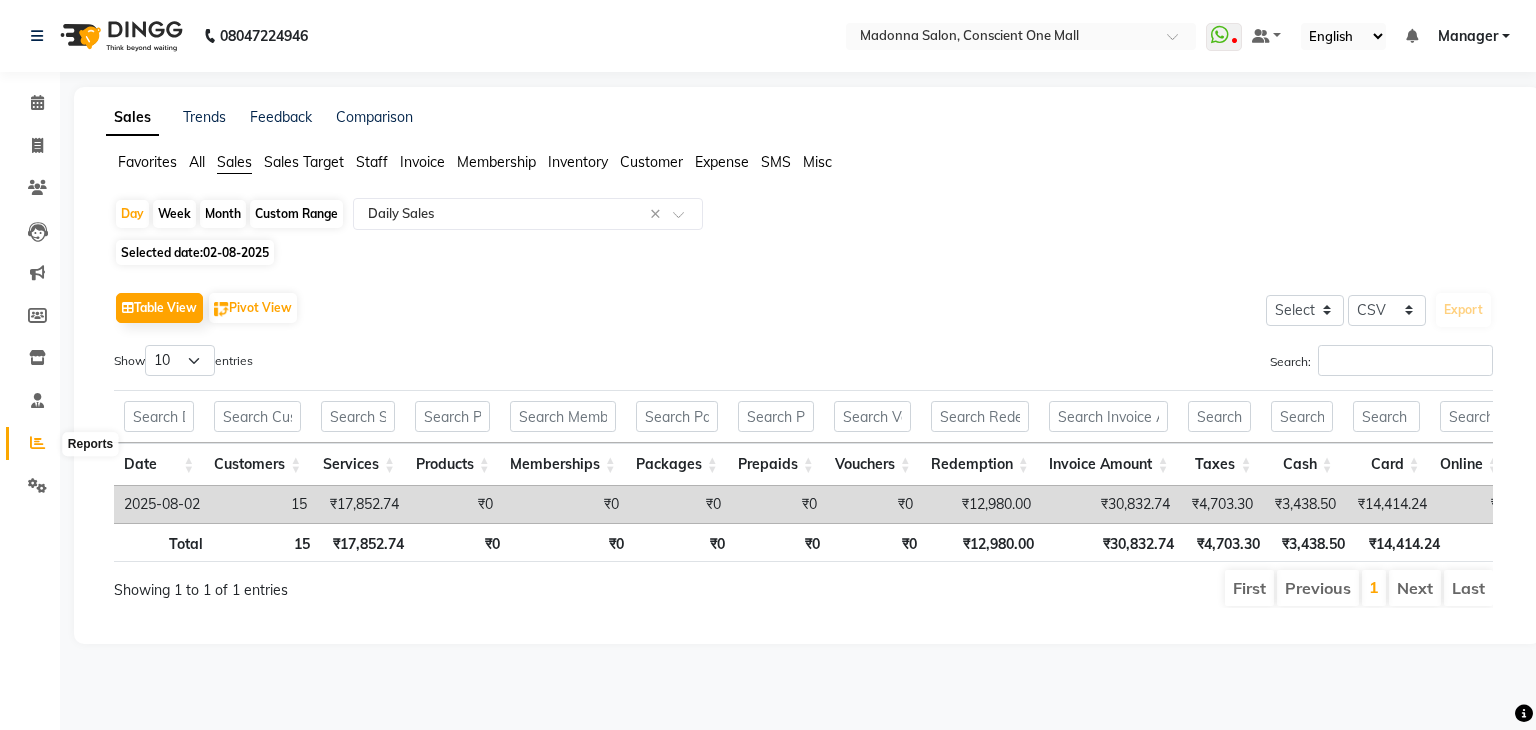 click 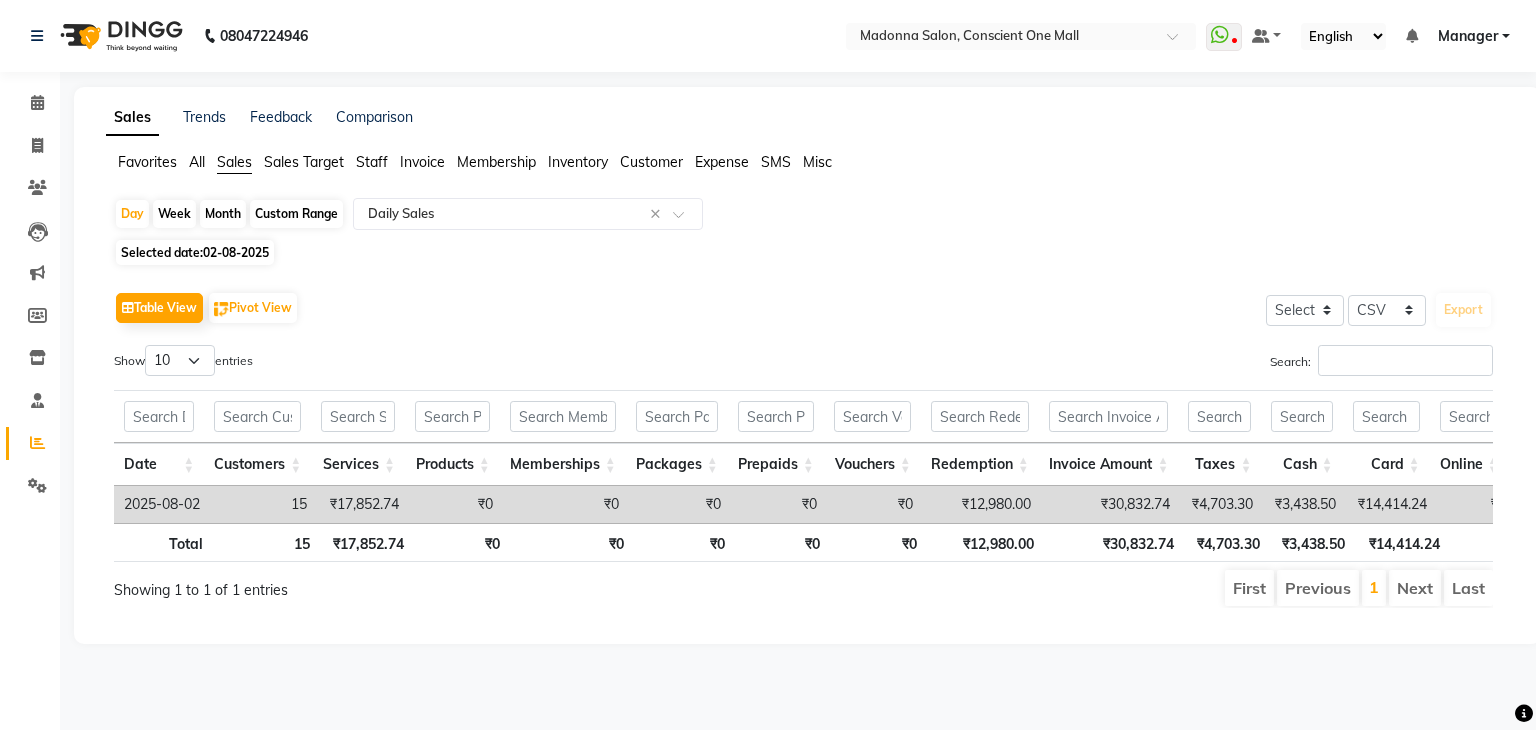 click on "Staff" 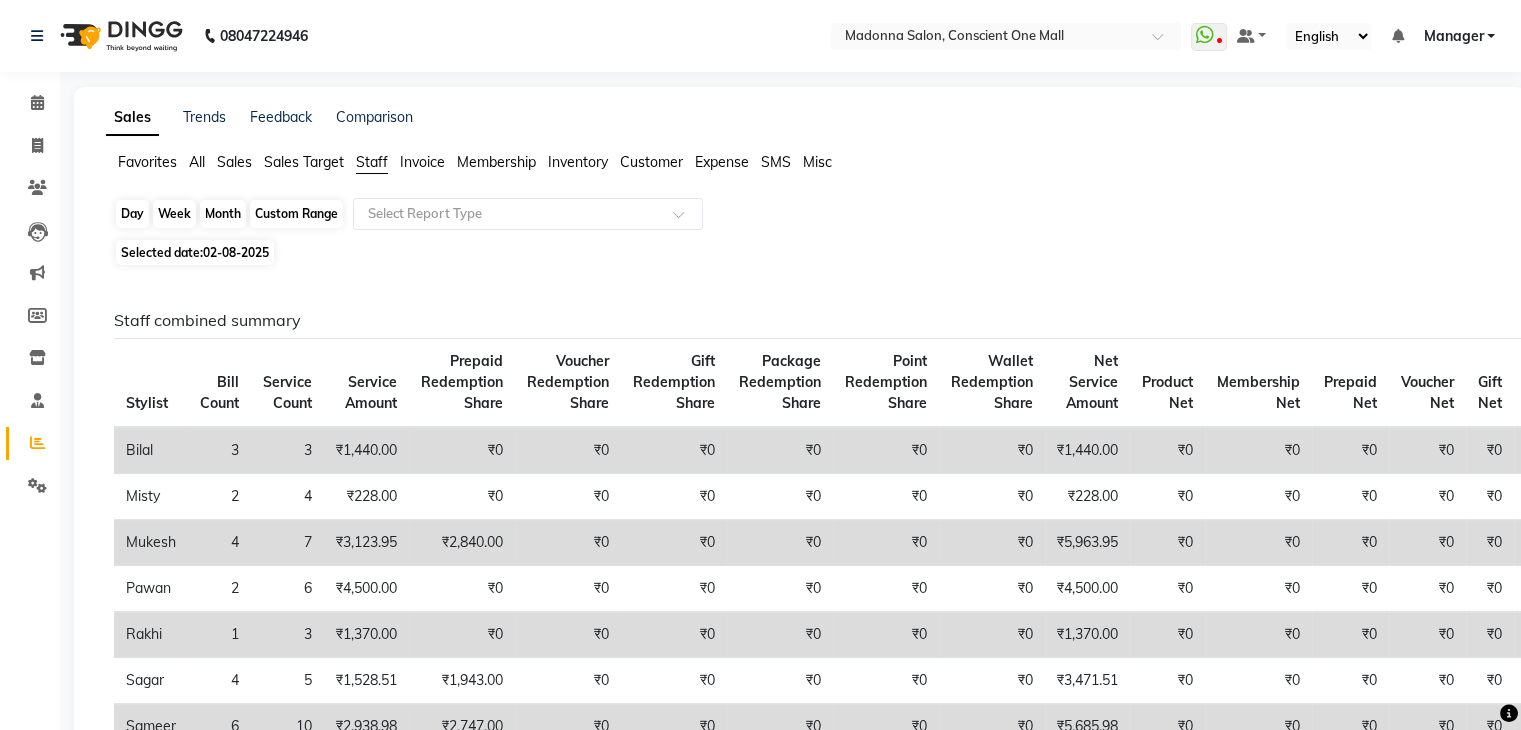 click on "Day" 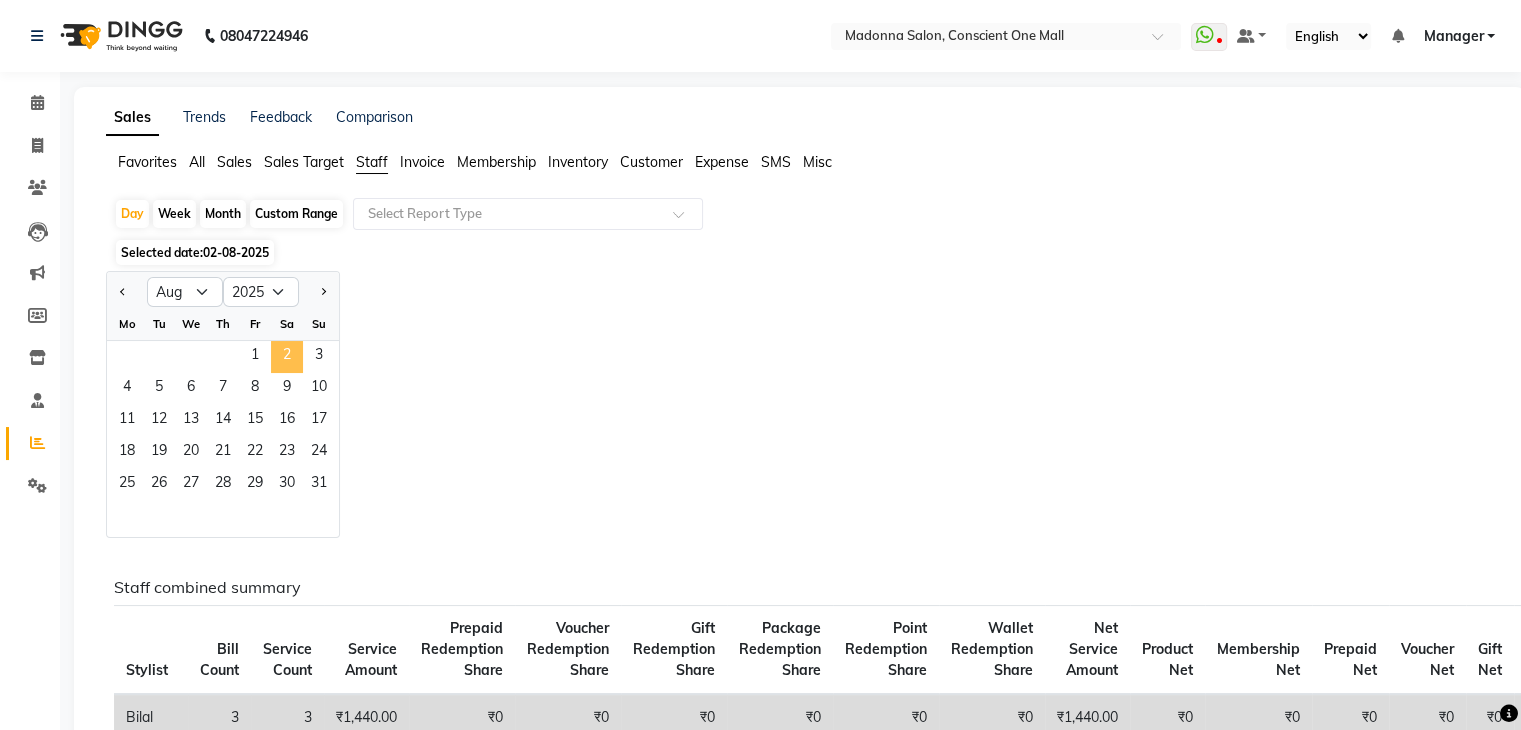 click on "2" 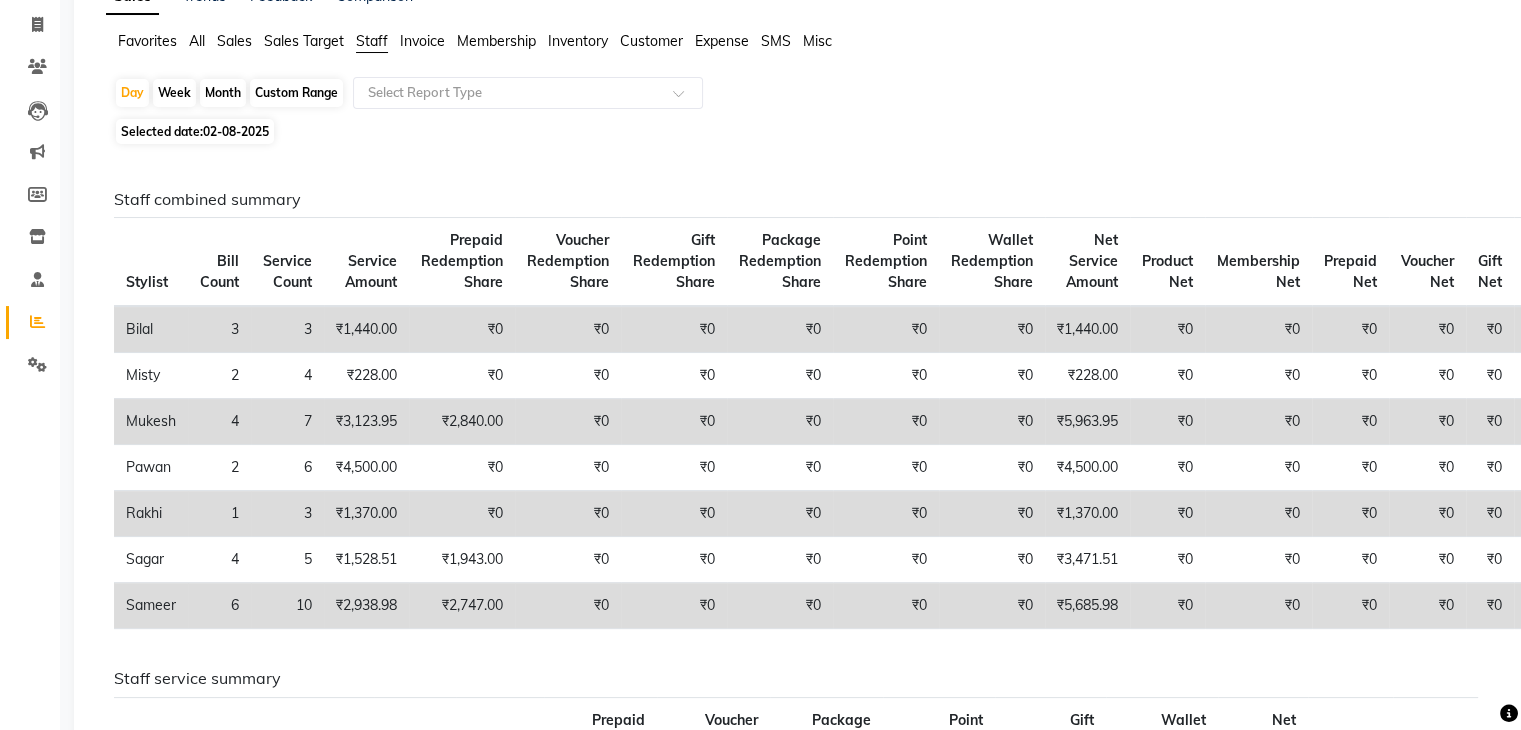 scroll, scrollTop: 200, scrollLeft: 0, axis: vertical 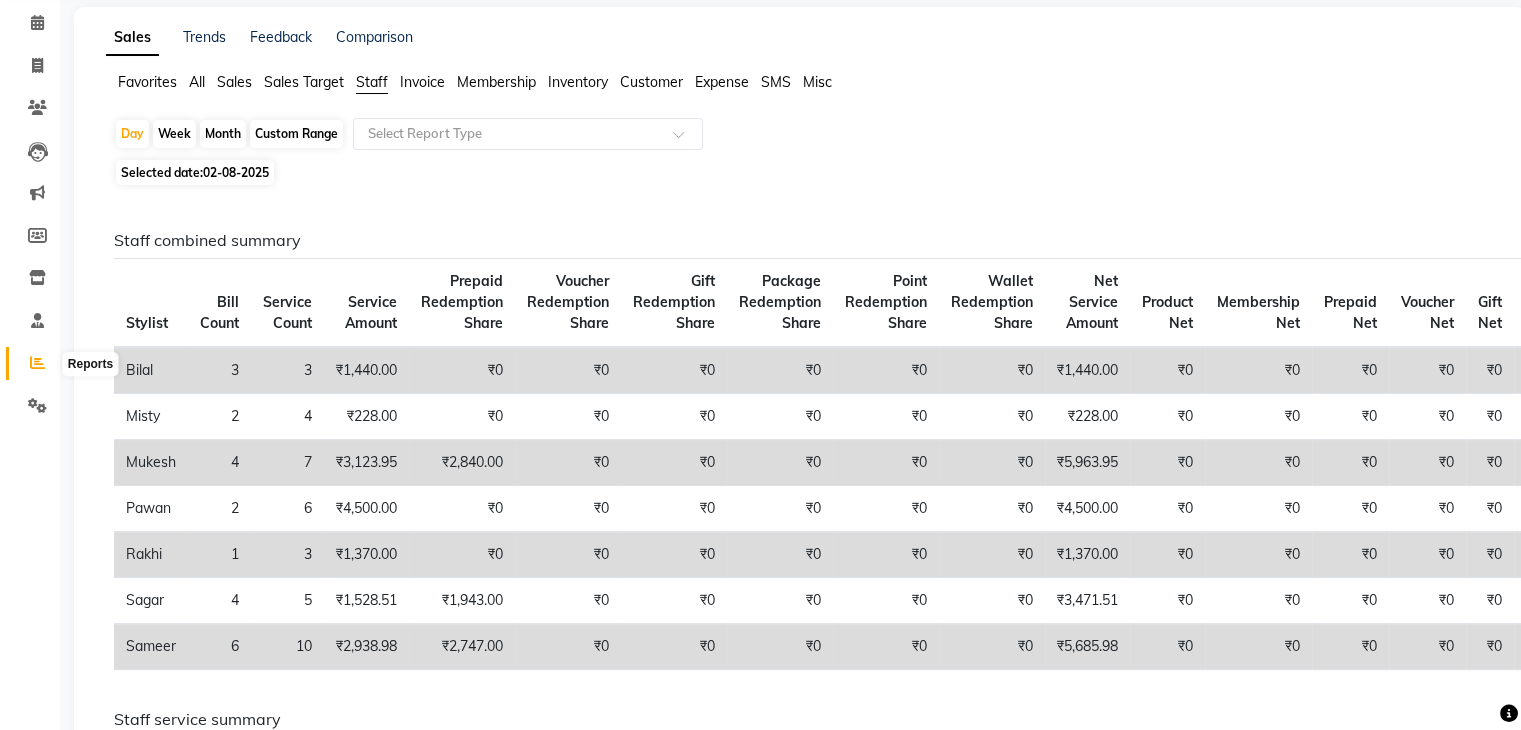 click 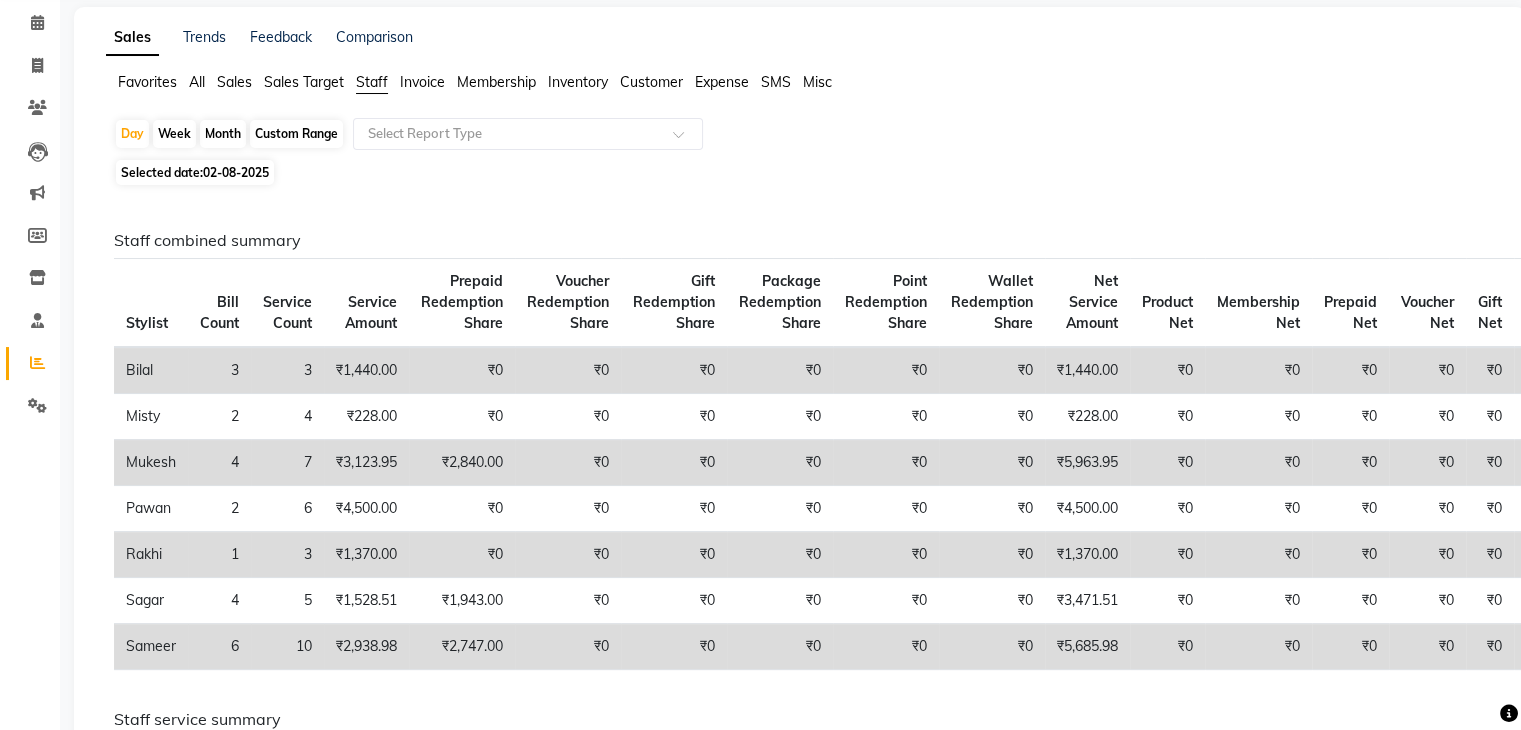 click on "Sales" 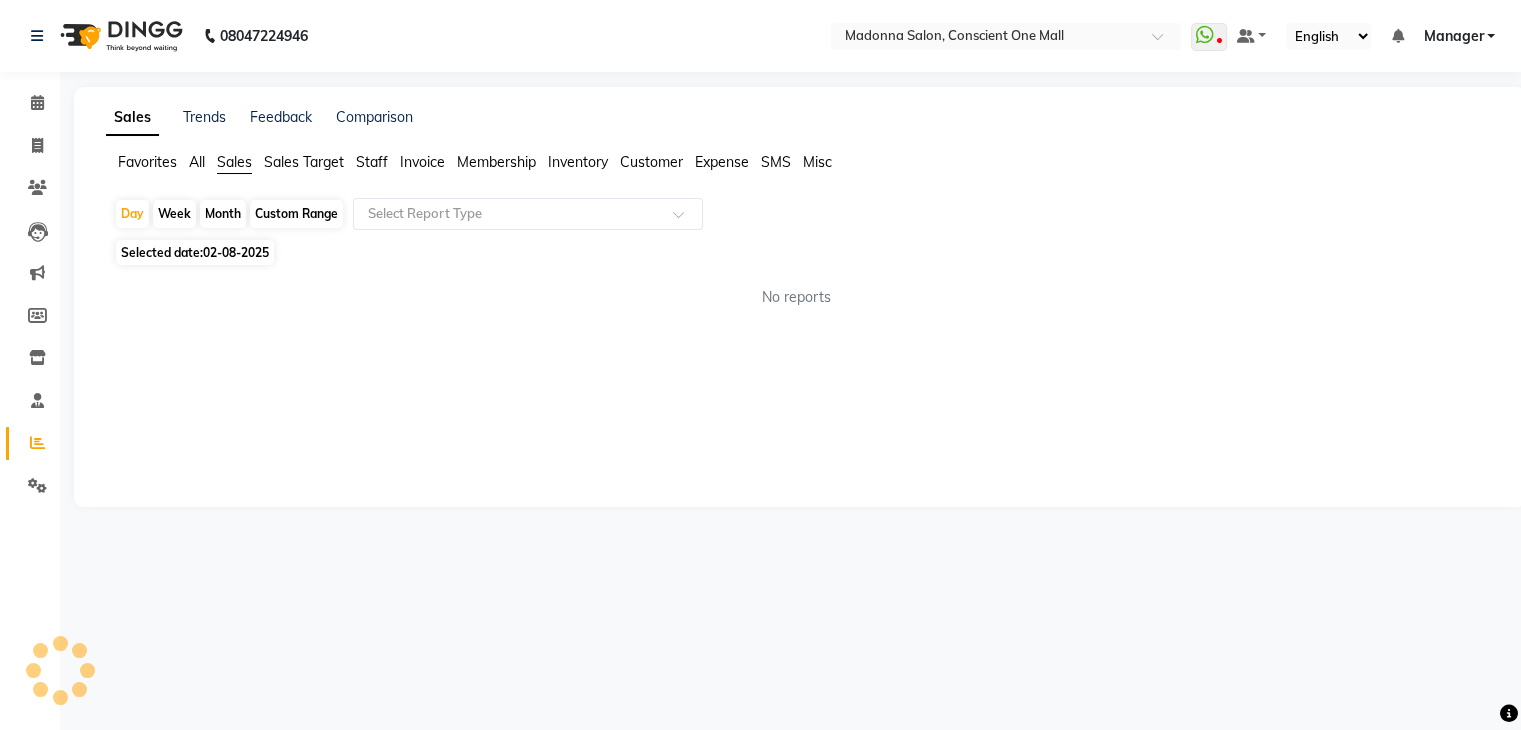 scroll, scrollTop: 0, scrollLeft: 0, axis: both 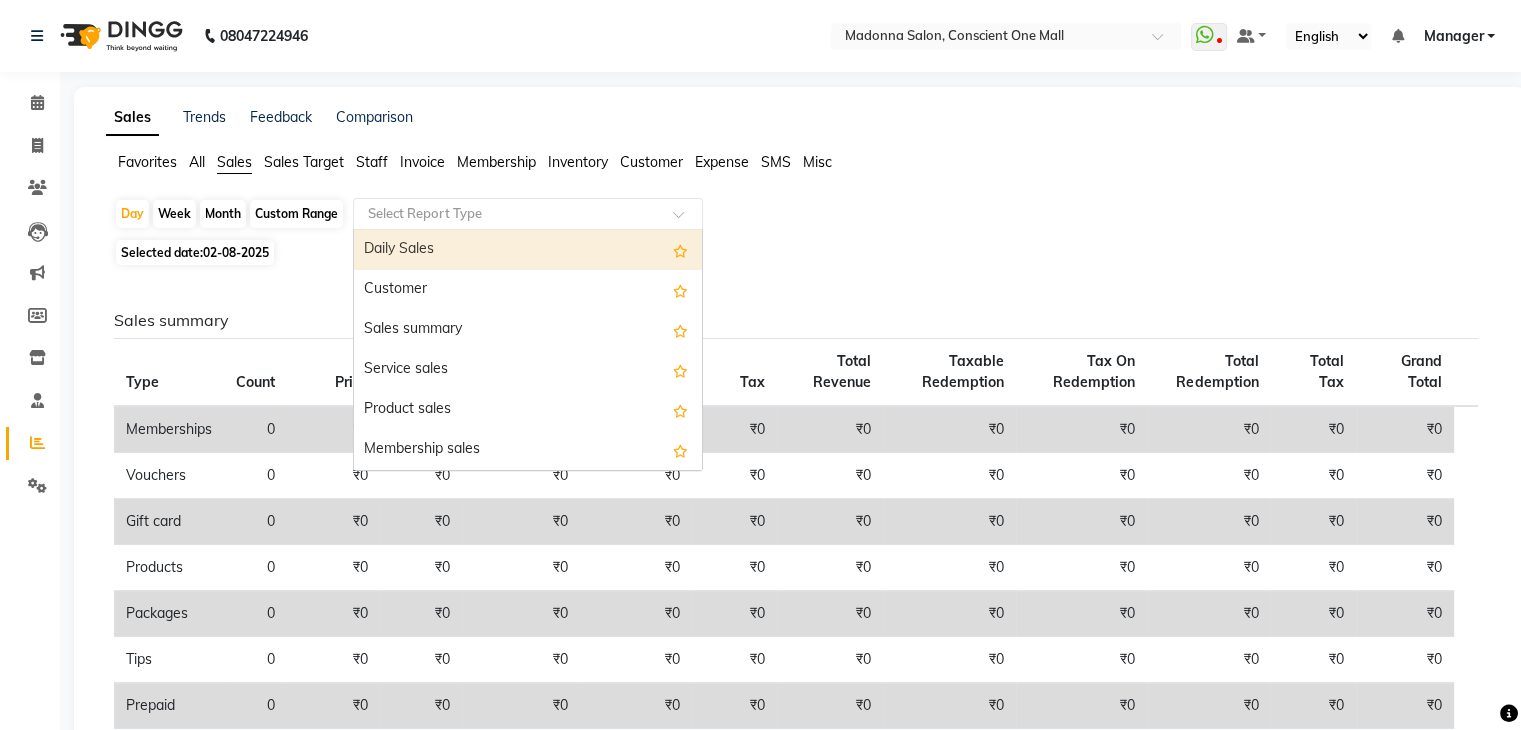 click 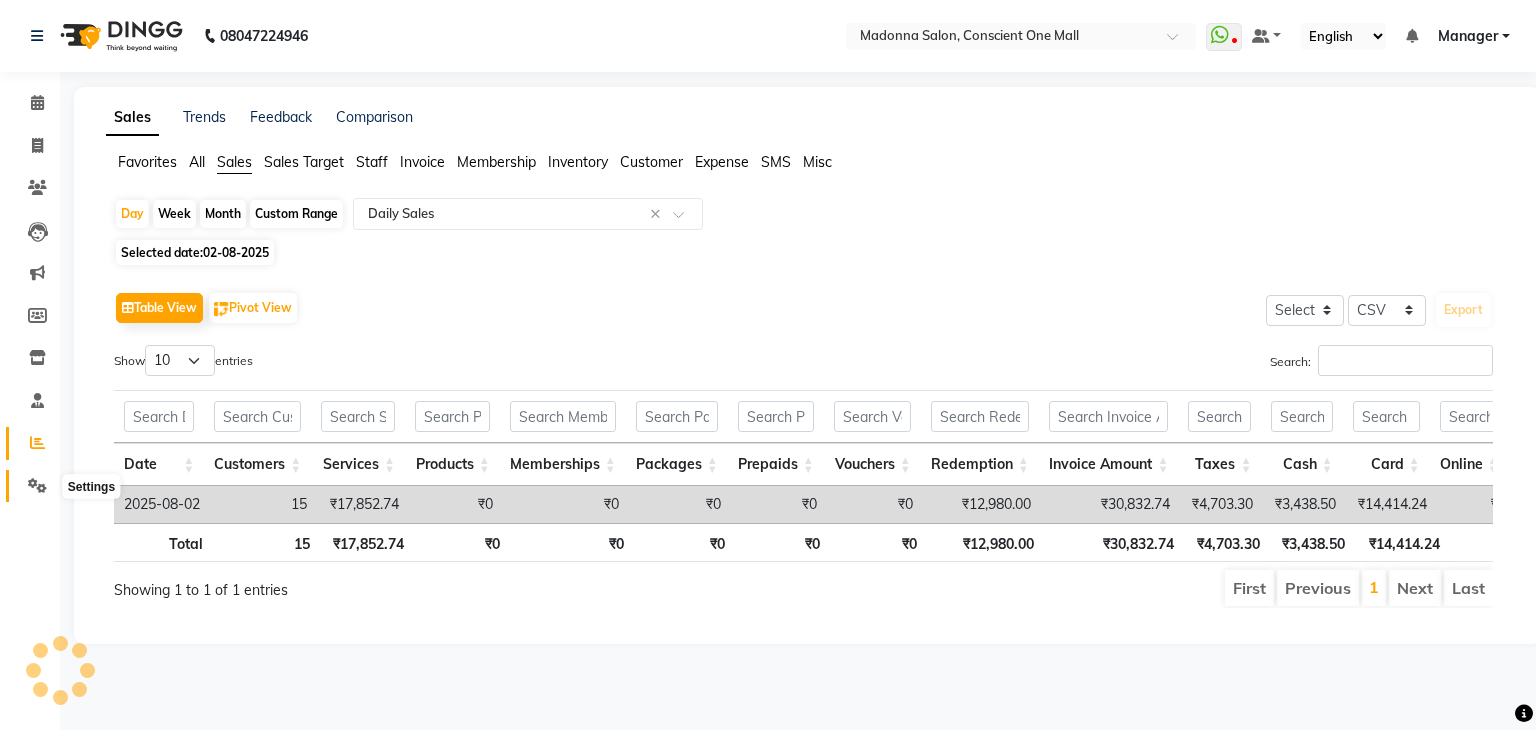 click 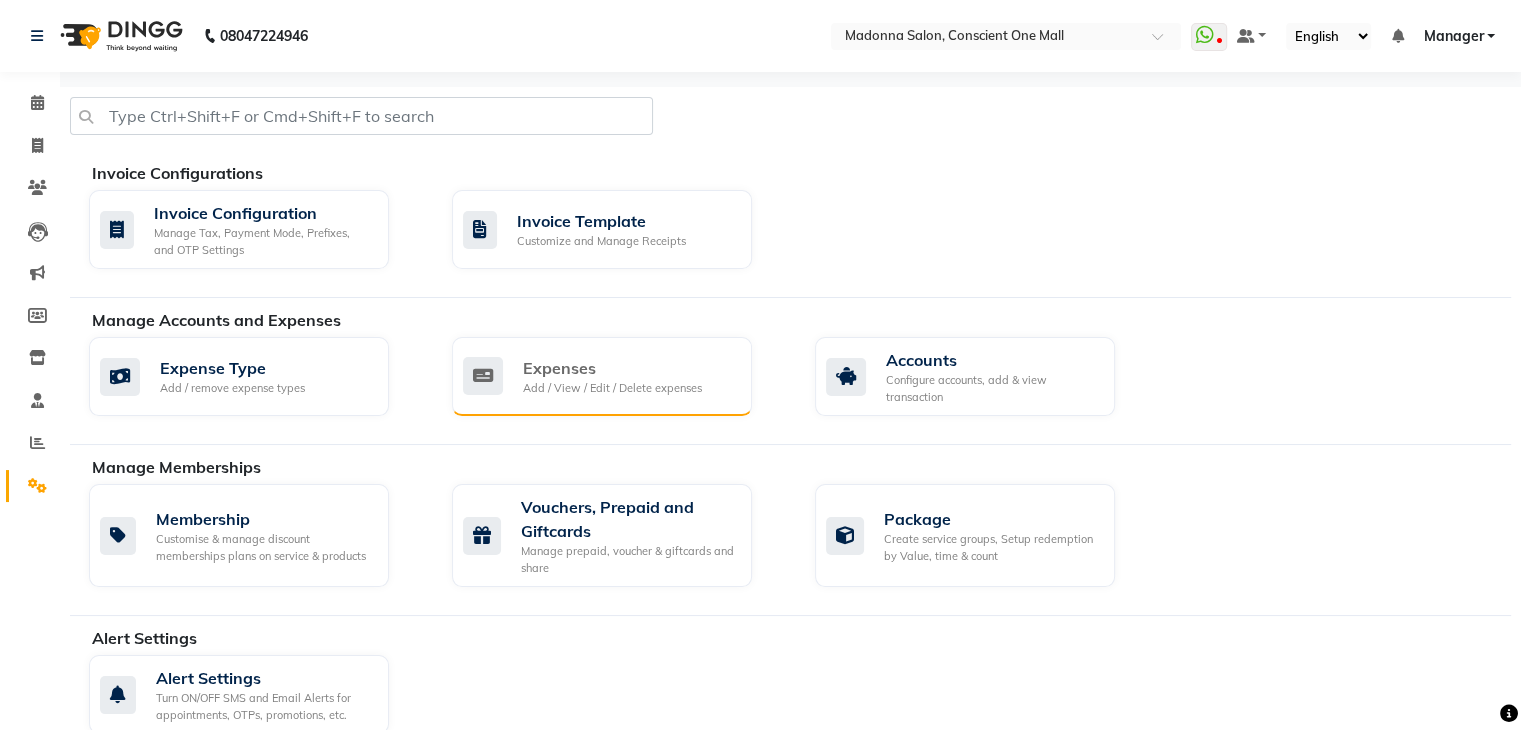 click on "Expenses" 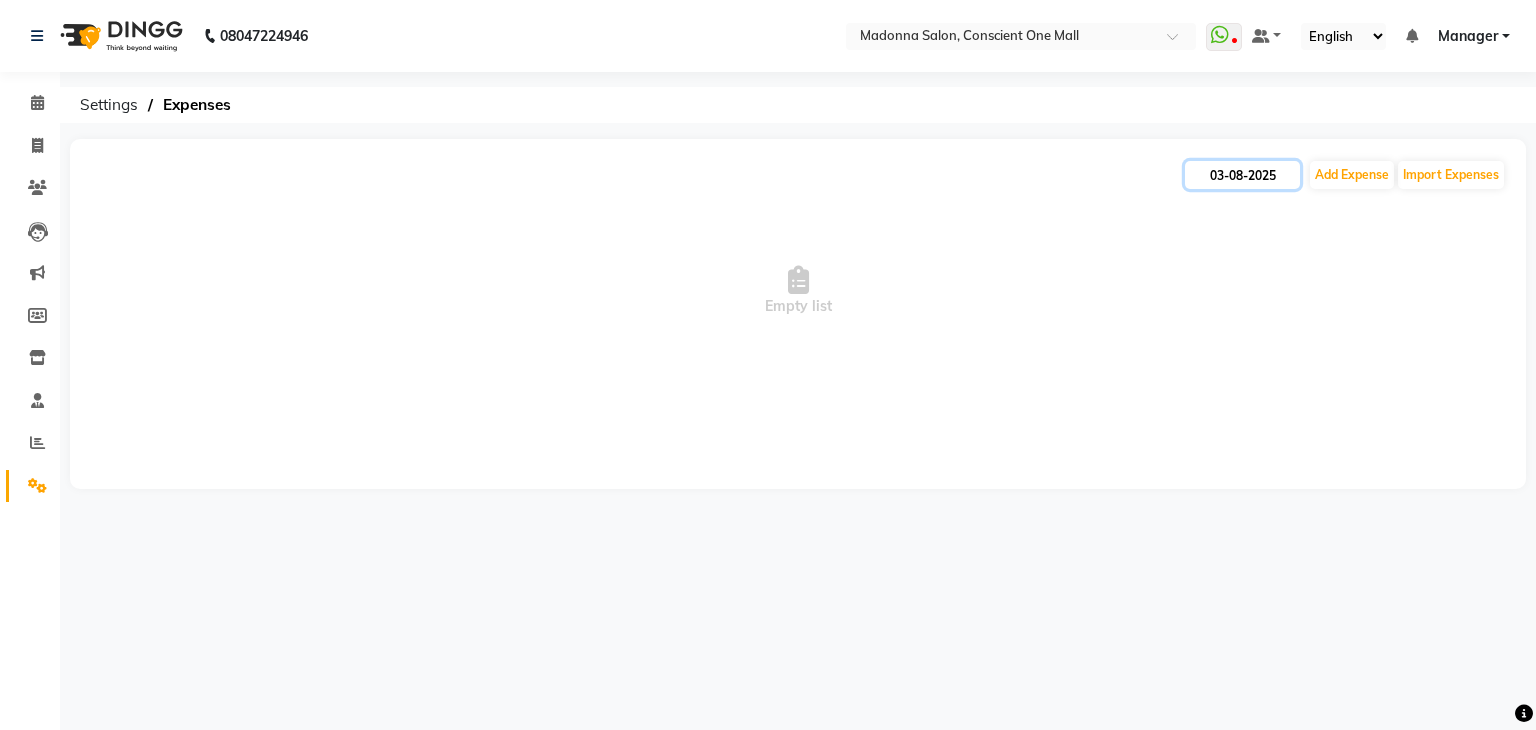 click on "03-08-2025" 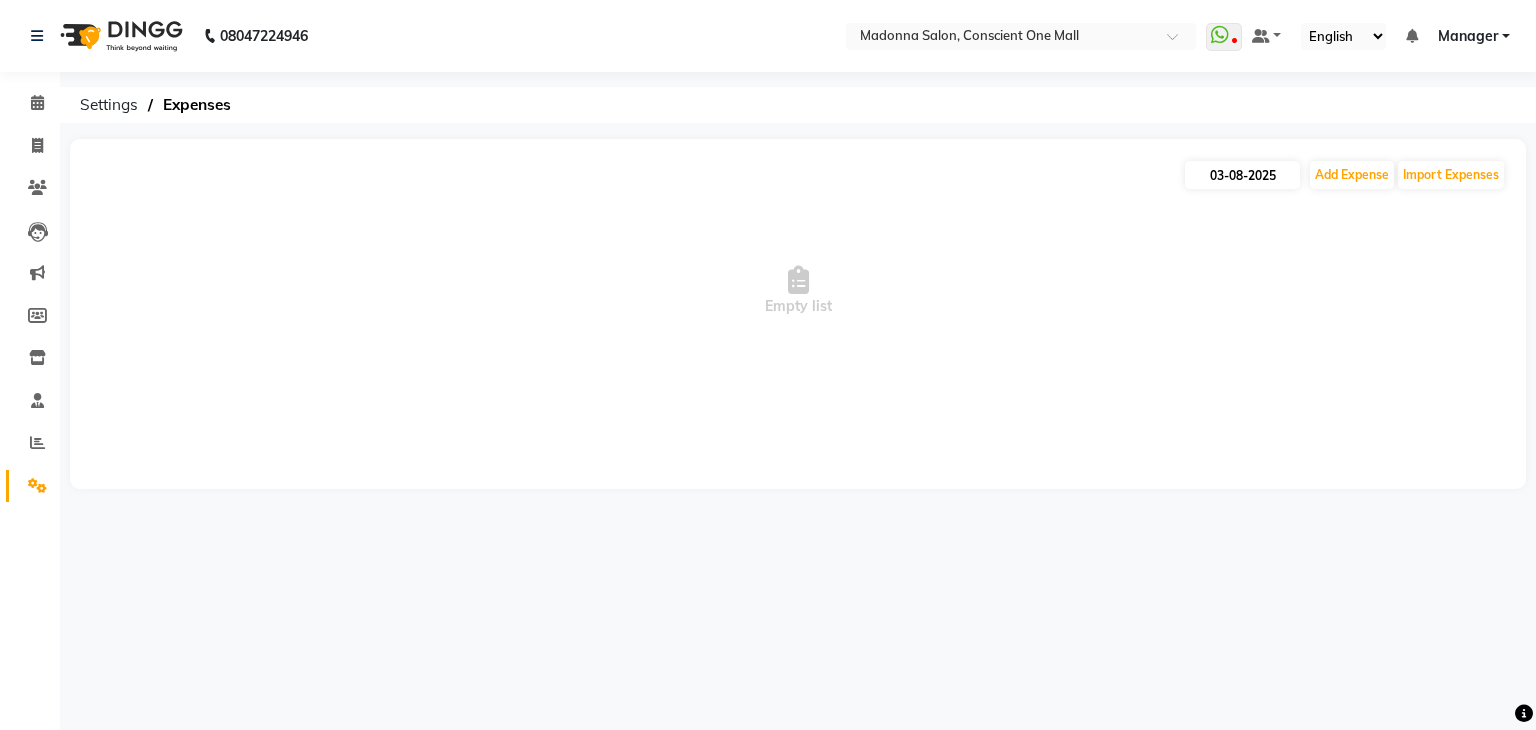 select on "8" 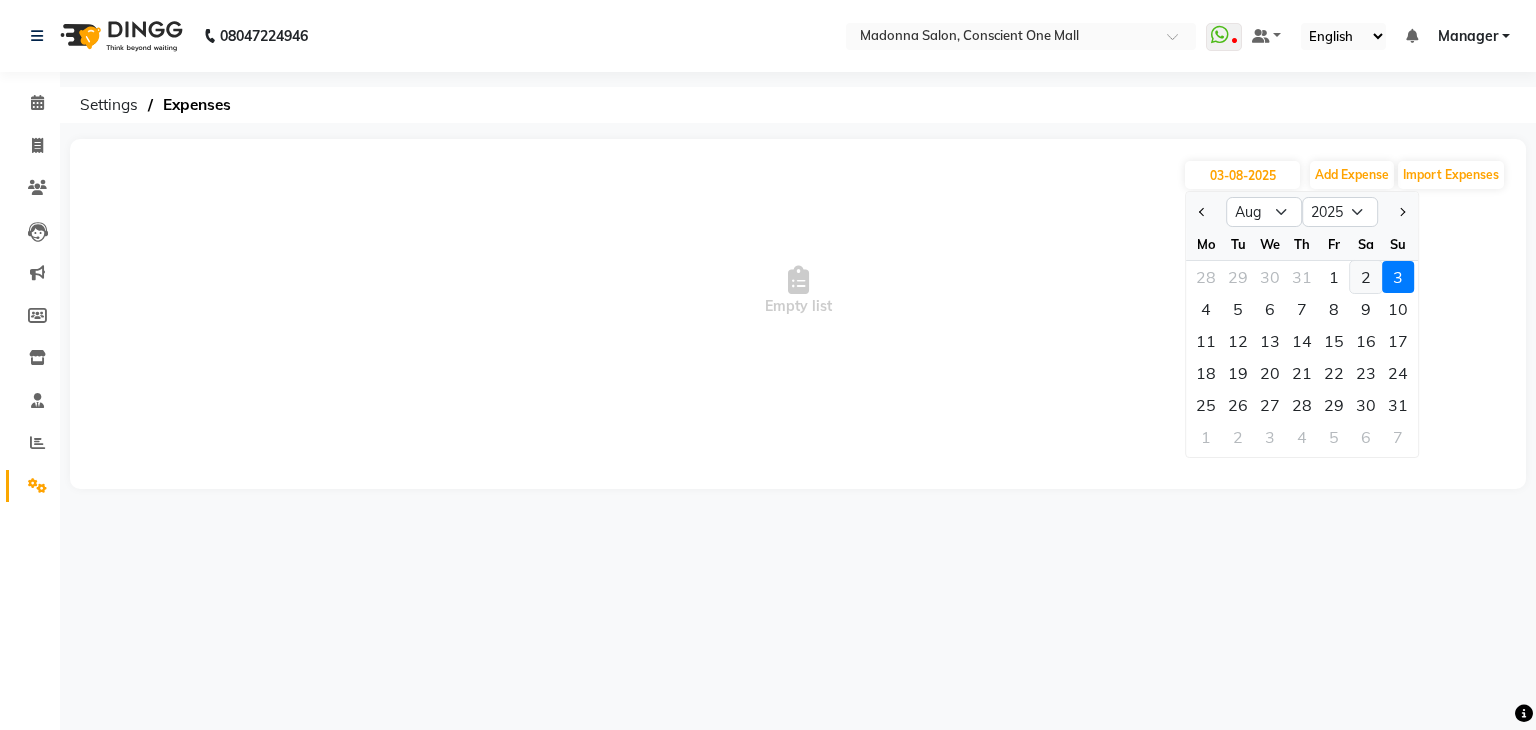 click on "2" 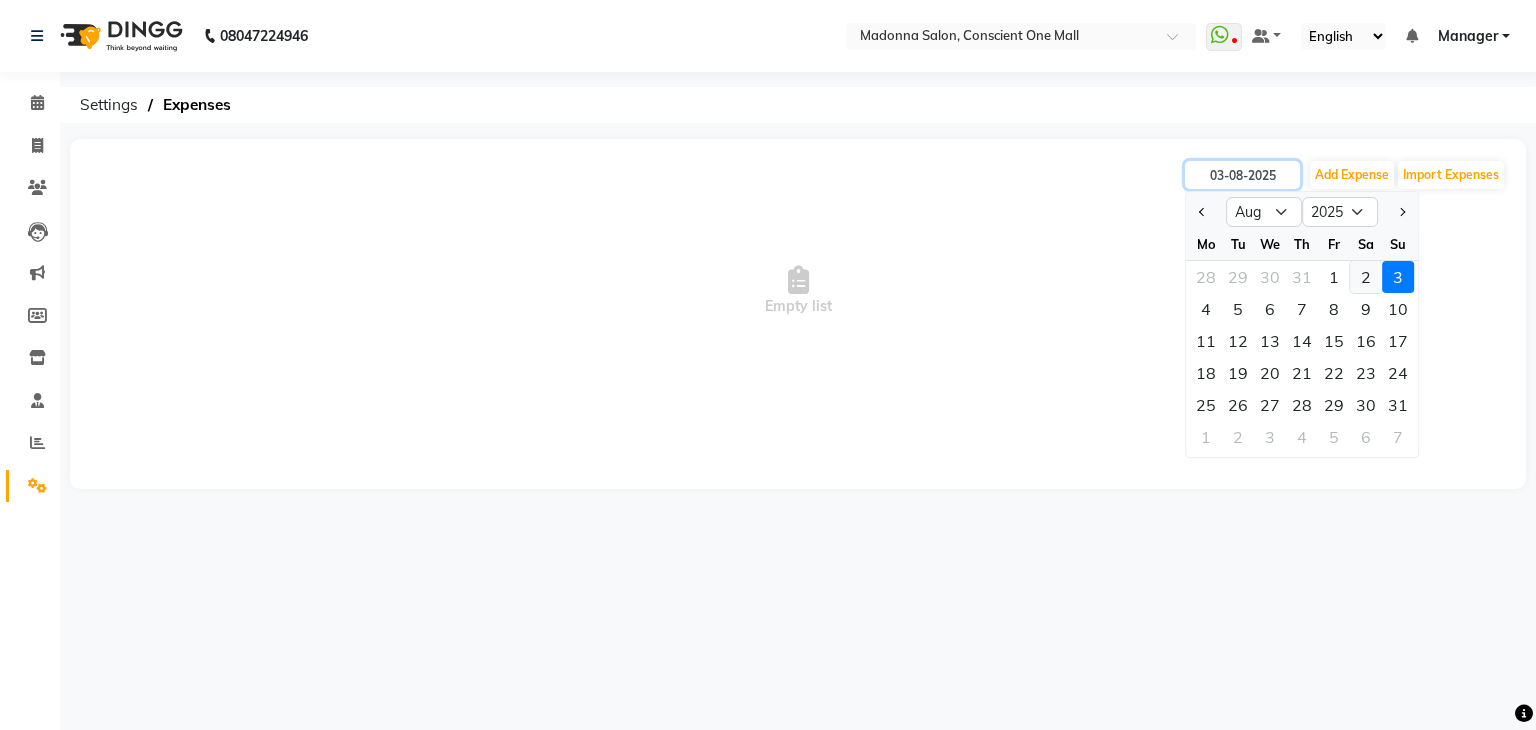 type on "02-08-2025" 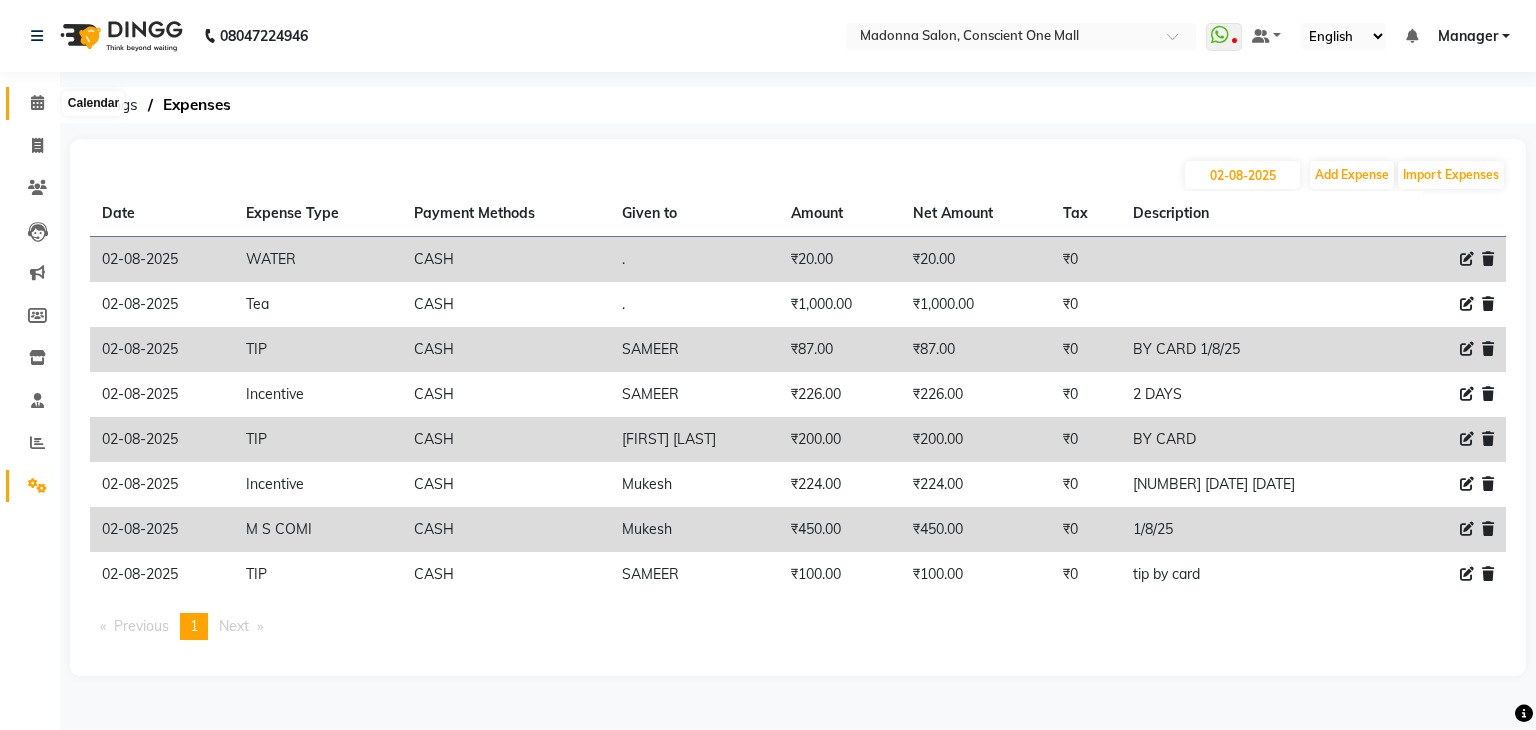 click 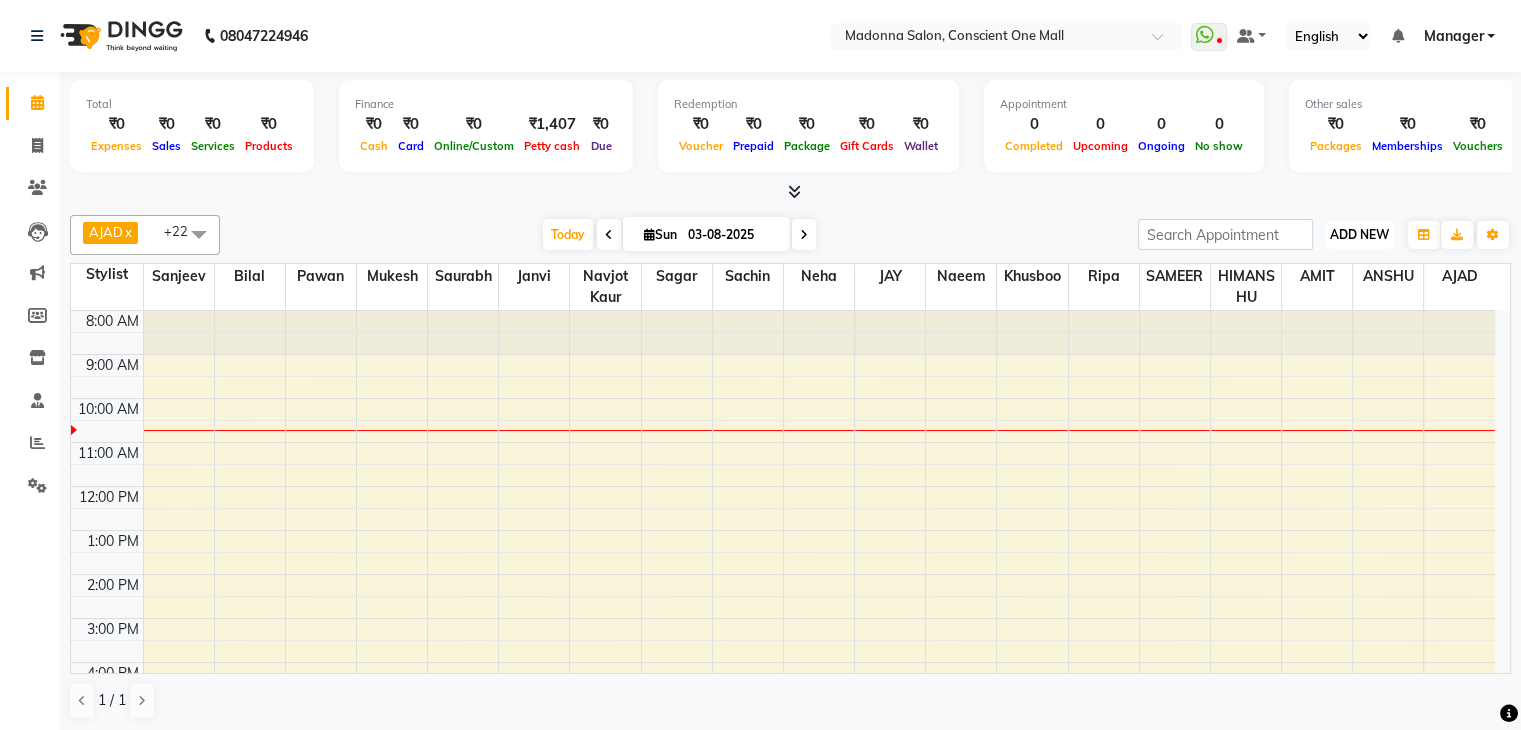 click on "ADD NEW" at bounding box center [1359, 234] 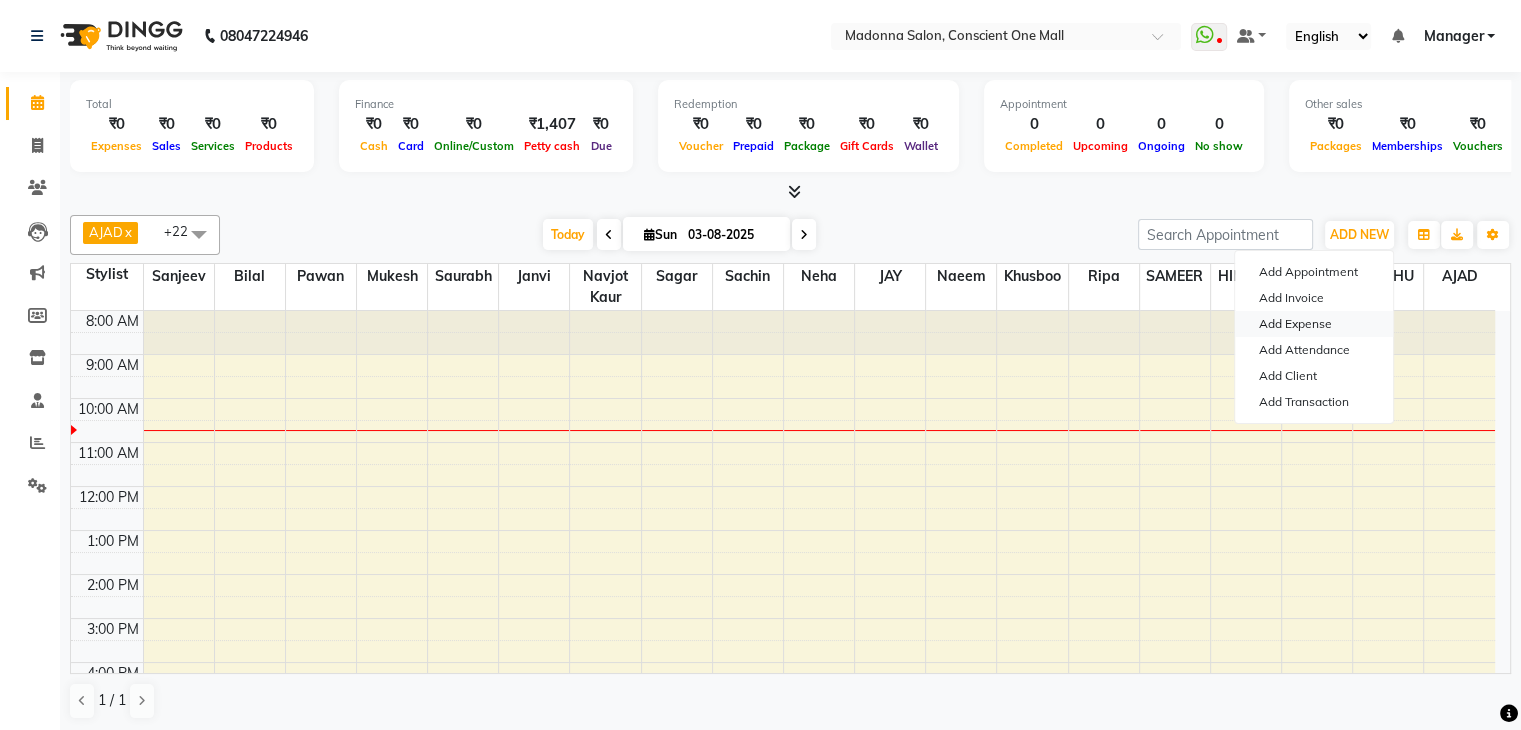click on "Add Expense" at bounding box center (1314, 324) 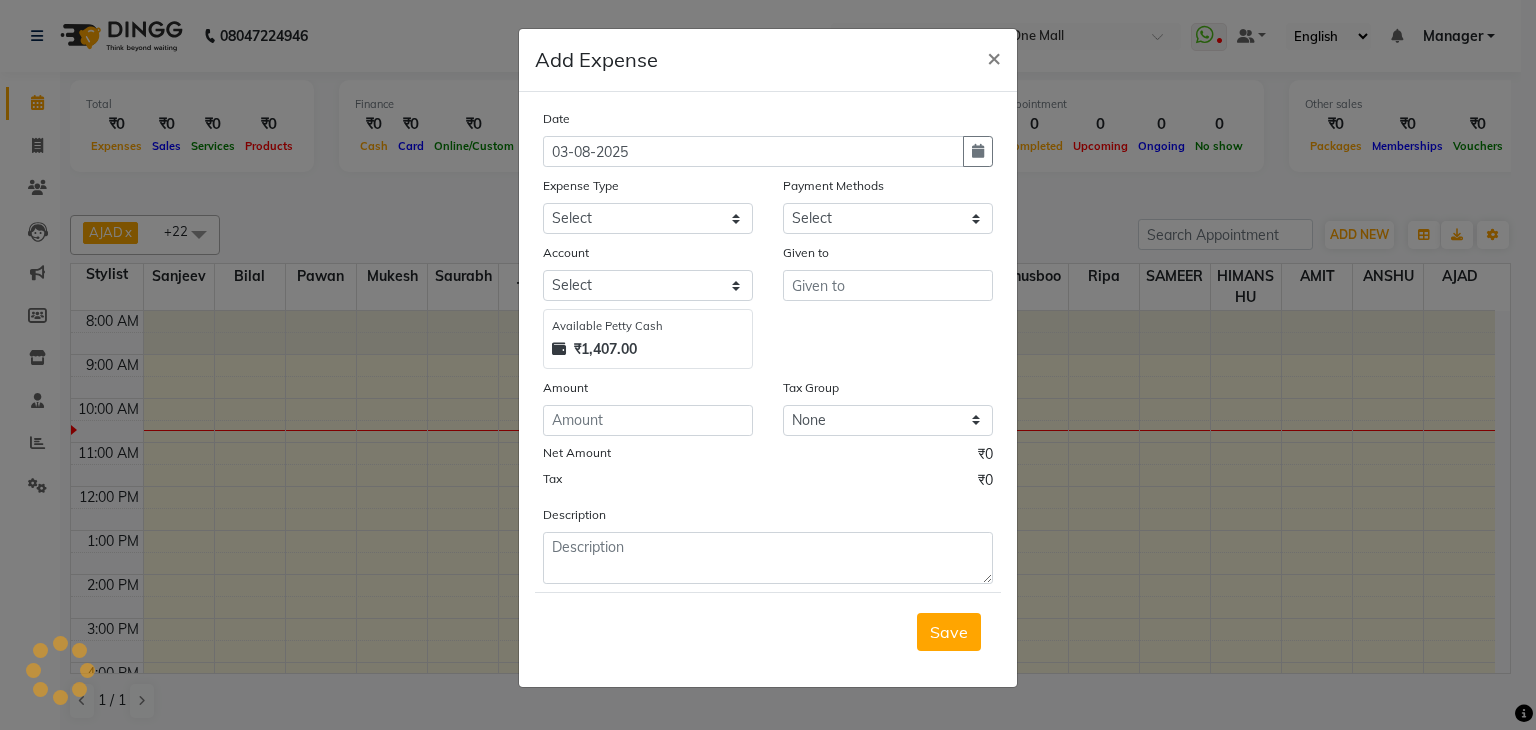 select on "1" 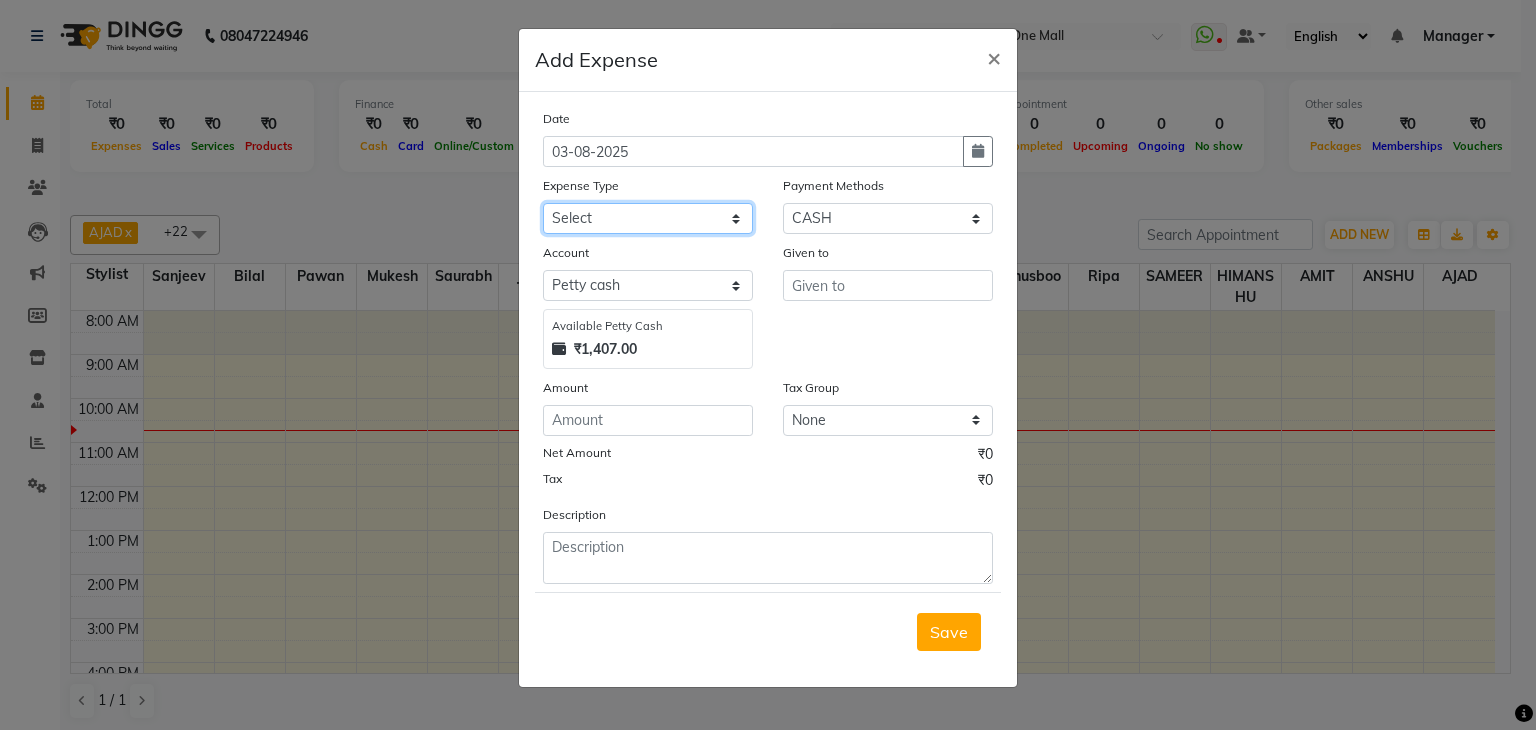 click on "Select 99 STORE Advance Salary BILLS CARDAMOM client change paytm Client Snacks Coffee CONVEYANCE cookies Day book Donation ELECTRICIAN Electricity Bill FARE FOOD EXPENSE Garbage Monthly Expense Ginger Hit Incentive INSTAMART JALJIRA POWDER JEERA POWDER LAUNDARY Lemon Marketing Medical MEMBERSHIP COMISSON milk Misc MOBILE RECHARGE MONEY CHANGE M S COMI Nimbu Payment Other Pantry PAYMENT paytm Tip PLUMBER PRINT ROLL Product PRODUCT iNCENTIVE PURCHASING Recive cash SAFAIWALA Salary salon use SALT staff incentive Staff Snacks SUGAR Tea TIP VISHAL MART WATER ZEPTO" 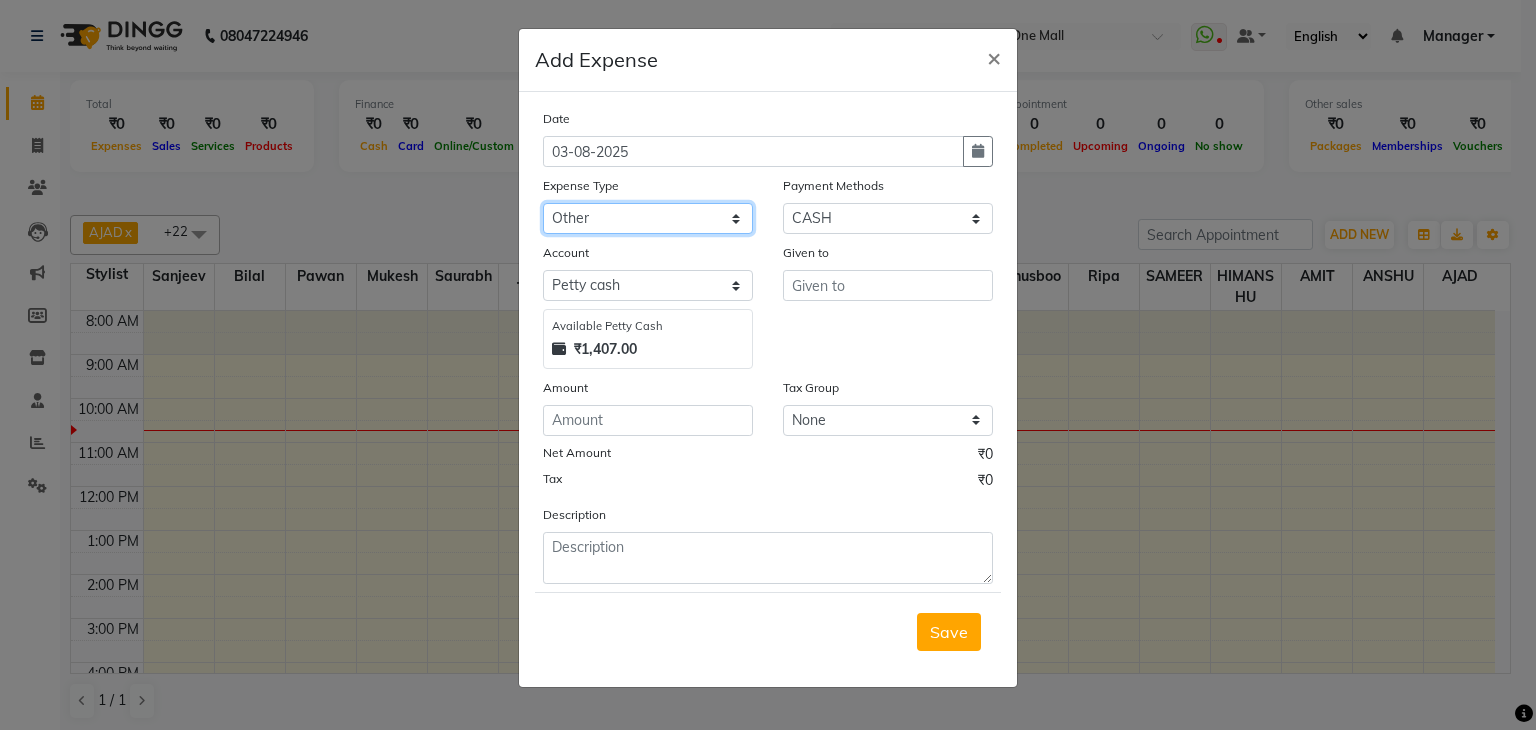 click on "Select 99 STORE Advance Salary BILLS CARDAMOM client change paytm Client Snacks Coffee CONVEYANCE cookies Day book Donation ELECTRICIAN Electricity Bill FARE FOOD EXPENSE Garbage Monthly Expense Ginger Hit Incentive INSTAMART JALJIRA POWDER JEERA POWDER LAUNDARY Lemon Marketing Medical MEMBERSHIP COMISSON milk Misc MOBILE RECHARGE MONEY CHANGE M S COMI Nimbu Payment Other Pantry PAYMENT paytm Tip PLUMBER PRINT ROLL Product PRODUCT iNCENTIVE PURCHASING Recive cash SAFAIWALA Salary salon use SALT staff incentive Staff Snacks SUGAR Tea TIP VISHAL MART WATER ZEPTO" 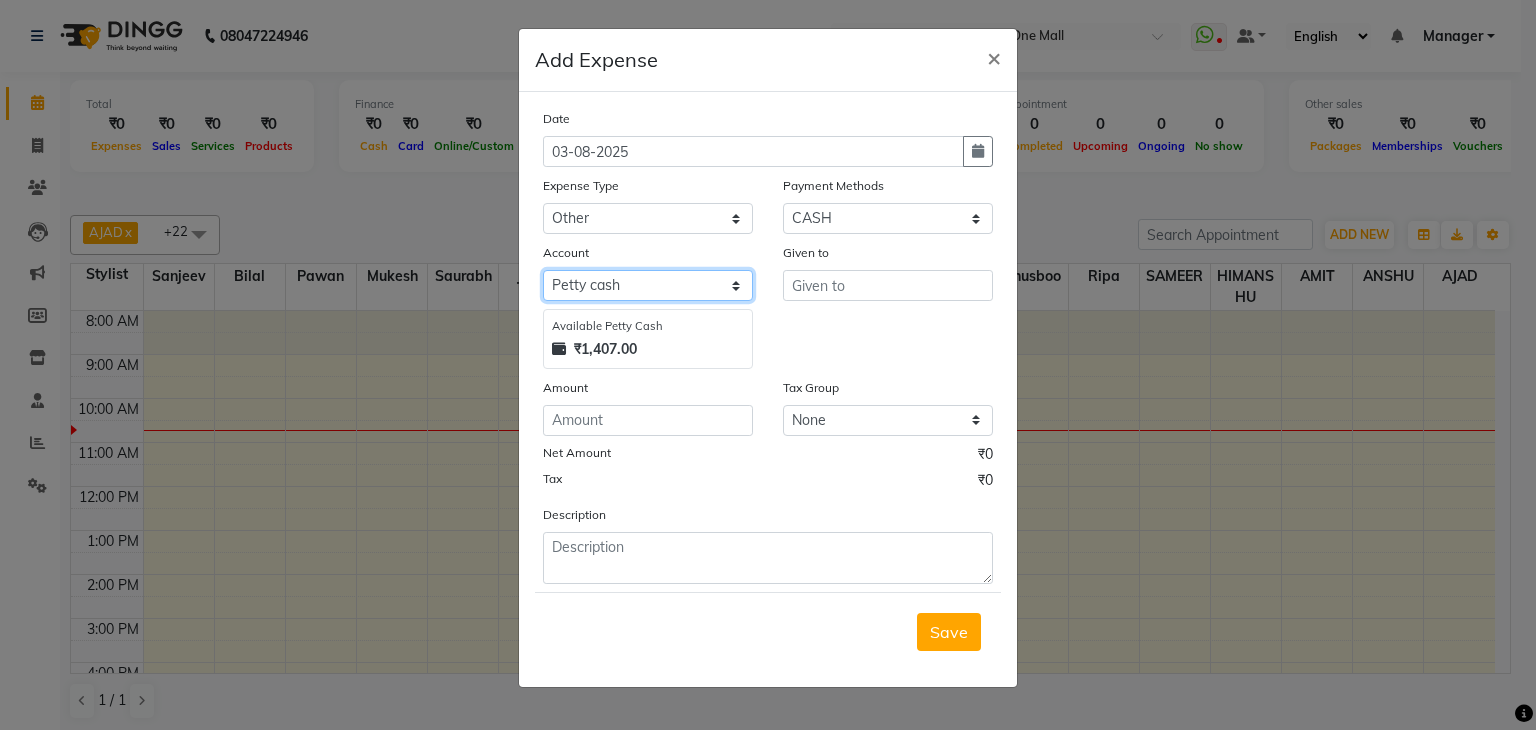 click on "Select Petty cash Default account" 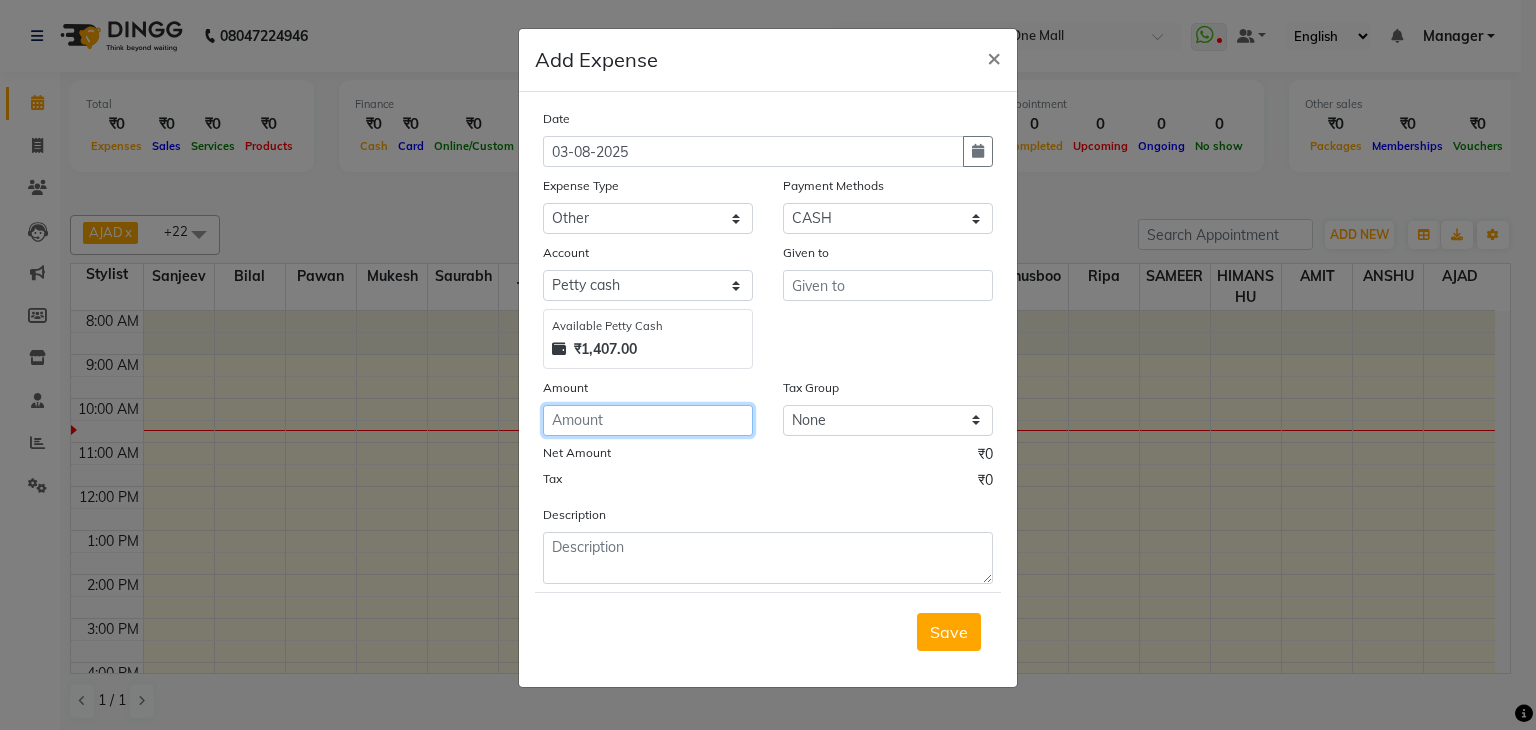 click 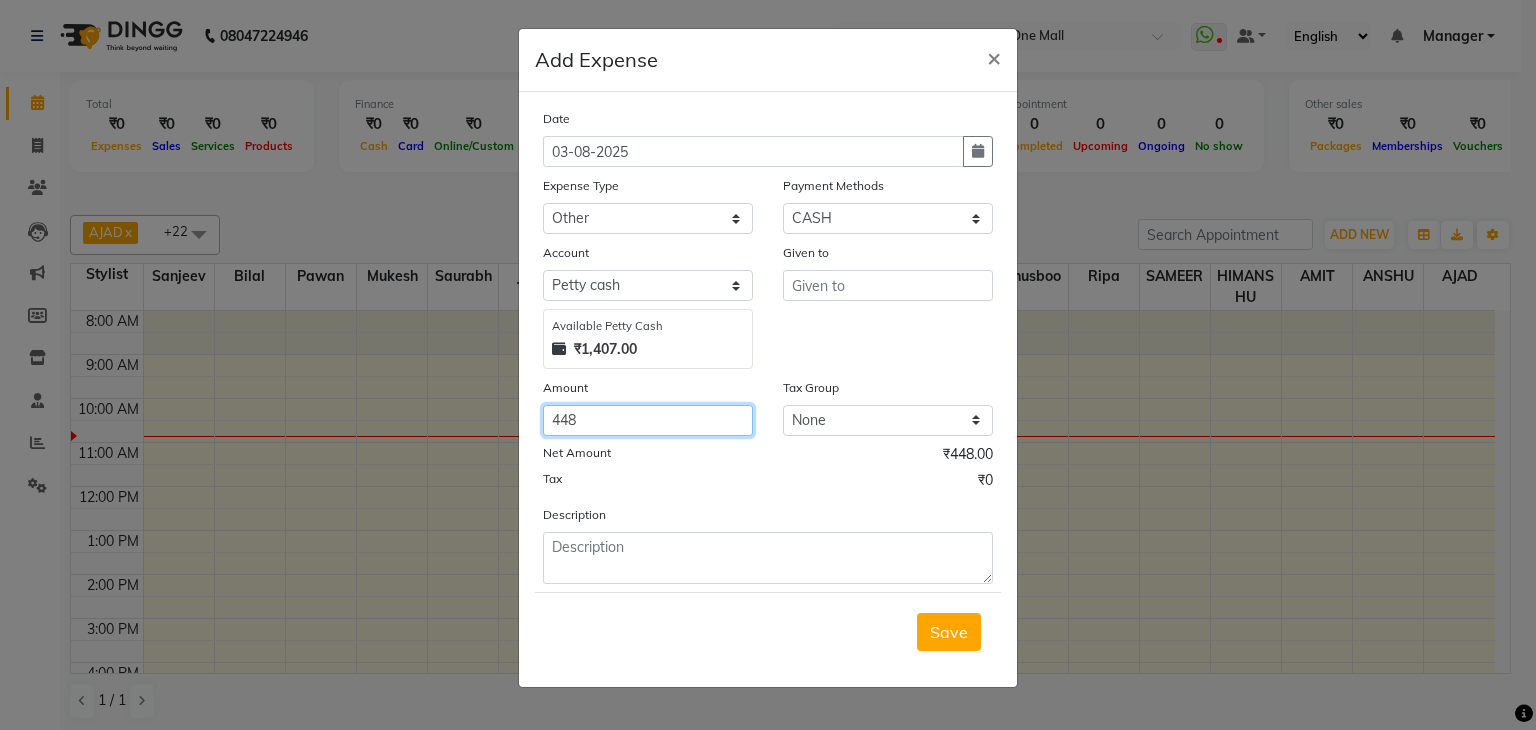 type on "448" 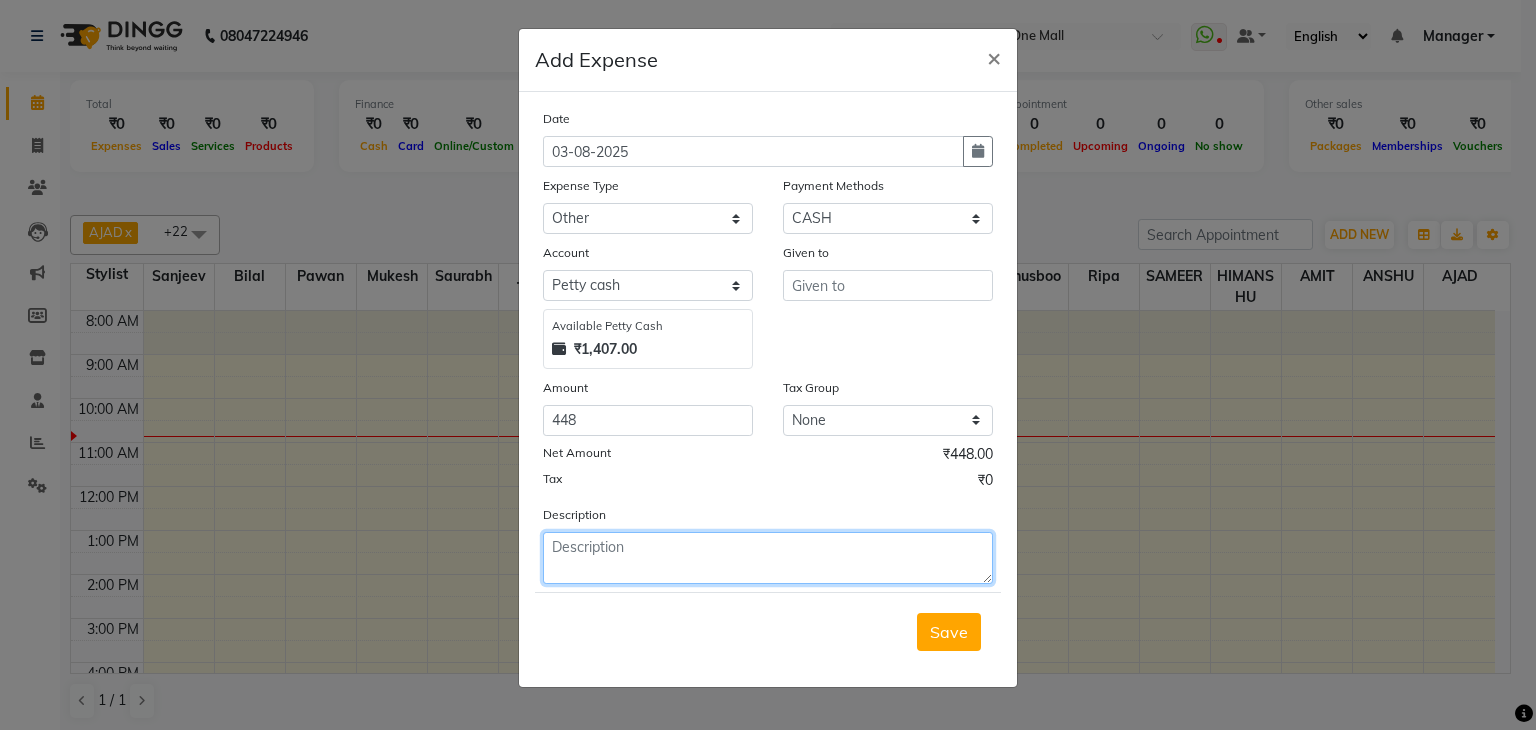 click 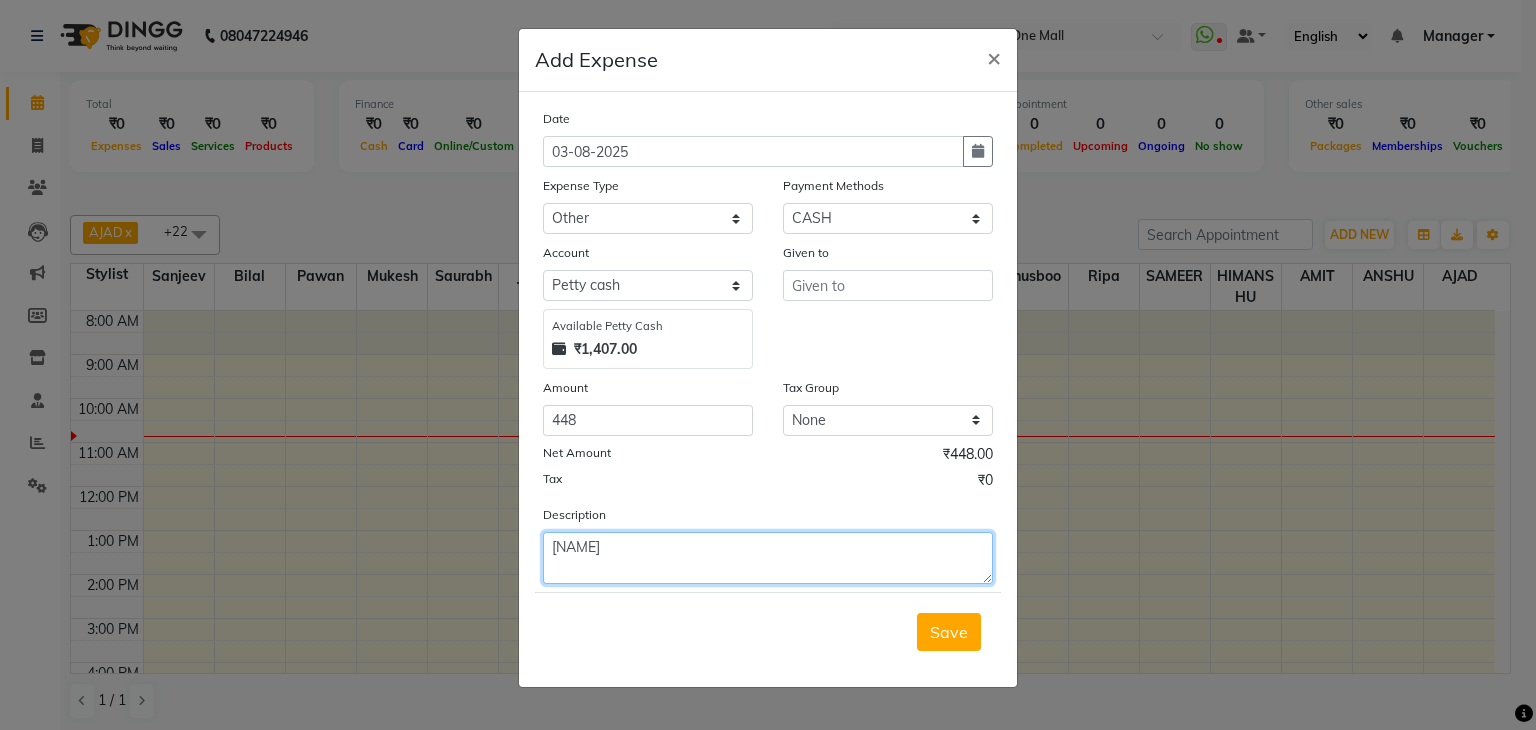 type on "baba ji" 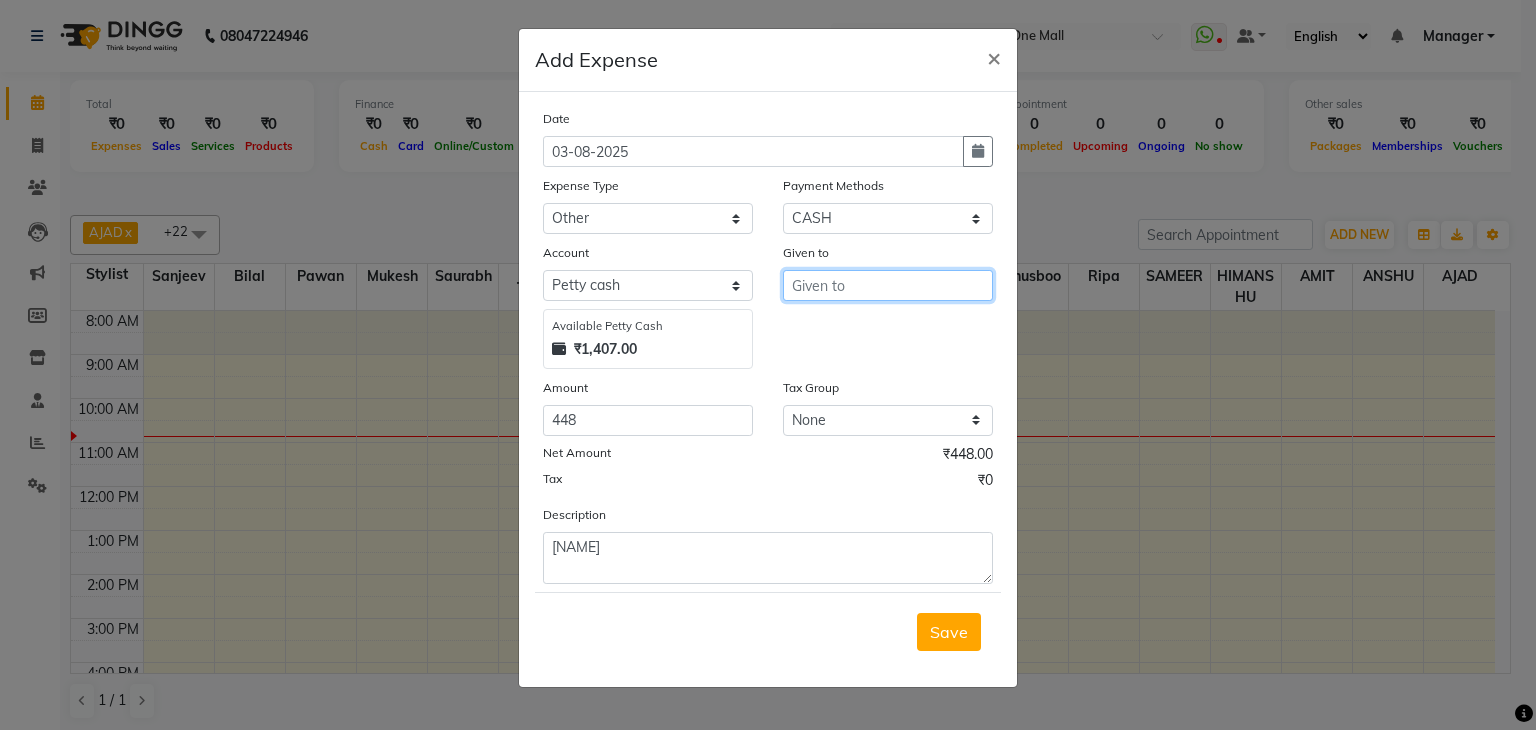 click at bounding box center (888, 285) 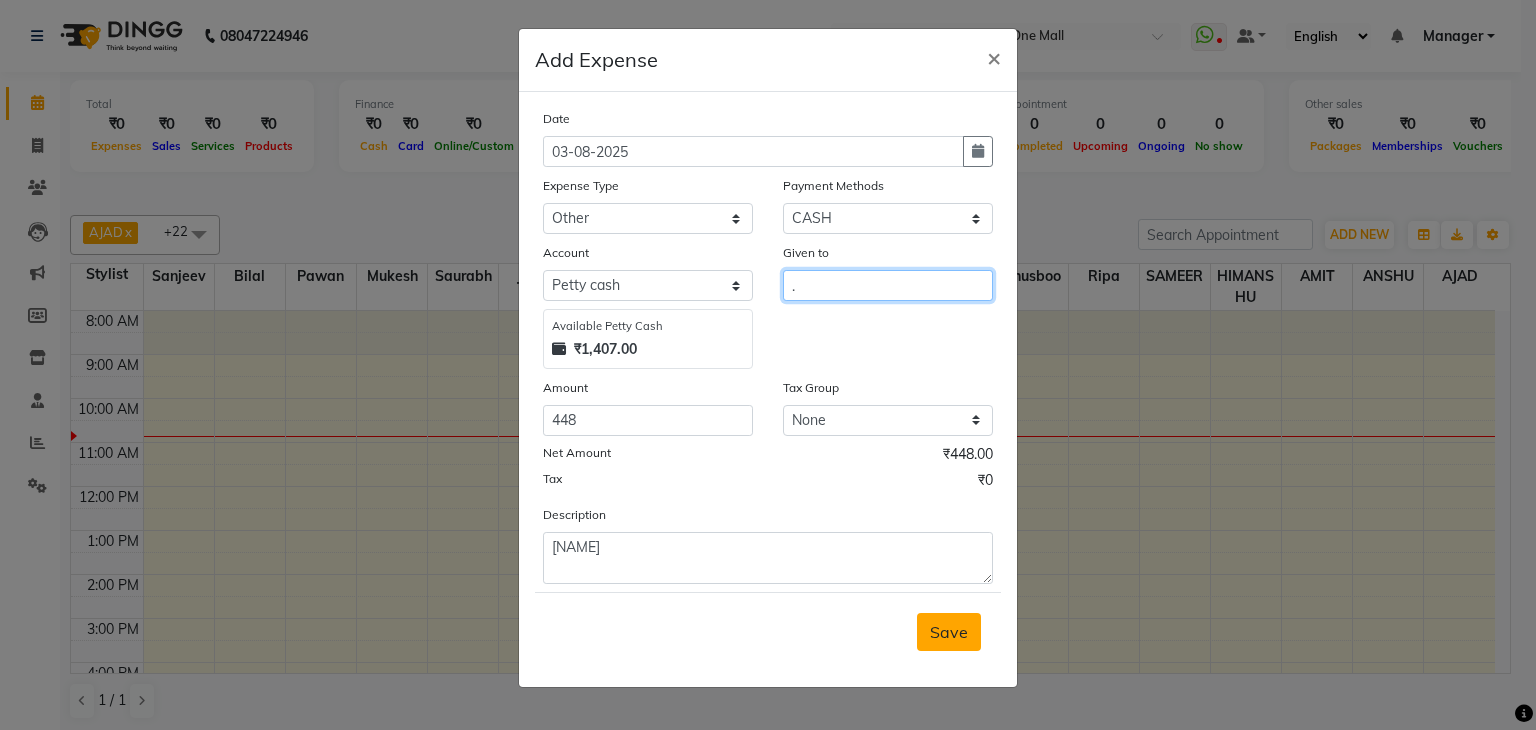 type on "." 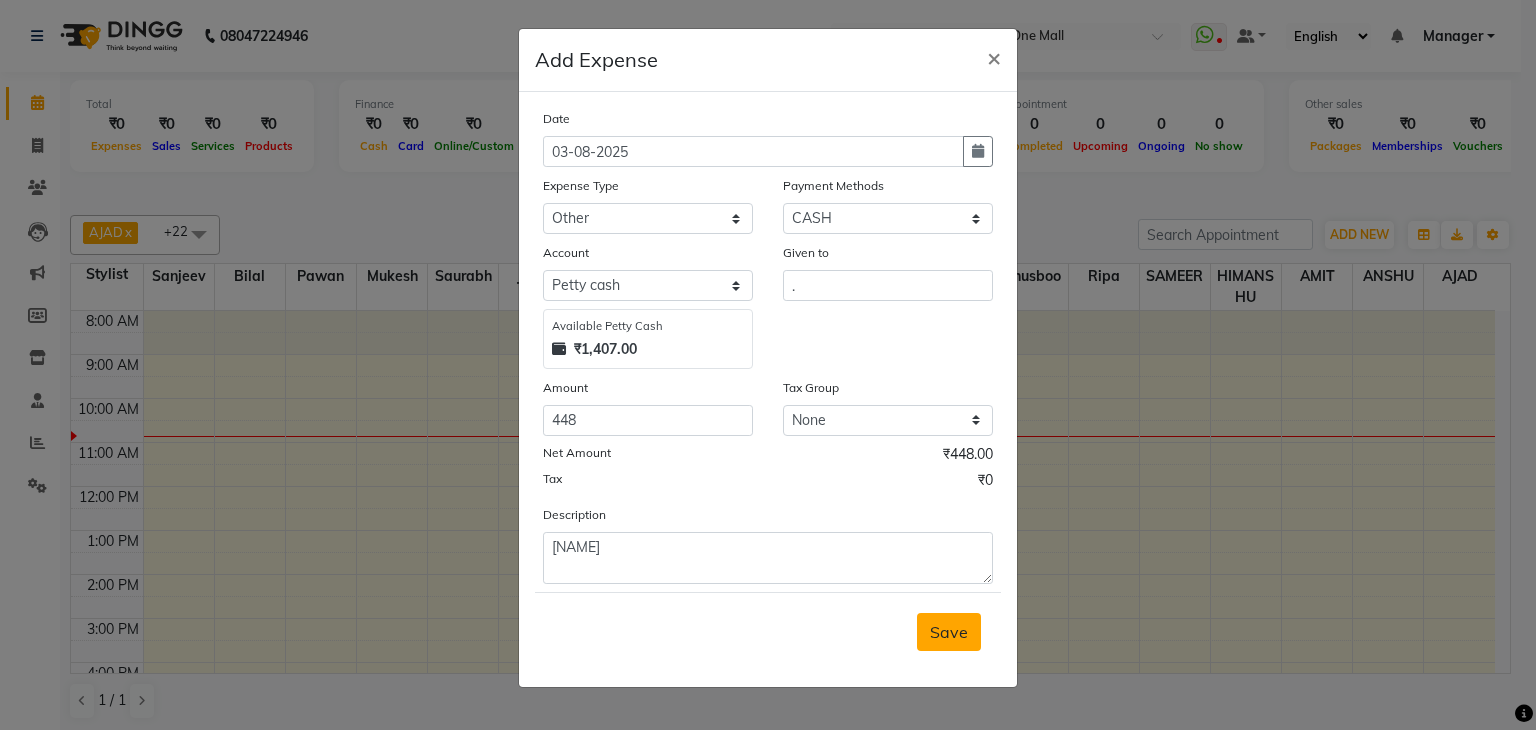 click on "Save" at bounding box center (949, 632) 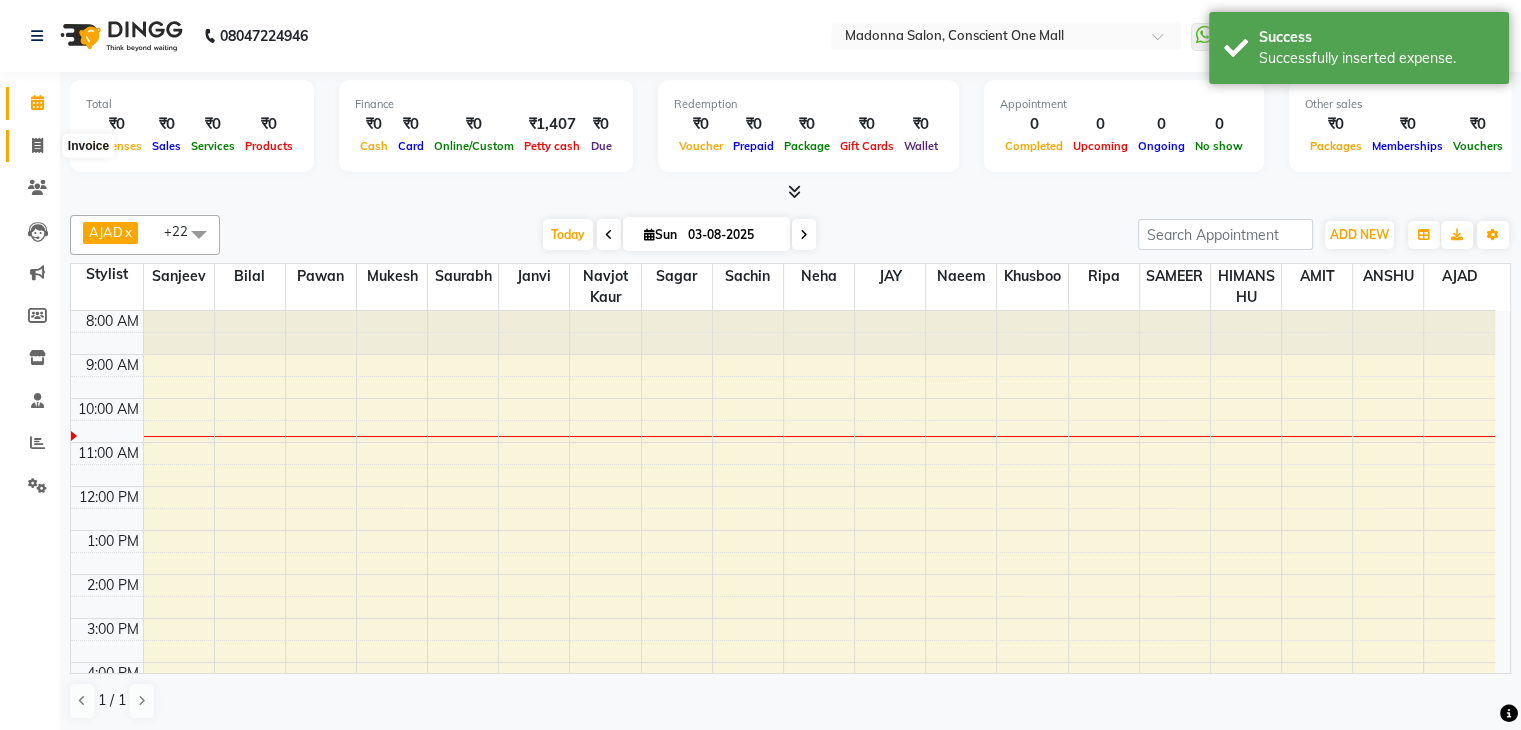 click 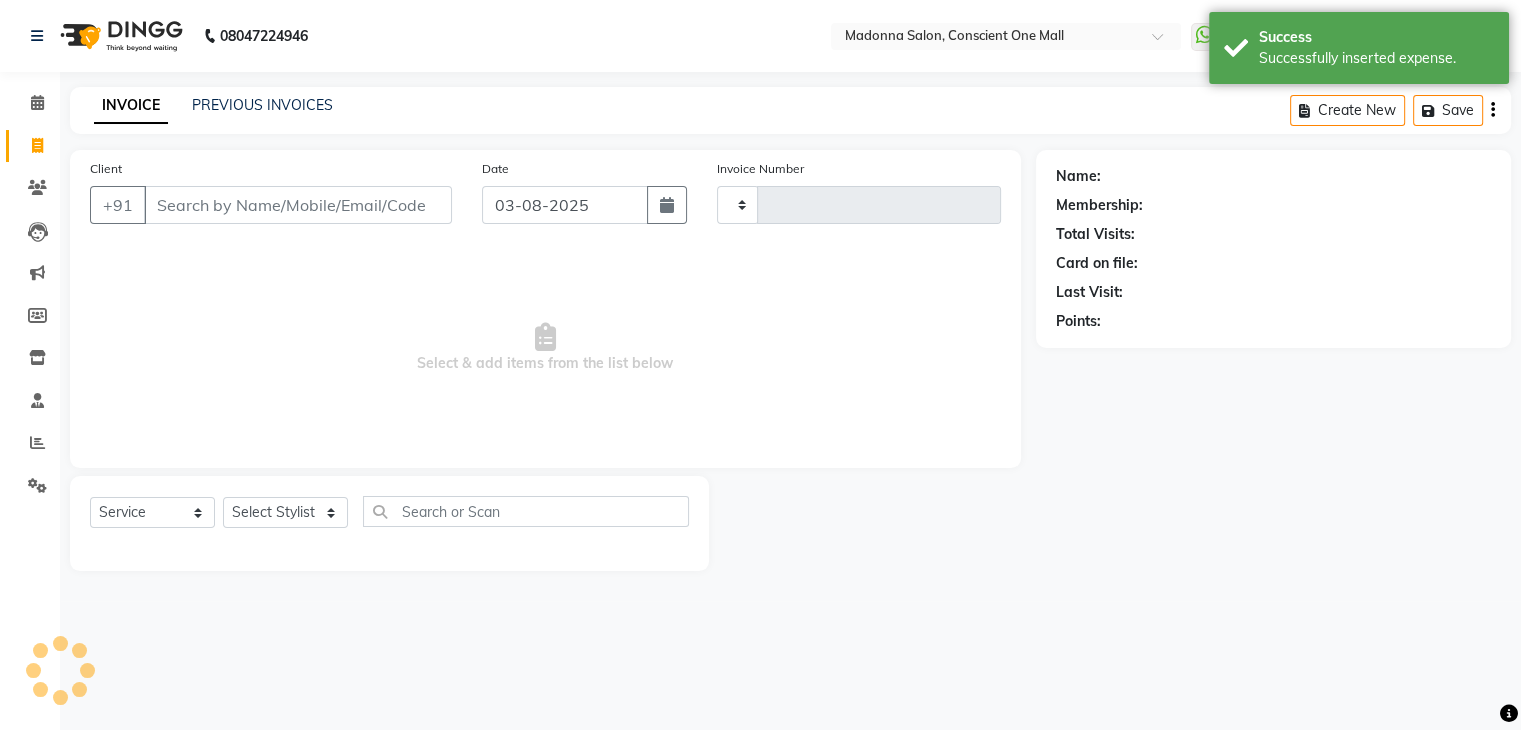 type on "1693" 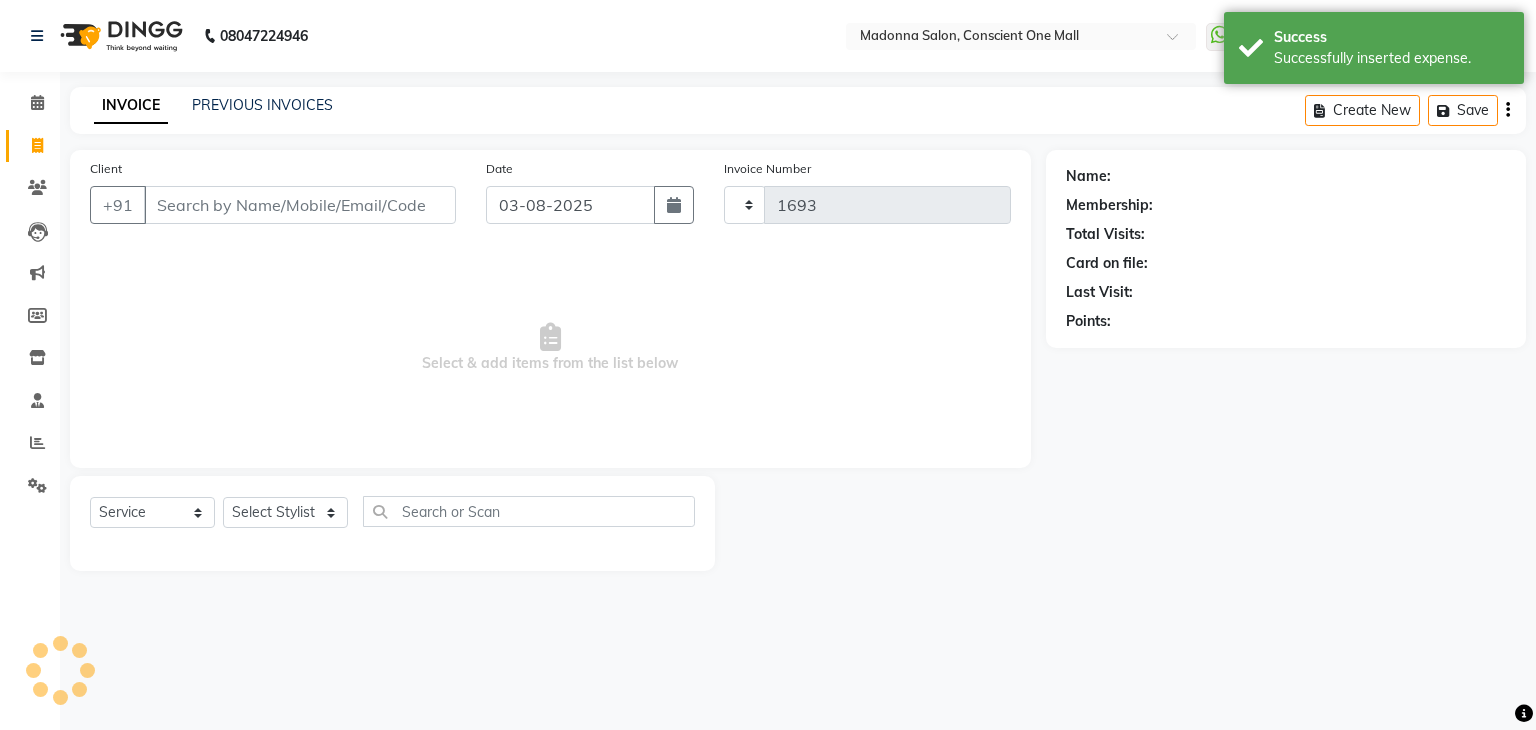 select on "7575" 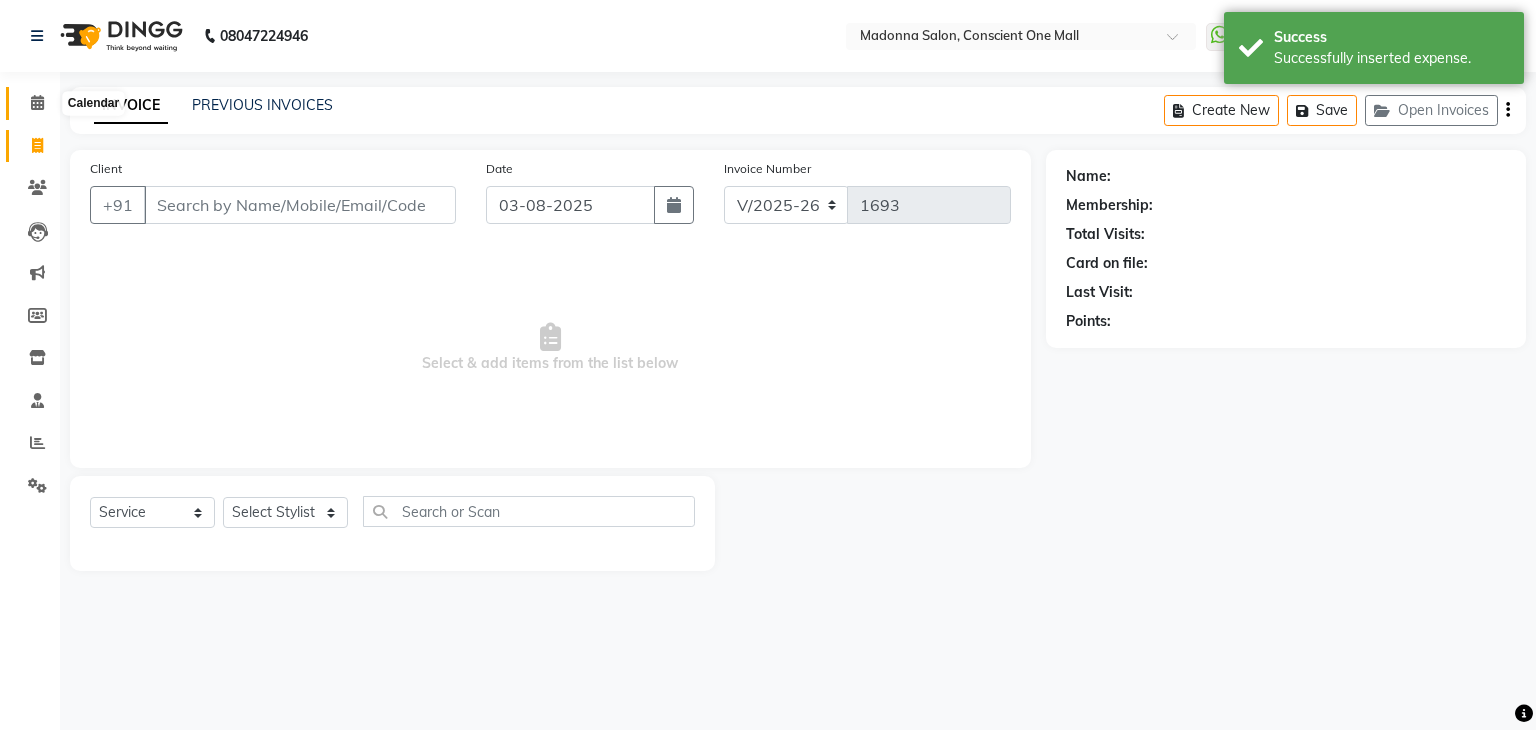 click 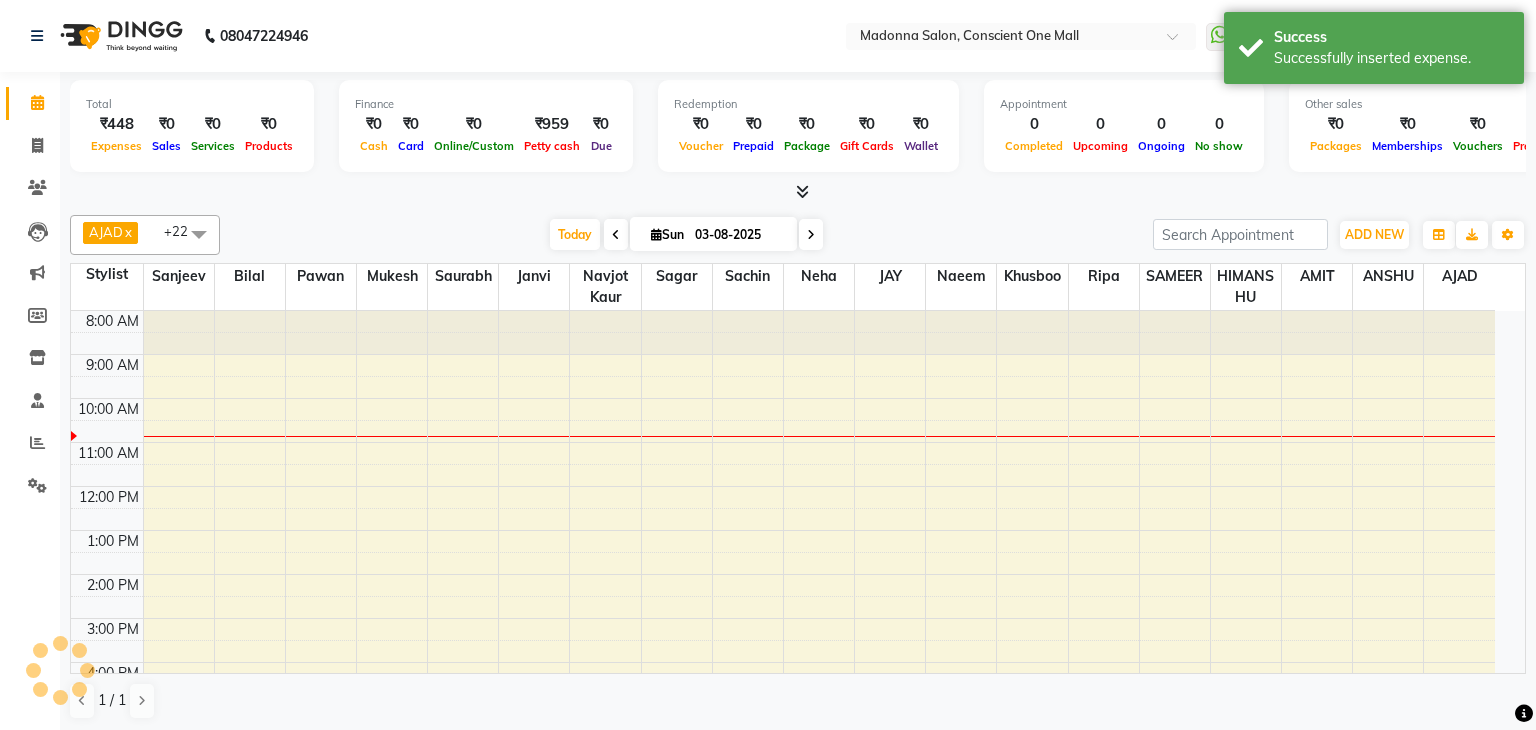 scroll, scrollTop: 0, scrollLeft: 0, axis: both 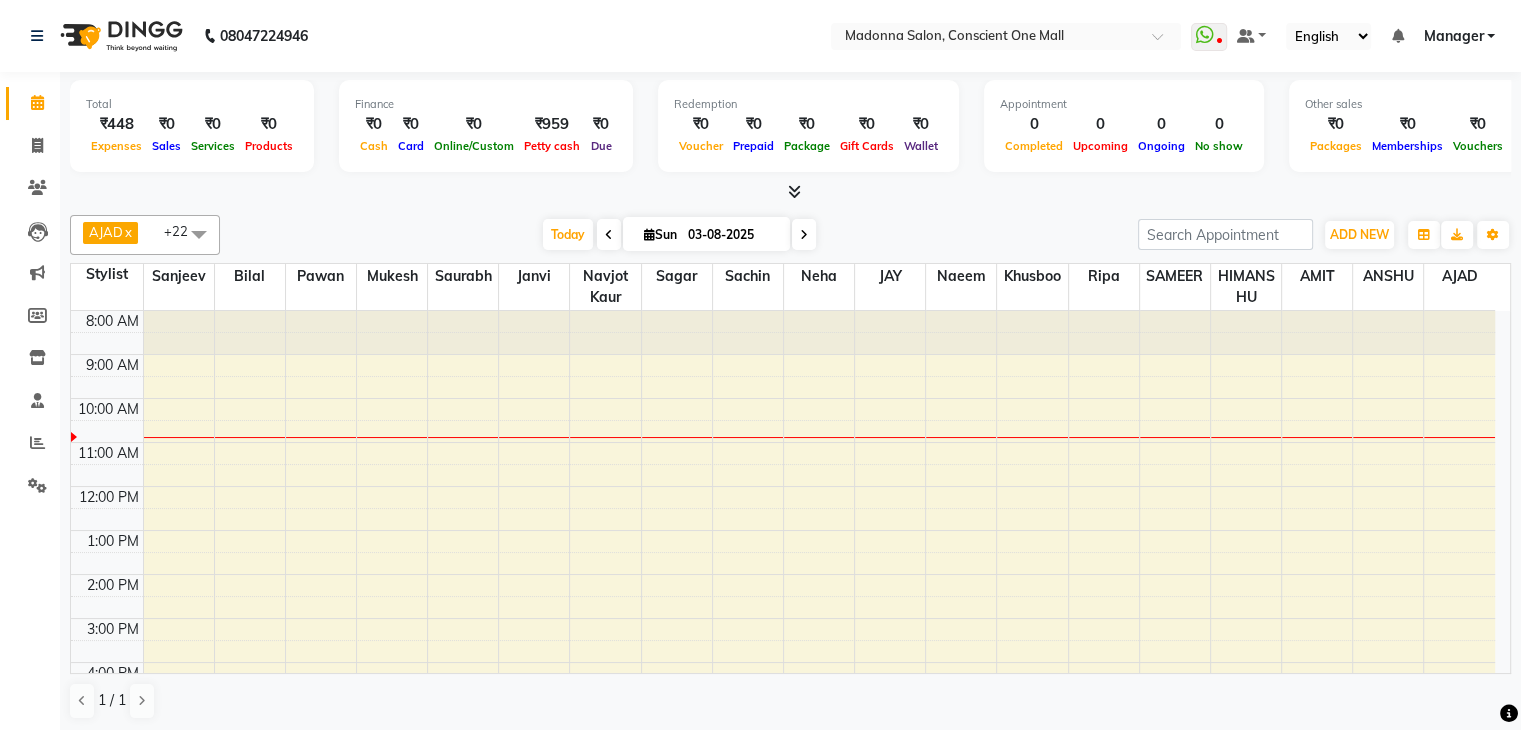 click at bounding box center [790, 192] 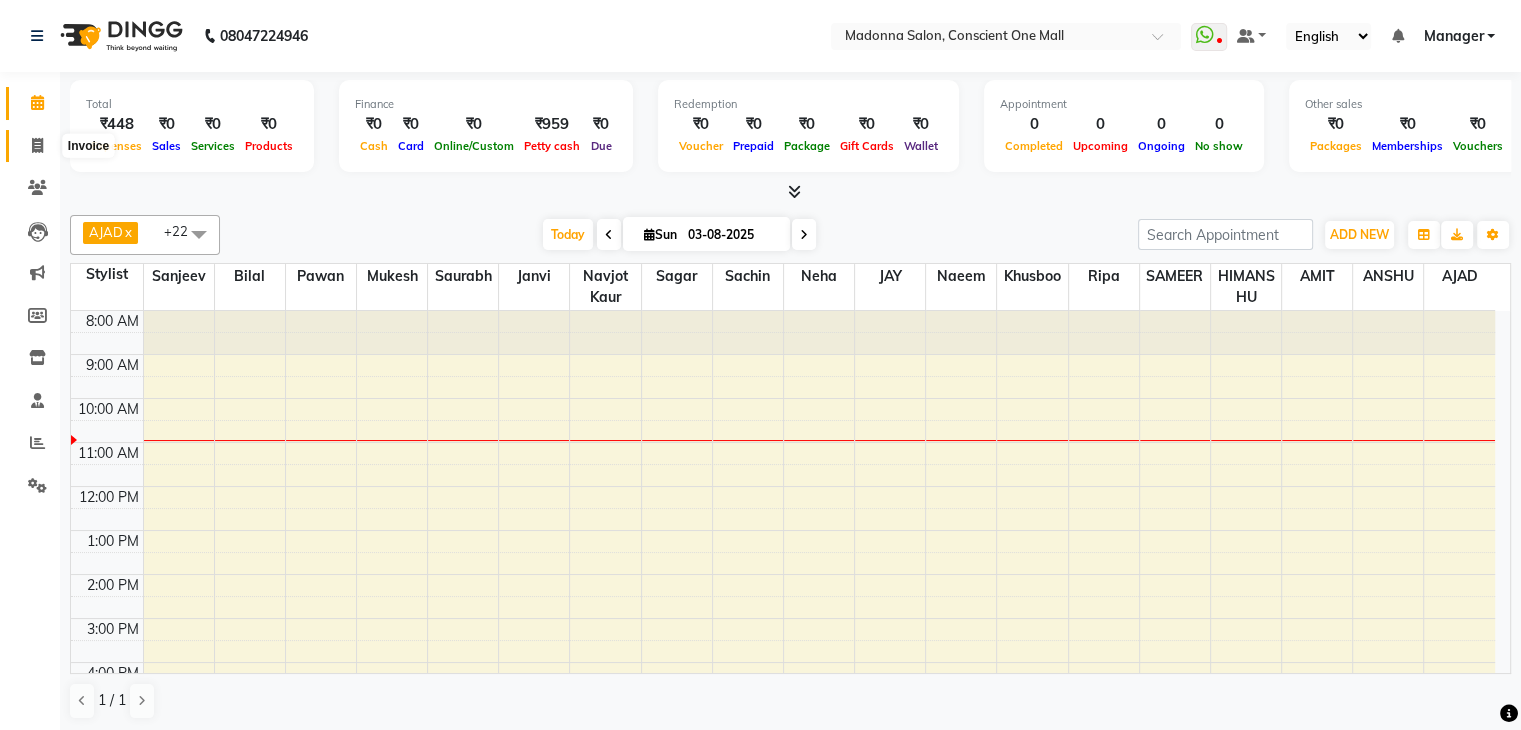click 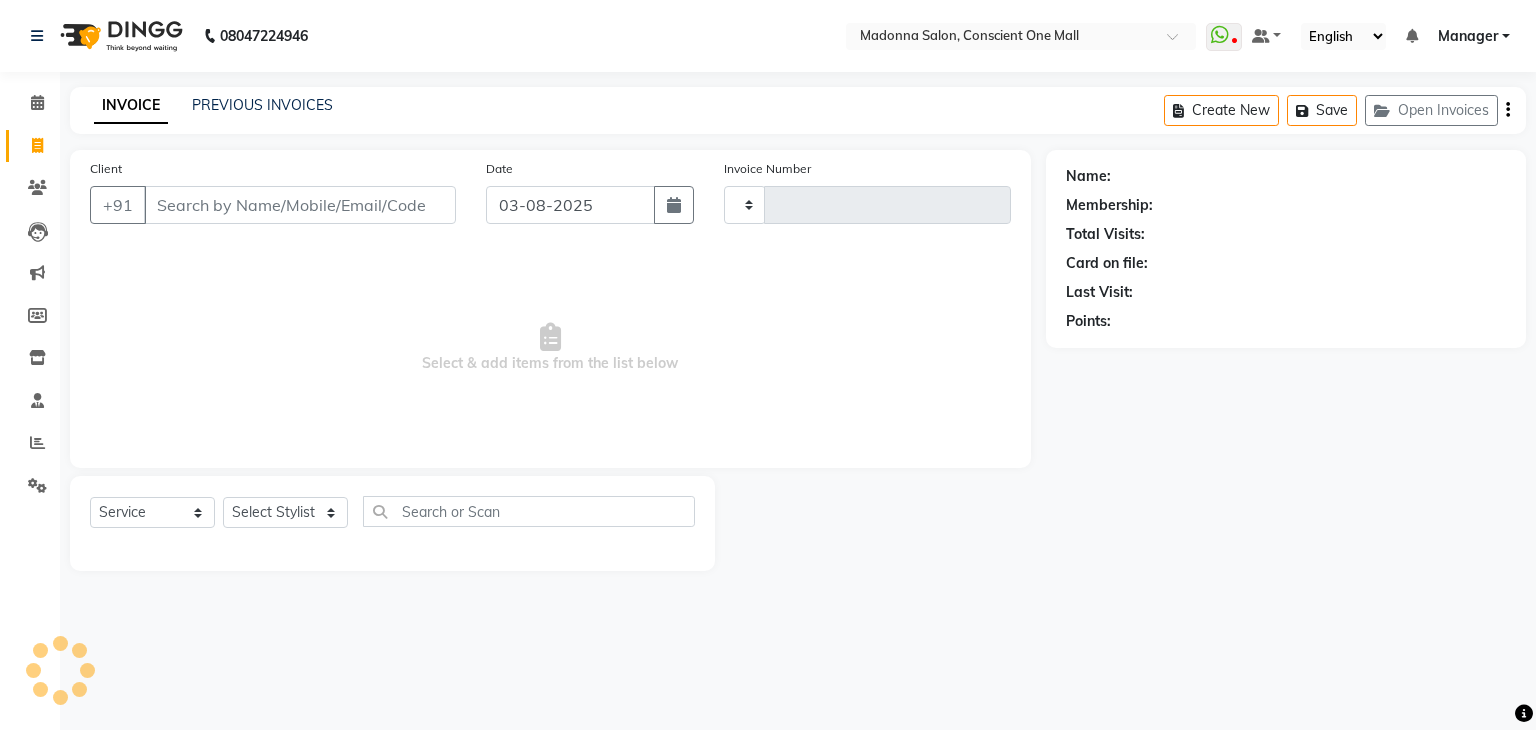 type on "1693" 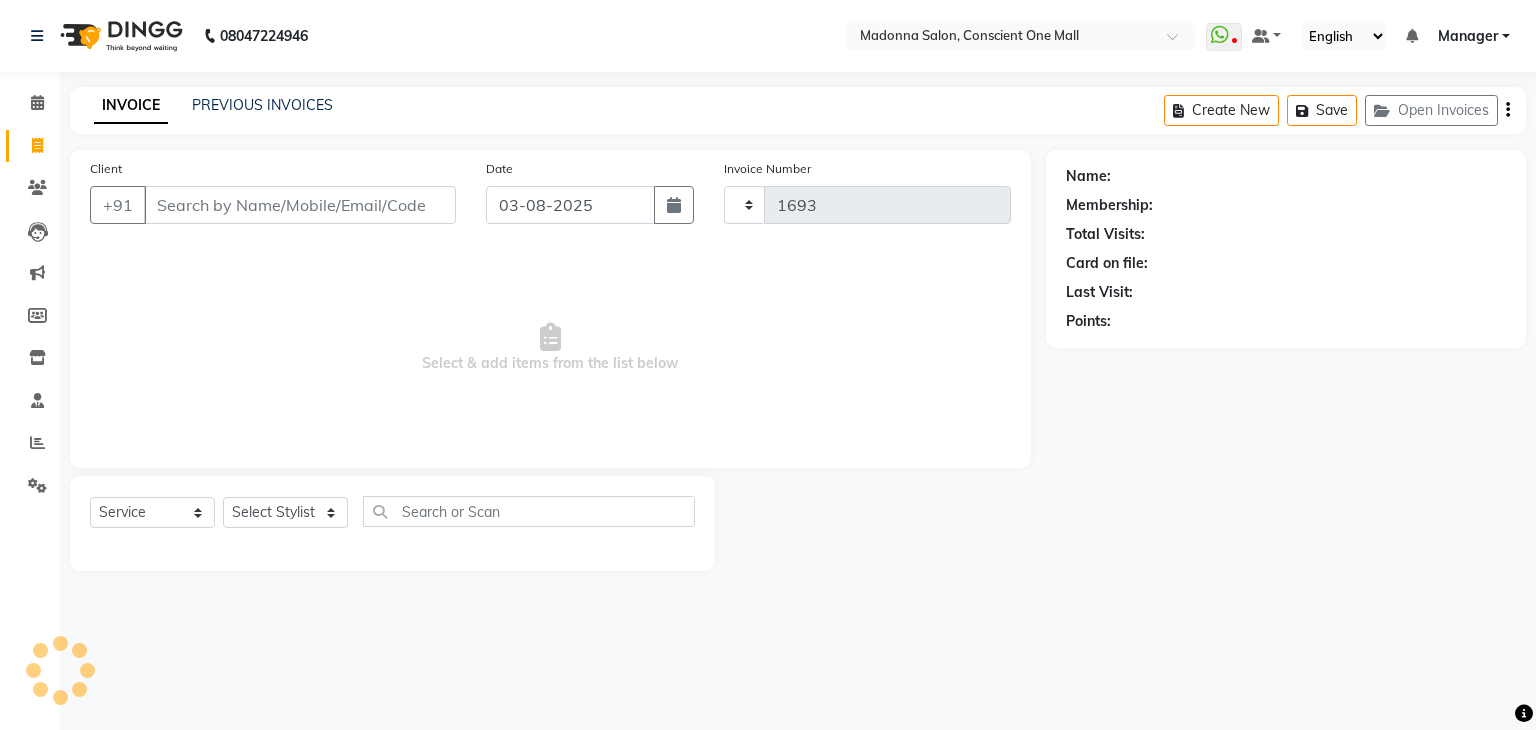 select on "7575" 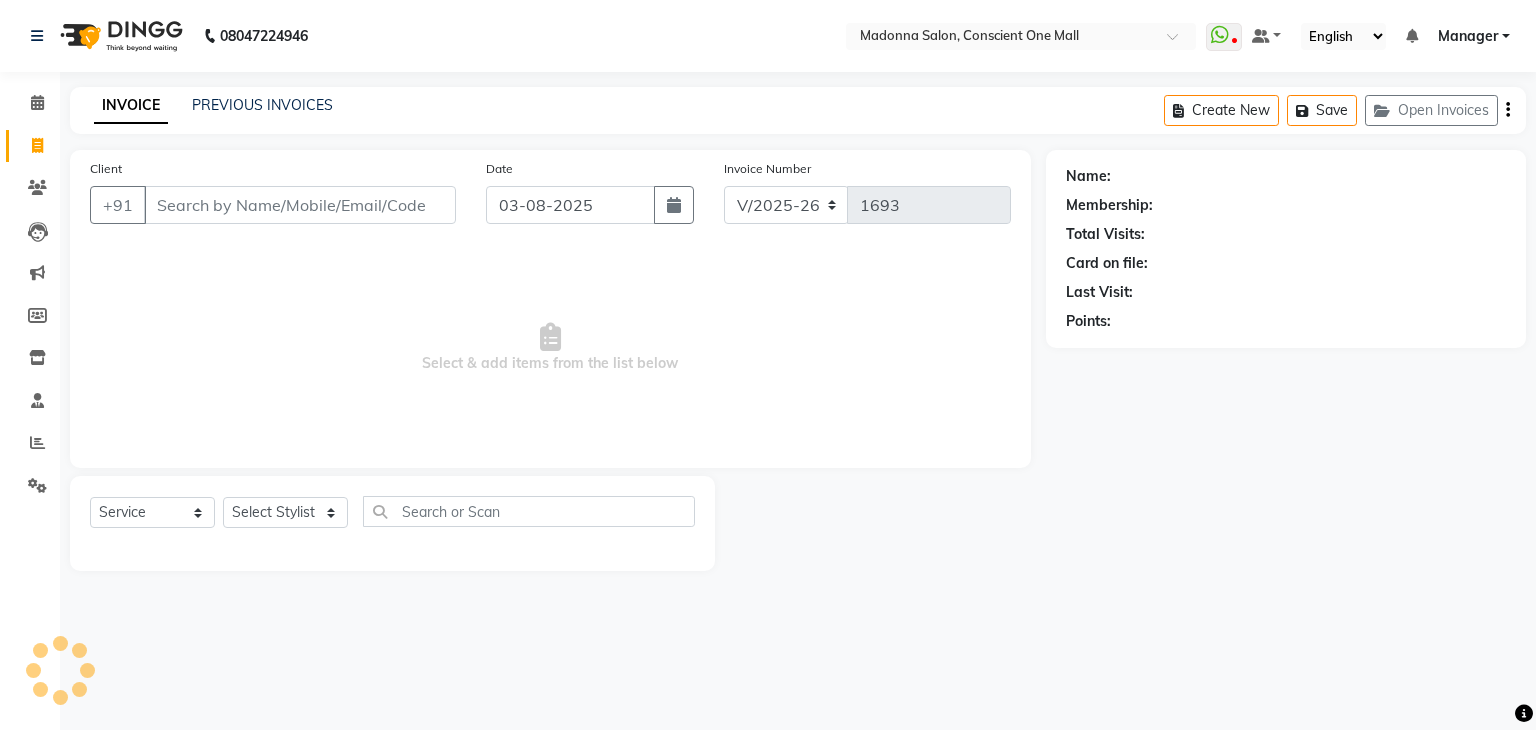 click on "Select & add items from the list below" at bounding box center [550, 348] 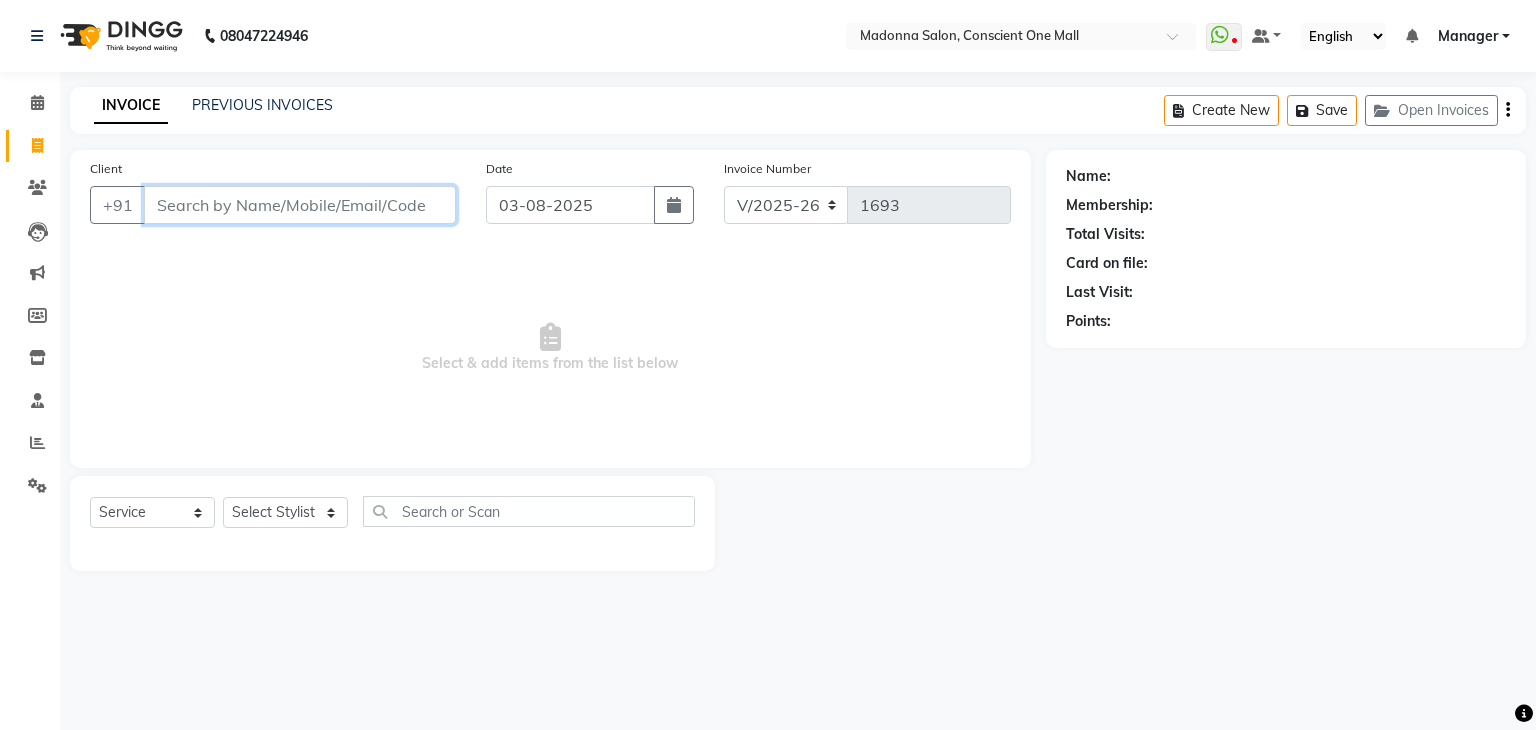 click on "Client" at bounding box center (300, 205) 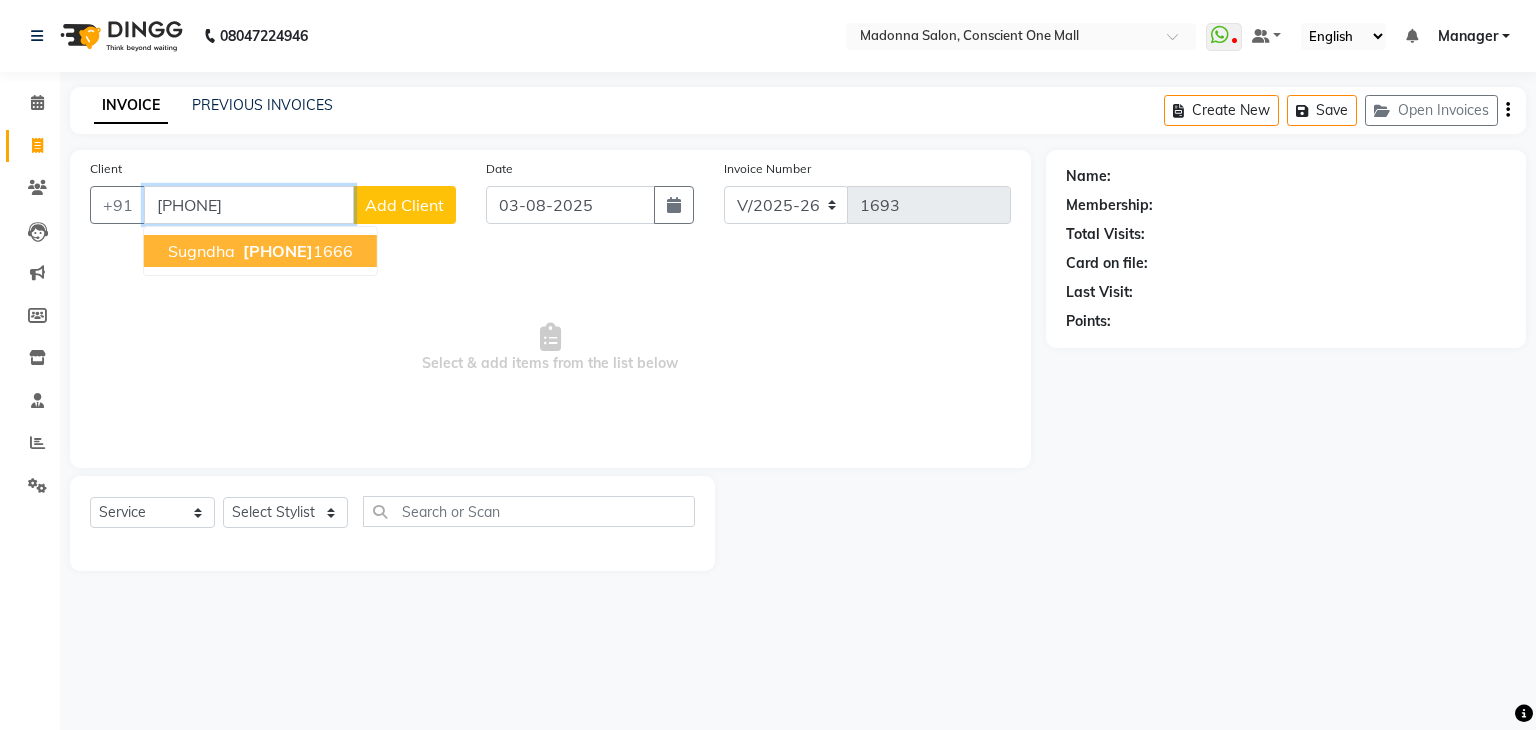 click on "Sugndha   999023 1666" at bounding box center [260, 251] 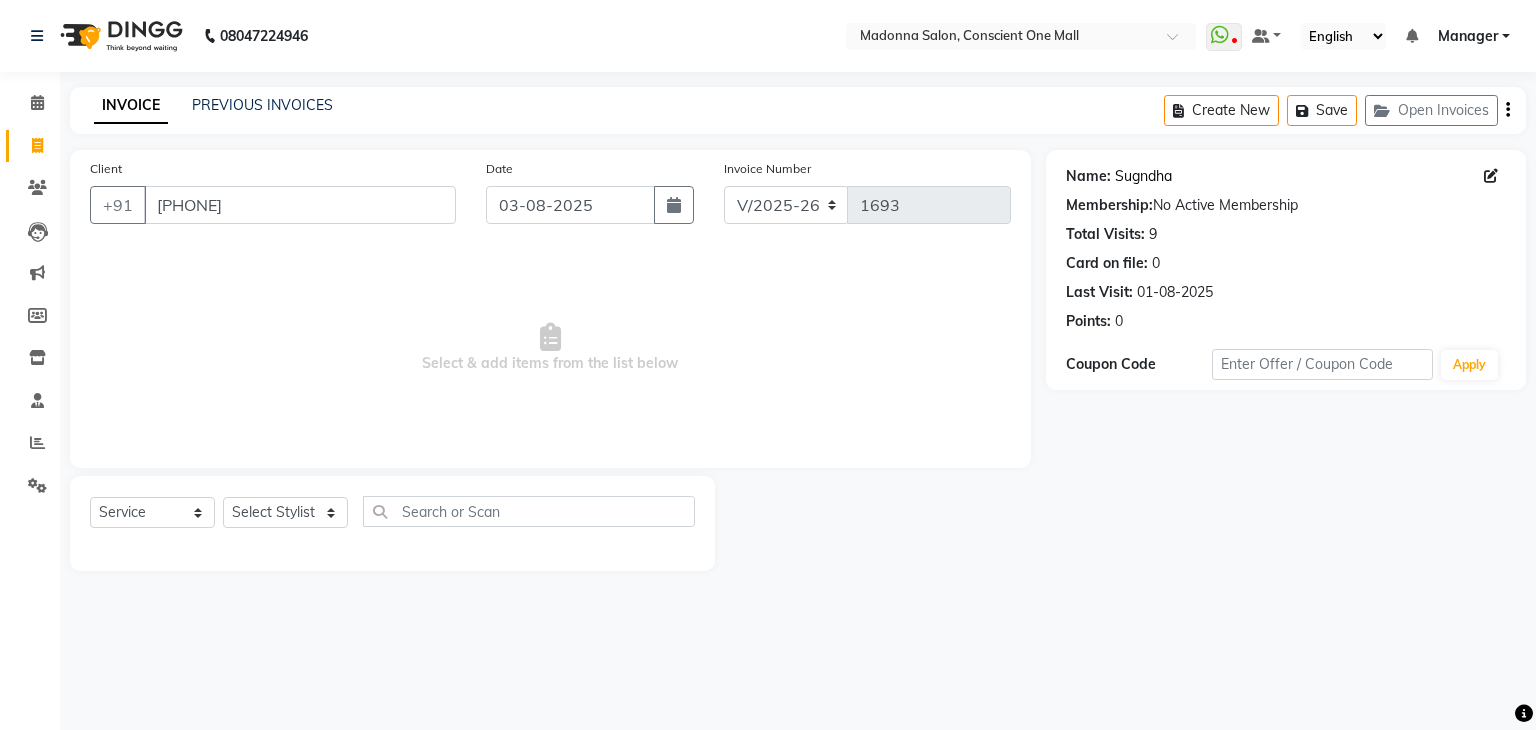 click on "Sugndha" 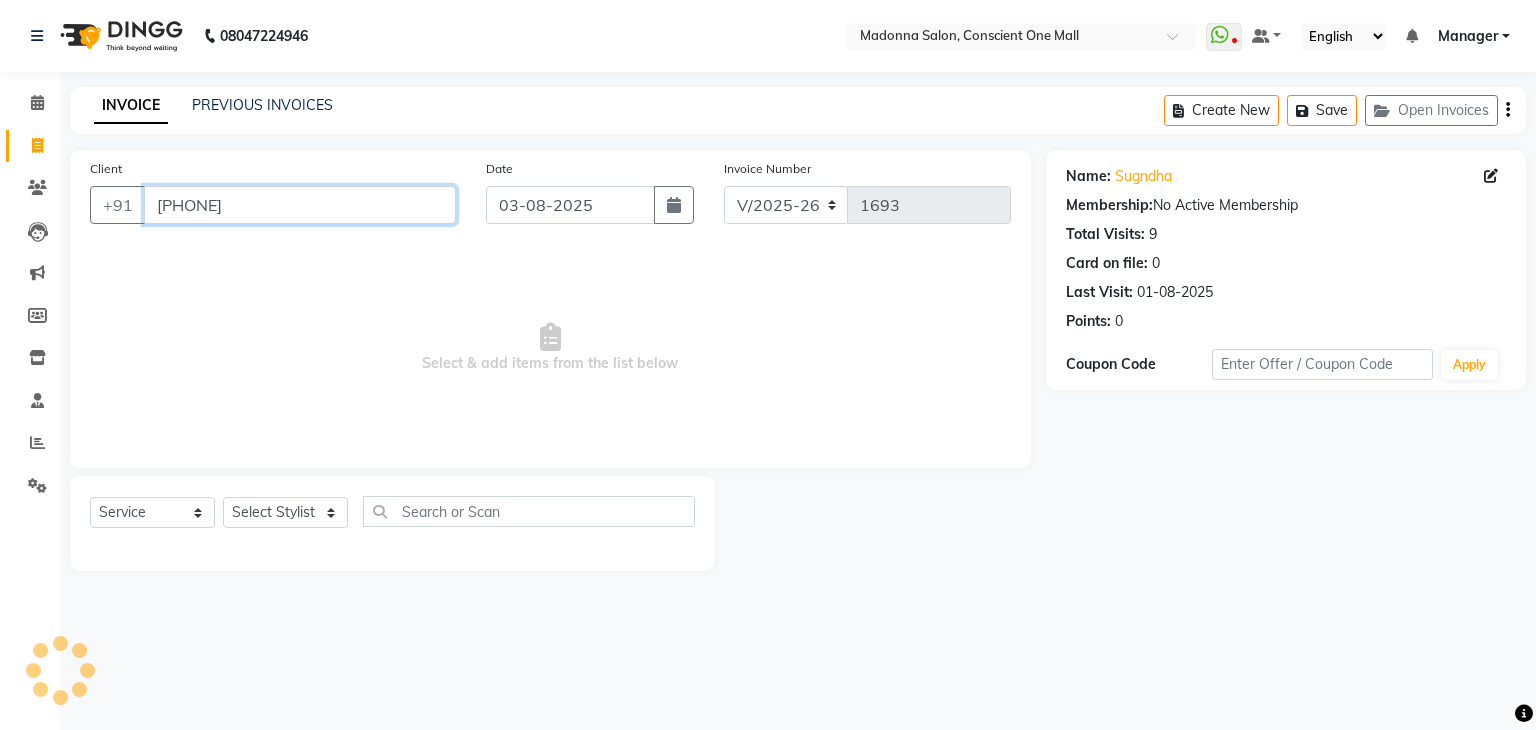 click on "[PHONE]" at bounding box center [300, 205] 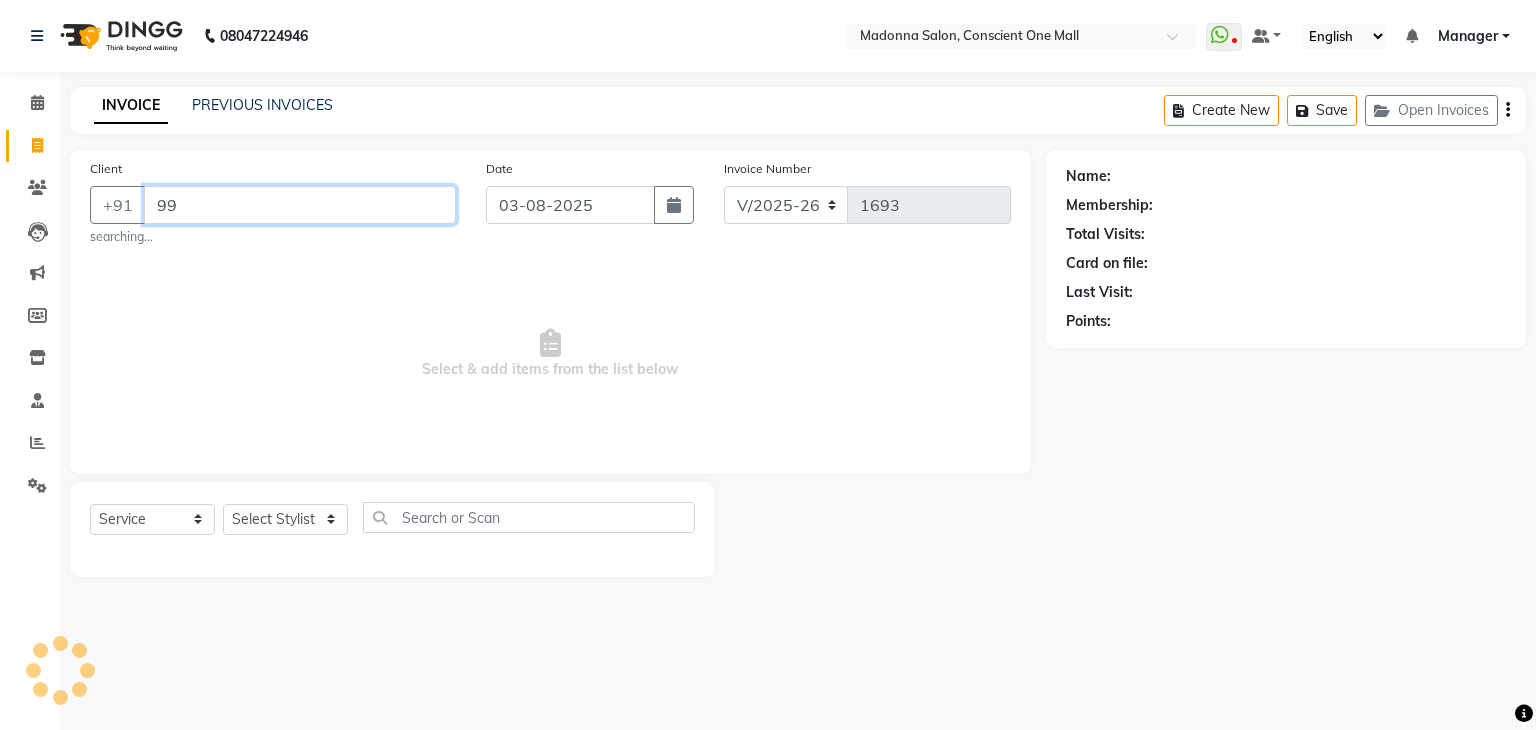 type on "9" 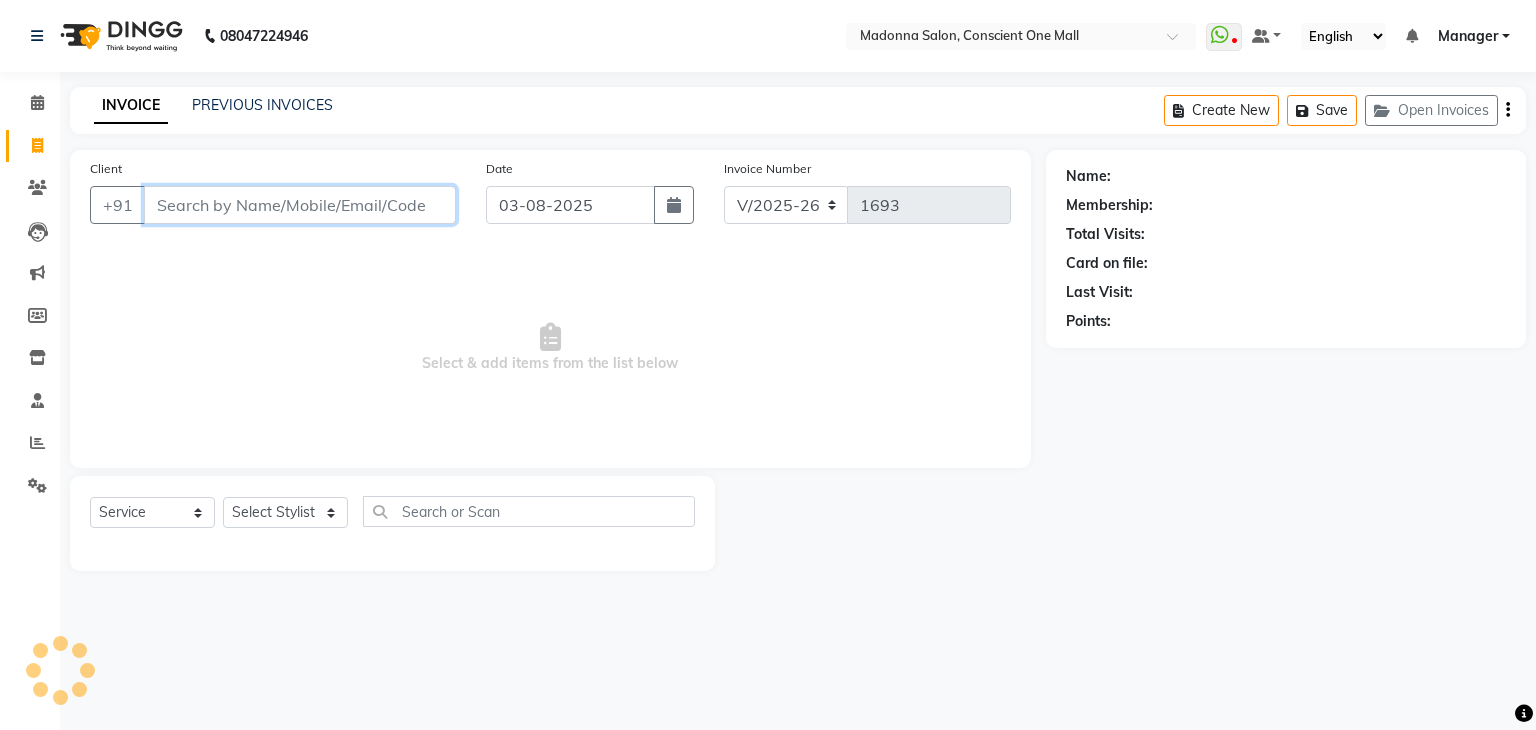 type 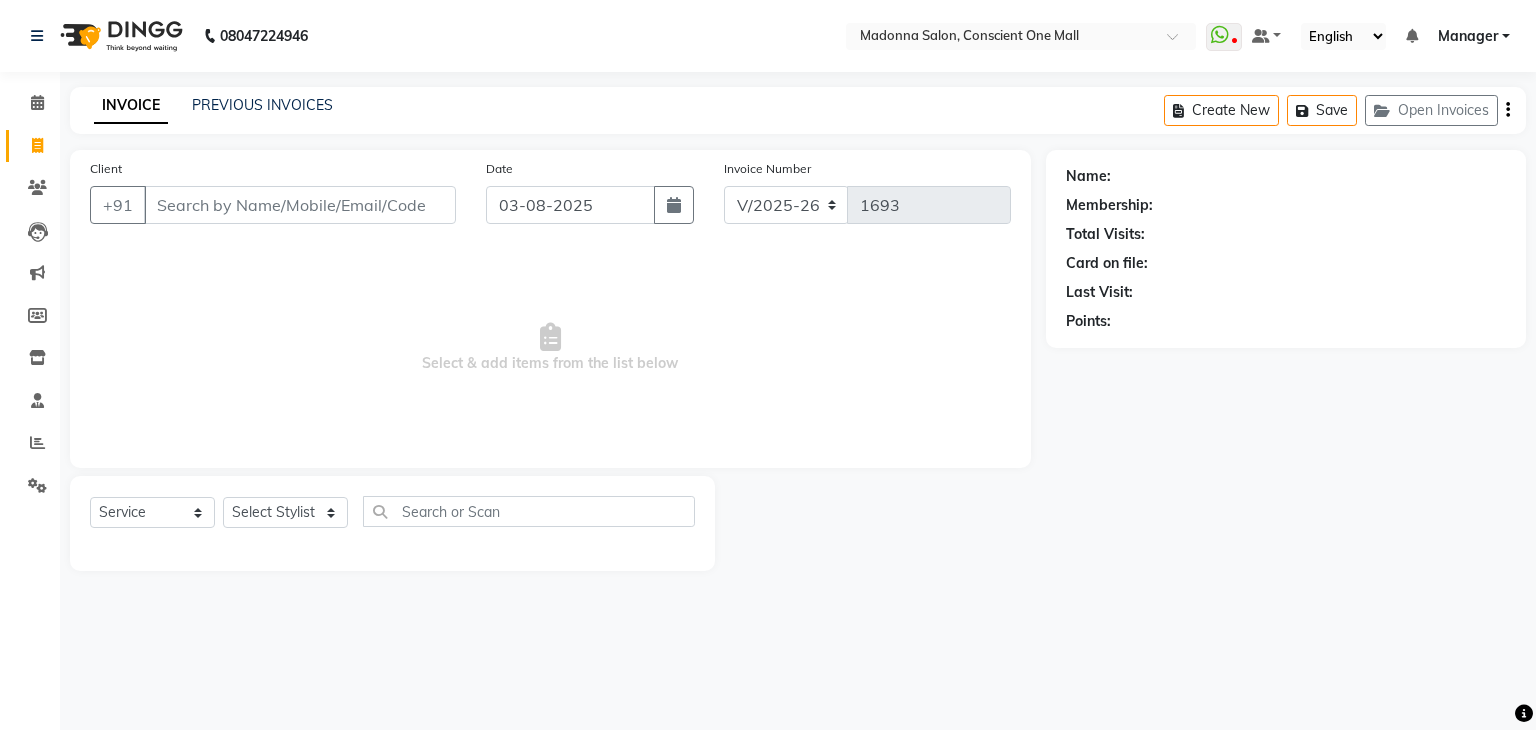 click on "Select & add items from the list below" at bounding box center [550, 348] 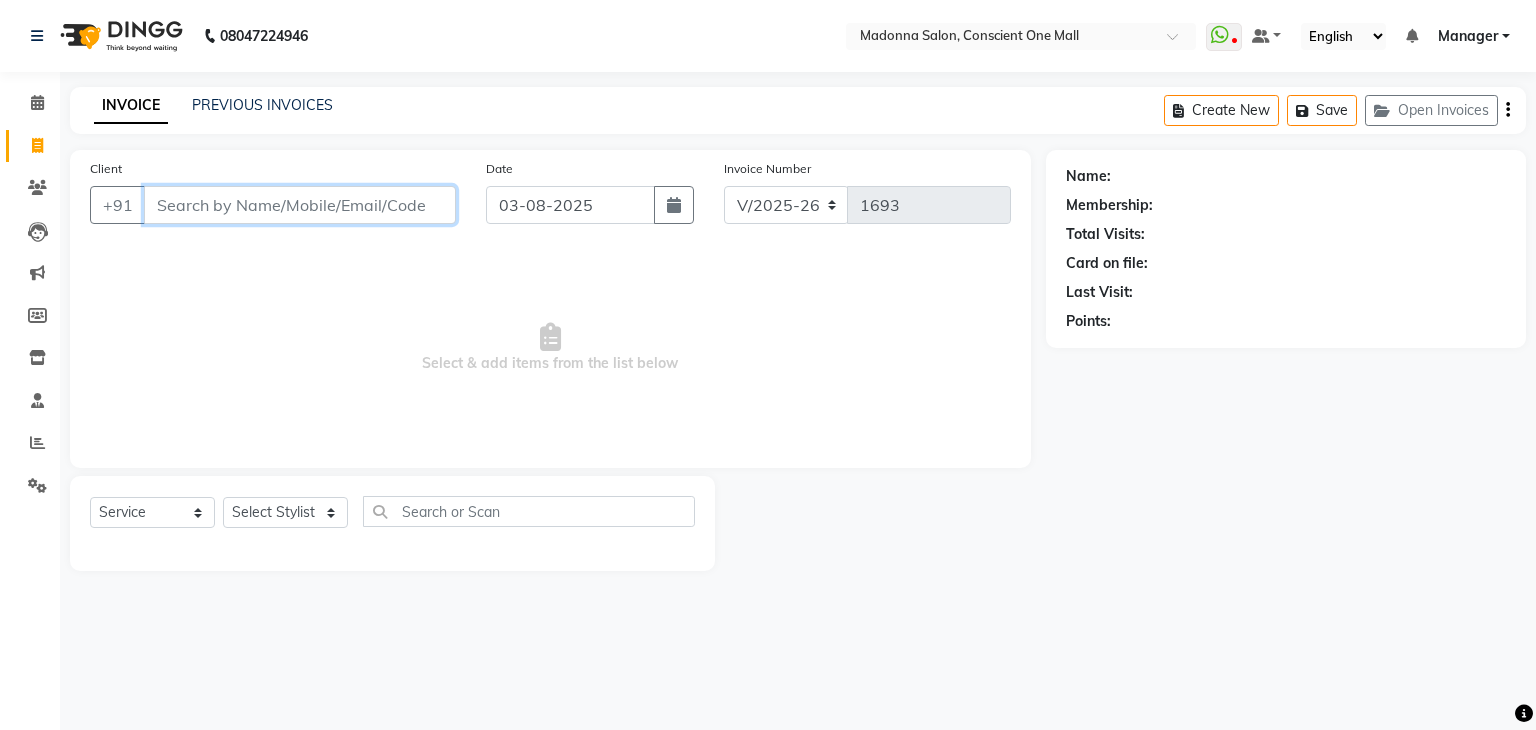 click on "Client" at bounding box center (300, 205) 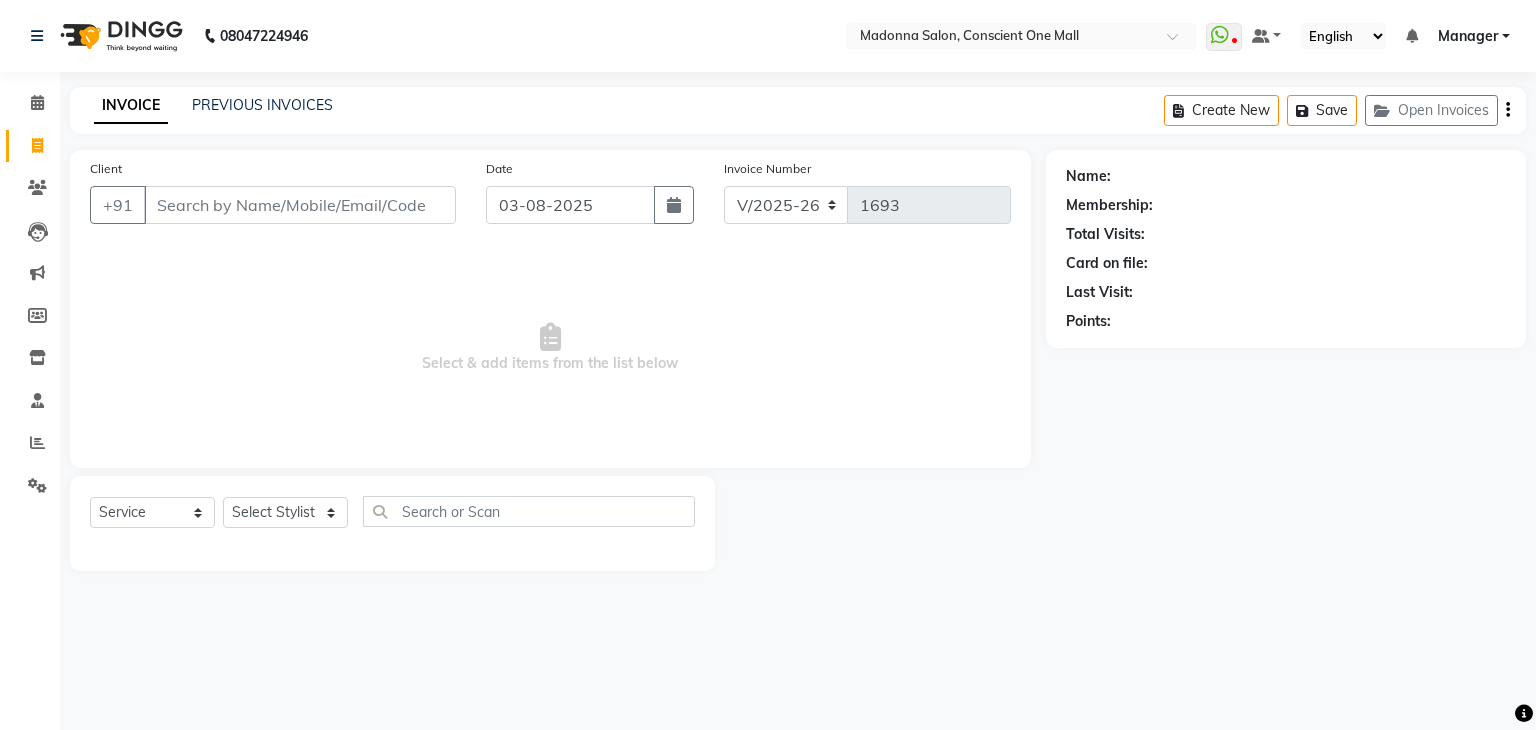 click on "Select & add items from the list below" at bounding box center (550, 348) 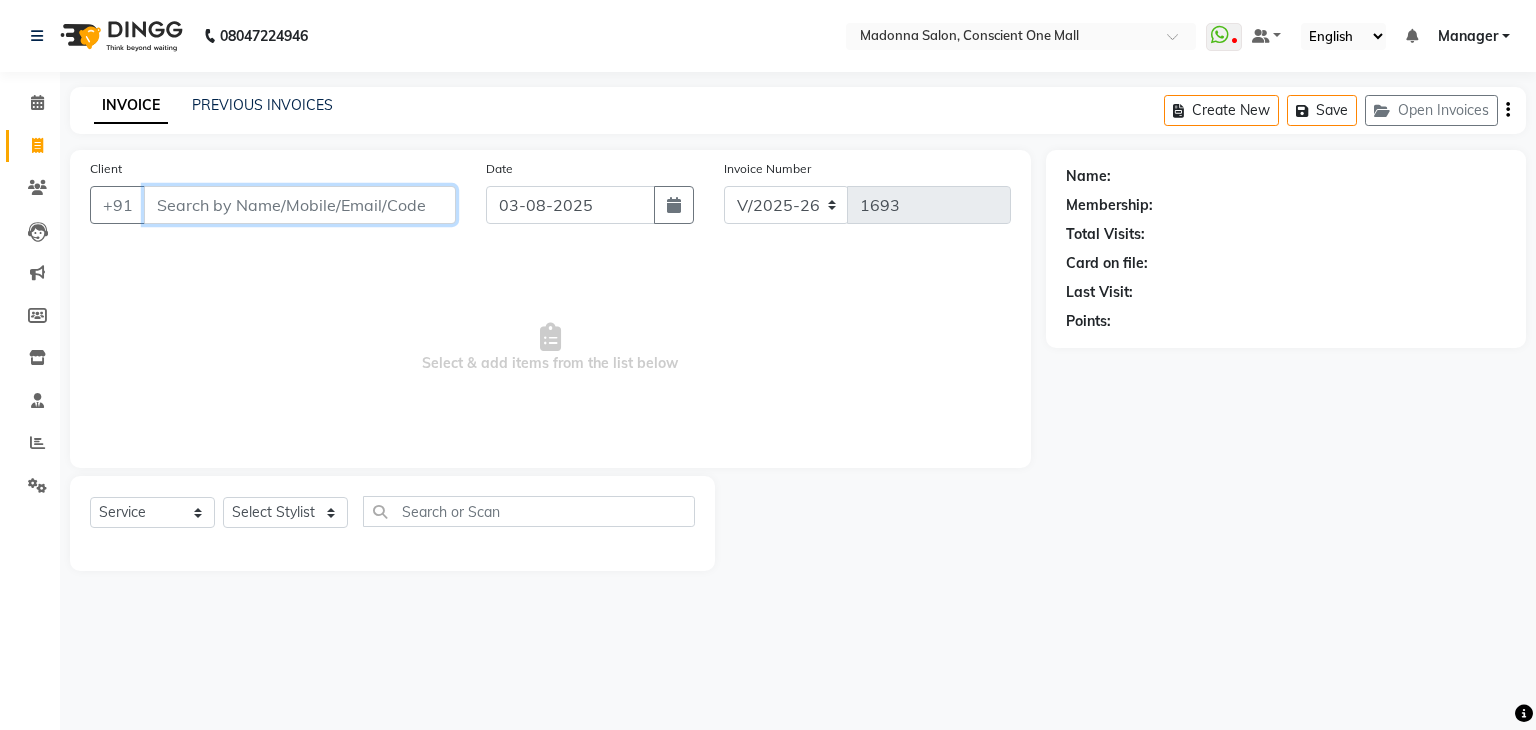 click on "Client" at bounding box center [300, 205] 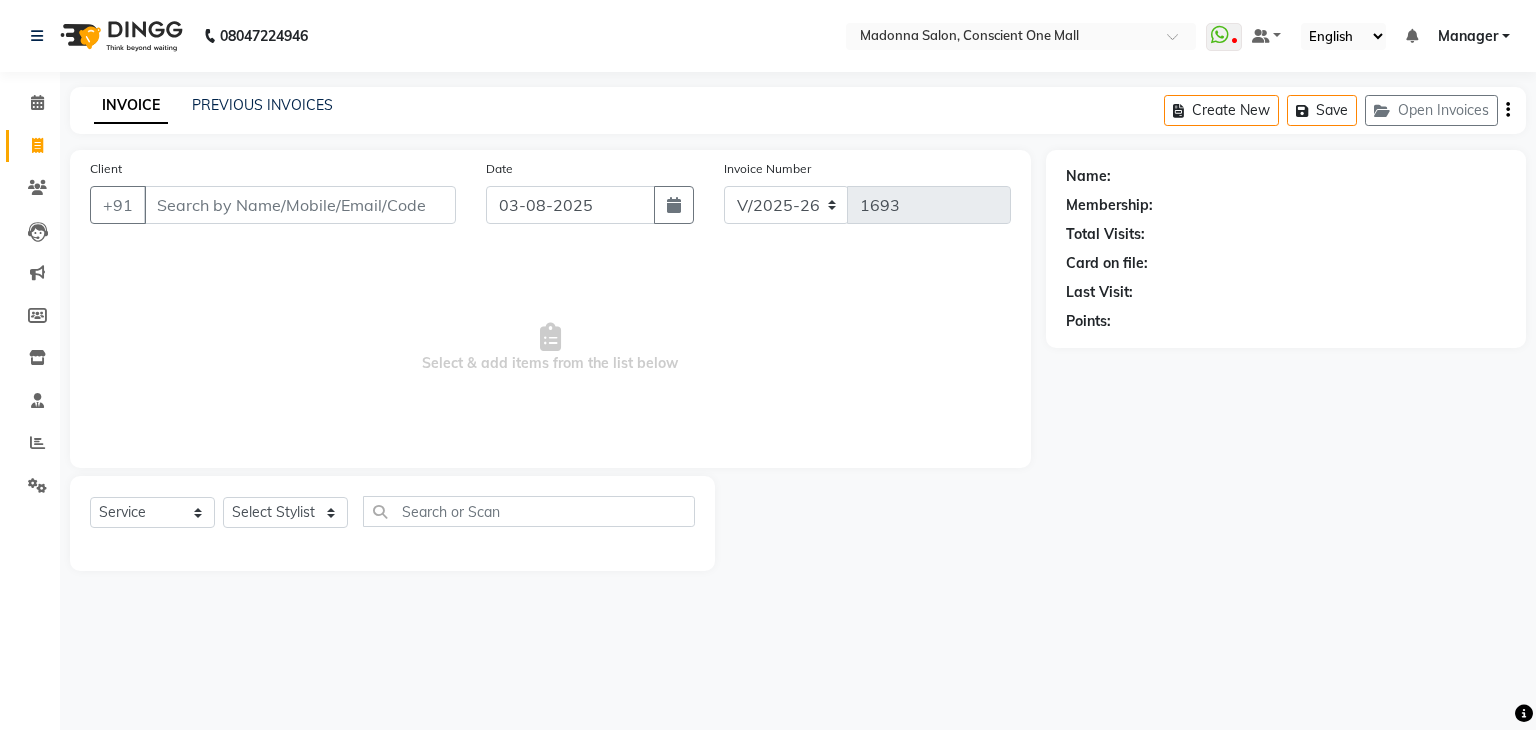 click on "Select & add items from the list below" at bounding box center (550, 348) 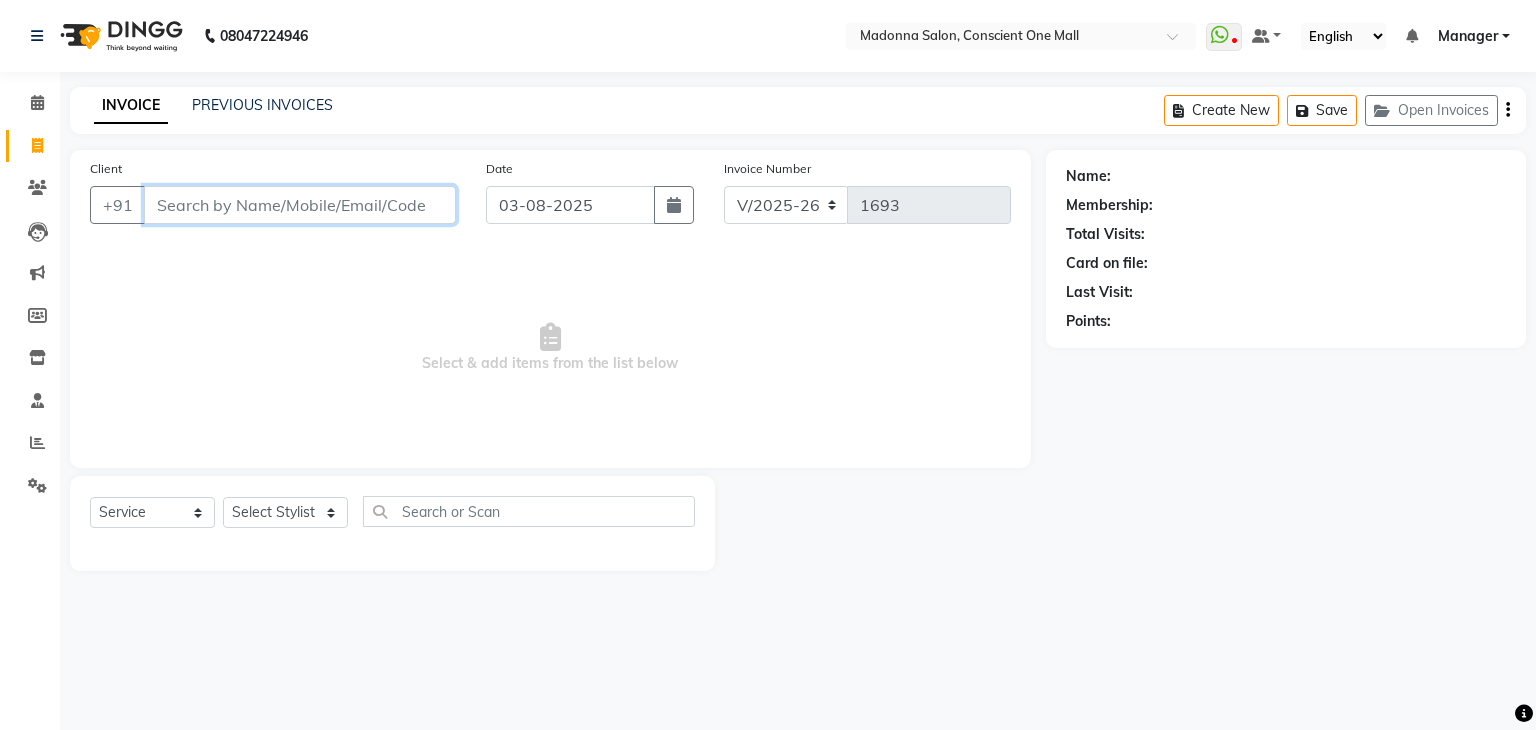 drag, startPoint x: 242, startPoint y: 198, endPoint x: 269, endPoint y: 354, distance: 158.31929 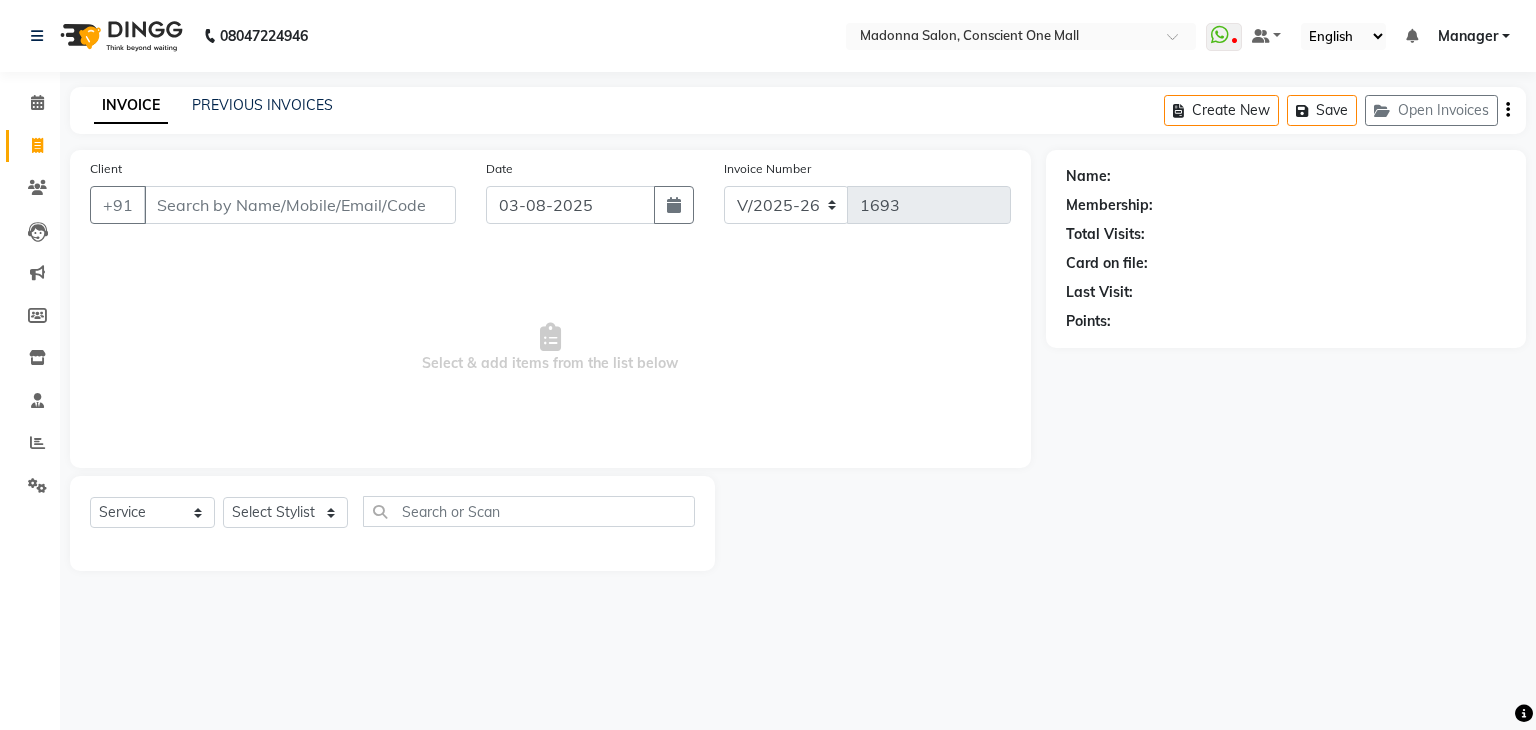click on "Select & add items from the list below" at bounding box center (550, 348) 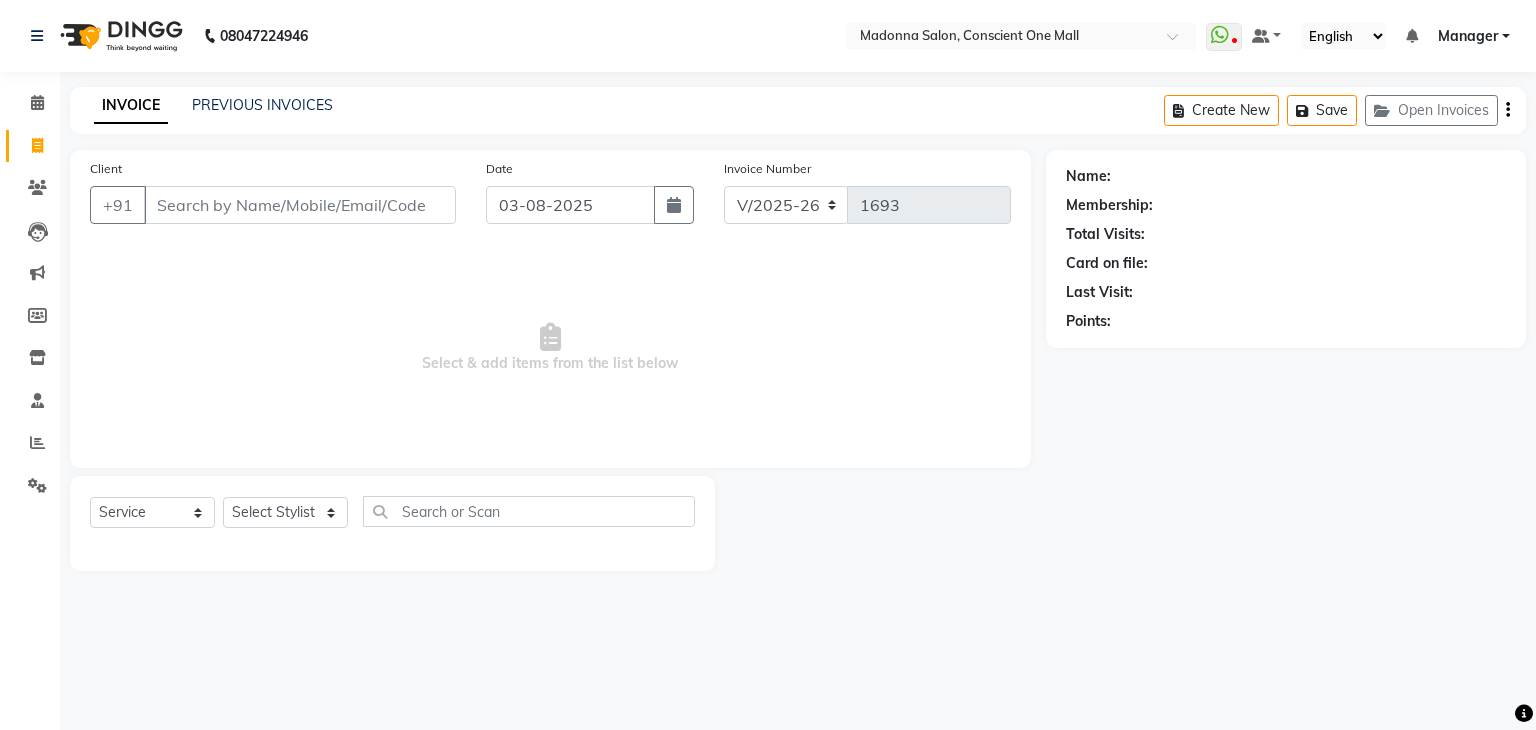 click 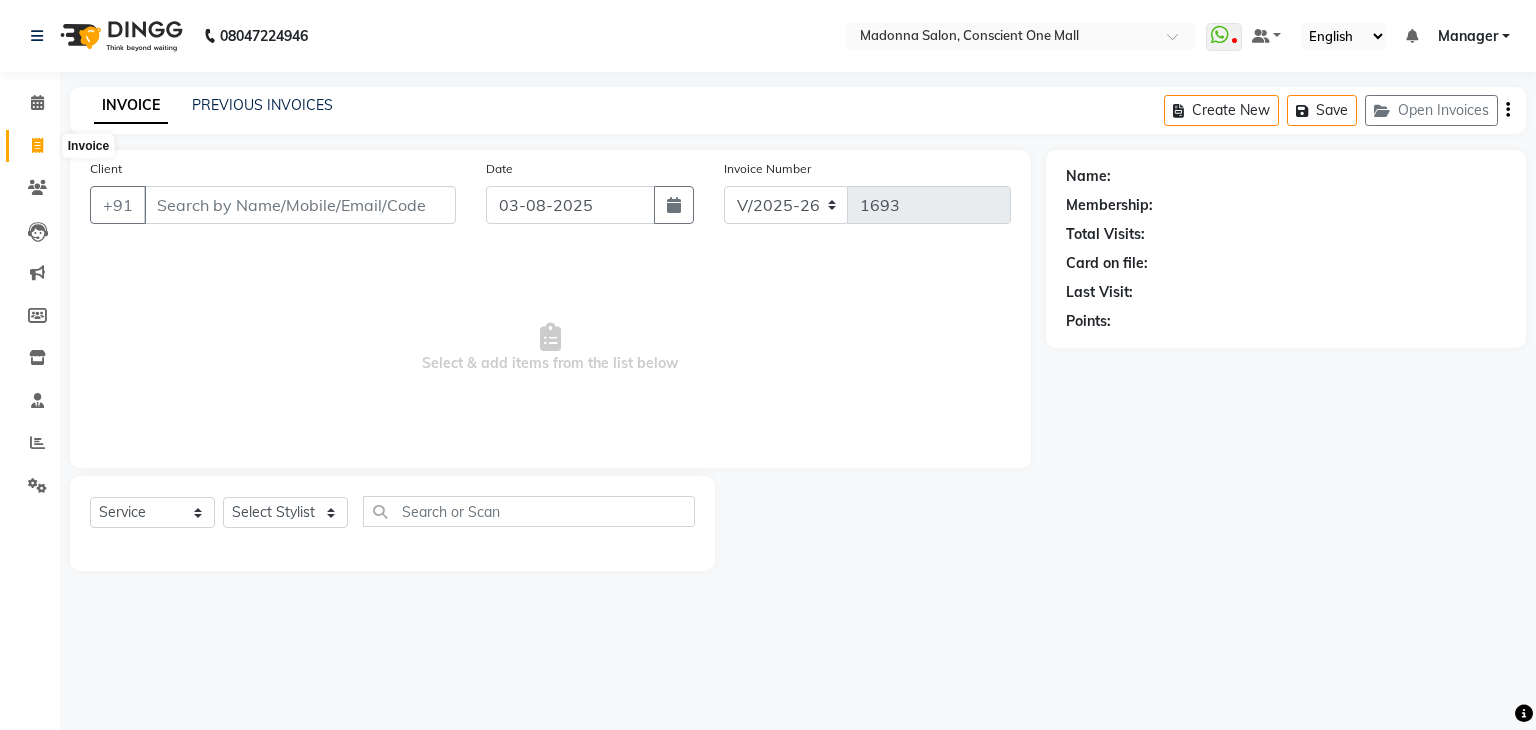 click 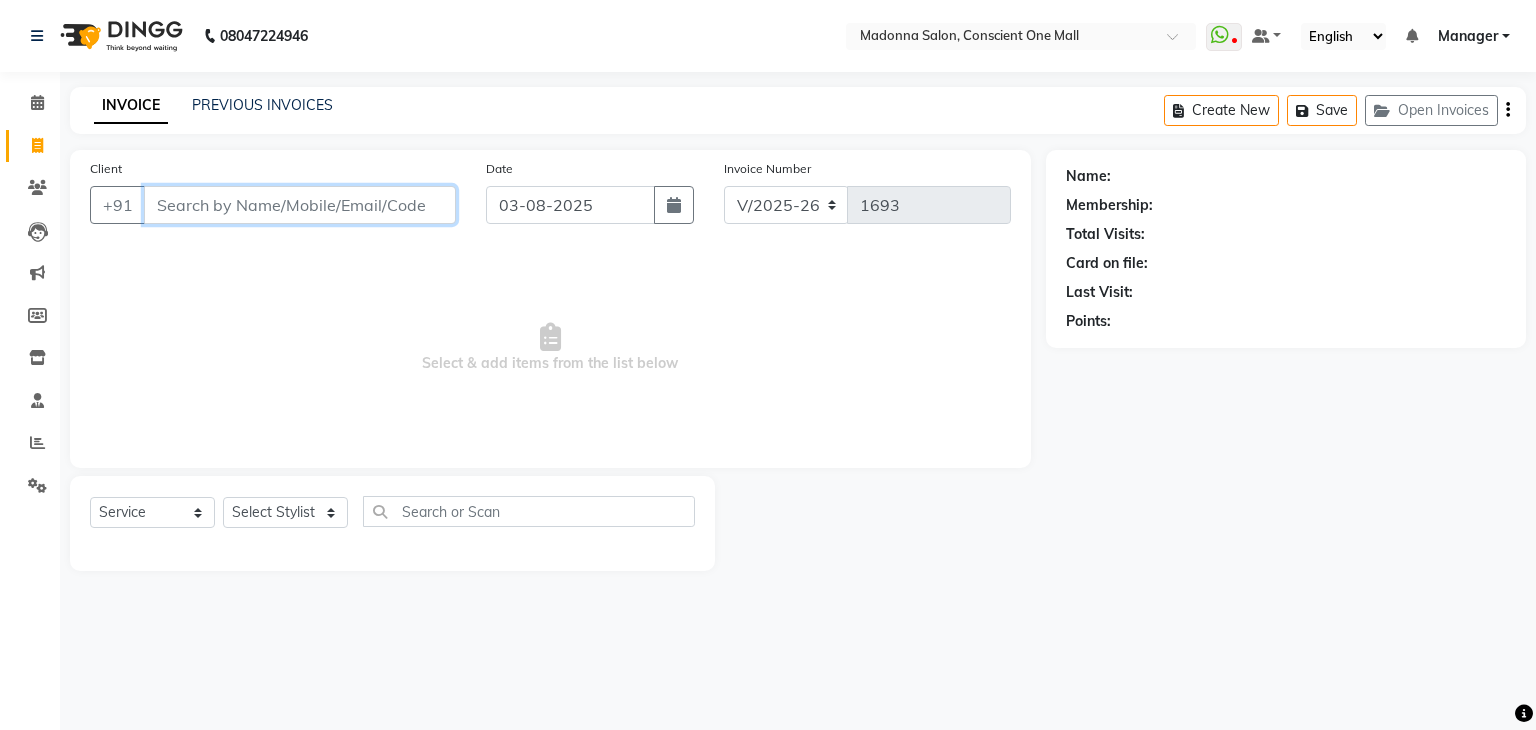 click on "Client" at bounding box center (300, 205) 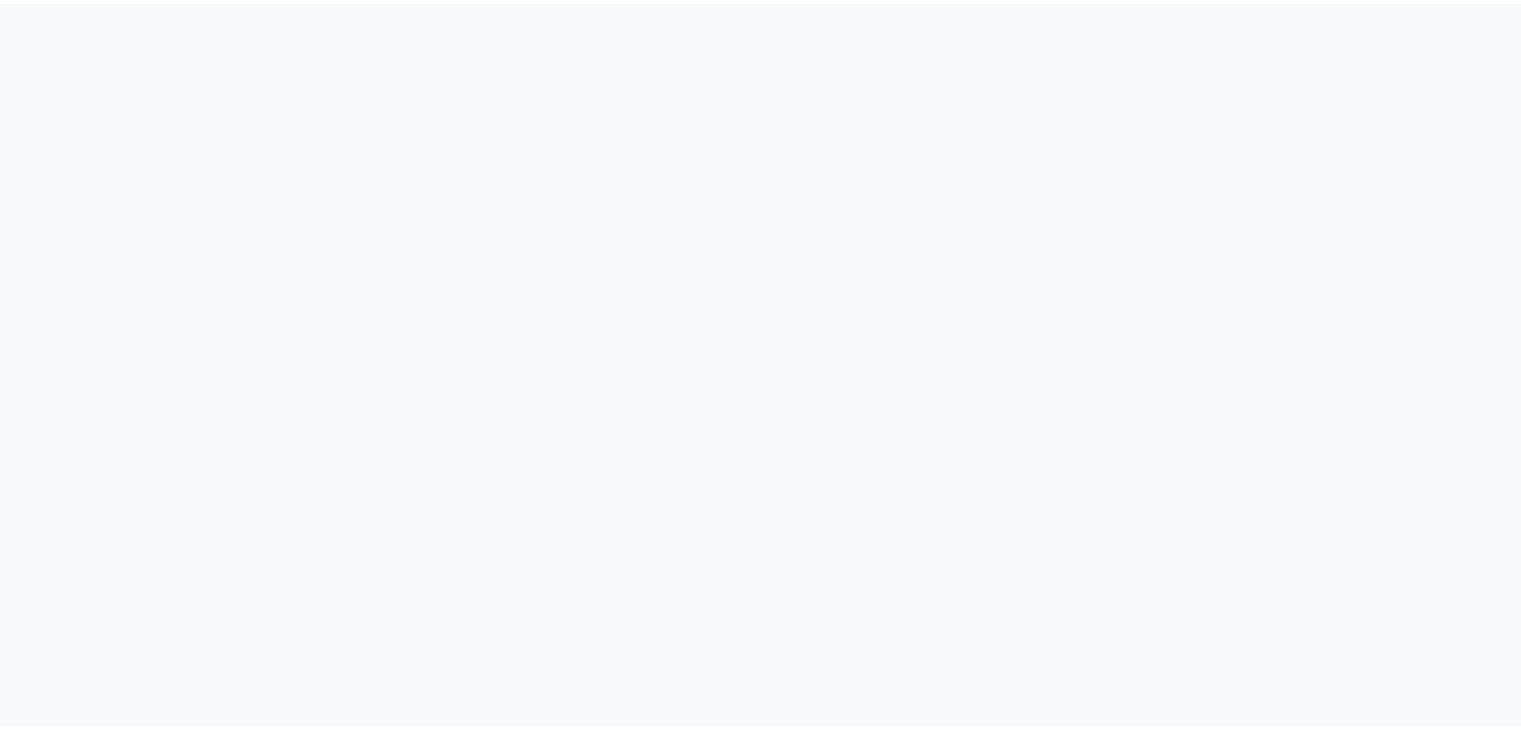 scroll, scrollTop: 0, scrollLeft: 0, axis: both 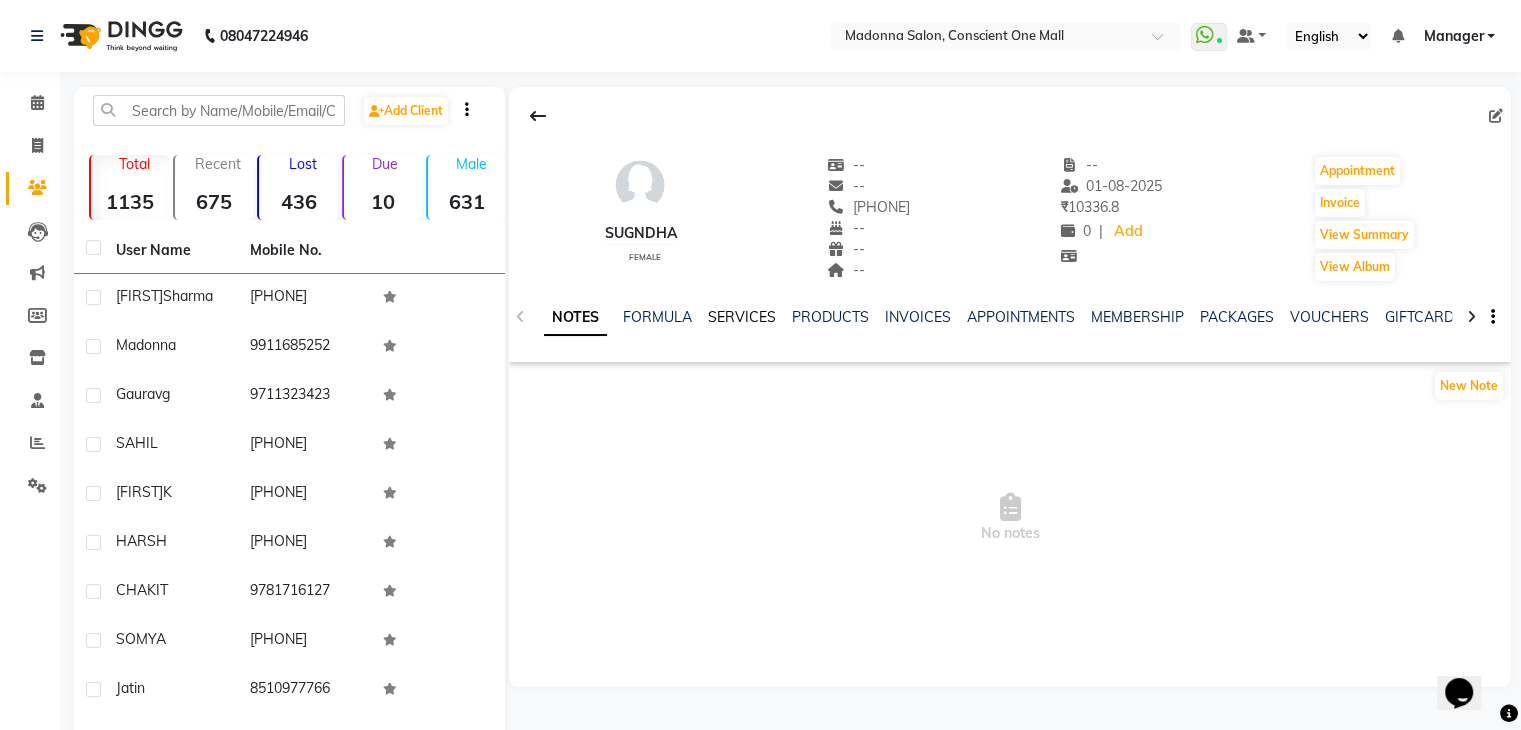 click on "SERVICES" 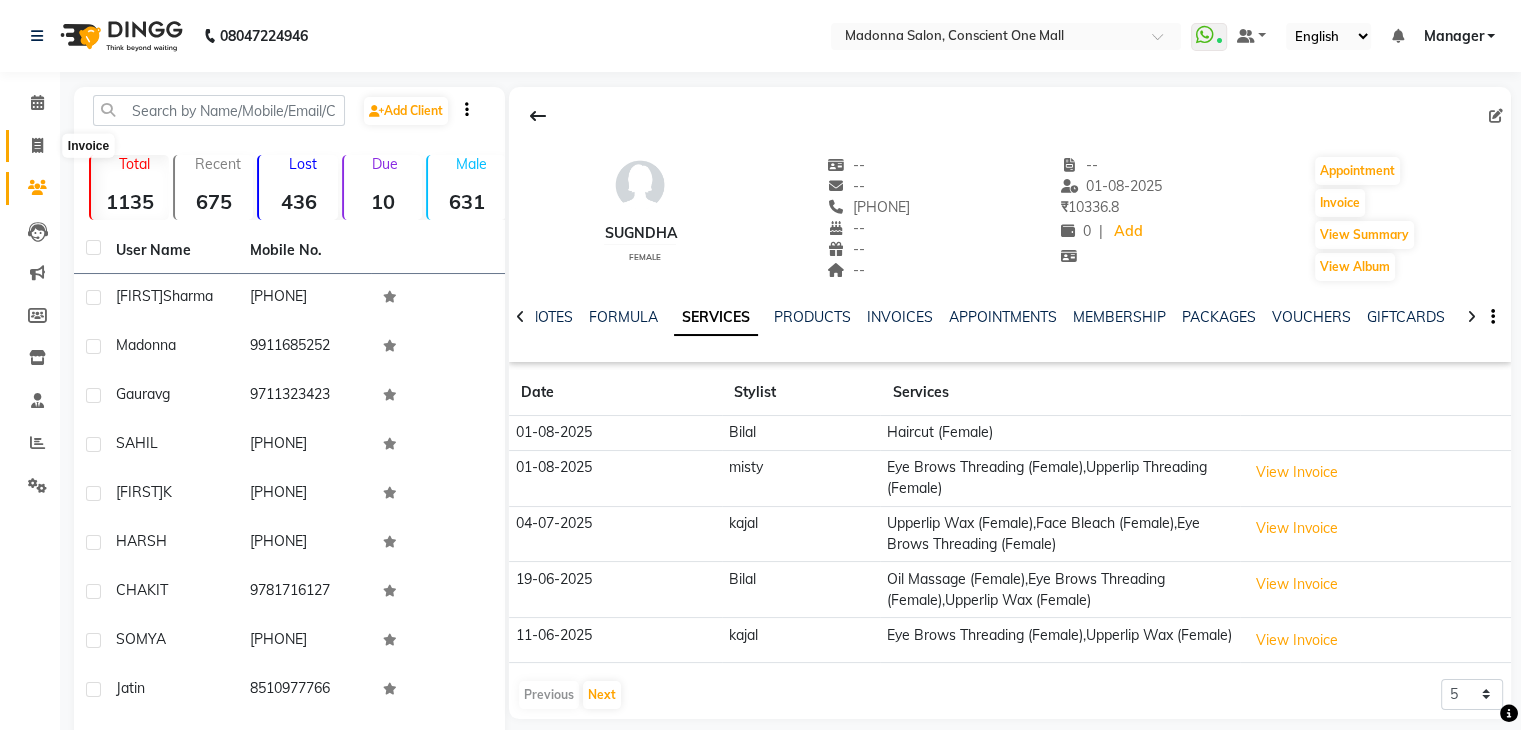 click 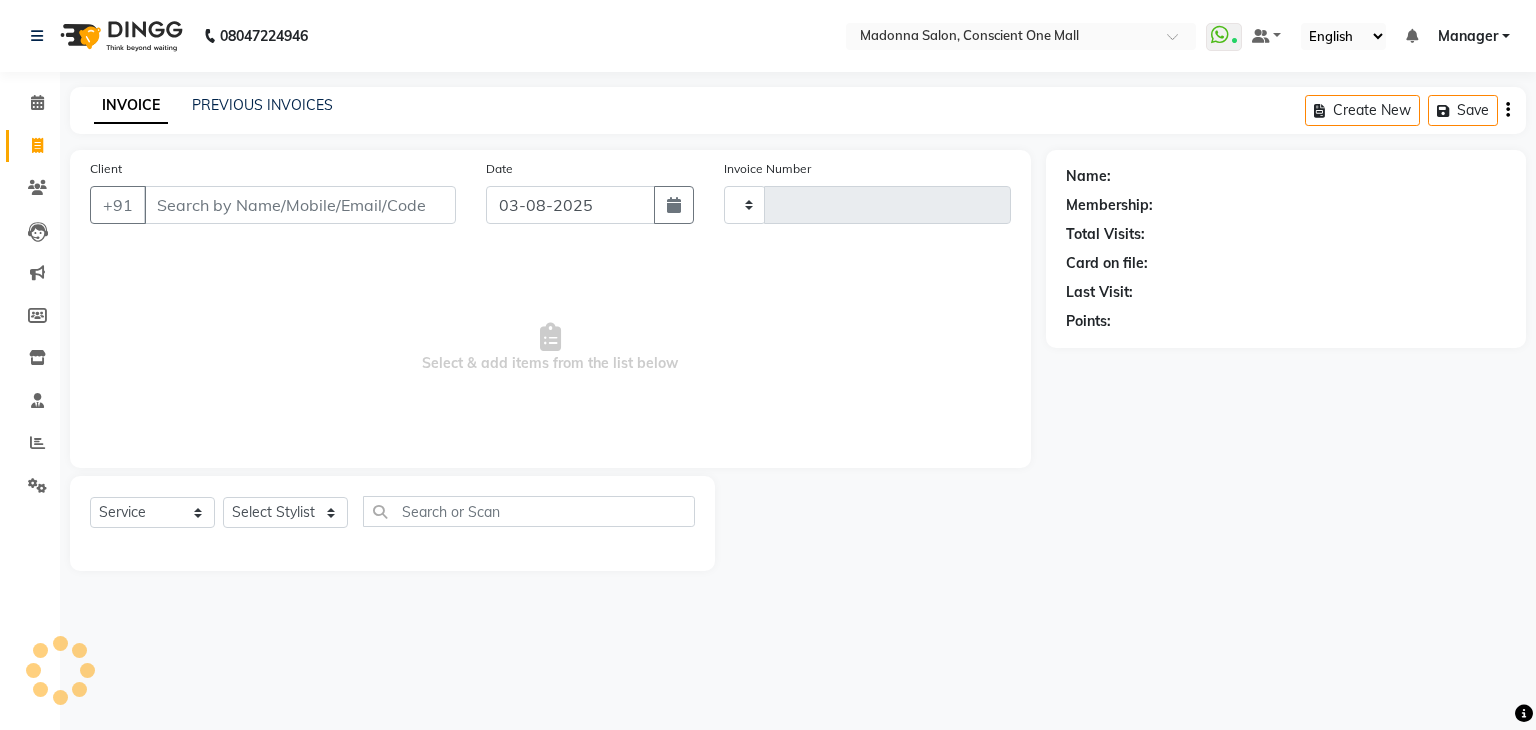 type on "1693" 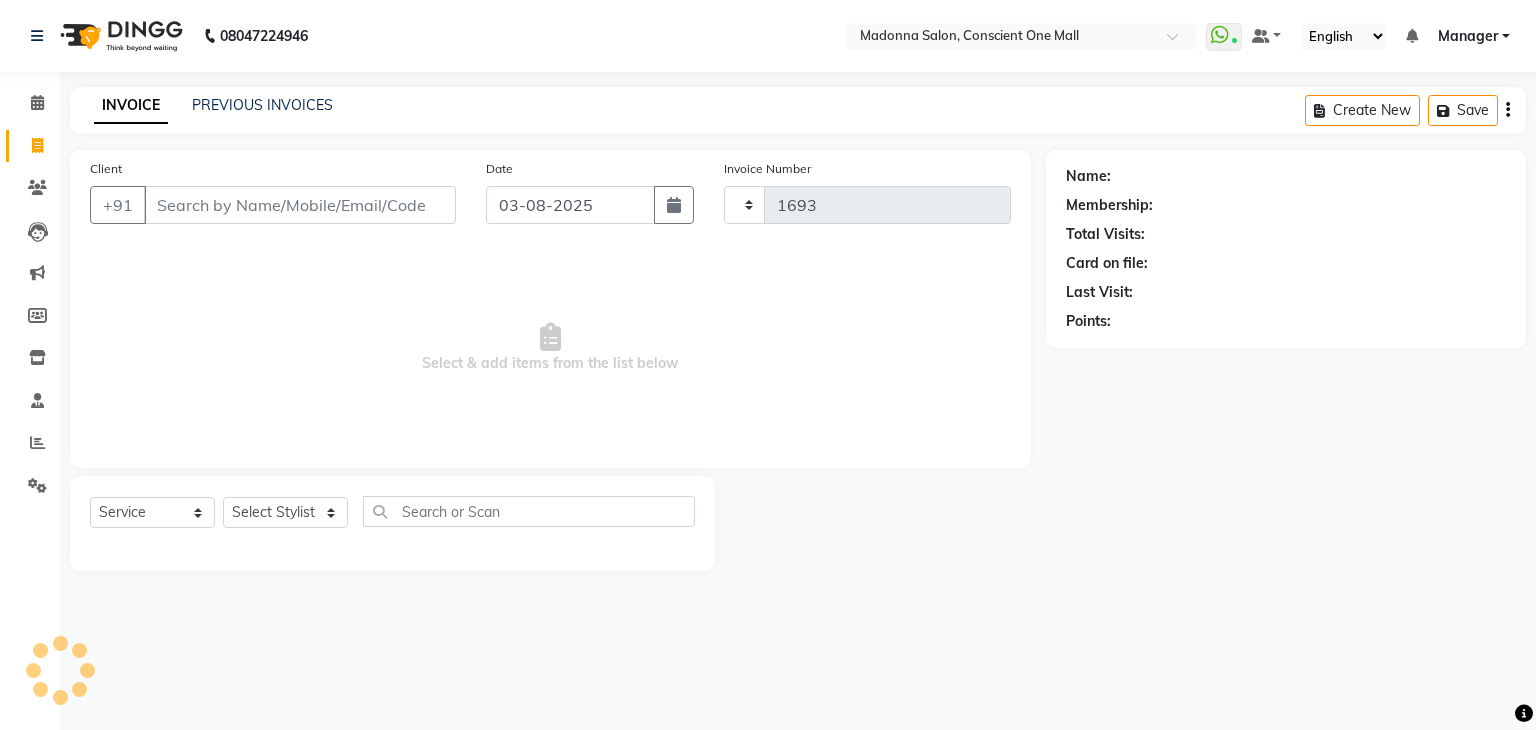 select on "7575" 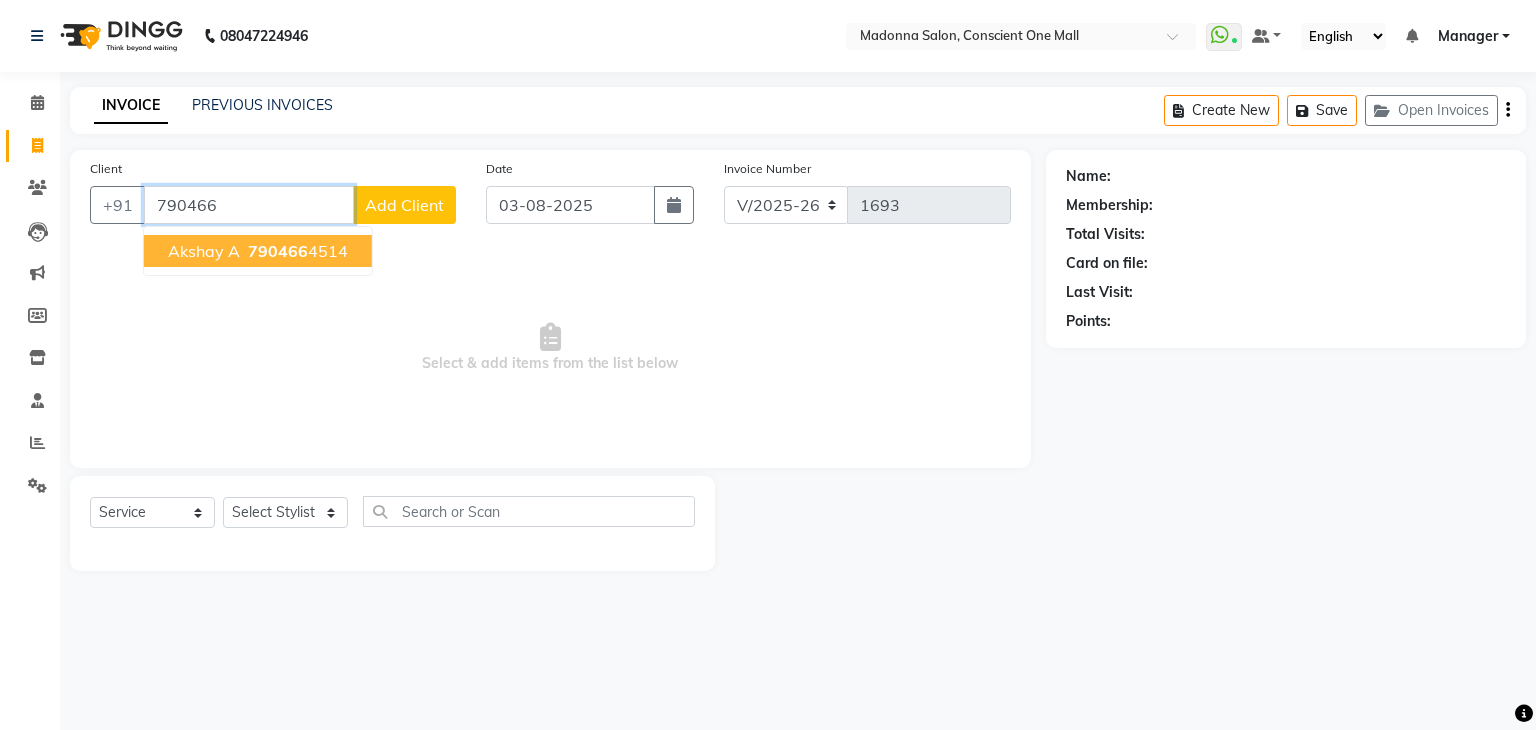 click on "790466" at bounding box center (278, 251) 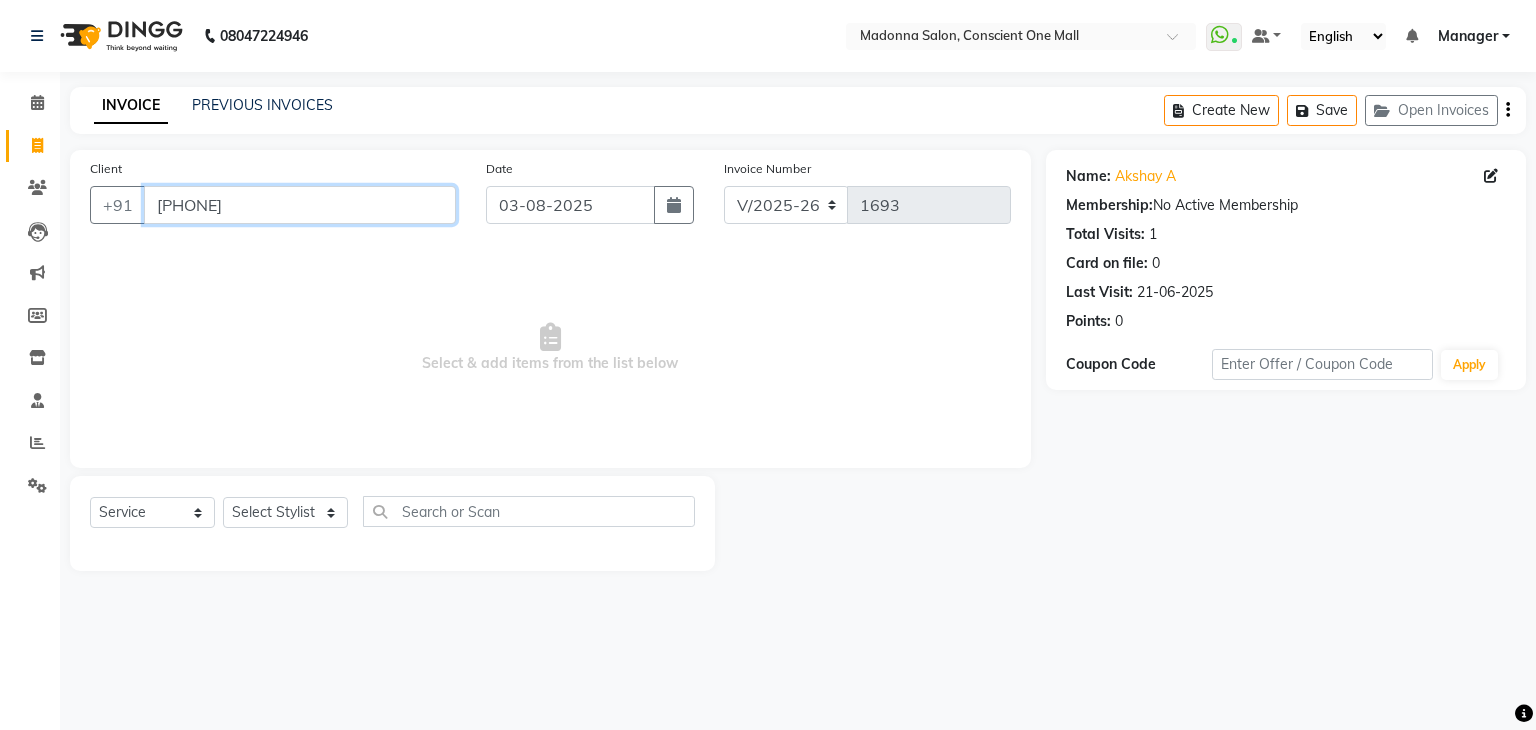 click on "[PHONE]" at bounding box center (300, 205) 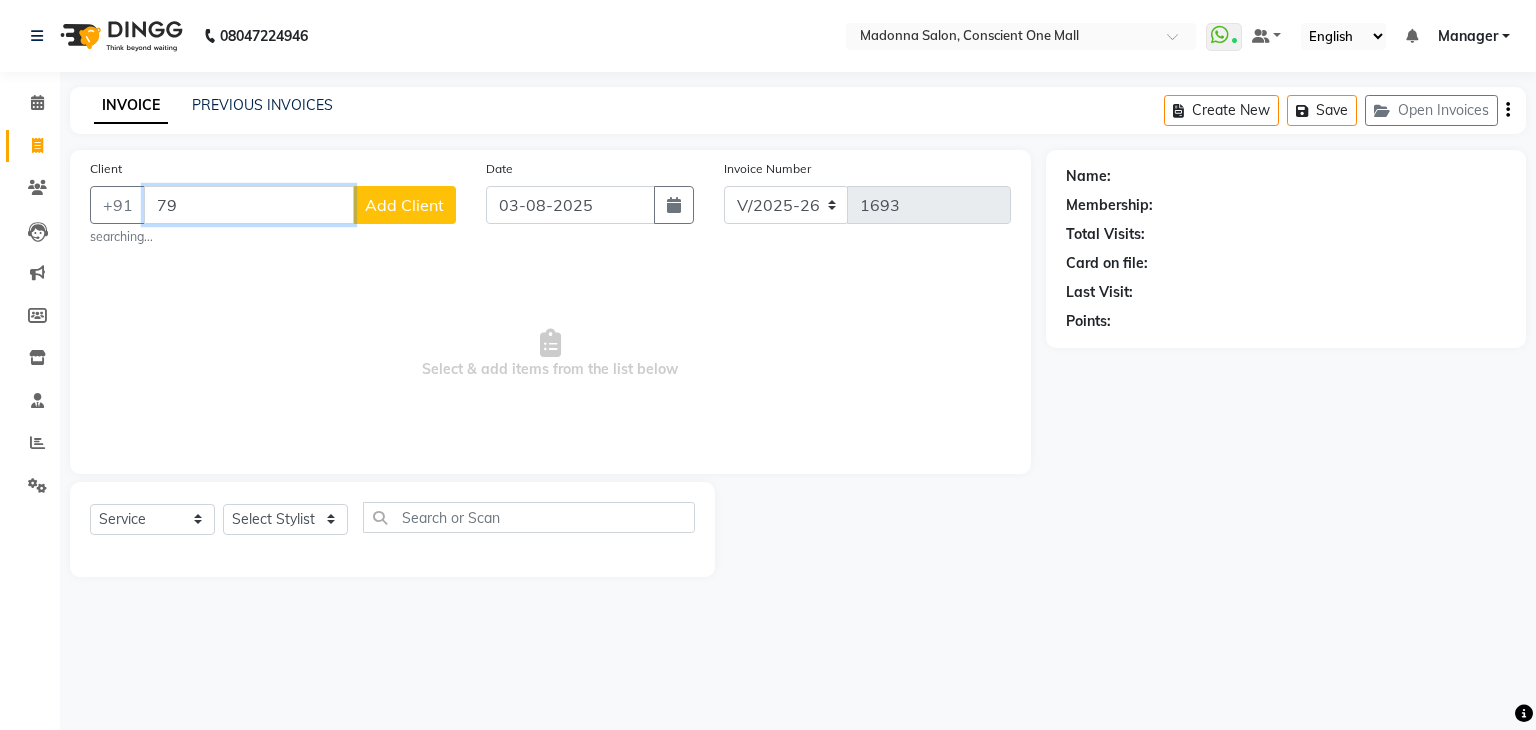 type on "7" 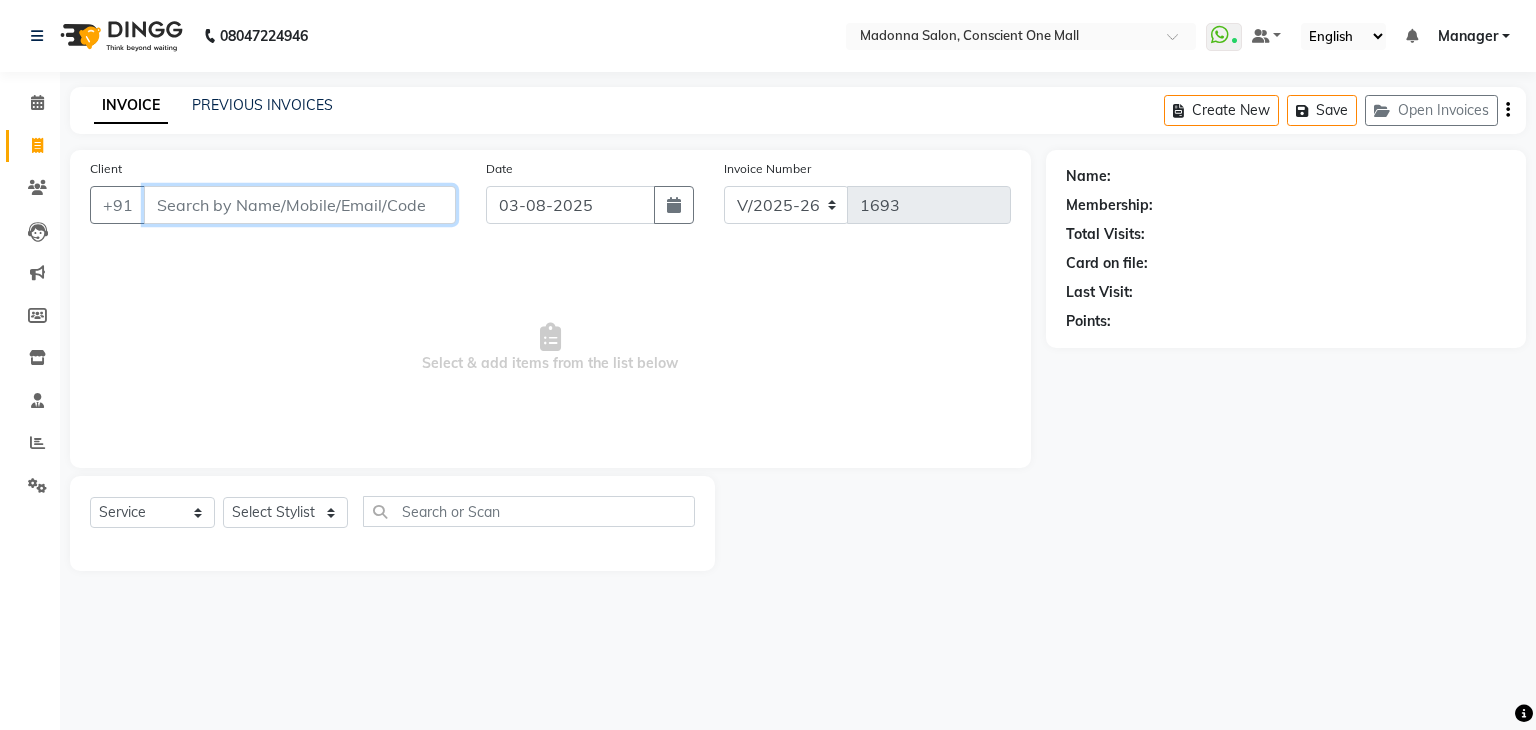 type 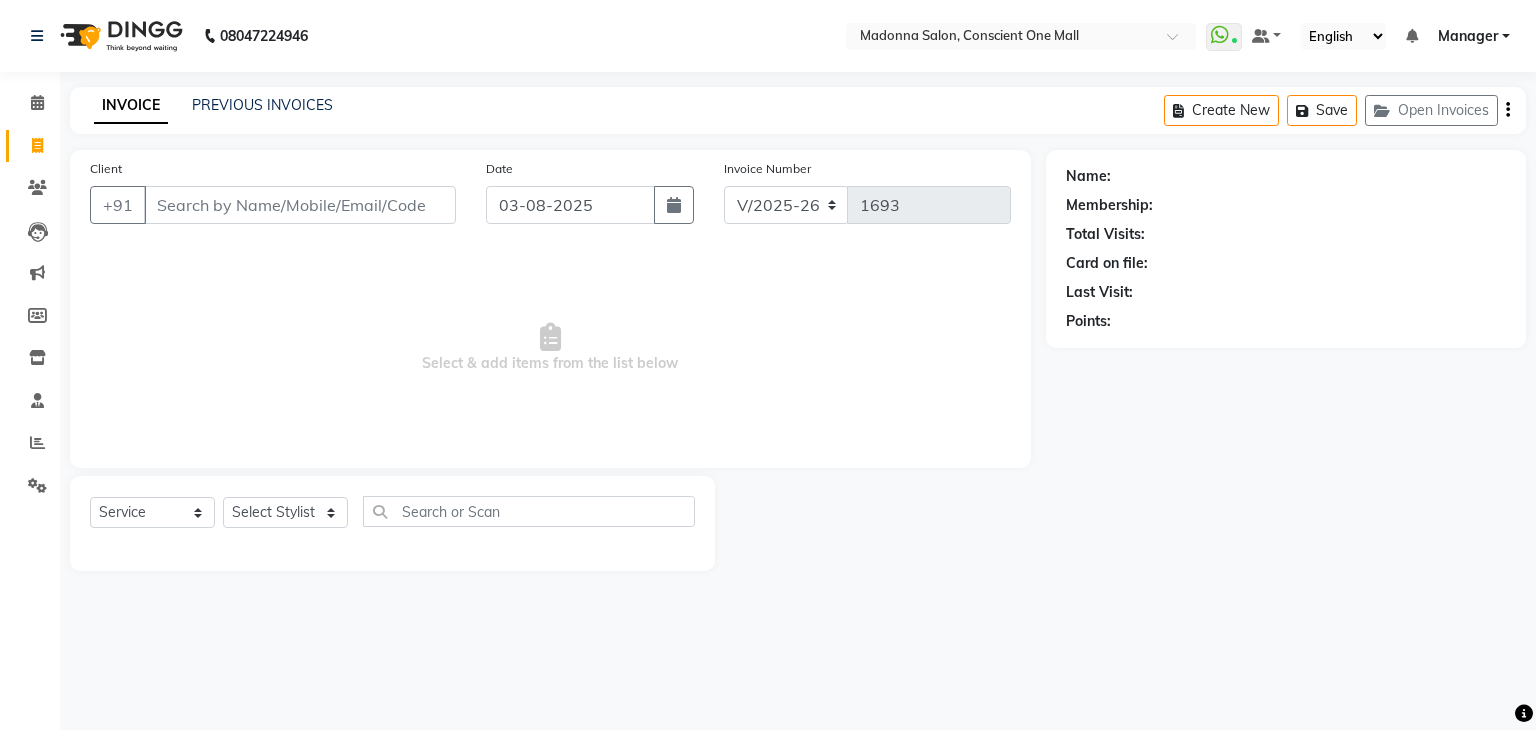 click on "INVOICE PREVIOUS INVOICES Create New Save Open Invoices Client +[COUNTRY_CODE] Date [DATE] Invoice Number V/[YEAR] V/[YEAR]-[YEAR] [NUMBER] Select & add items from the list below Select Service Product Membership Package Voucher Prepaid Gift Card Select Stylist [NAME] [NAME] [NAME] [NAME] [NAME] [NAME] [NAME] [NAME] [NAME] [NAME] [NAME] [NAME] [NAME] [NAME] [NAME] [NAME] [NAME] [NAME] [NAME] [NAME] [NAME] [NAME] [NAME] [NAME] Name: Membership: Total Visits: Card on file: Last Visit: Points:" 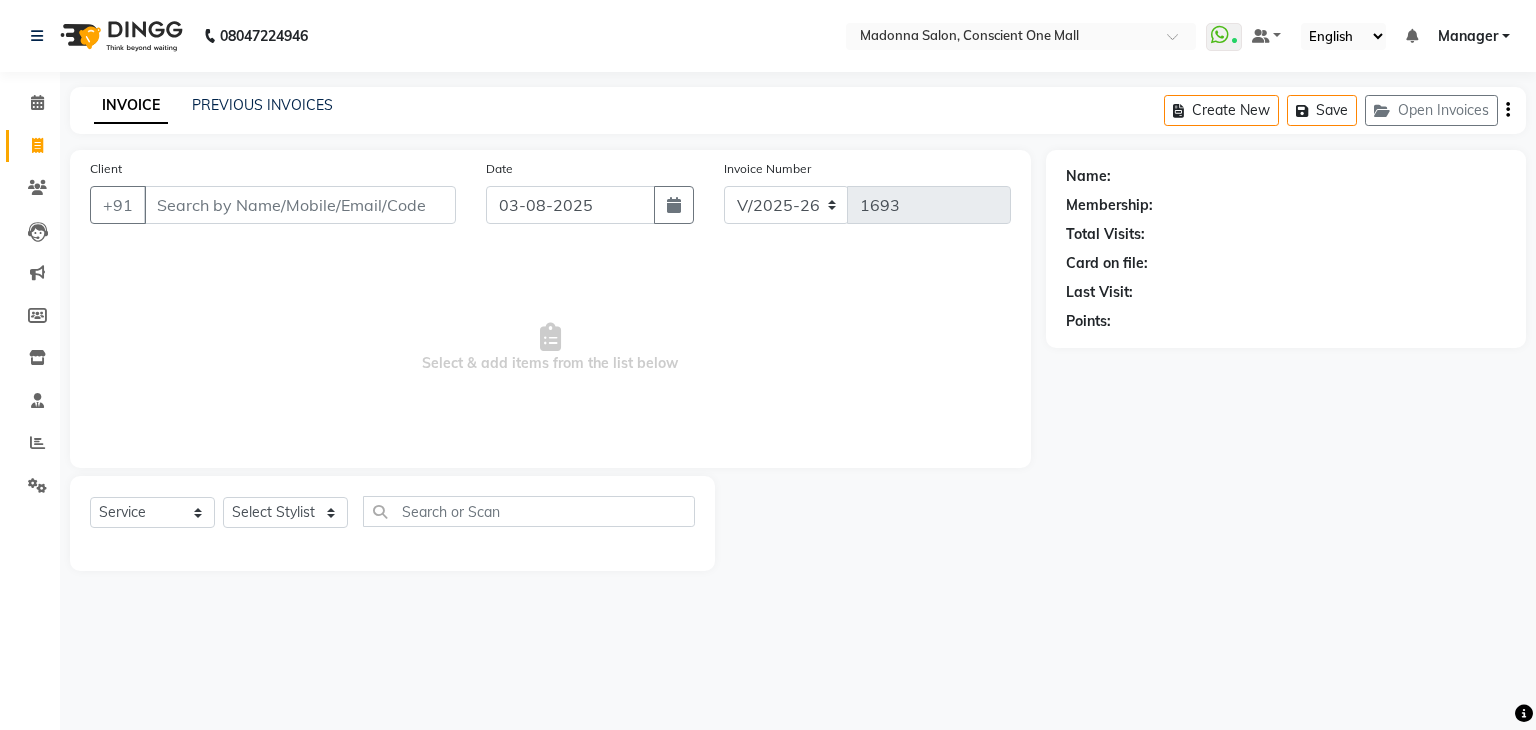 select on "7575" 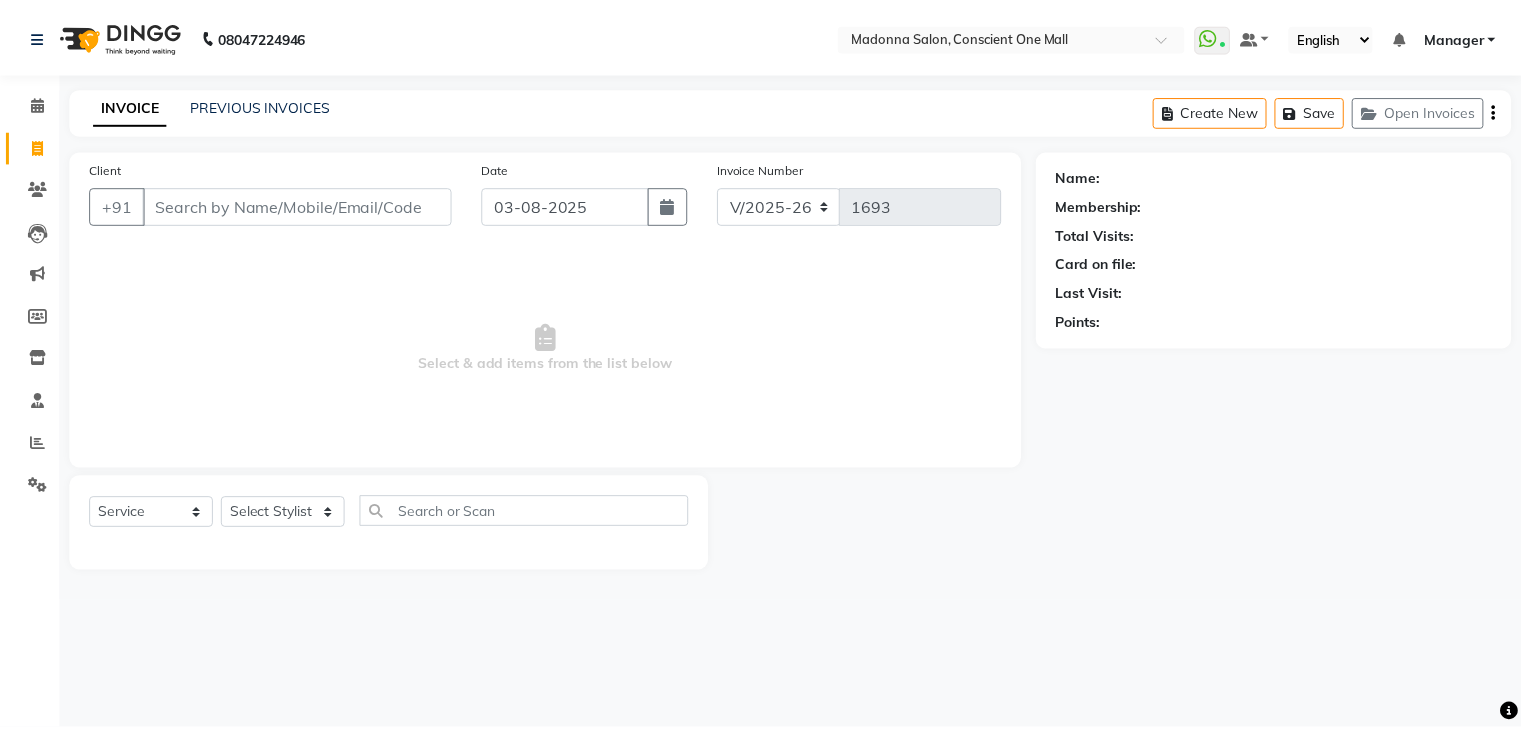 scroll, scrollTop: 0, scrollLeft: 0, axis: both 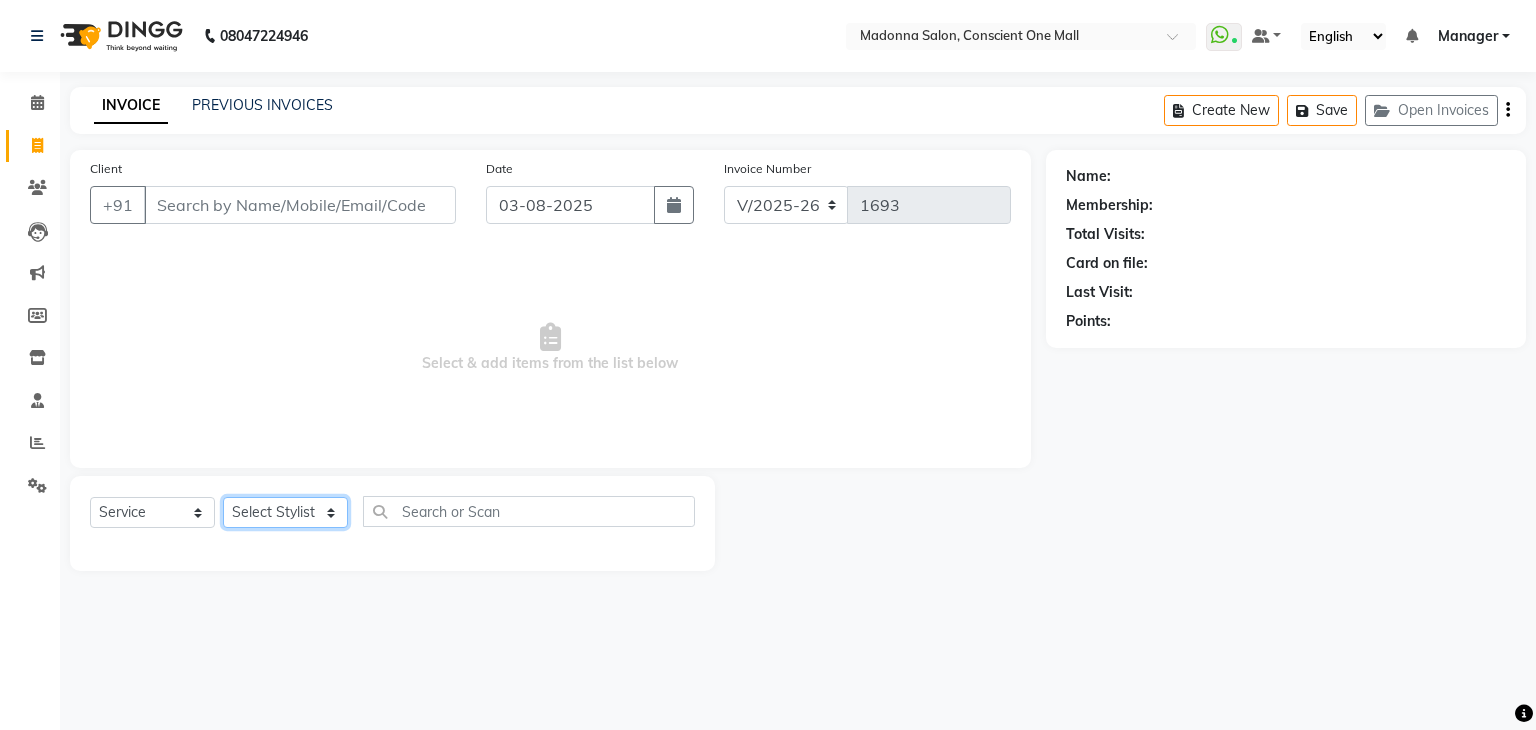 click on "Select Stylist AJAD AMIT ANSHU Bilal Harry himanshi HIMANSHU Janvi JAY Khusboo Manager misty Mukesh Naeem Navjot Kaur neha Pawan RAKHI Ripa Sachin Sagar  SAMEER Sanjeev Saurabh" 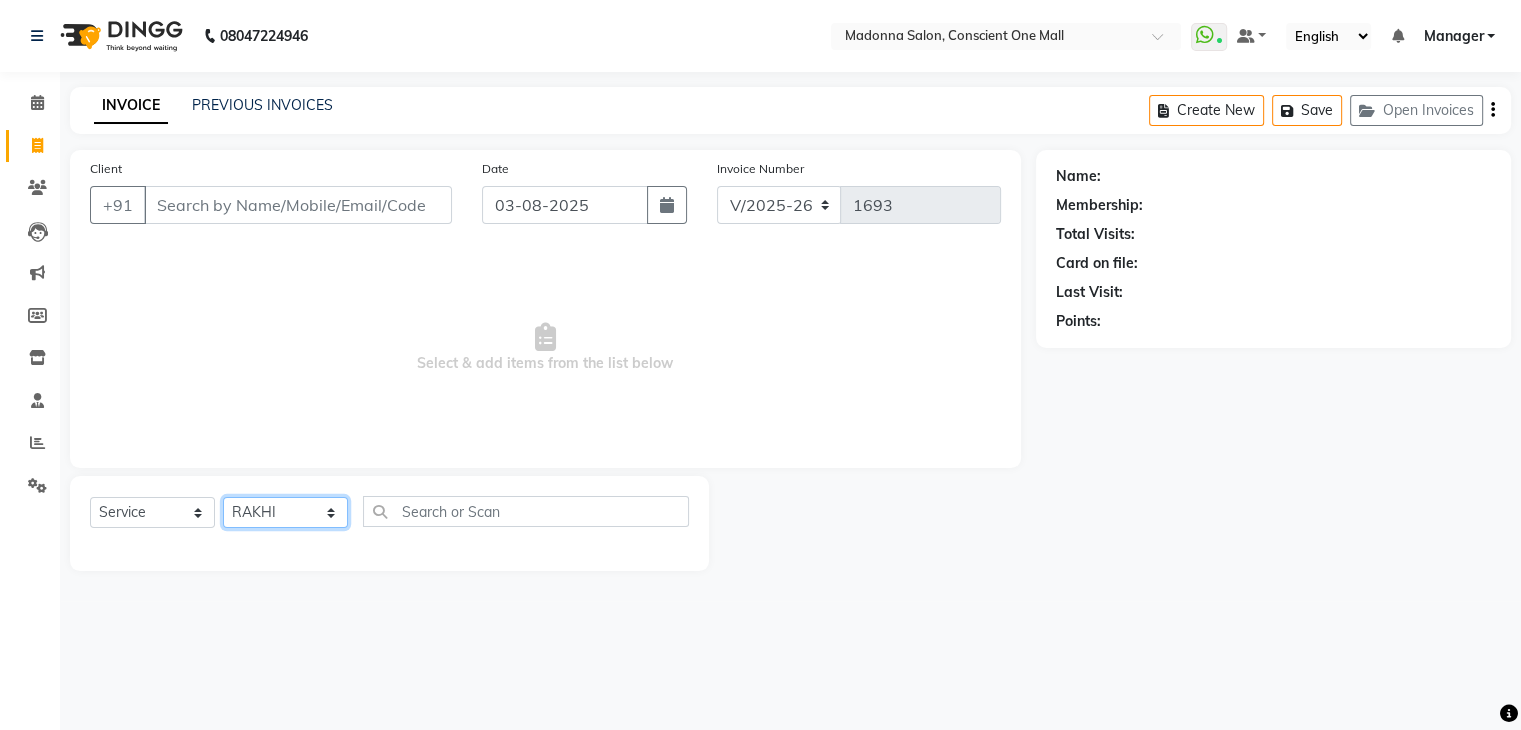 click on "Select Stylist AJAD AMIT ANSHU Bilal Harry himanshi HIMANSHU Janvi JAY Khusboo Manager misty Mukesh Naeem Navjot Kaur neha Pawan RAKHI Ripa Sachin Sagar  SAMEER Sanjeev Saurabh" 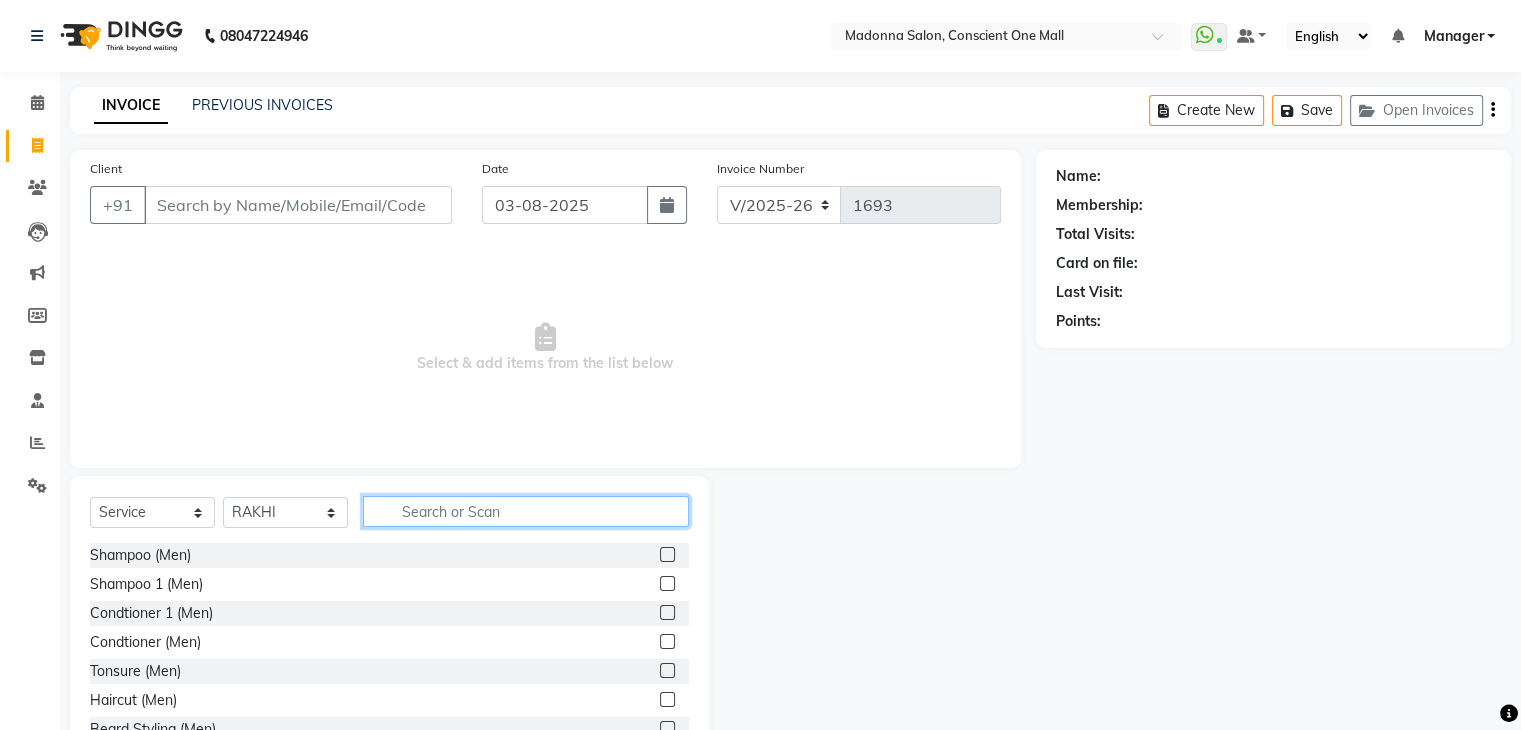 click 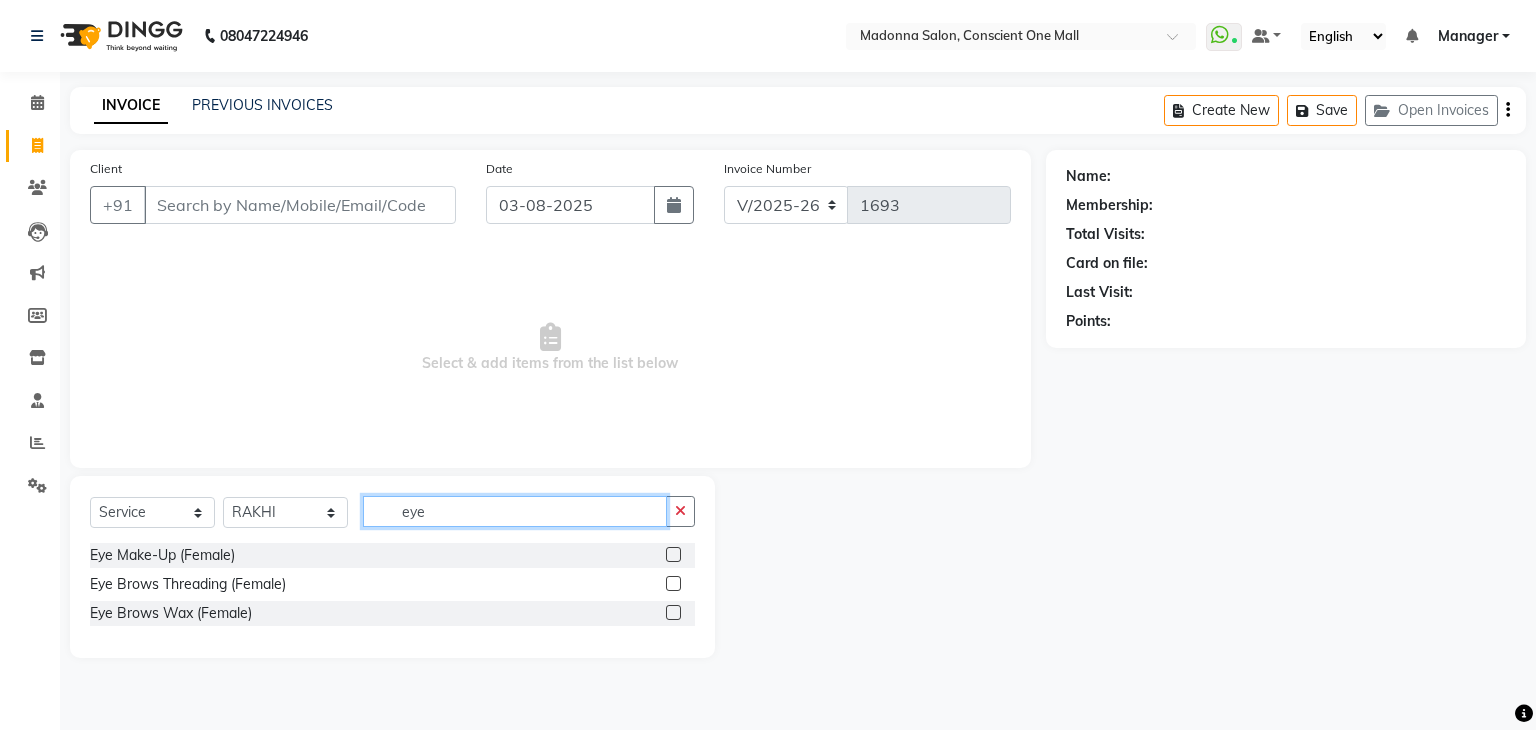 type on "eye" 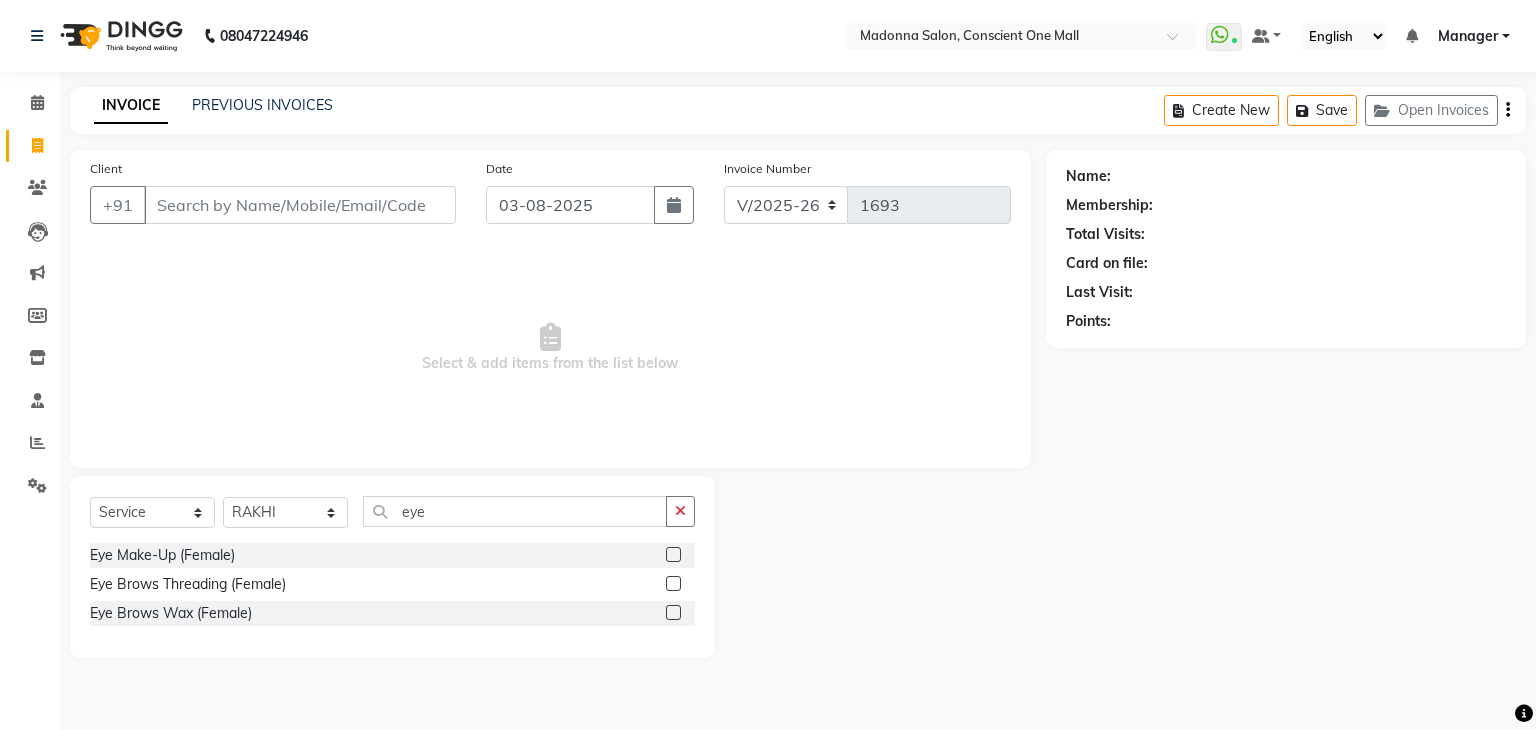 click 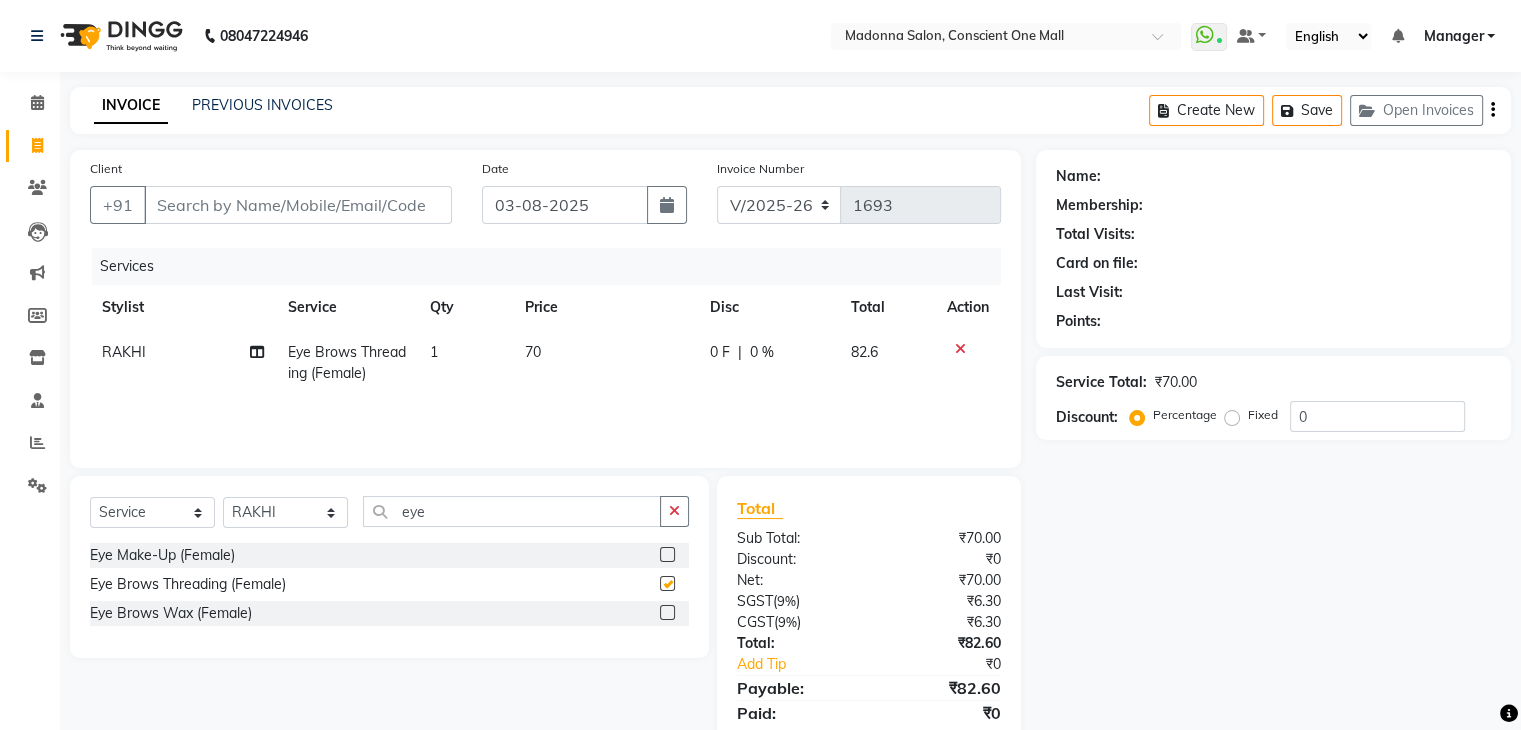 checkbox on "false" 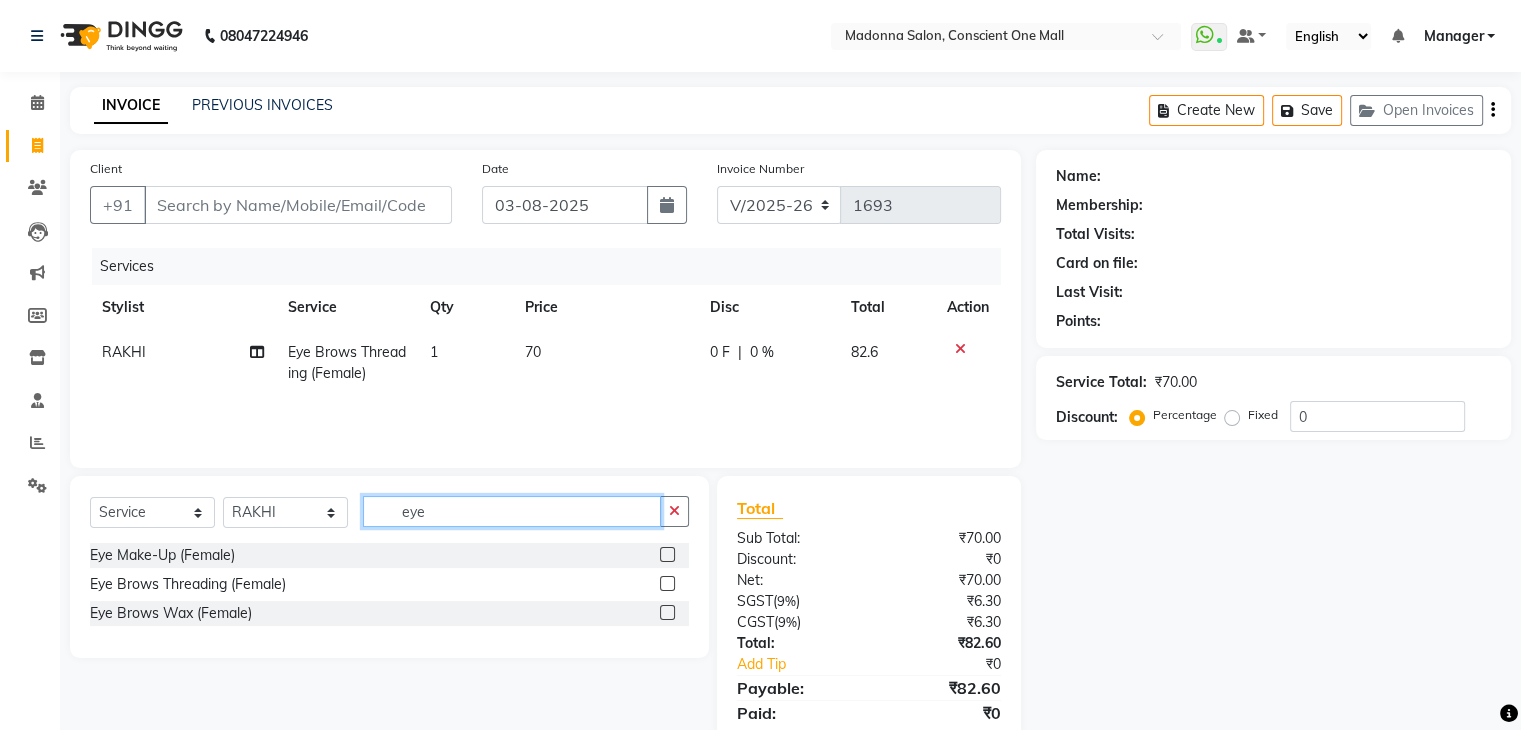 click on "eye" 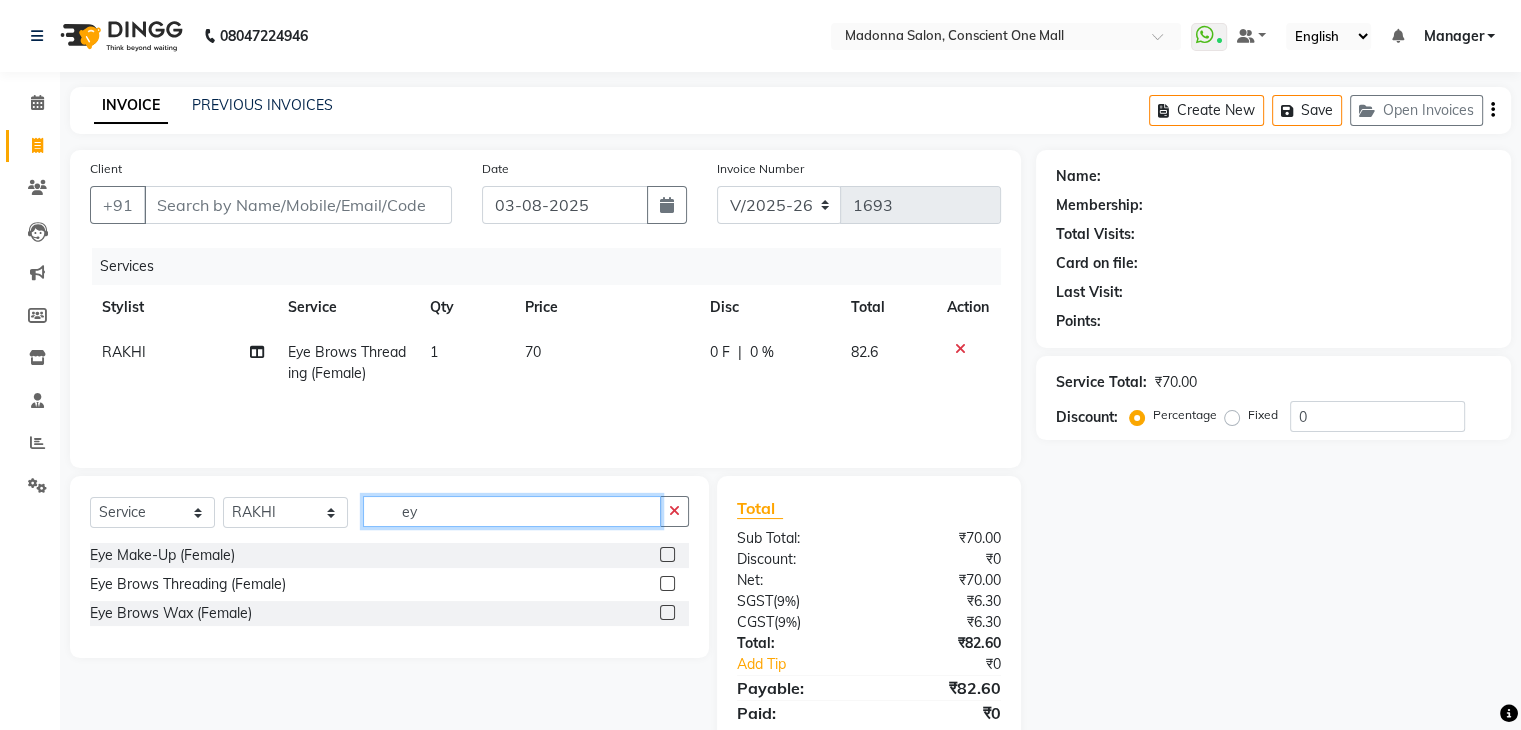 type on "e" 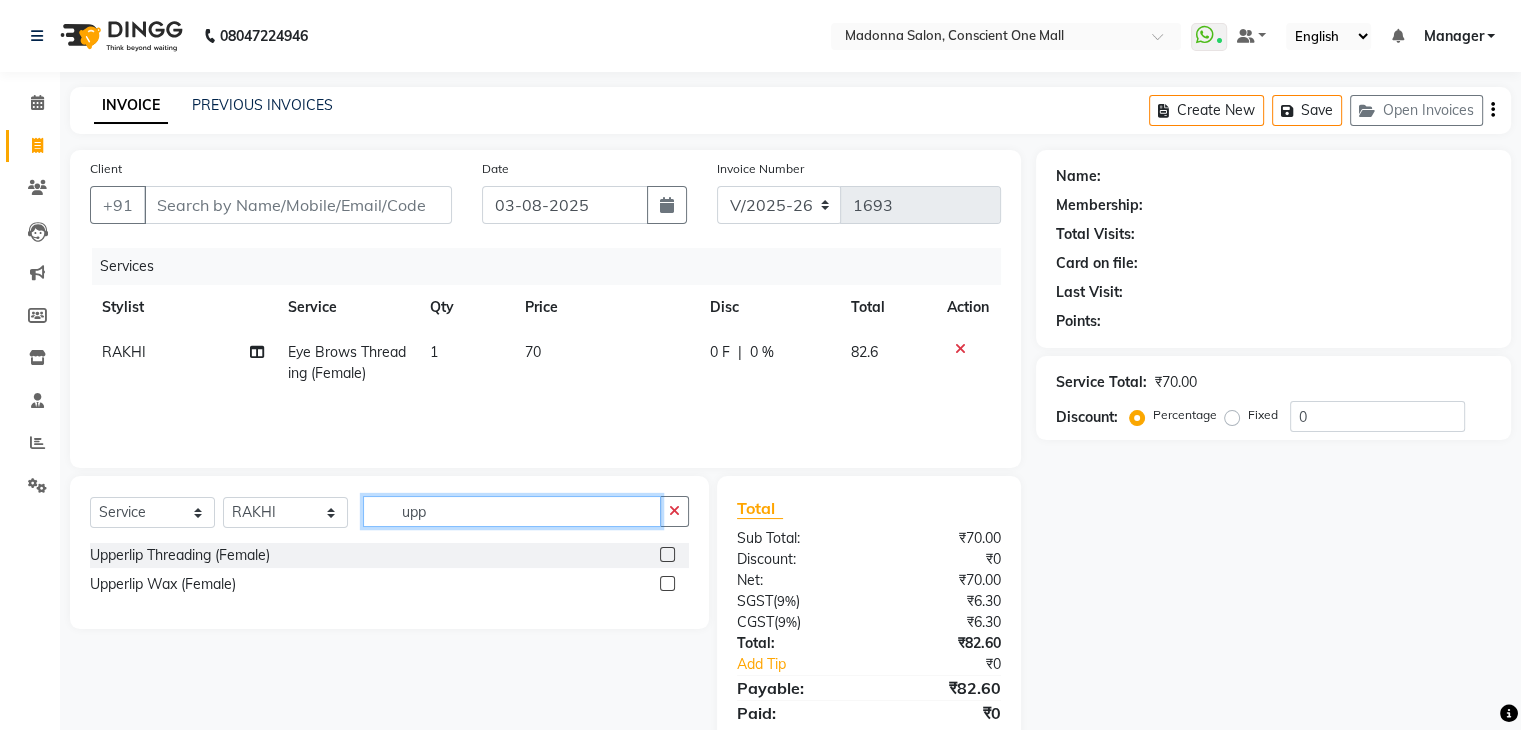 type on "upp" 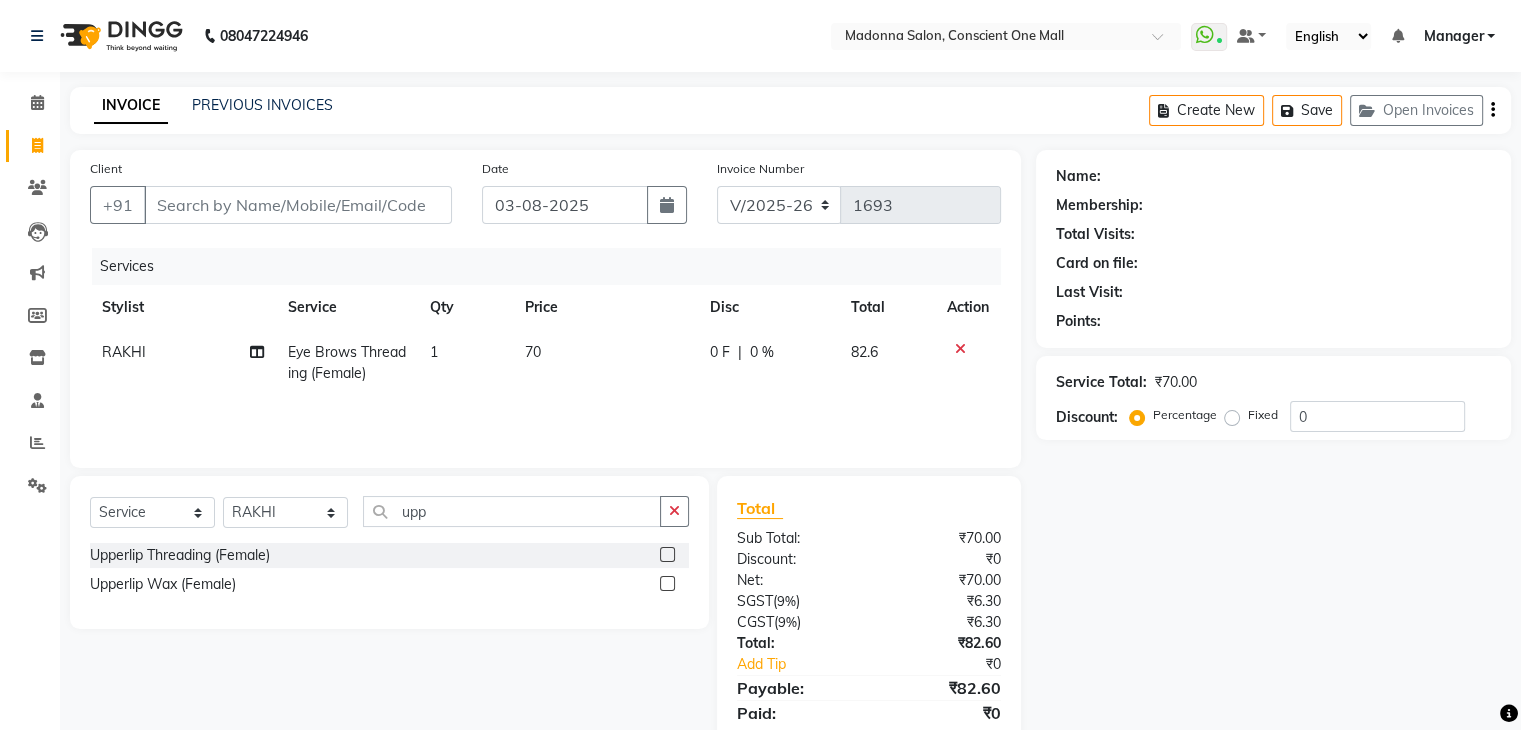 click 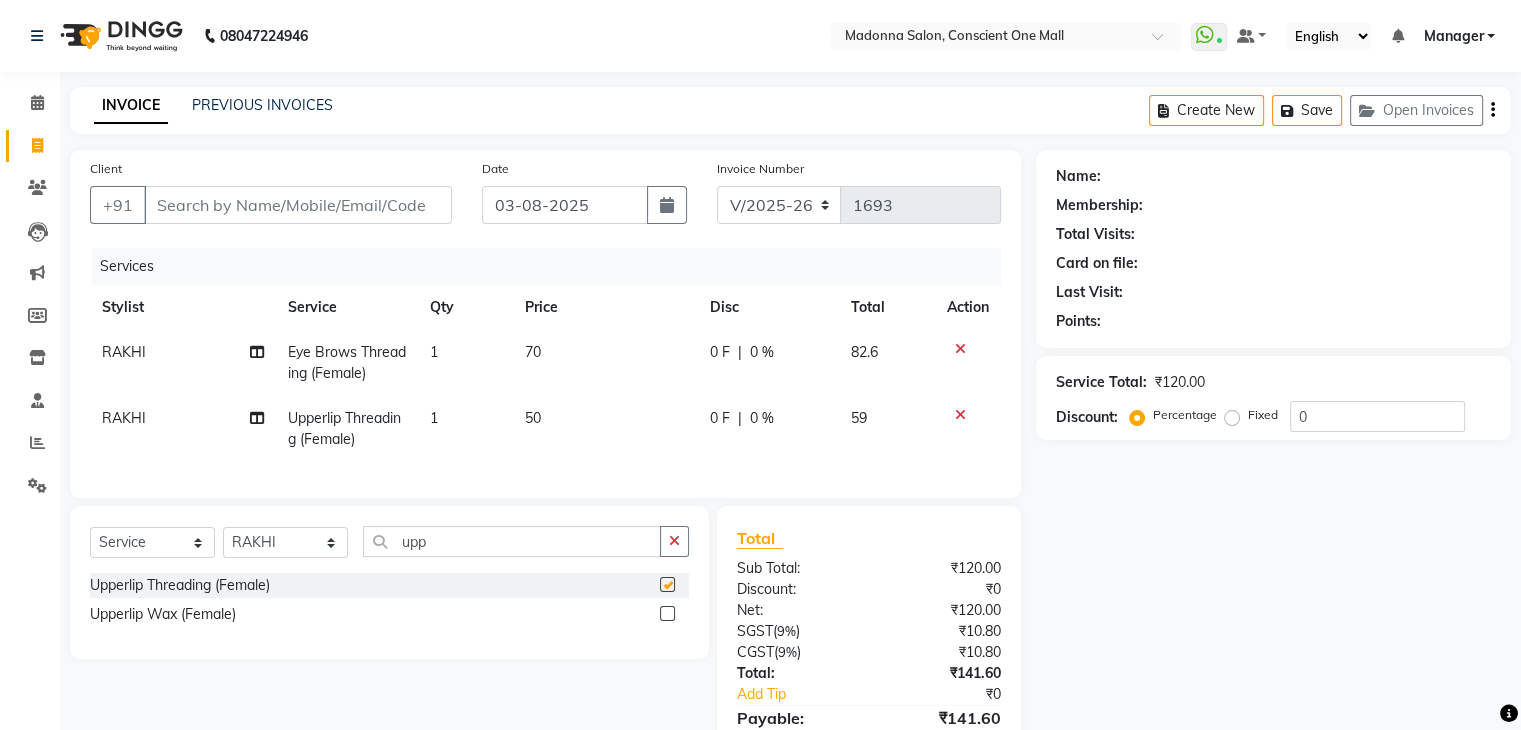 checkbox on "false" 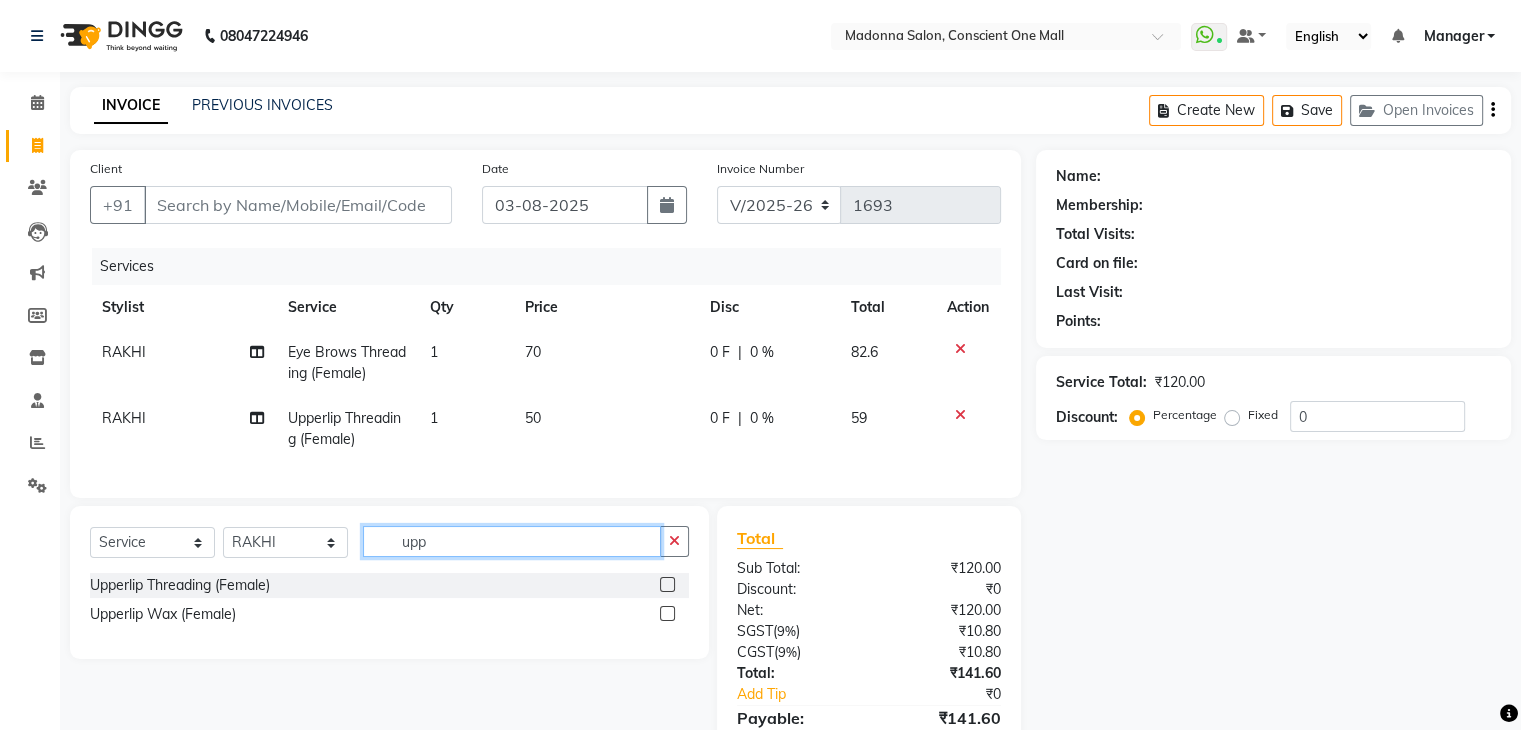 click on "upp" 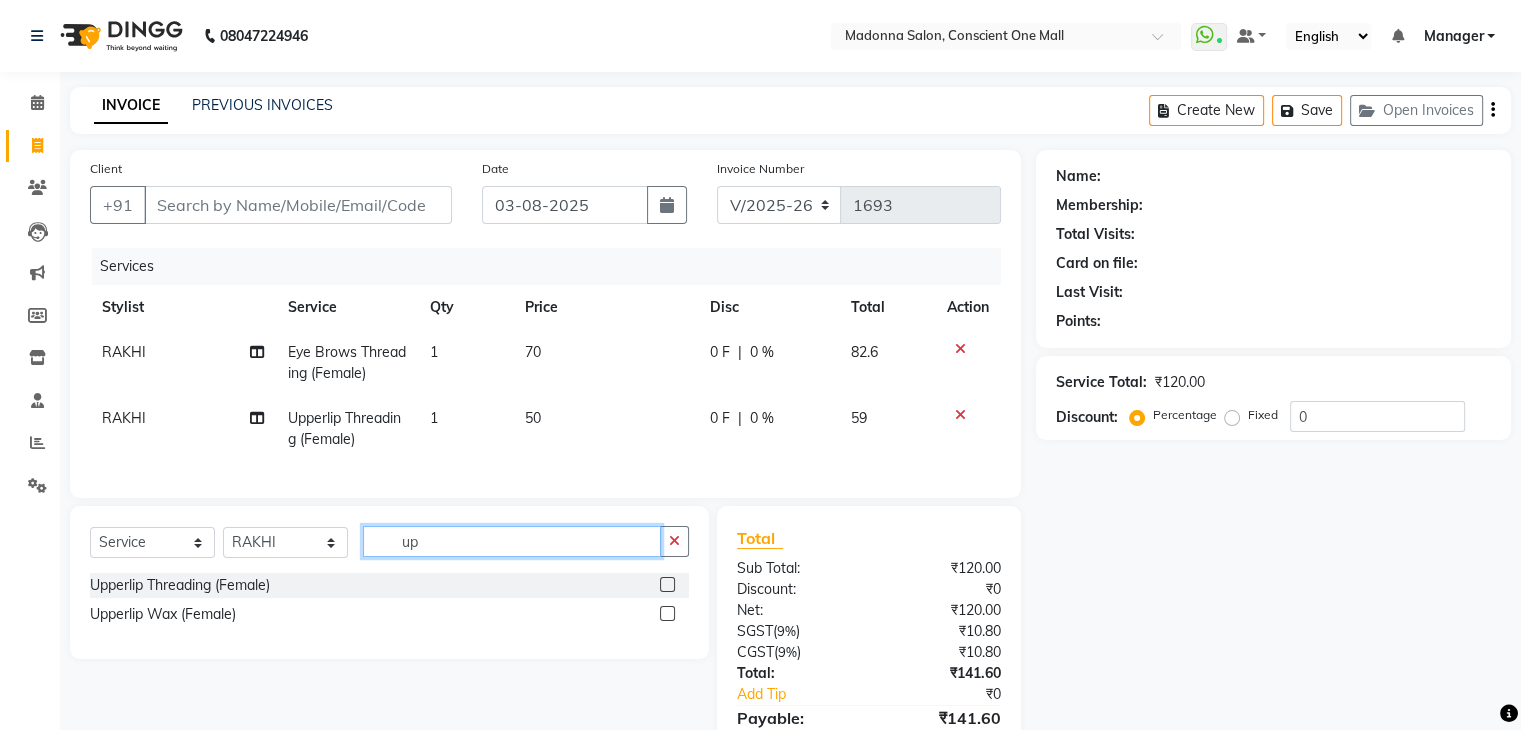 type on "u" 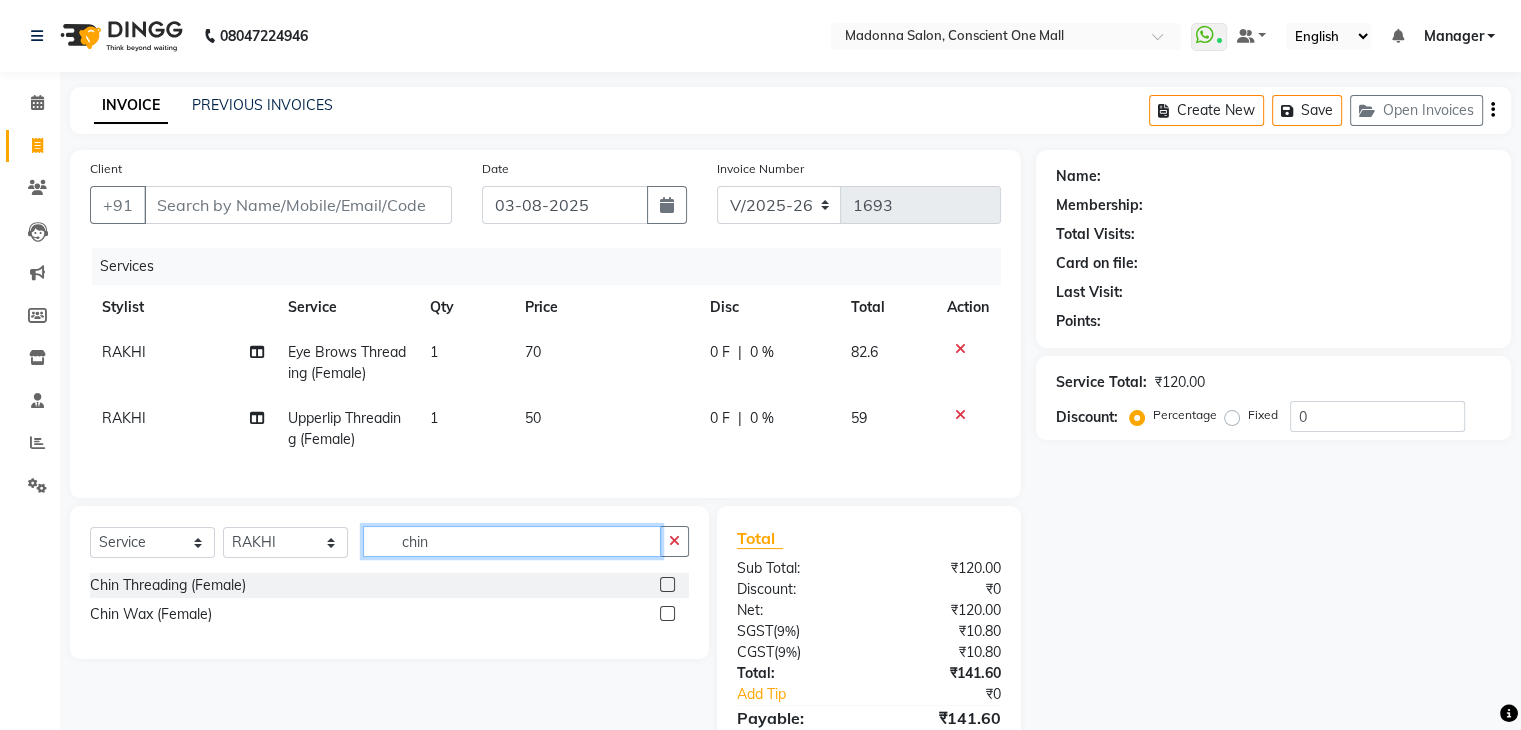 type on "chin" 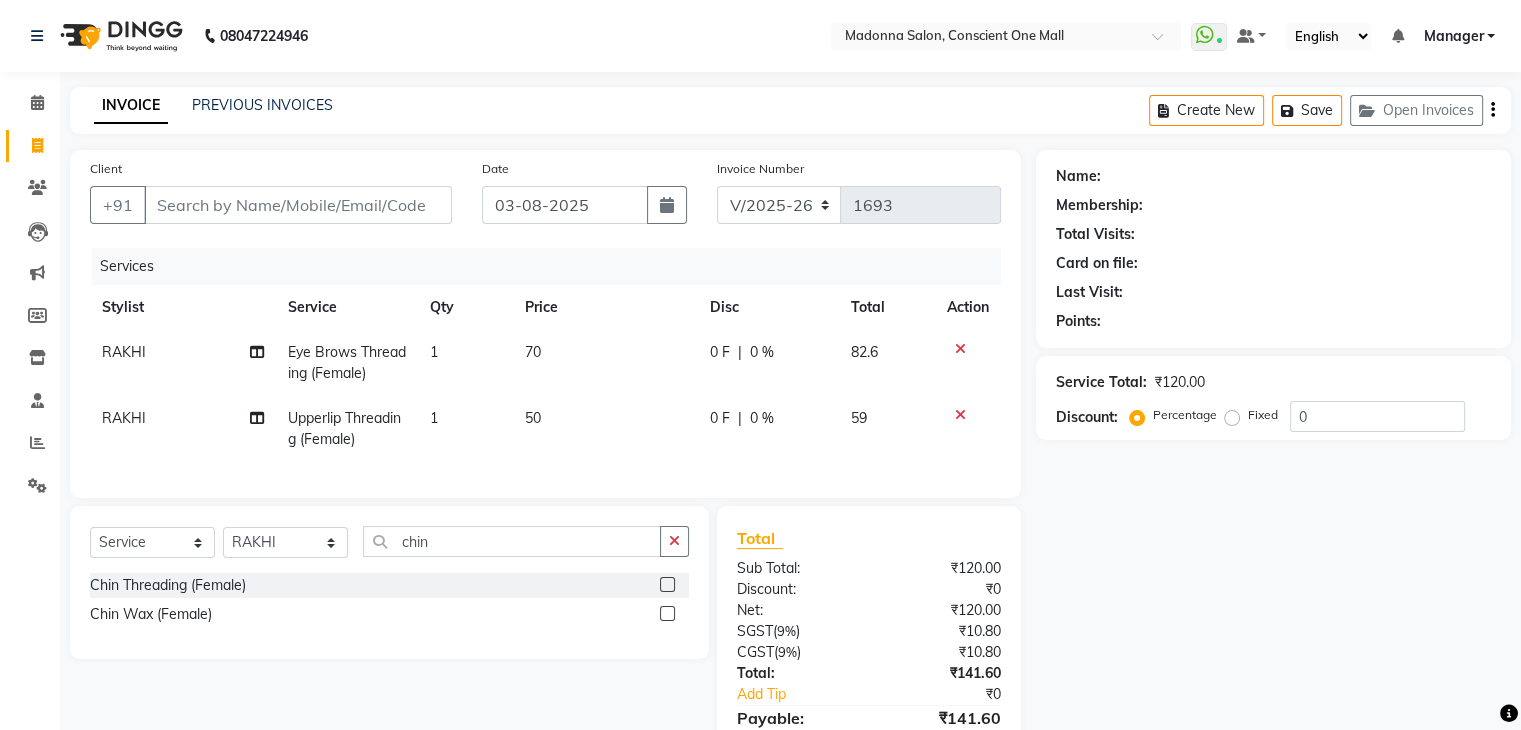 click 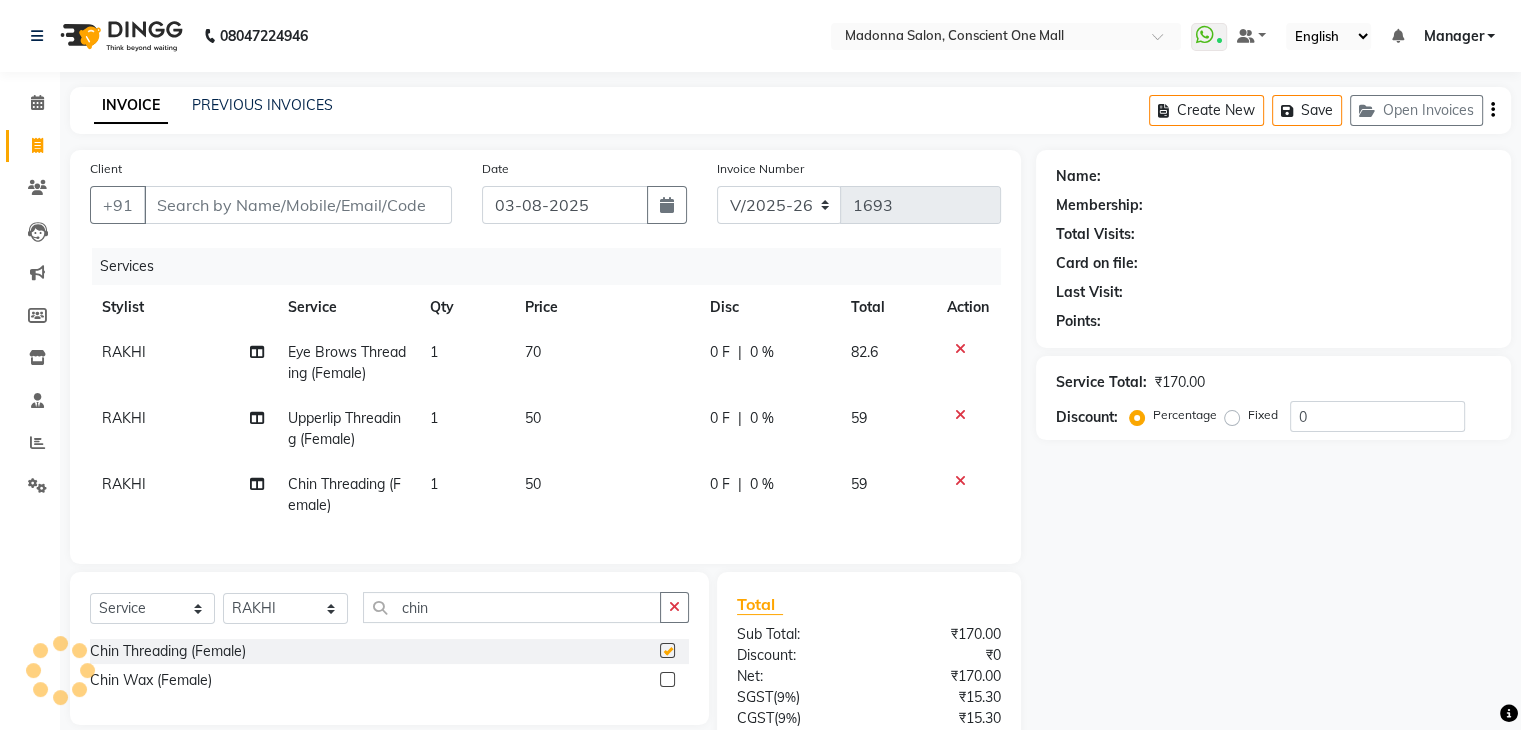 checkbox on "false" 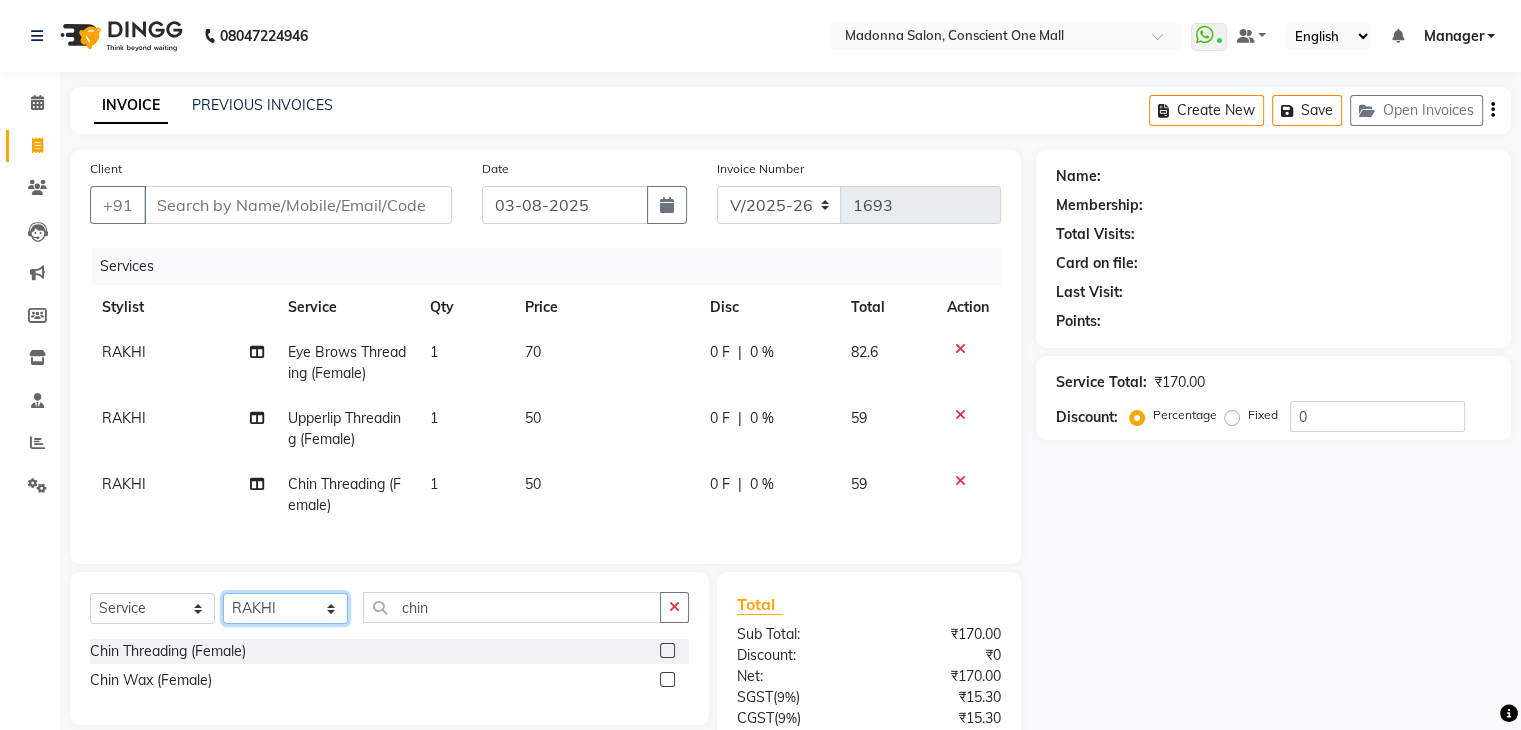 click on "Select Stylist AJAD AMIT ANSHU Bilal Harry himanshi HIMANSHU Janvi JAY Khusboo Manager misty Mukesh Naeem Navjot Kaur neha Pawan RAKHI Ripa Sachin Sagar  SAMEER Sanjeev Saurabh" 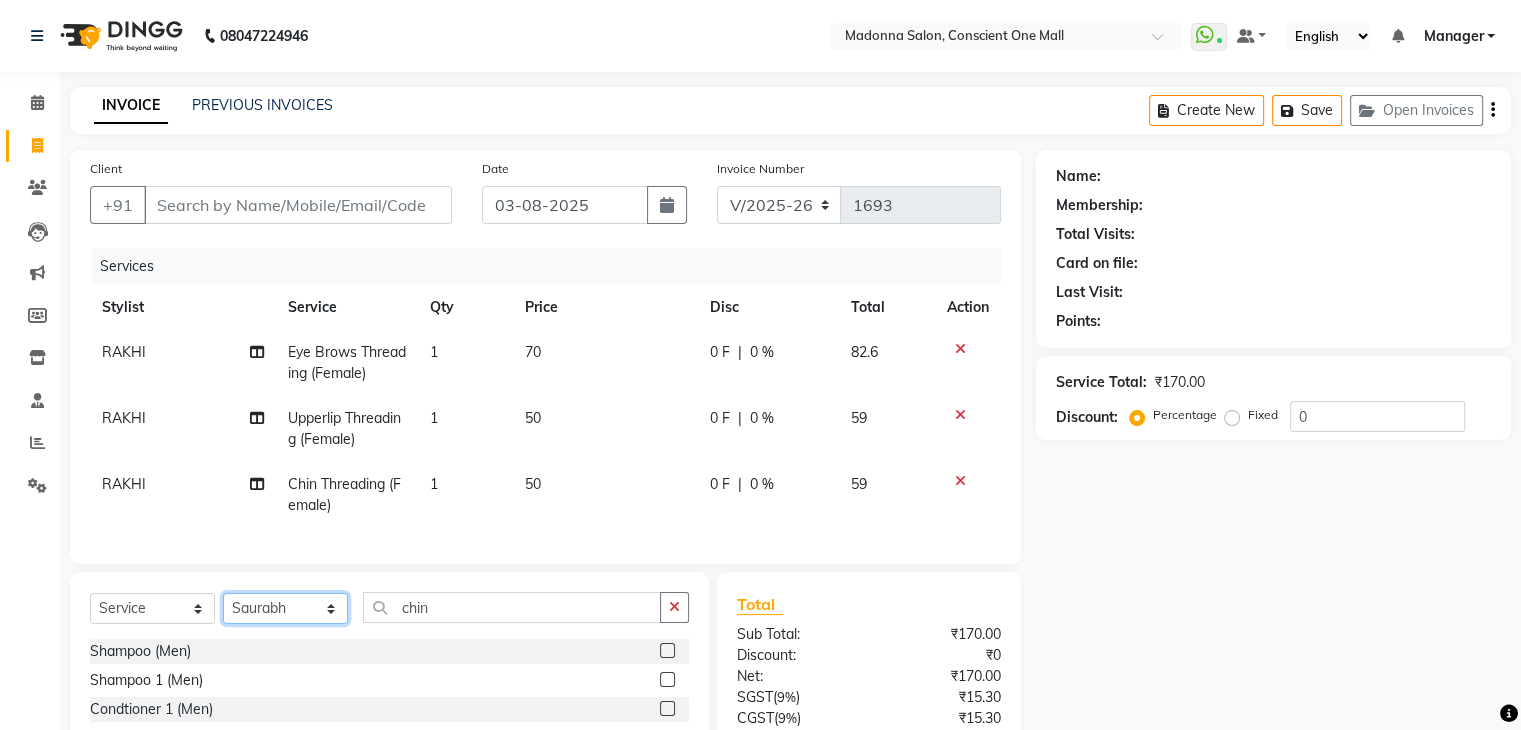 click on "Select Stylist AJAD AMIT ANSHU Bilal Harry himanshi HIMANSHU Janvi JAY Khusboo Manager misty Mukesh Naeem Navjot Kaur neha Pawan RAKHI Ripa Sachin Sagar  SAMEER Sanjeev Saurabh" 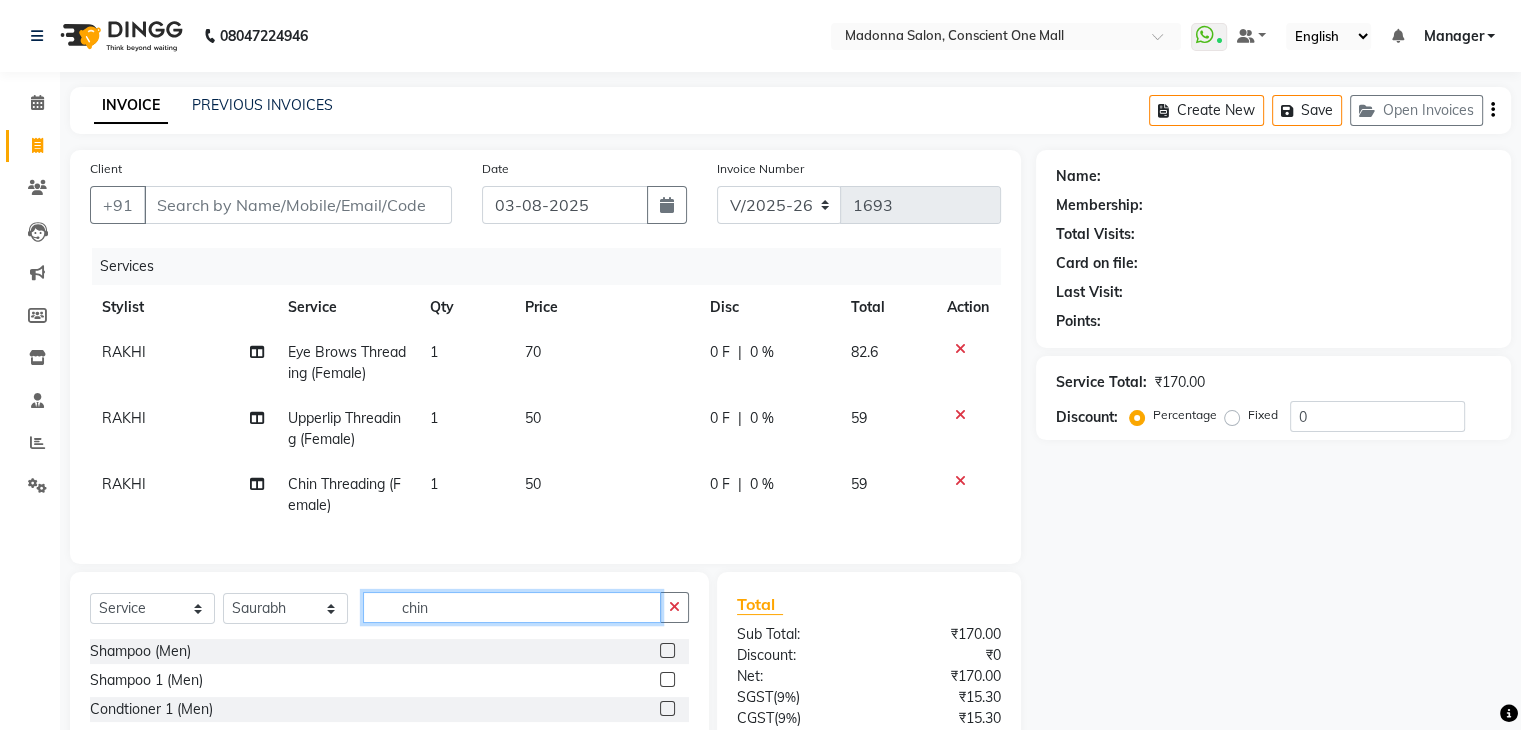 click on "chin" 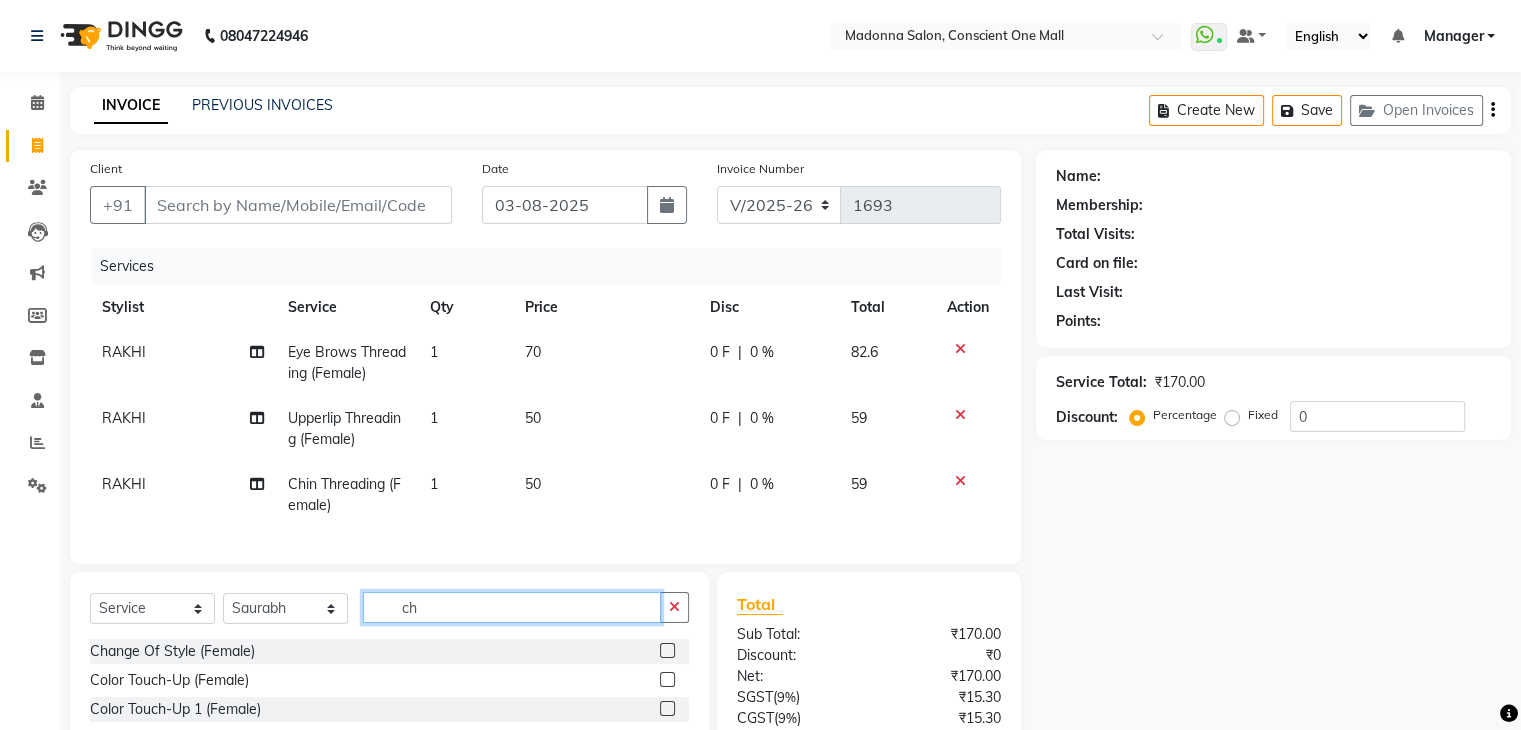 type on "c" 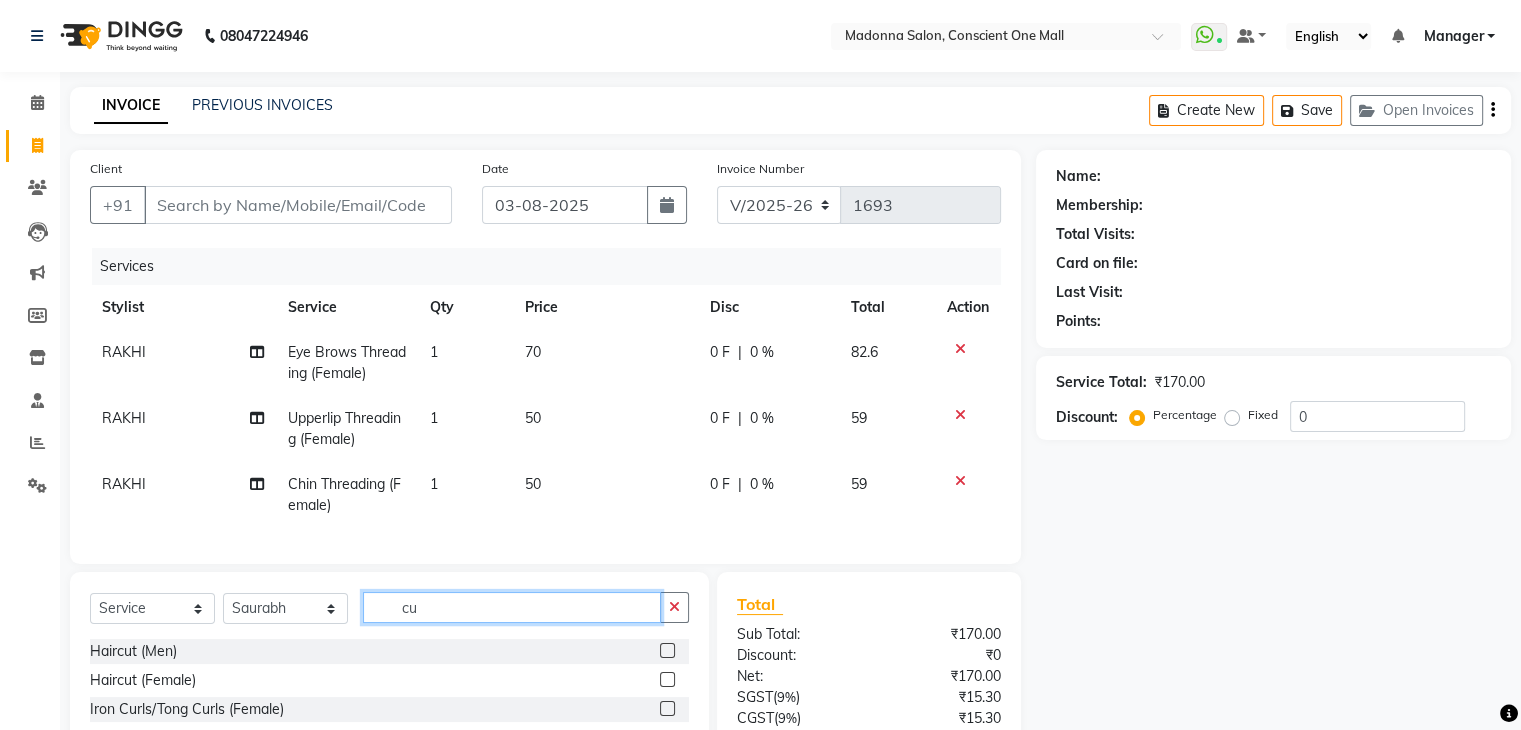 type on "c" 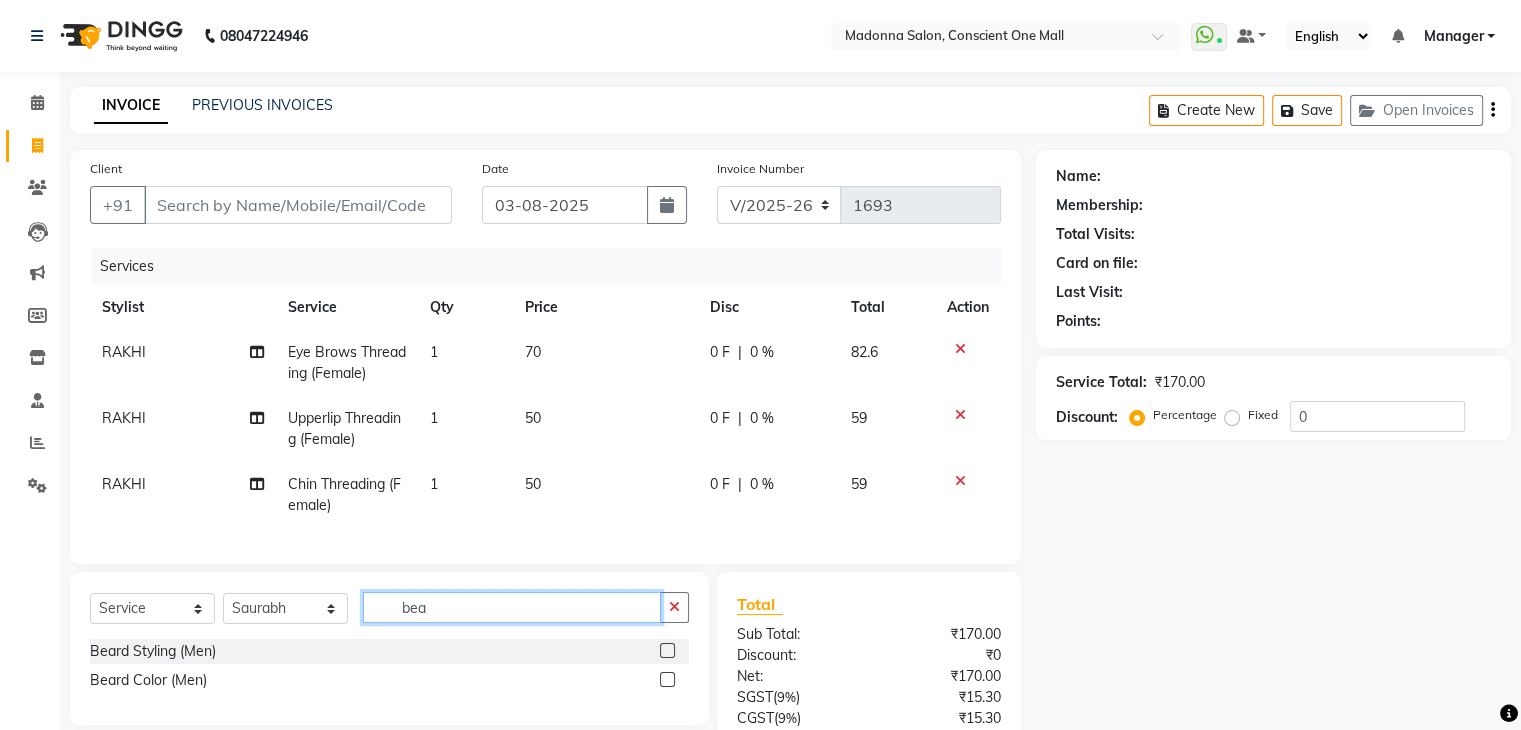 type on "bea" 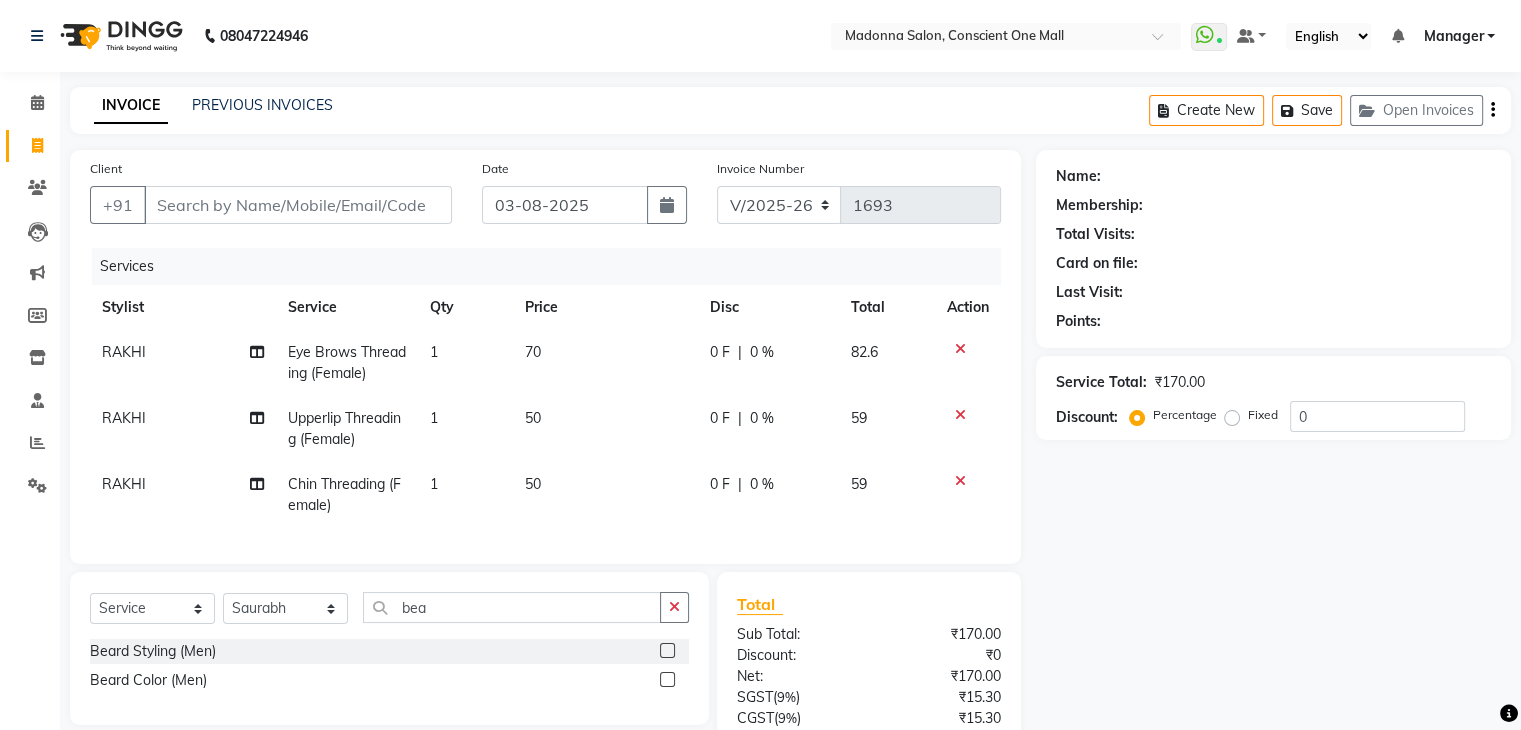 click 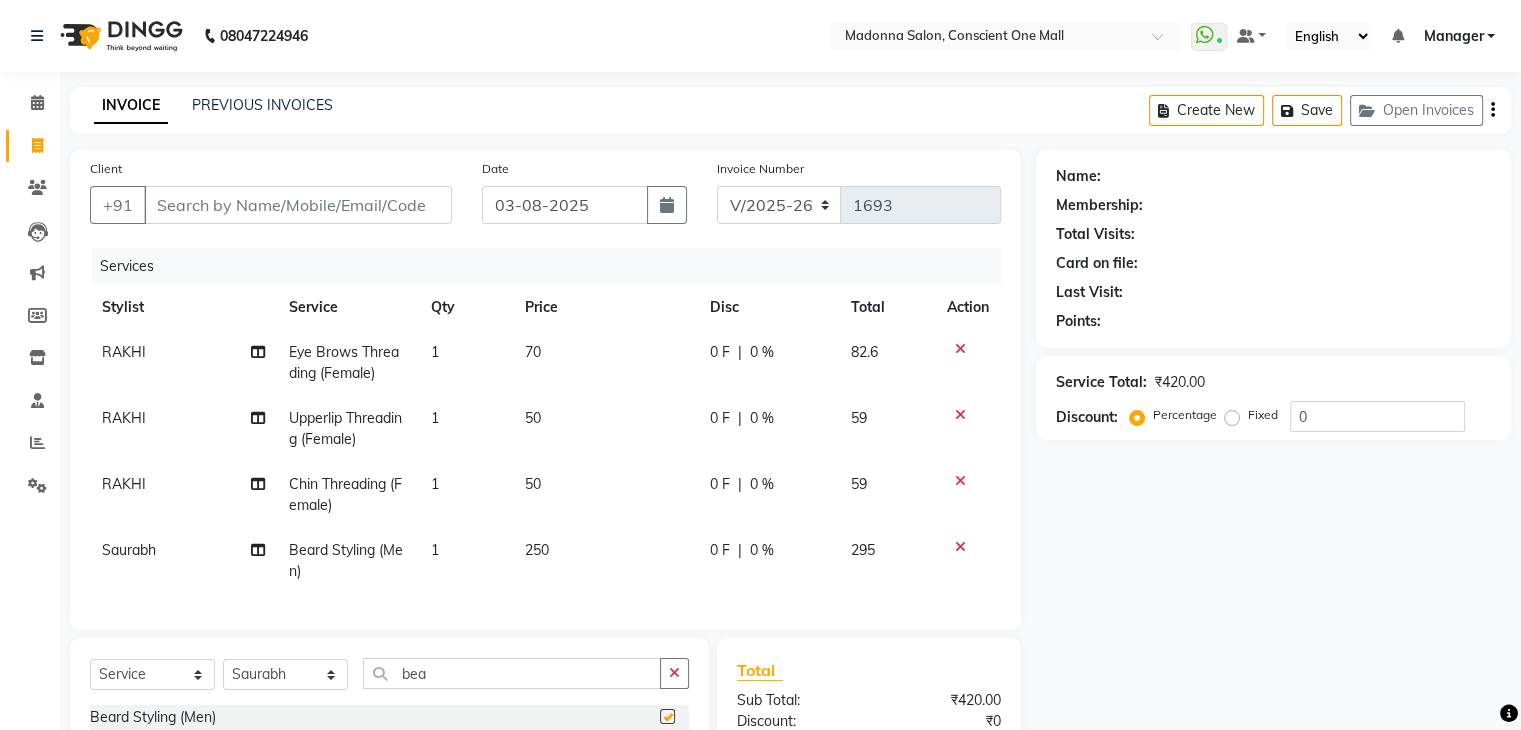 checkbox on "false" 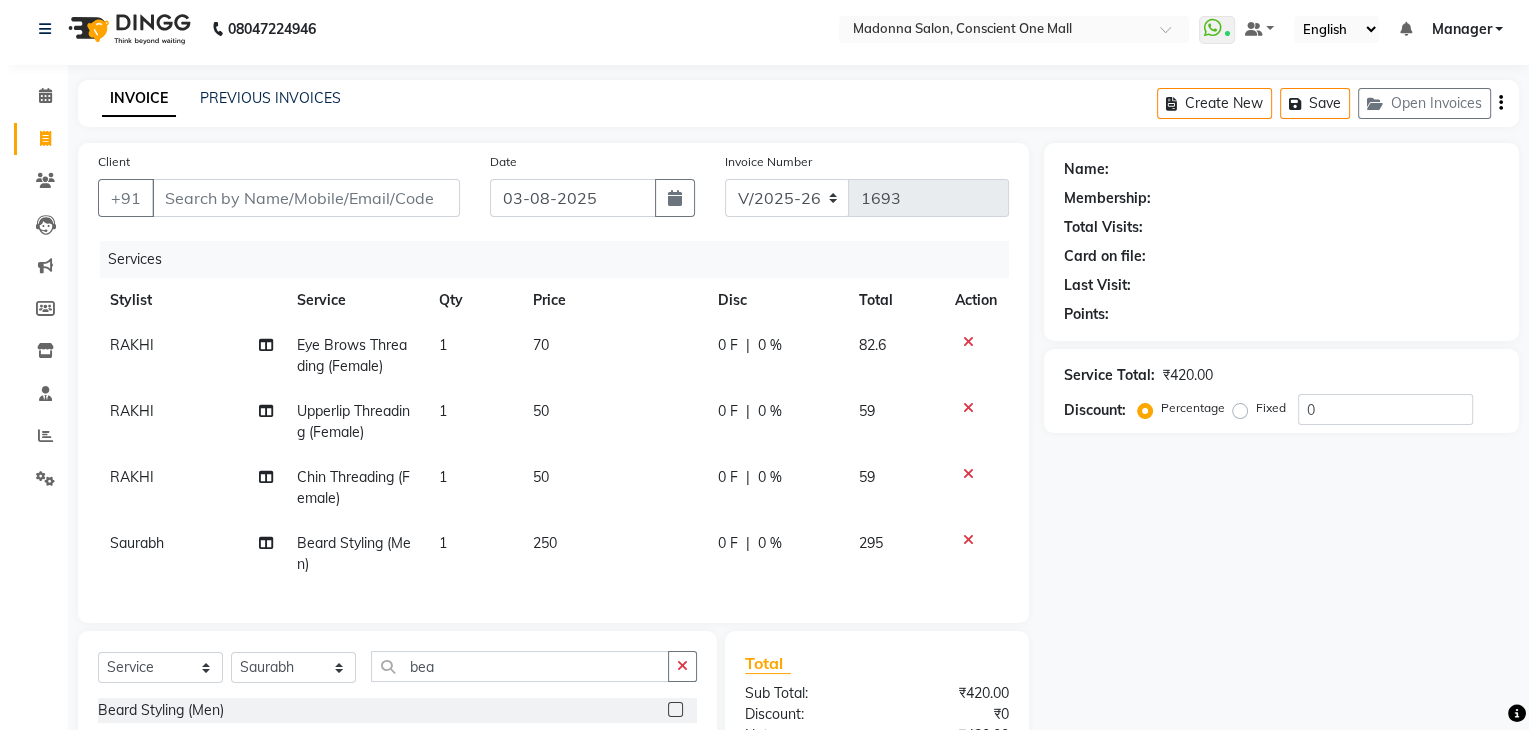 scroll, scrollTop: 0, scrollLeft: 0, axis: both 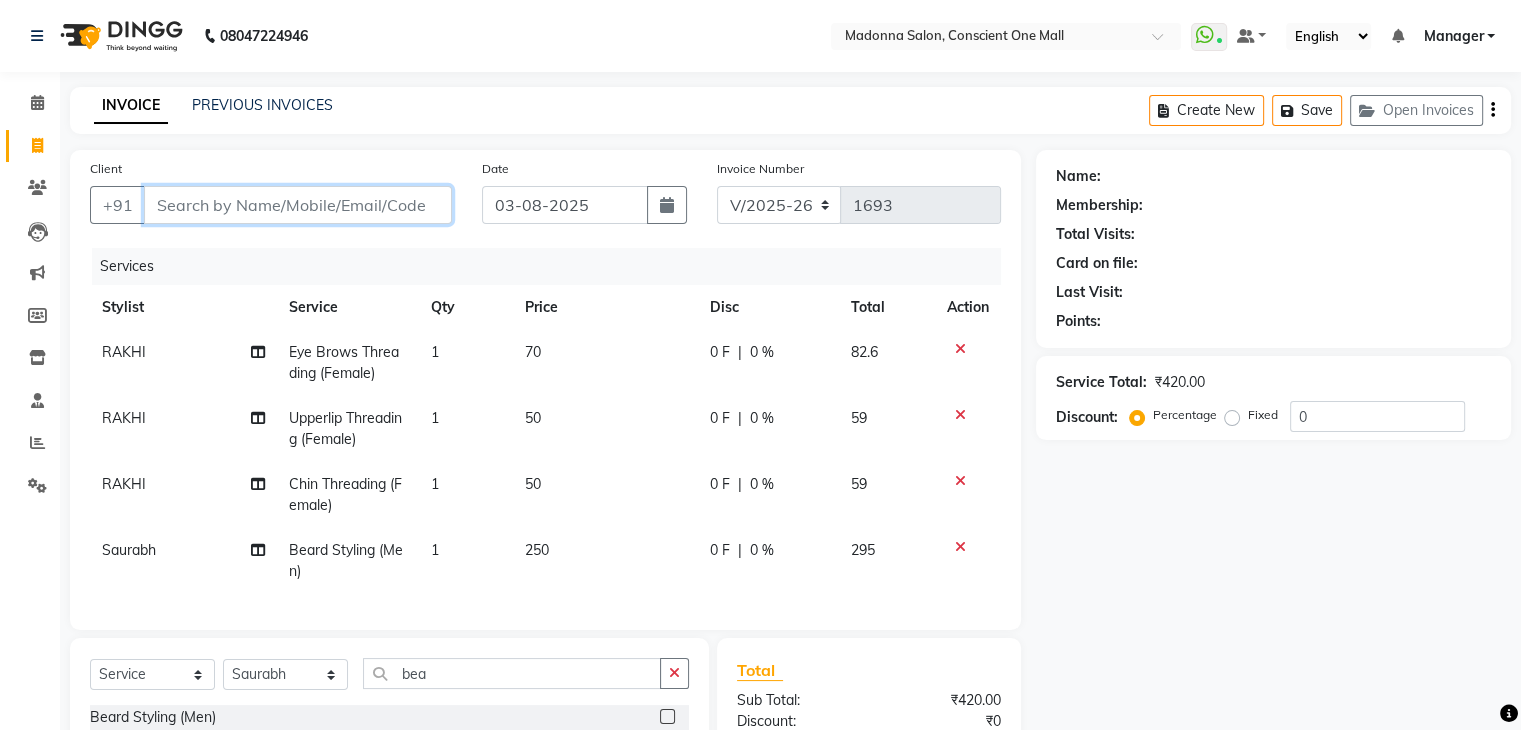 click on "Client" at bounding box center [298, 205] 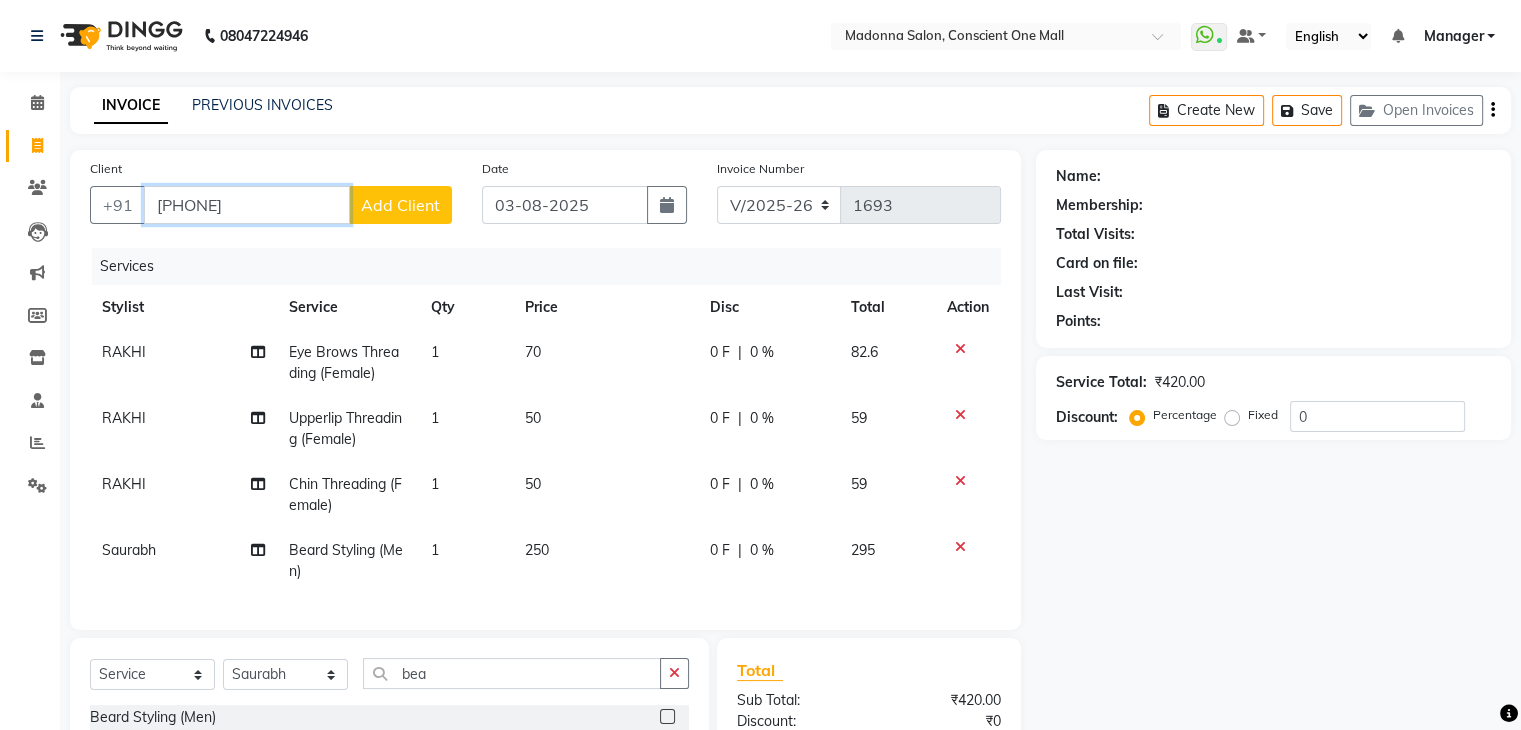 type on "7042229959" 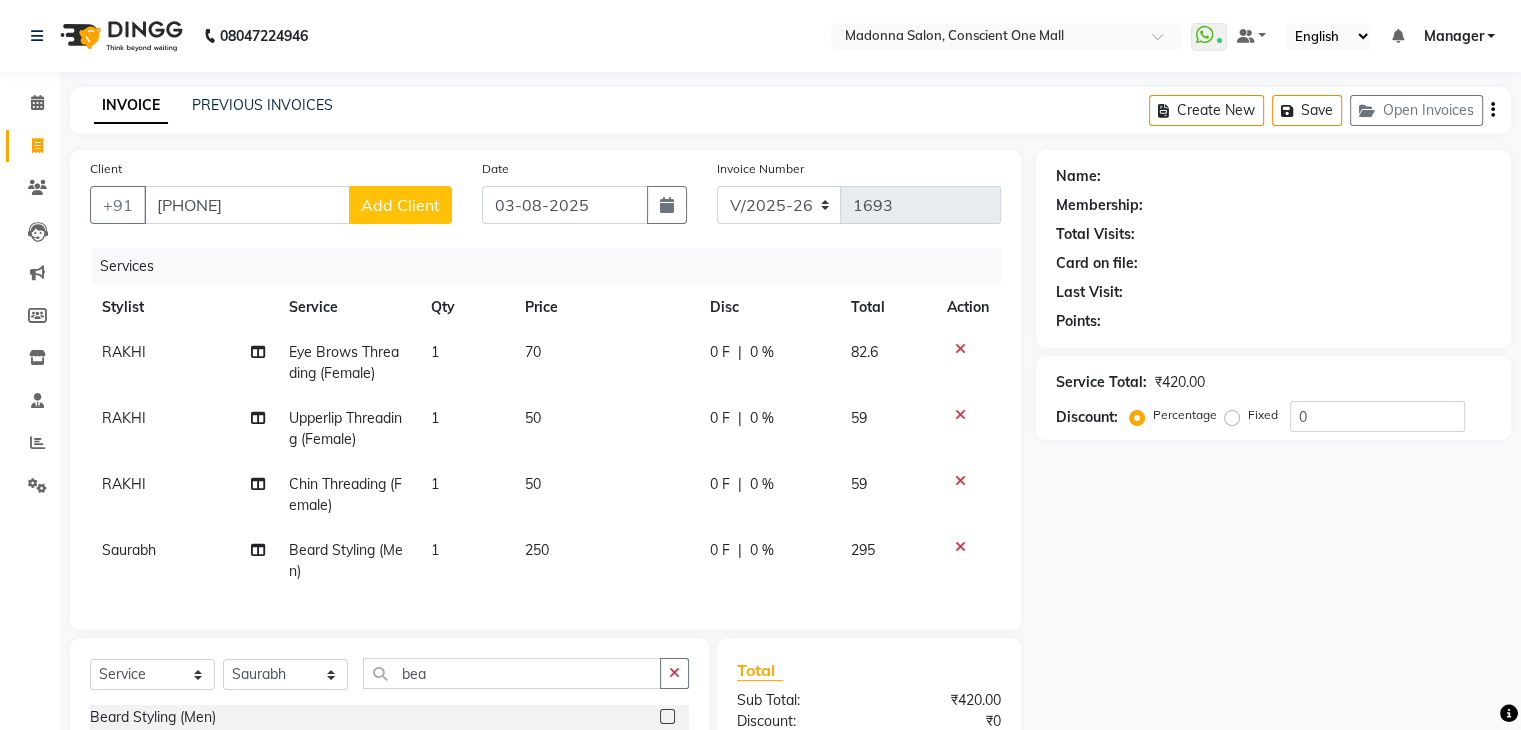 click on "Add Client" 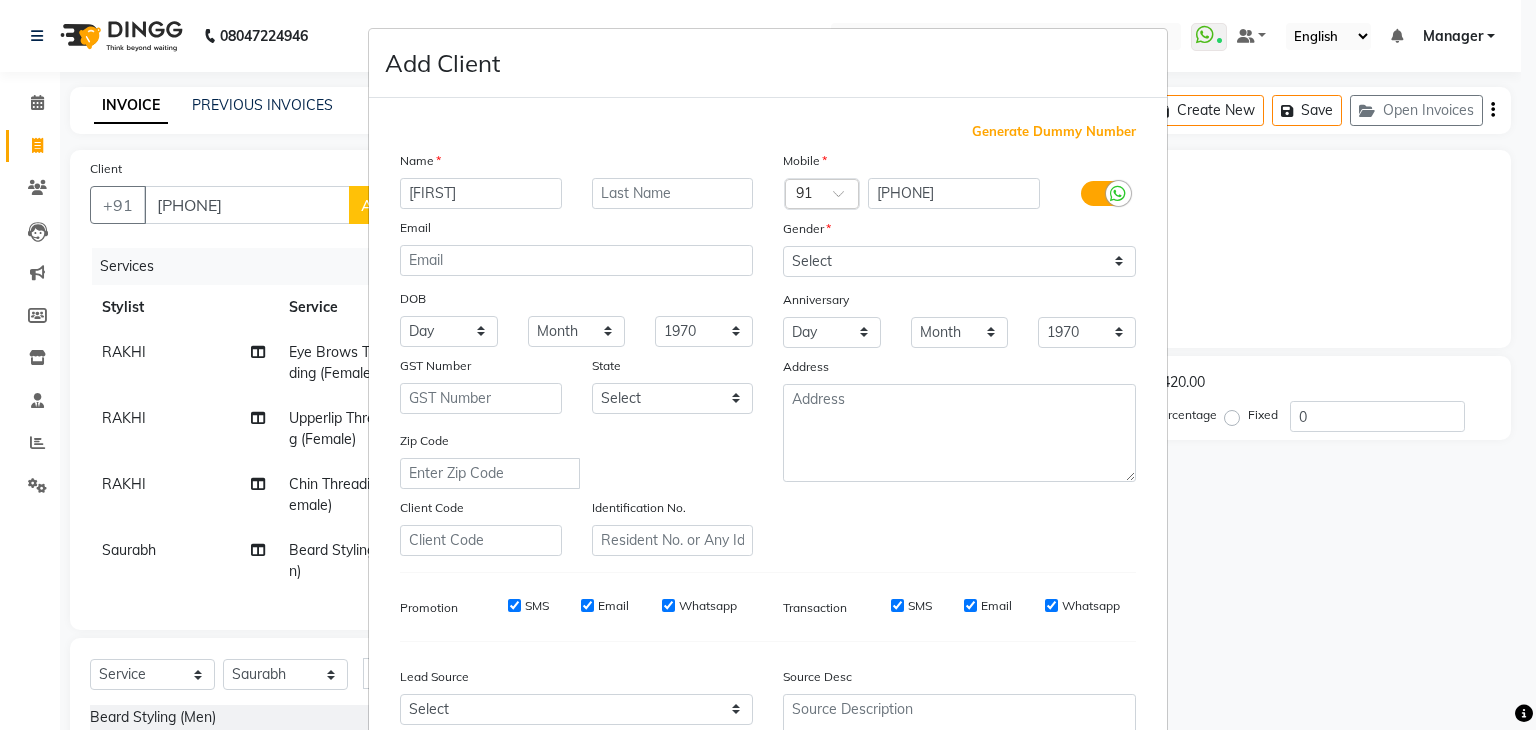 type on "shasank" 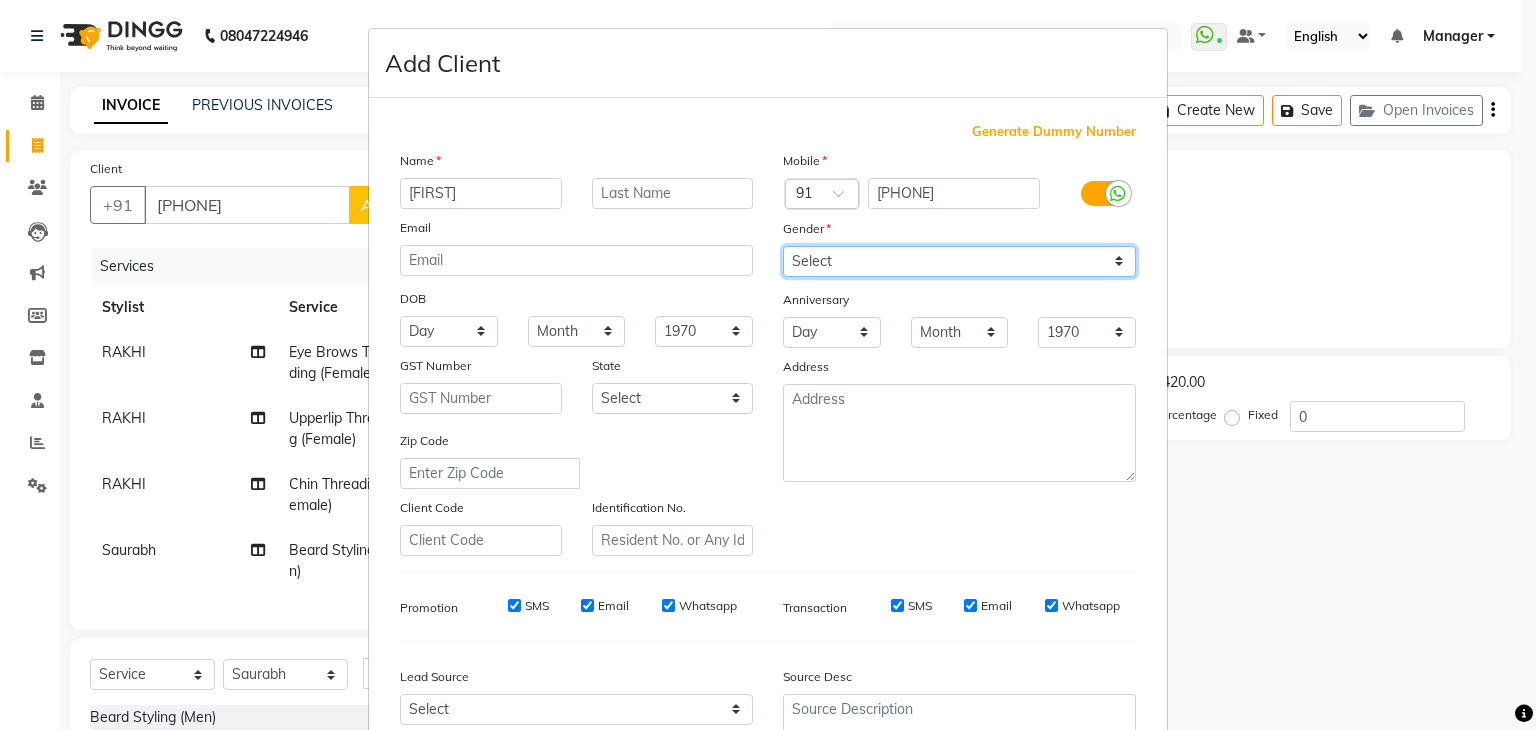 click on "Select Male Female Other Prefer Not To Say" at bounding box center [959, 261] 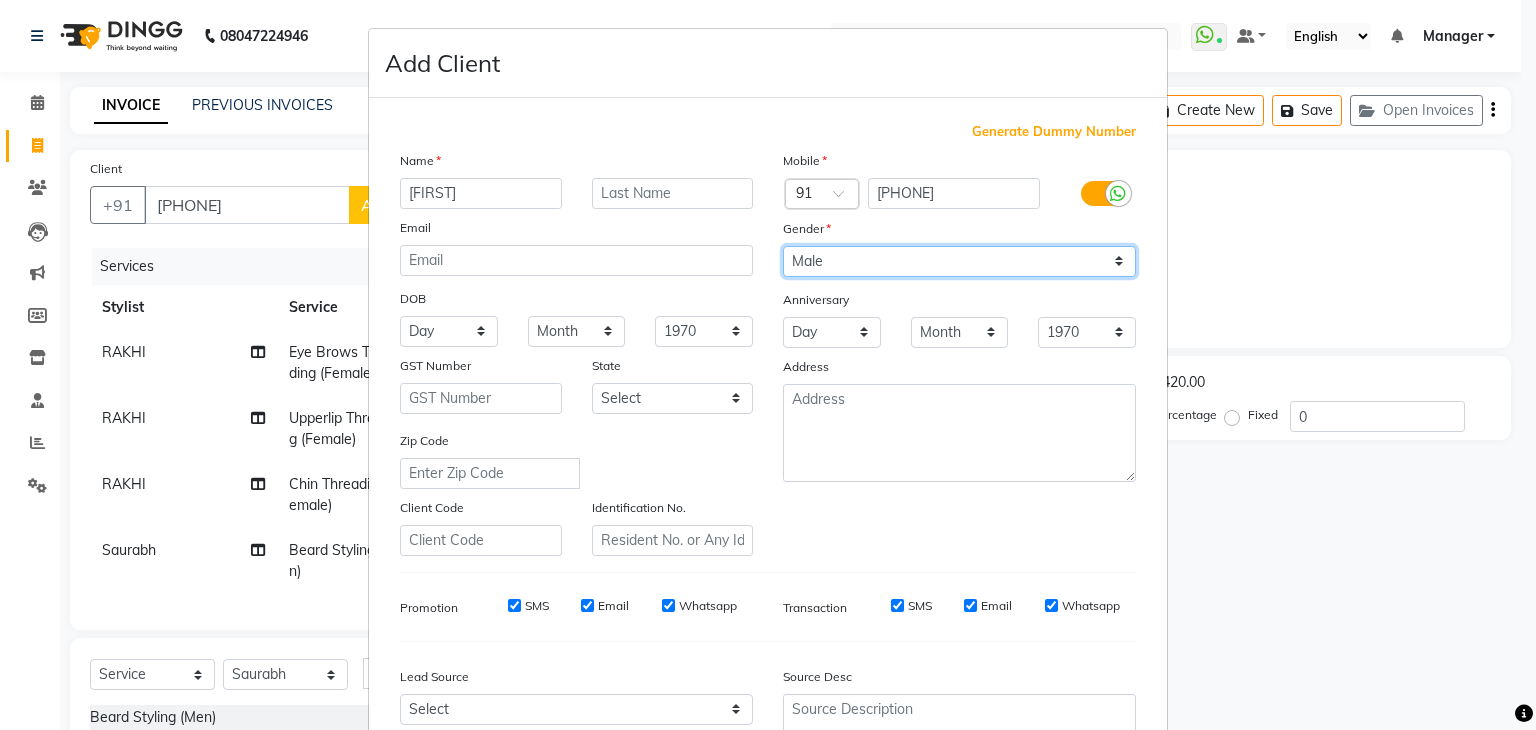 click on "Select Male Female Other Prefer Not To Say" at bounding box center (959, 261) 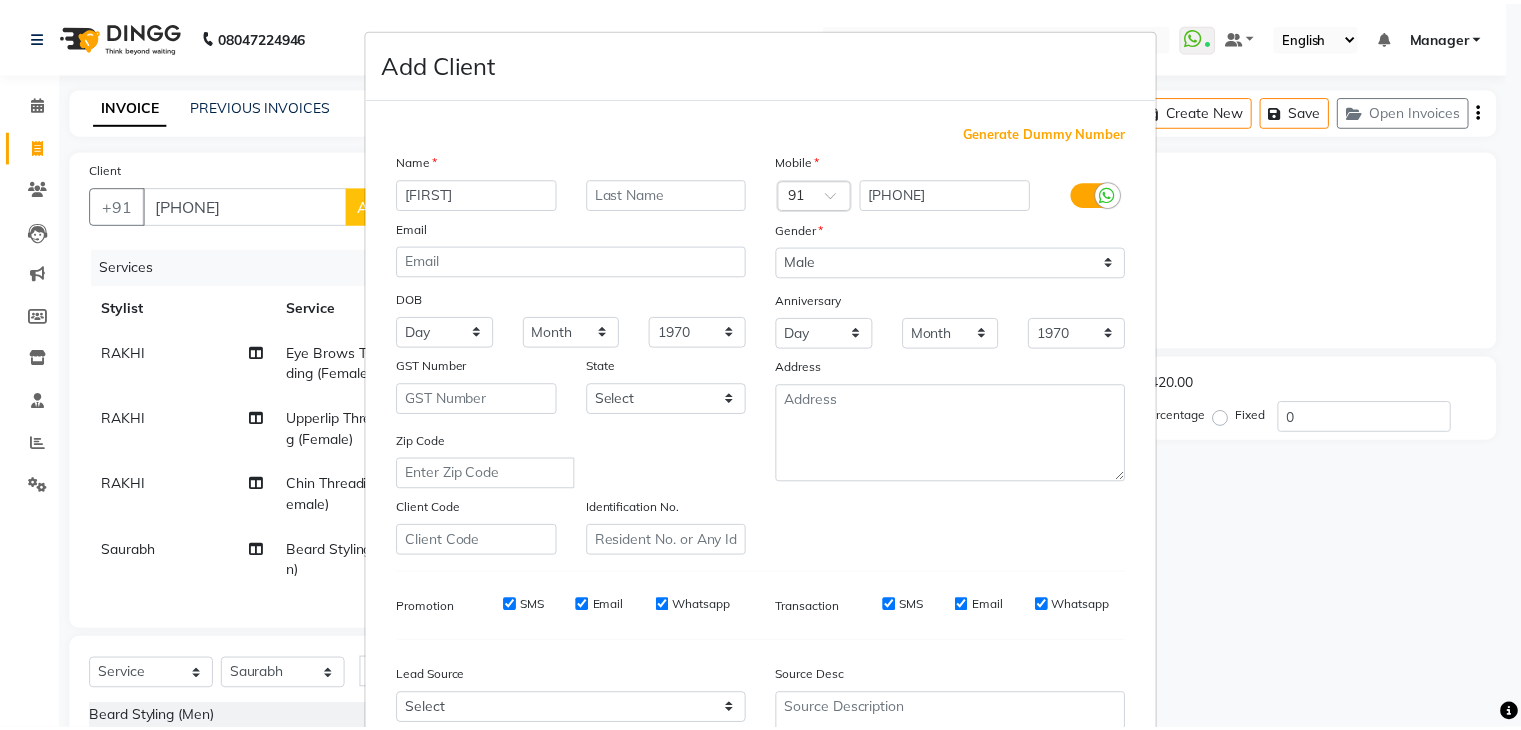 scroll, scrollTop: 203, scrollLeft: 0, axis: vertical 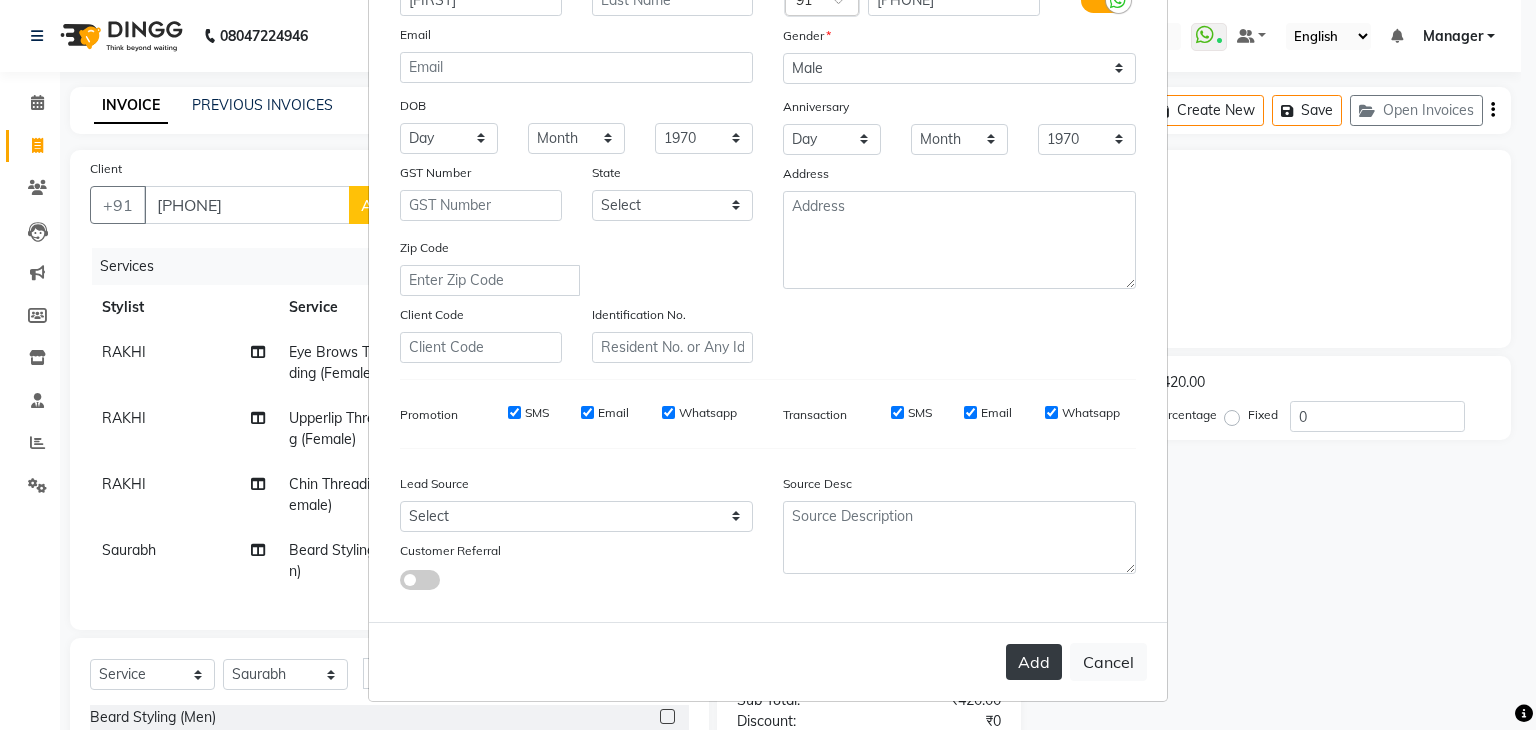 click on "Add" at bounding box center (1034, 662) 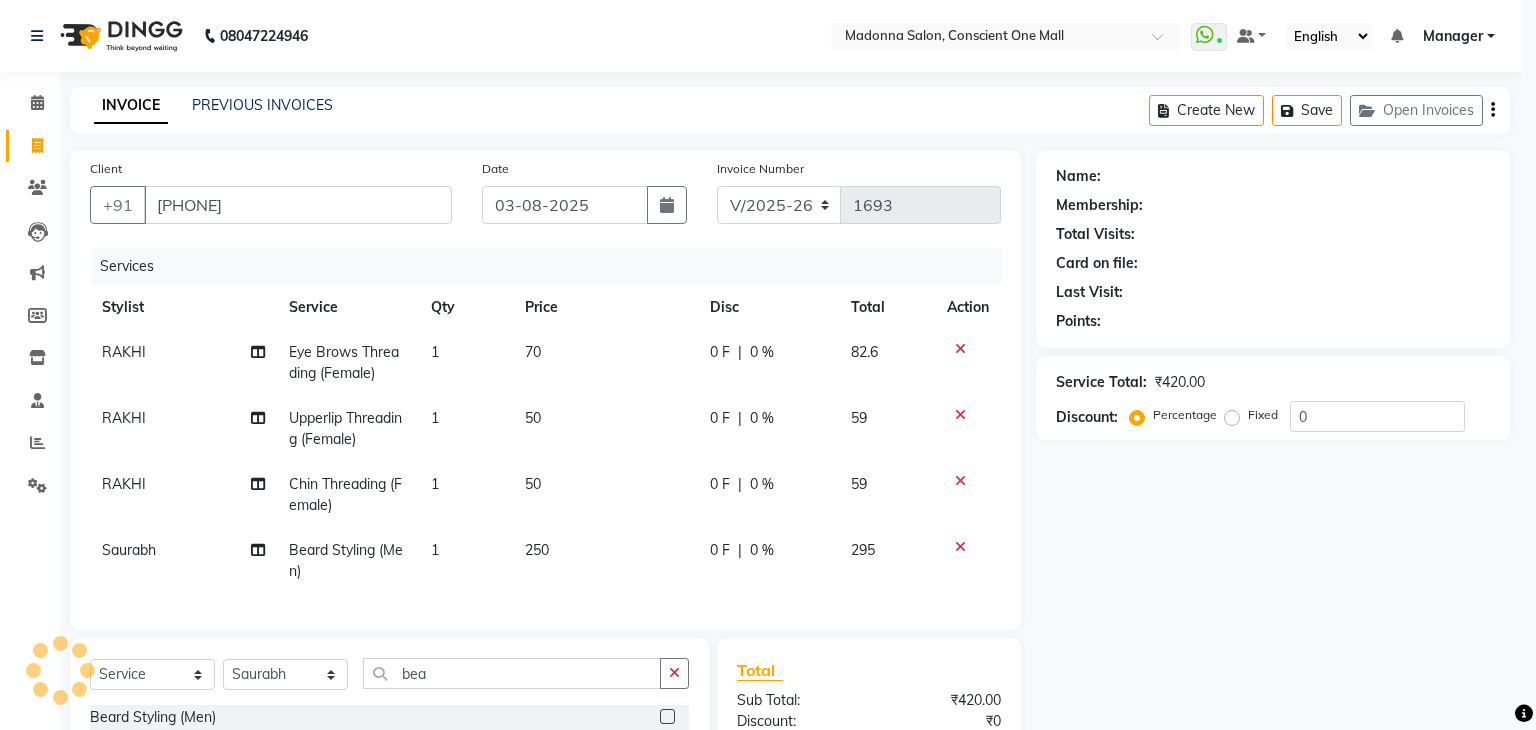 type 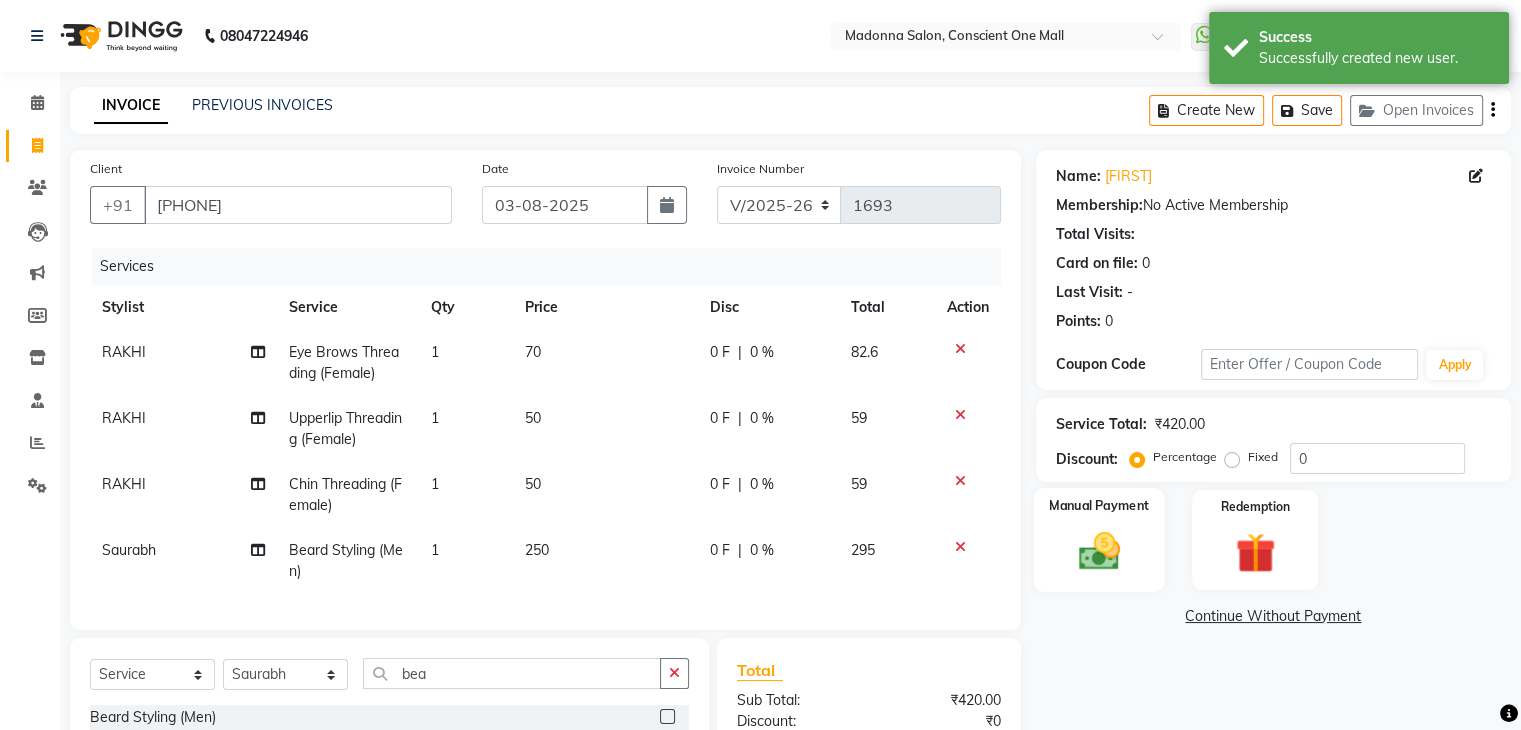click 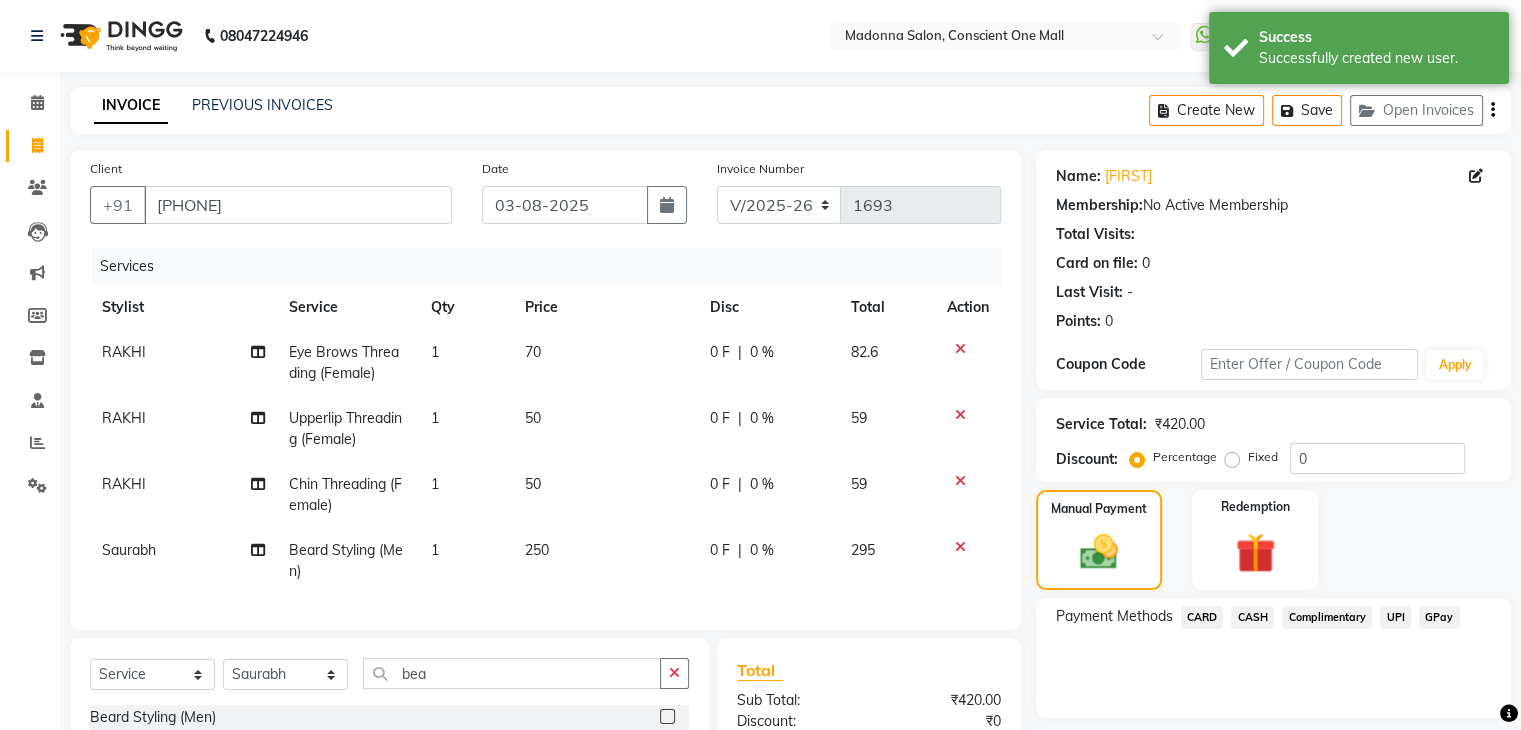 click on "CARD" 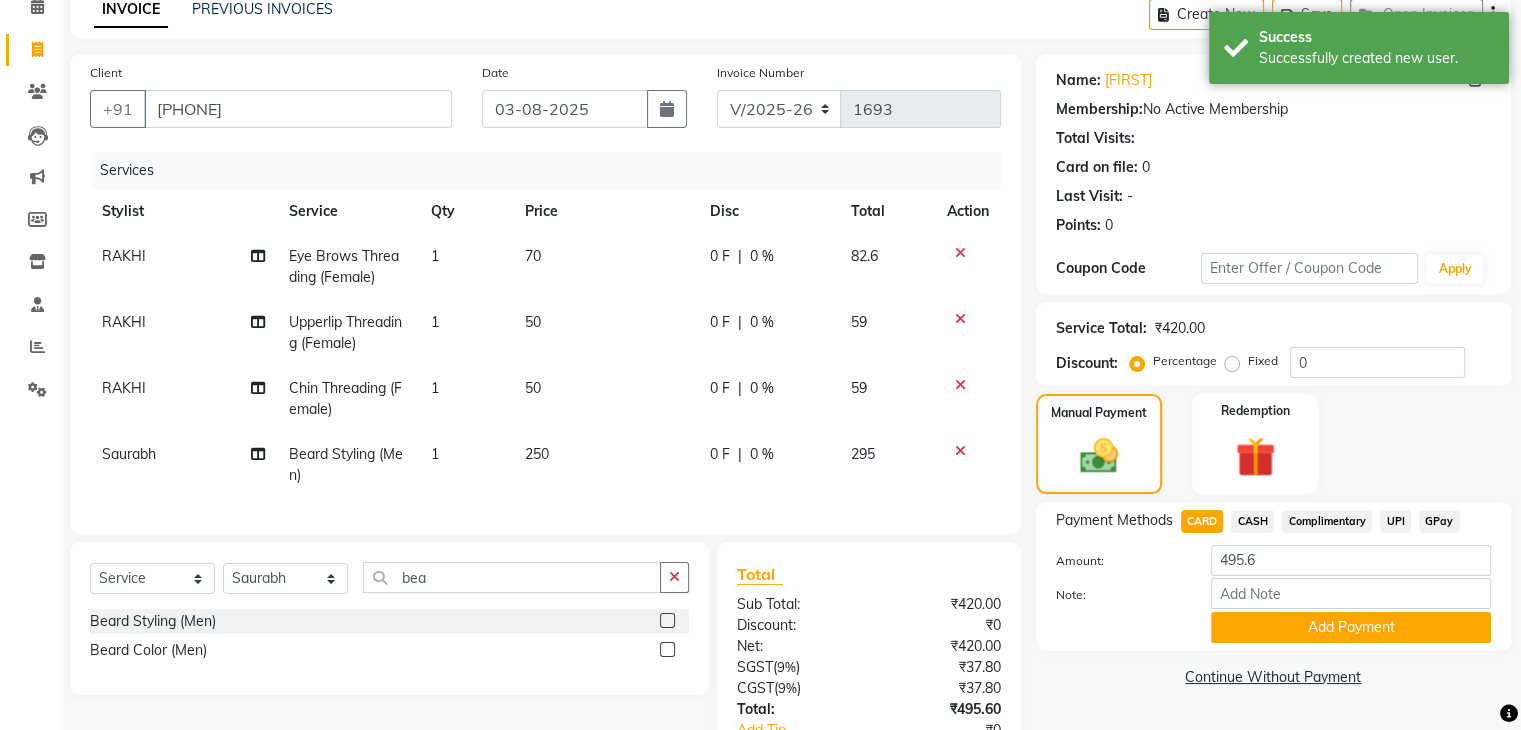 scroll, scrollTop: 120, scrollLeft: 0, axis: vertical 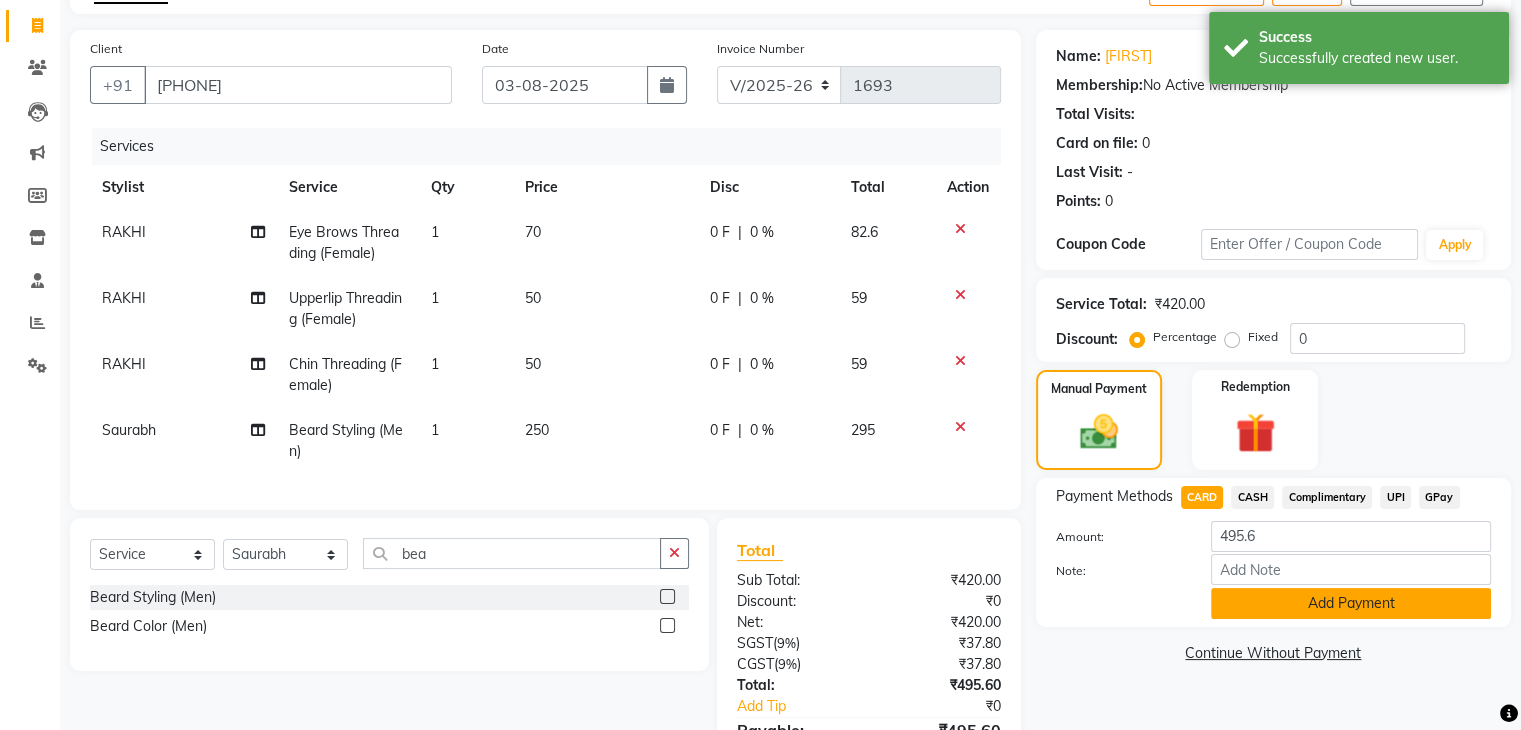 click on "Add Payment" 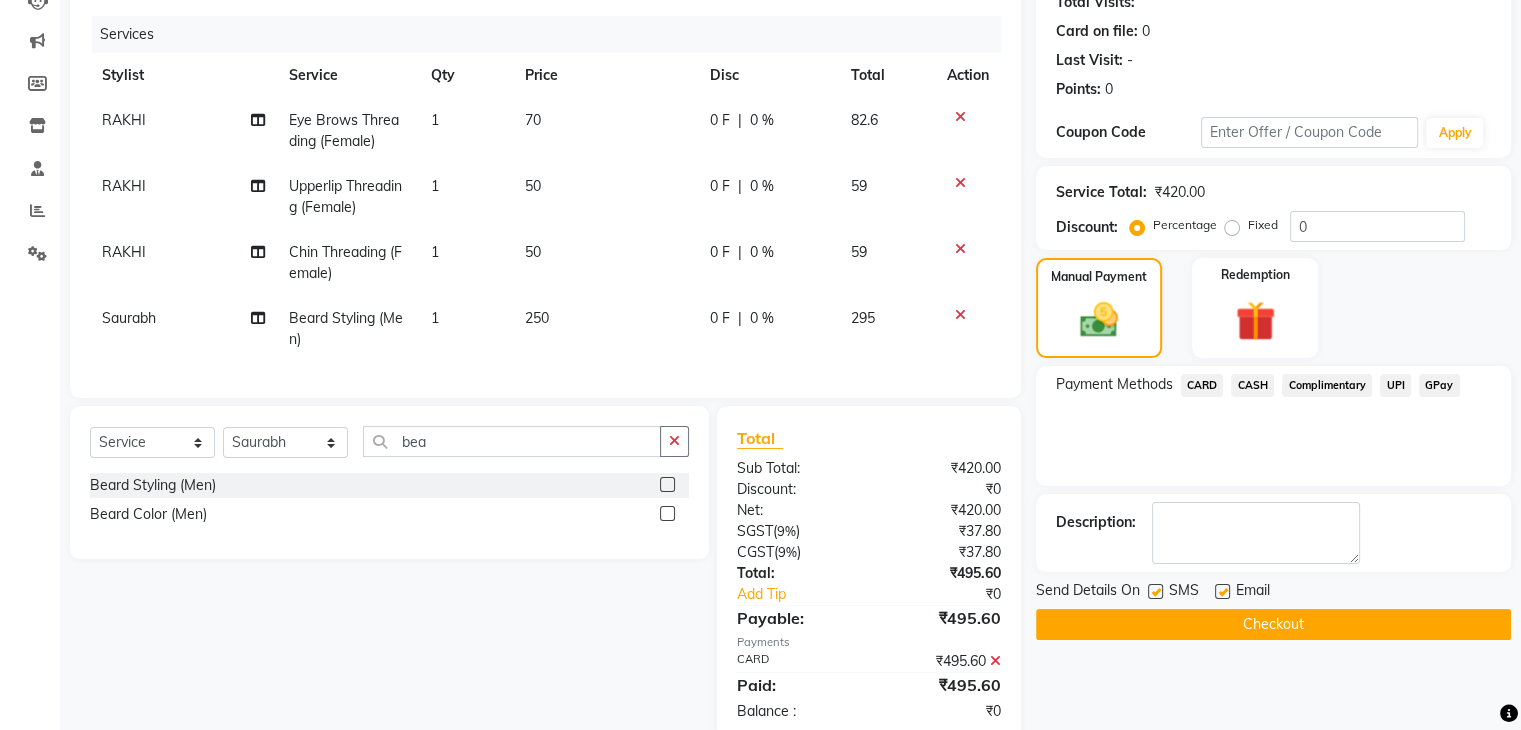 scroll, scrollTop: 240, scrollLeft: 0, axis: vertical 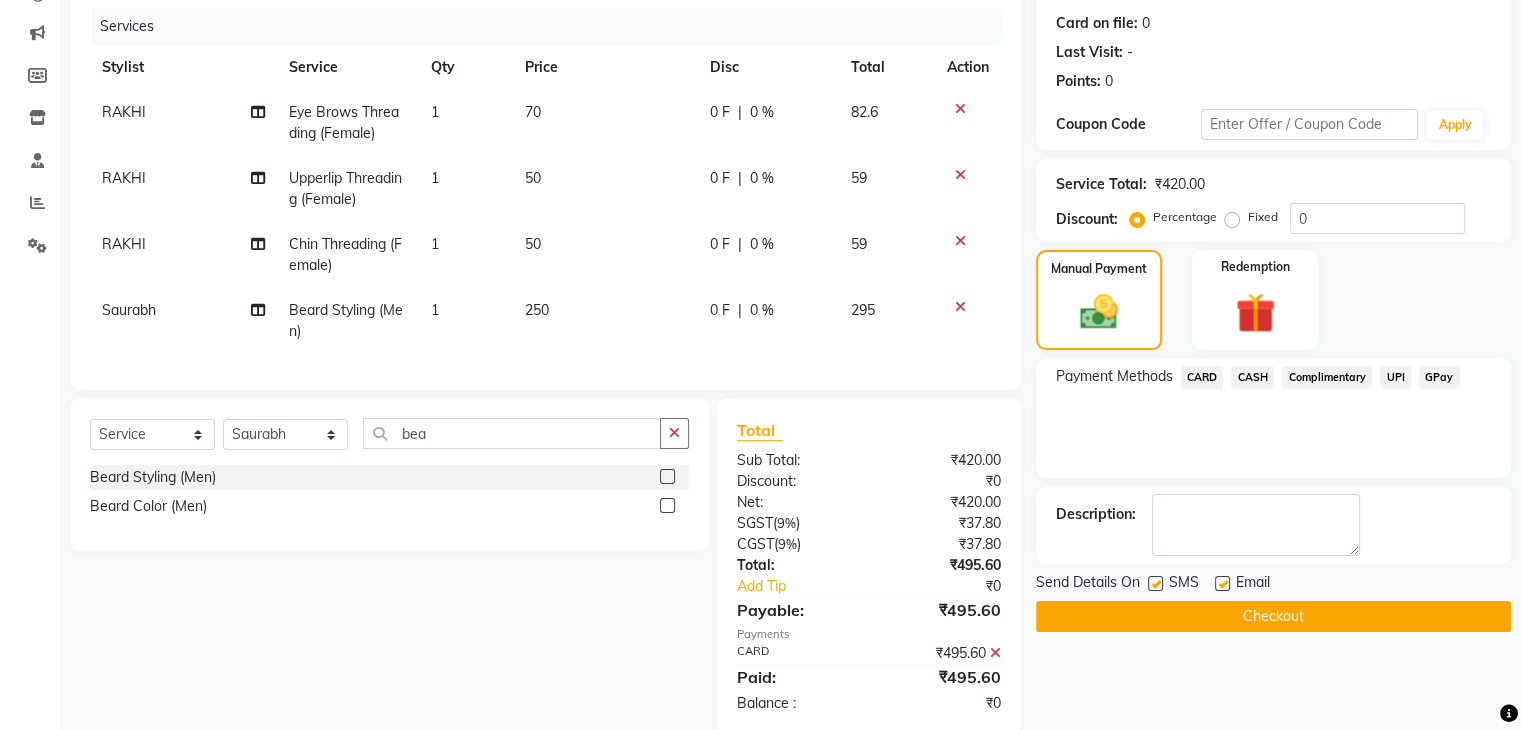click on "Checkout" 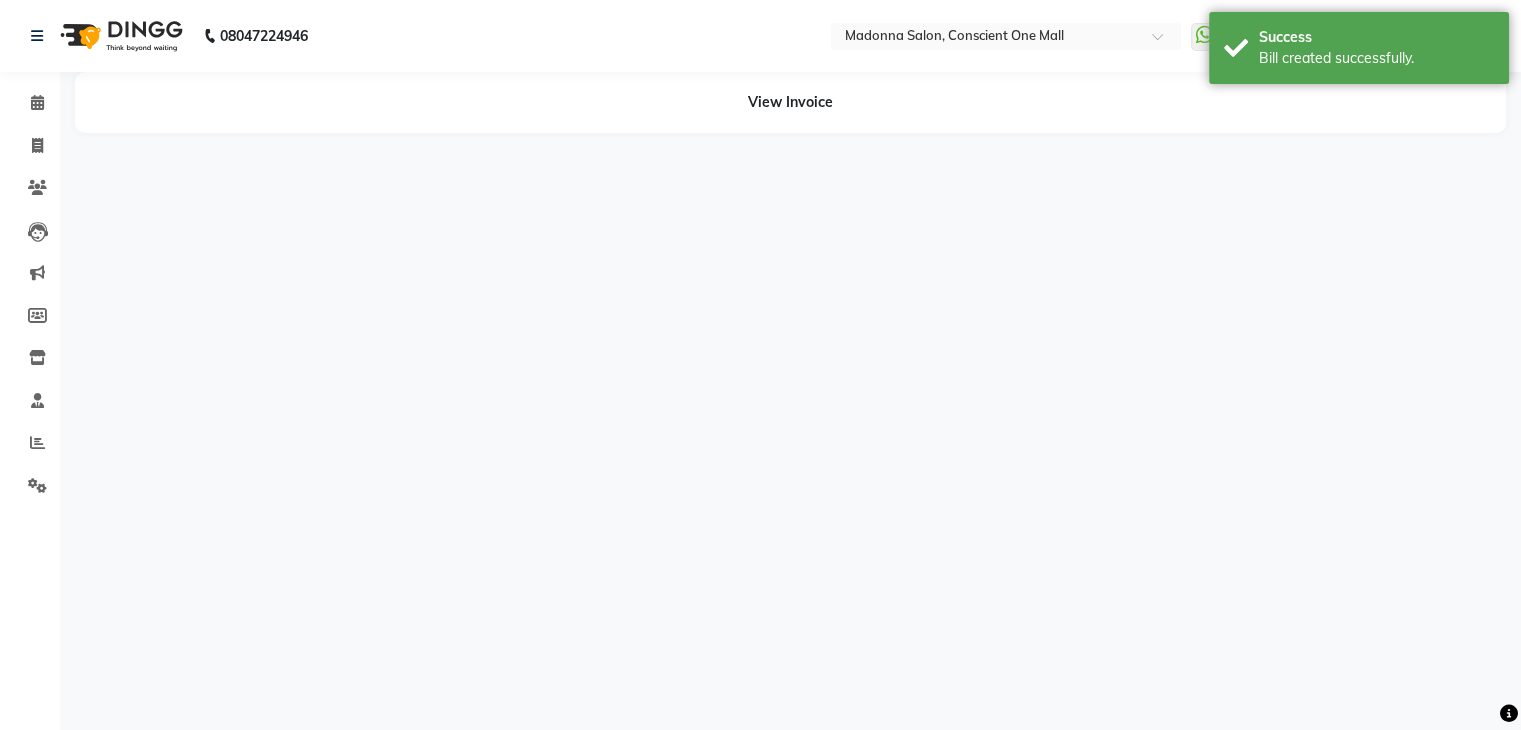 scroll, scrollTop: 0, scrollLeft: 0, axis: both 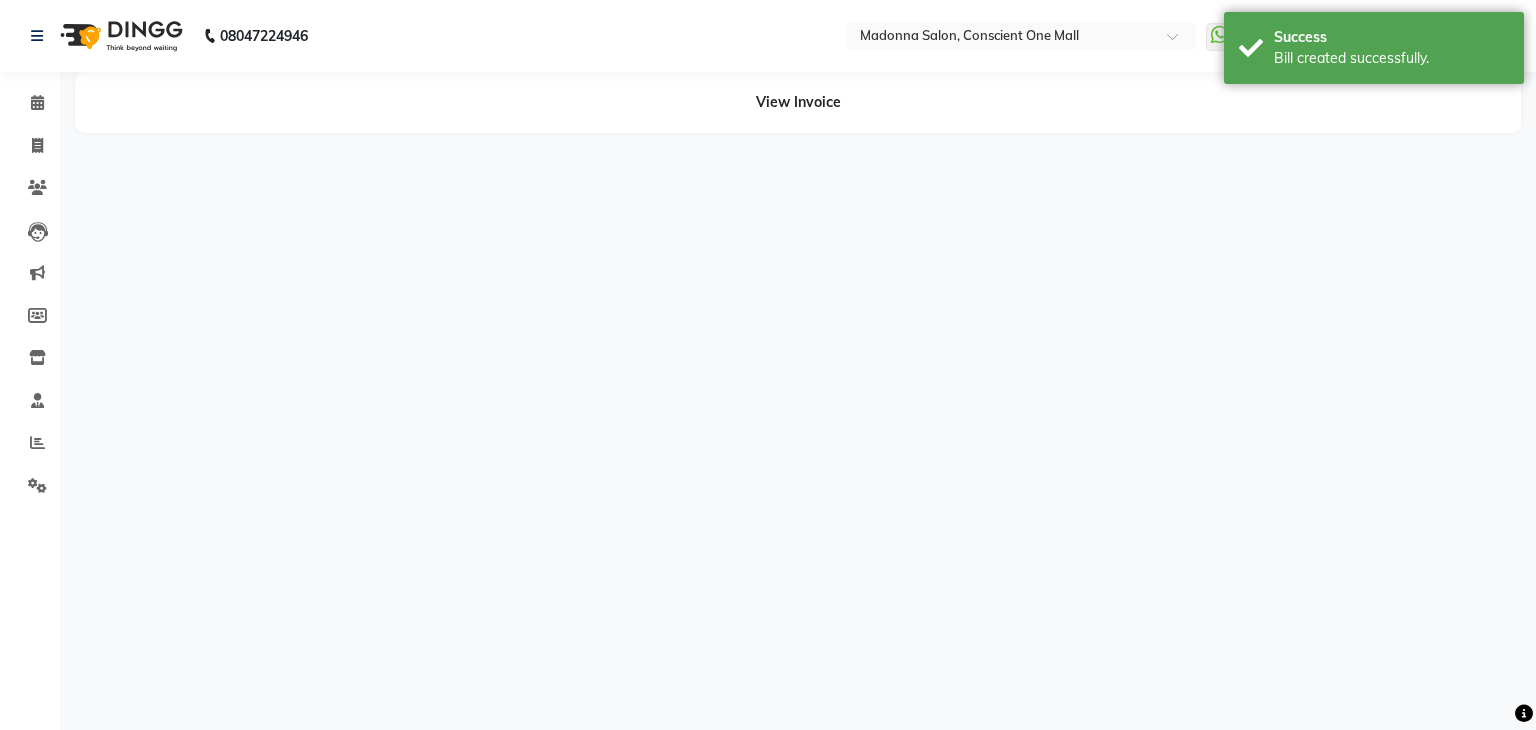 click on "08047224946 Select Location × Madonna Salon, Conscient One Mall  WhatsApp Status  ✕ Status:  Connected Most Recent Message: 02-08-2025     09:36 PM Recent Service Activity: 03-08-2025     11:02 AM Default Panel My Panel English ENGLISH Español العربية मराठी हिंदी ગુજરાતી தமிழ் 中文 Notifications nothing to show Manager Manage Profile Change Password Sign out  Version:3.15.11  ☀ Madonna Salon, Conscient One Mall  Calendar  Invoice  Clients  Leads   Marketing  Members  Inventory  Staff  Reports  Settings Completed InProgress Upcoming Dropped Tentative Check-In Confirm Bookings Segments Page Builder  View Invoice" at bounding box center (768, 365) 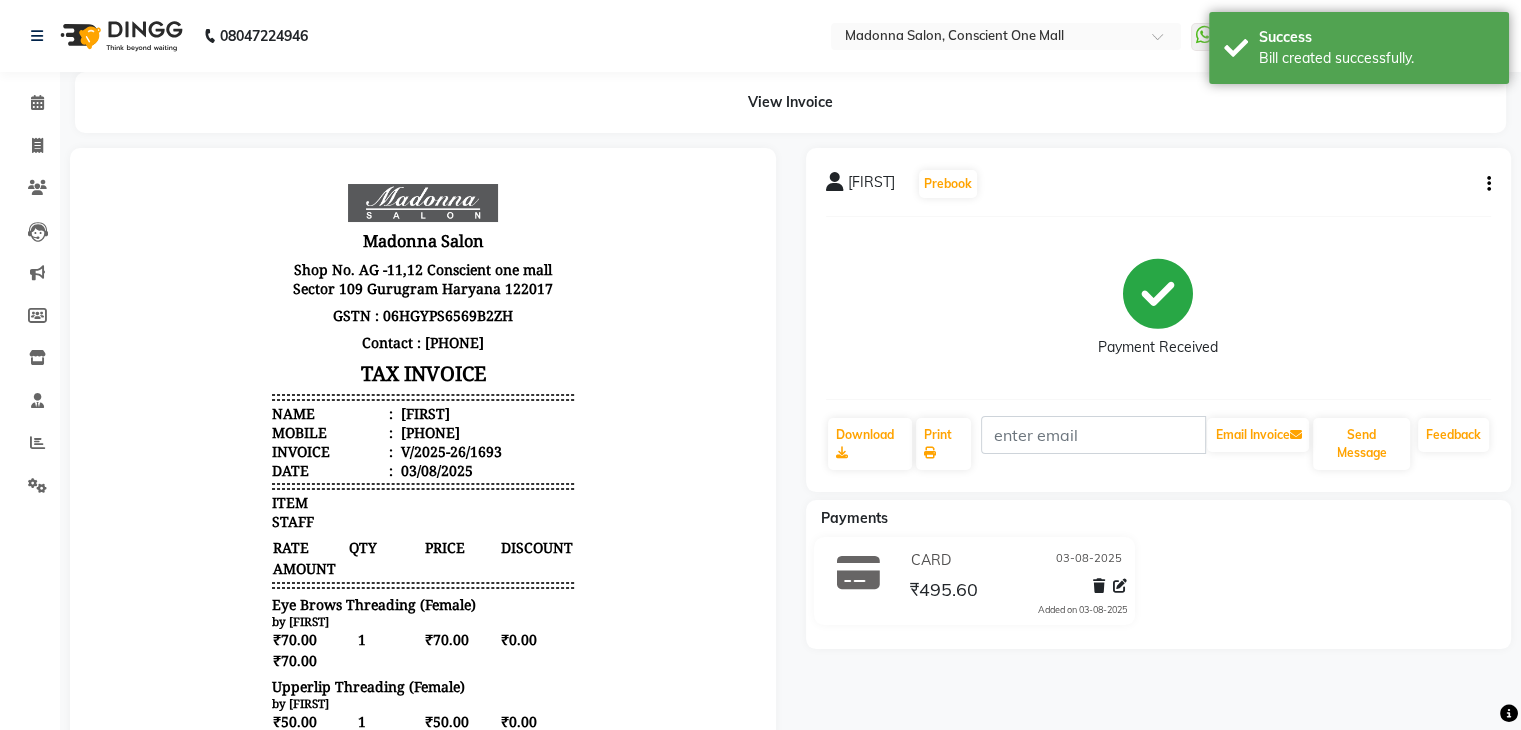 scroll, scrollTop: 0, scrollLeft: 0, axis: both 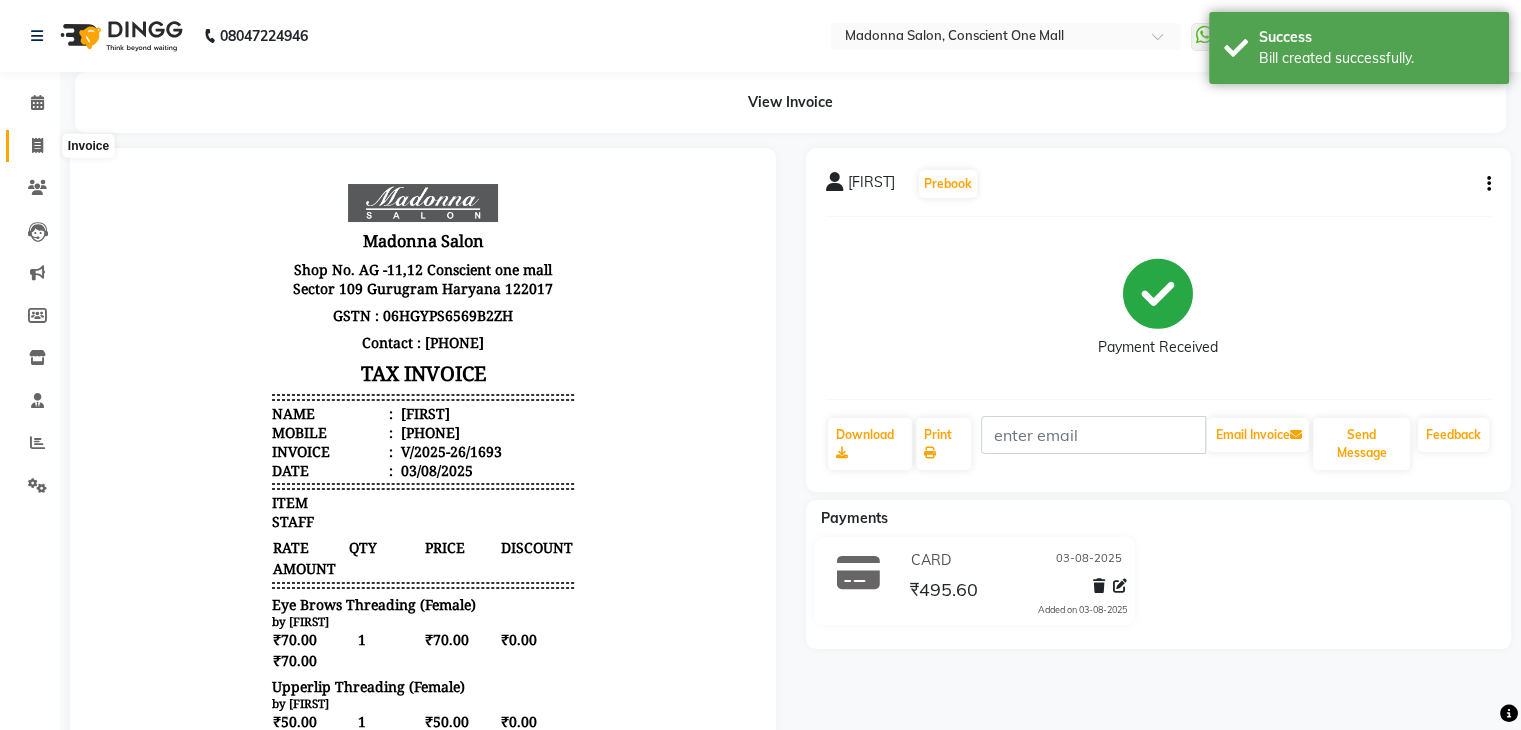 click 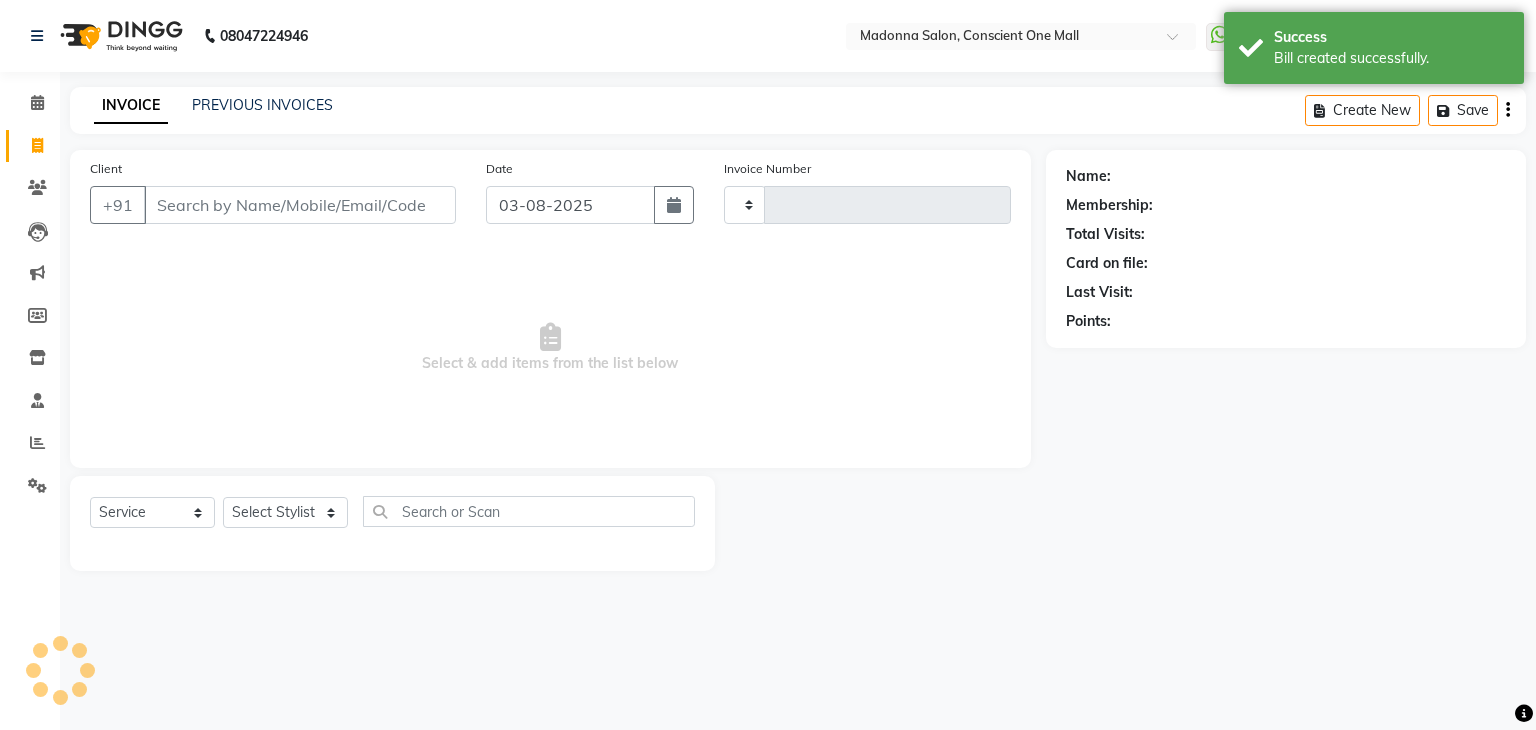 type on "1694" 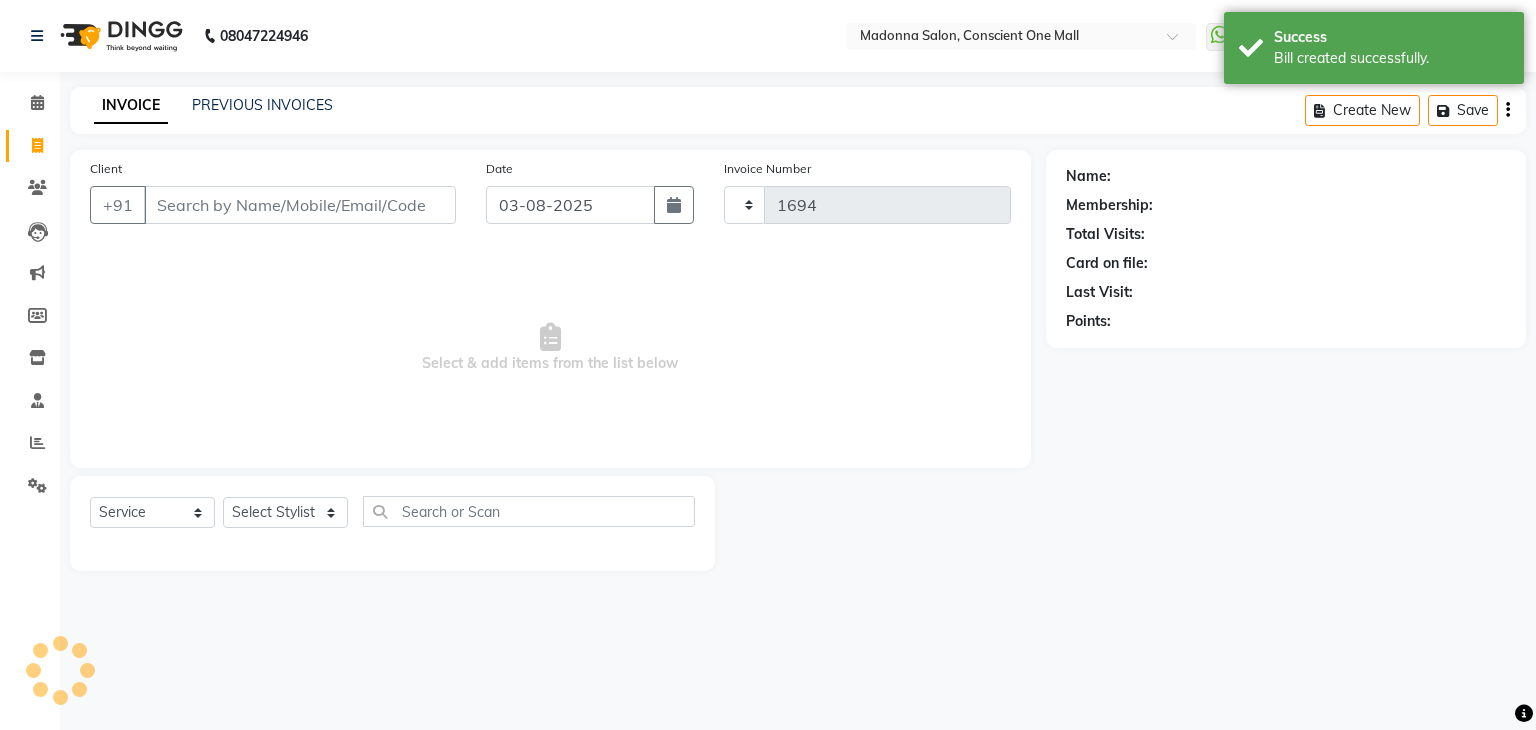 select on "7575" 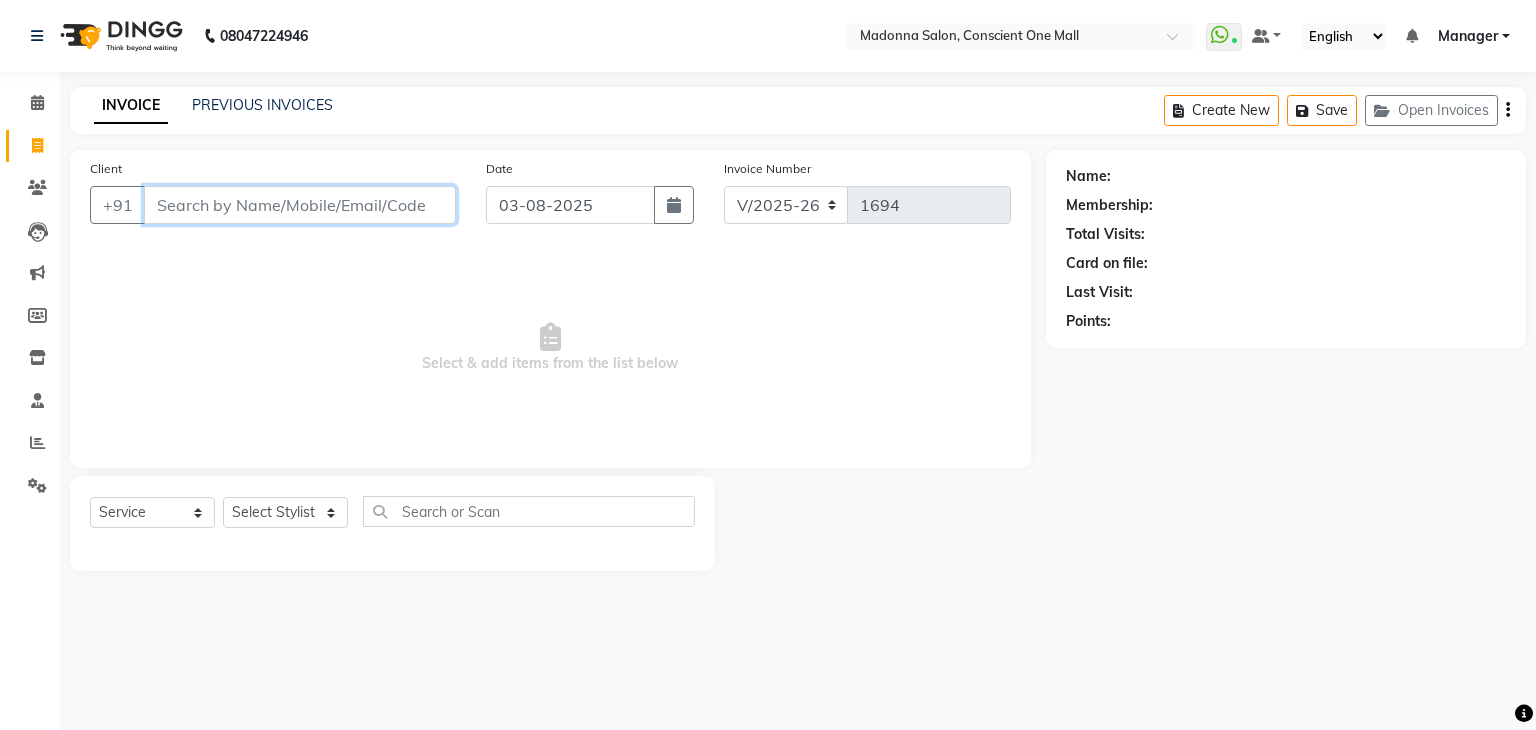 click on "Client" at bounding box center (300, 205) 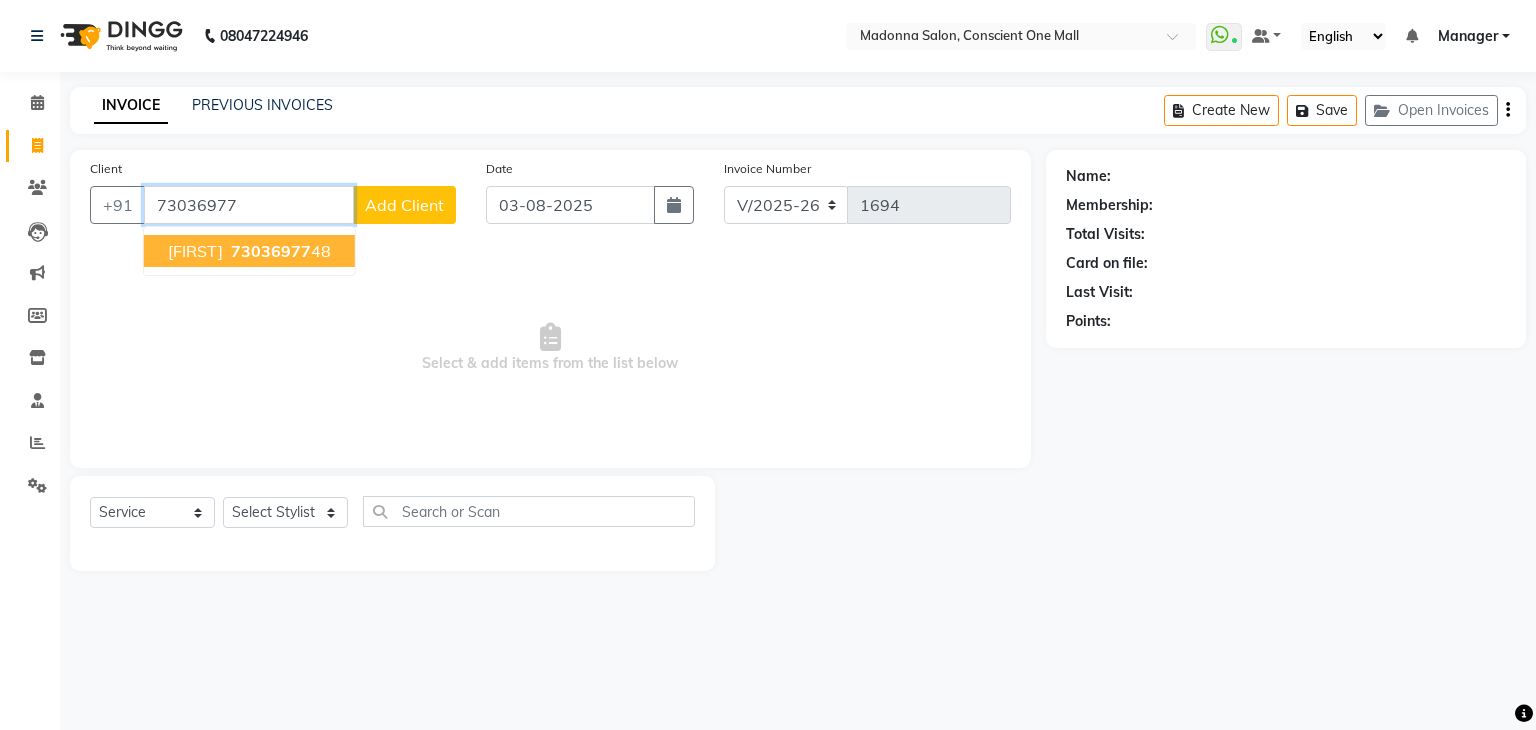 click on "73036977" at bounding box center [271, 251] 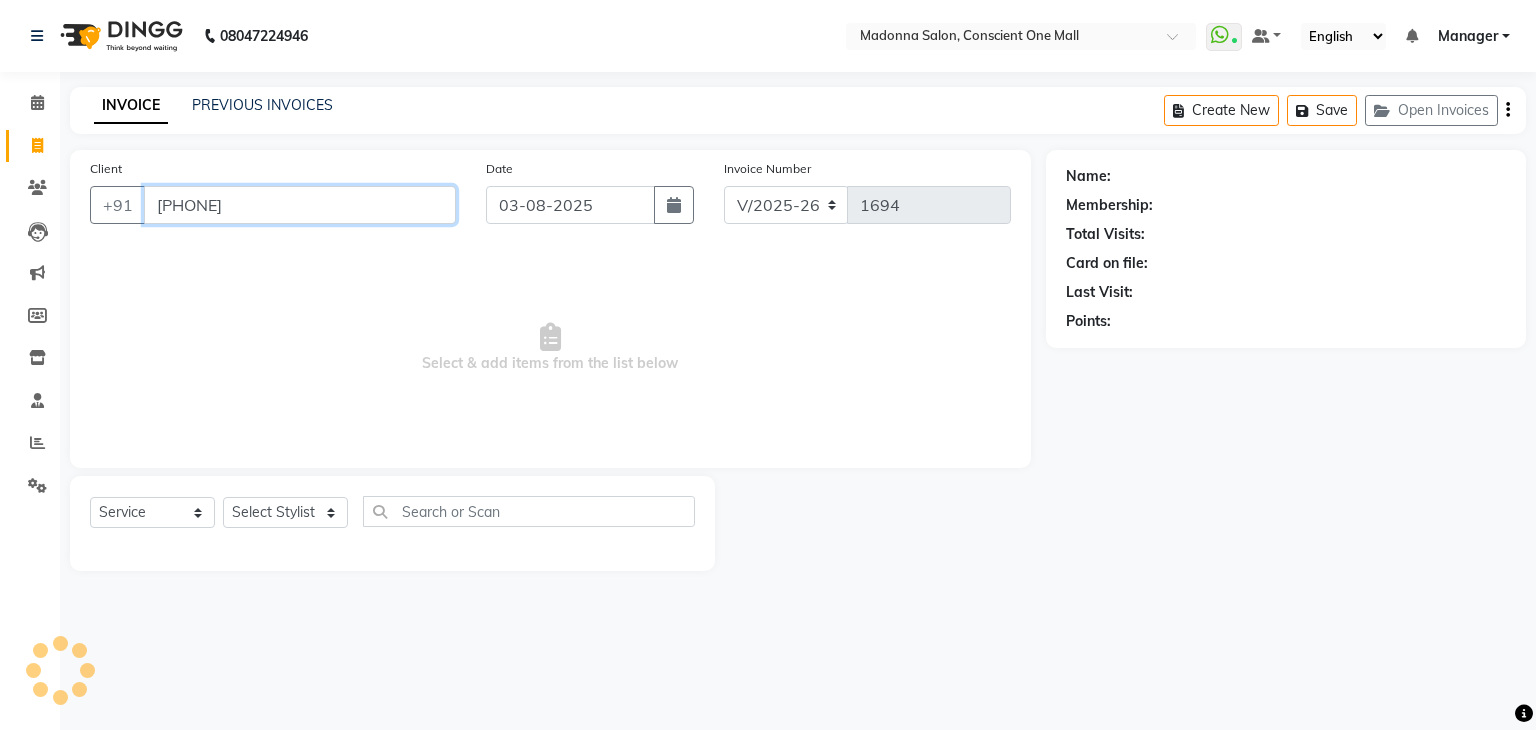 type on "7303697748" 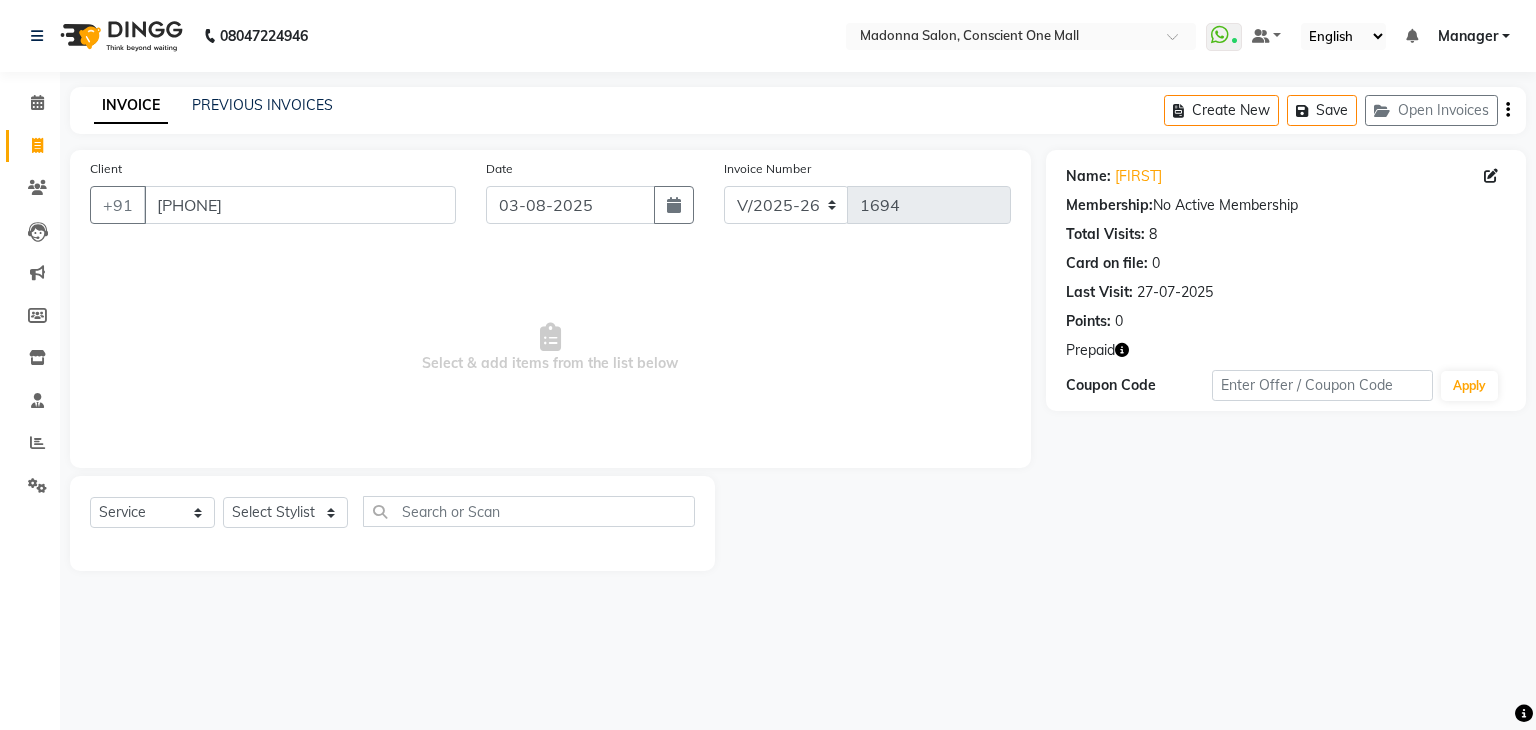 click 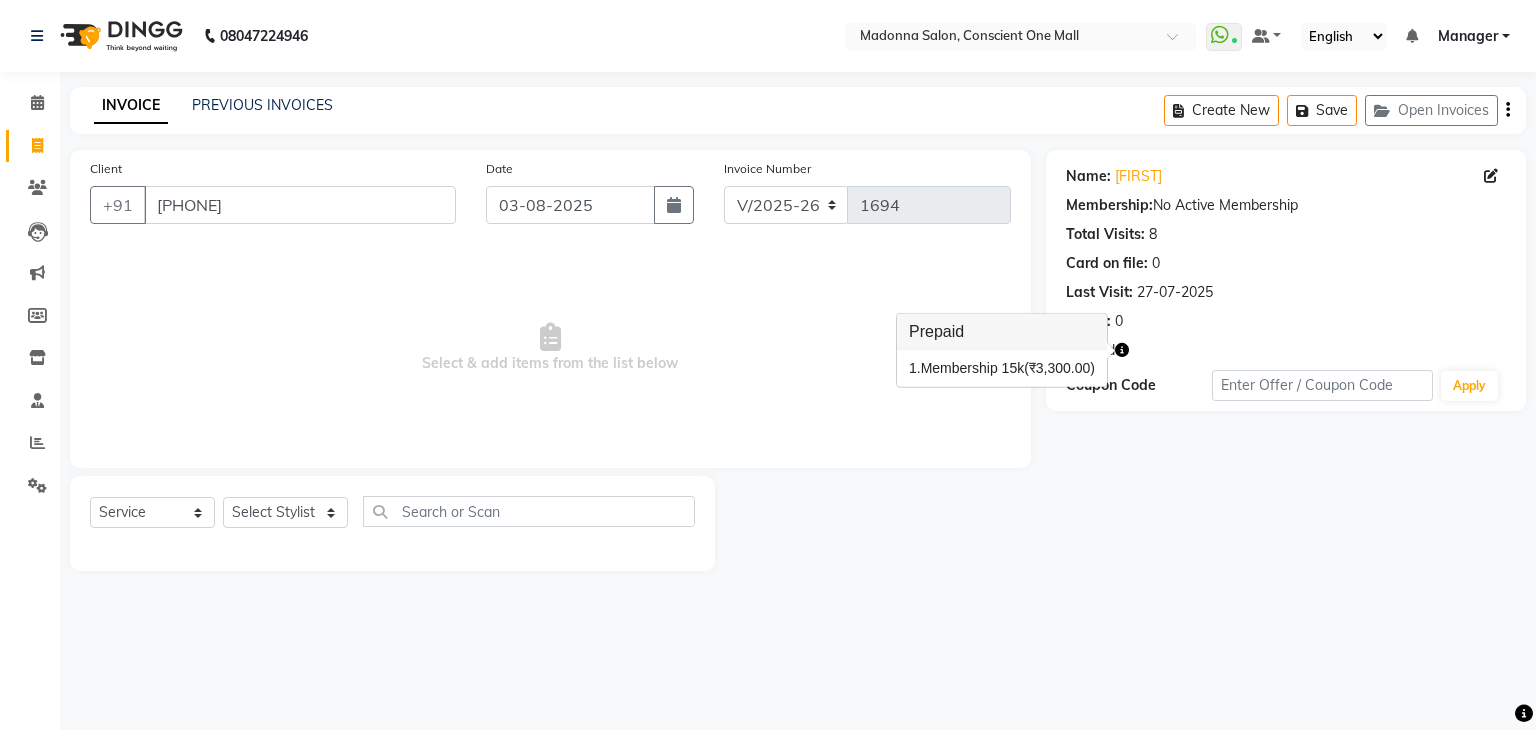 click 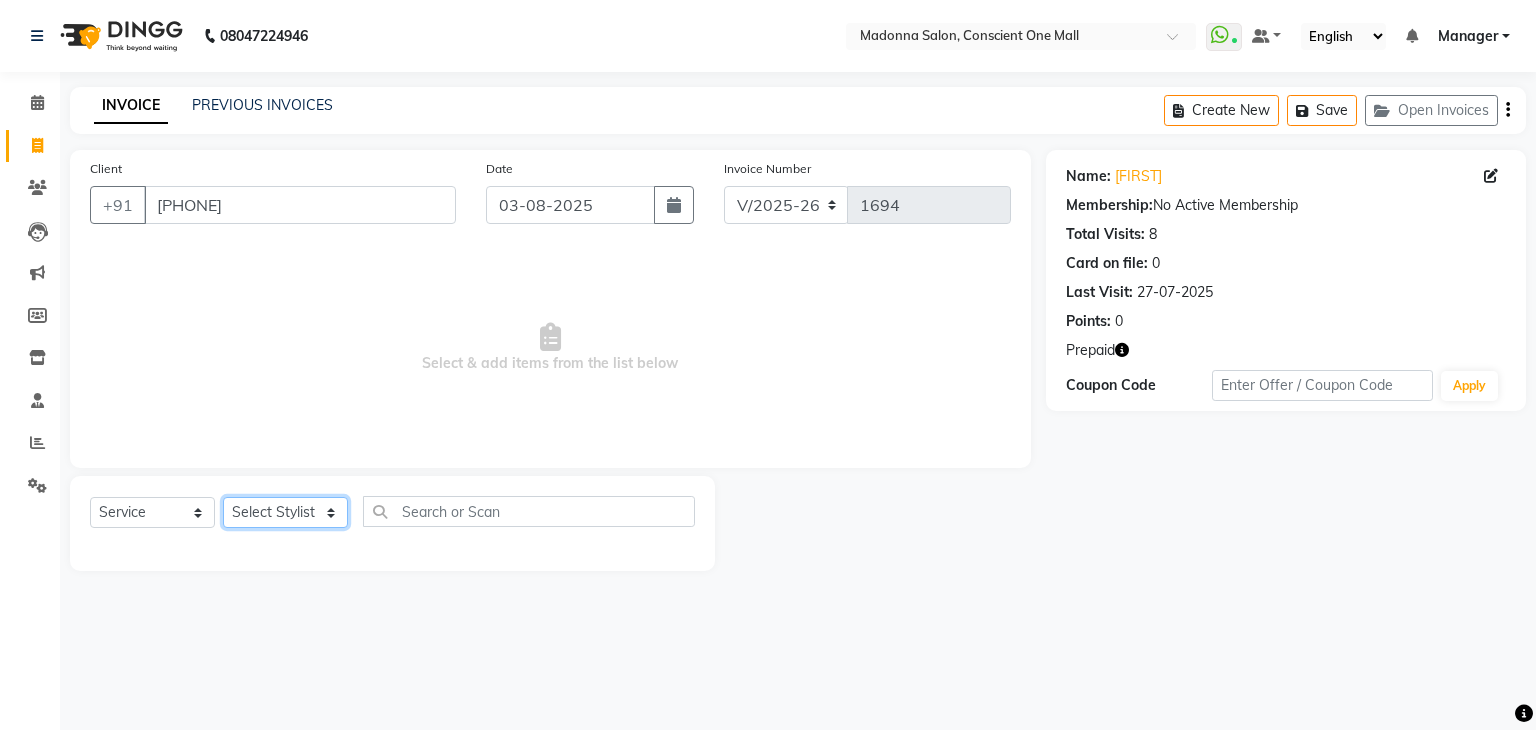 click on "Select Stylist AJAD AMIT ANSHU Bilal Harry himanshi HIMANSHU Janvi JAY Khusboo Manager misty Mukesh Naeem Navjot Kaur neha Pawan RAKHI Ripa Sachin Sagar  SAMEER Sanjeev Saurabh" 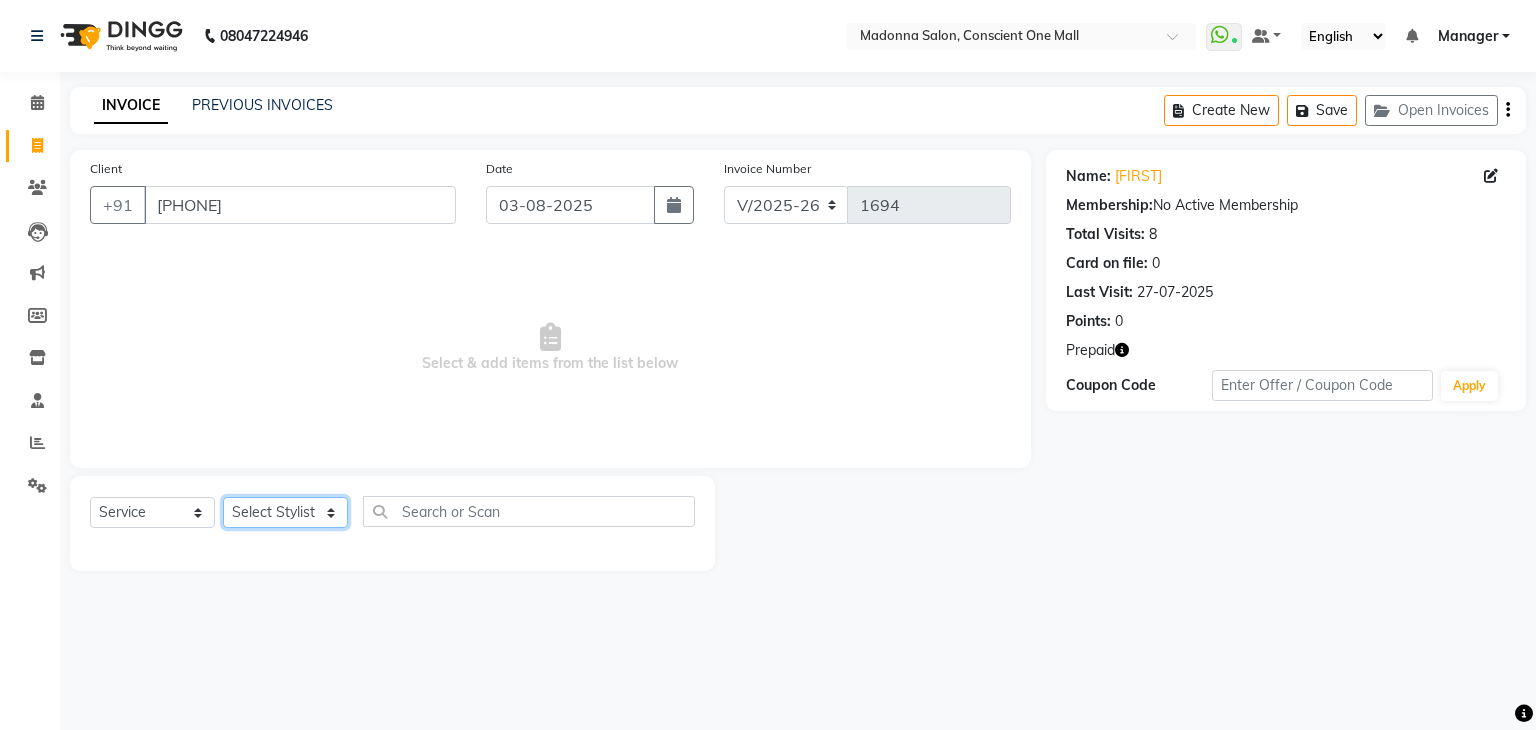select on "67299" 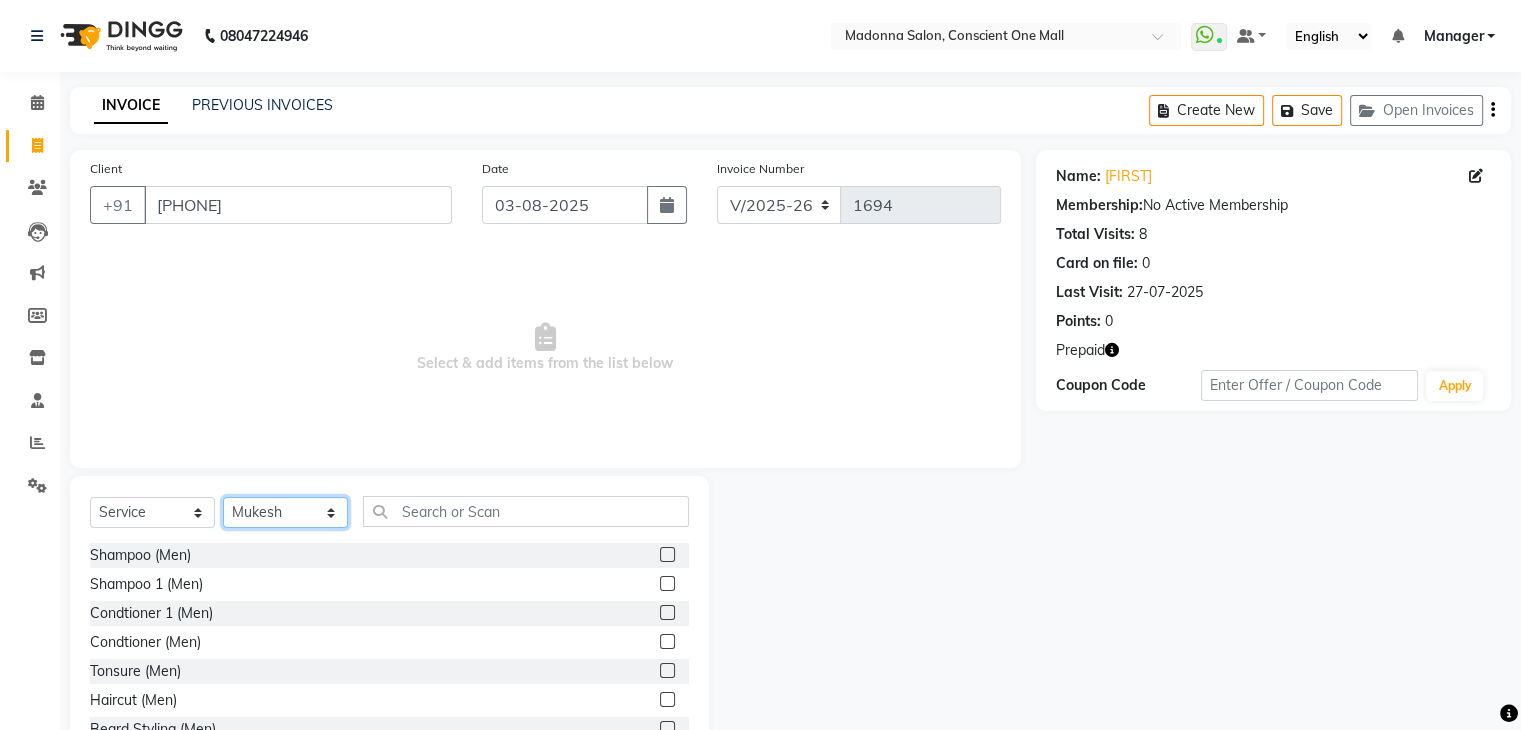 click on "Select Stylist AJAD AMIT ANSHU Bilal Harry himanshi HIMANSHU Janvi JAY Khusboo Manager misty Mukesh Naeem Navjot Kaur neha Pawan RAKHI Ripa Sachin Sagar  SAMEER Sanjeev Saurabh" 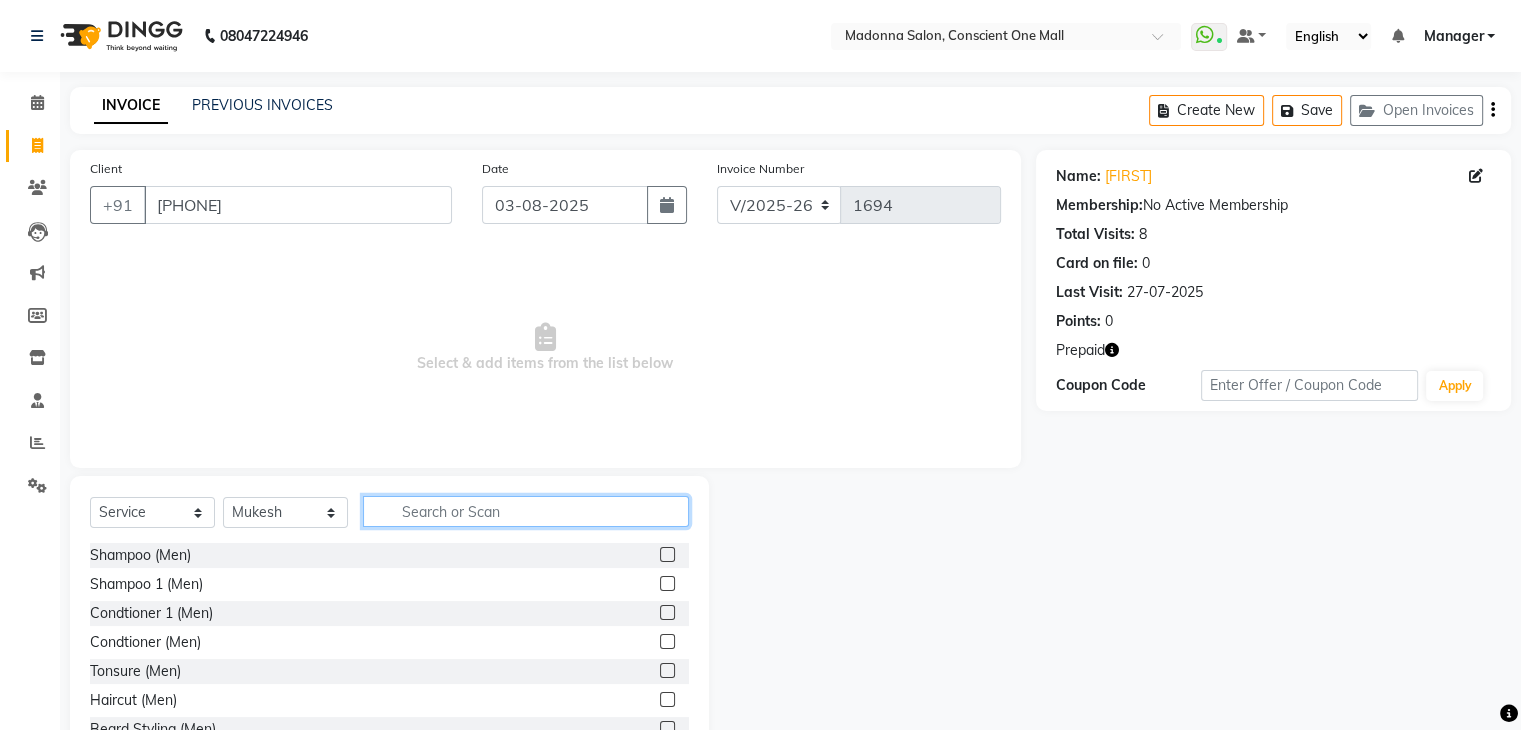 click 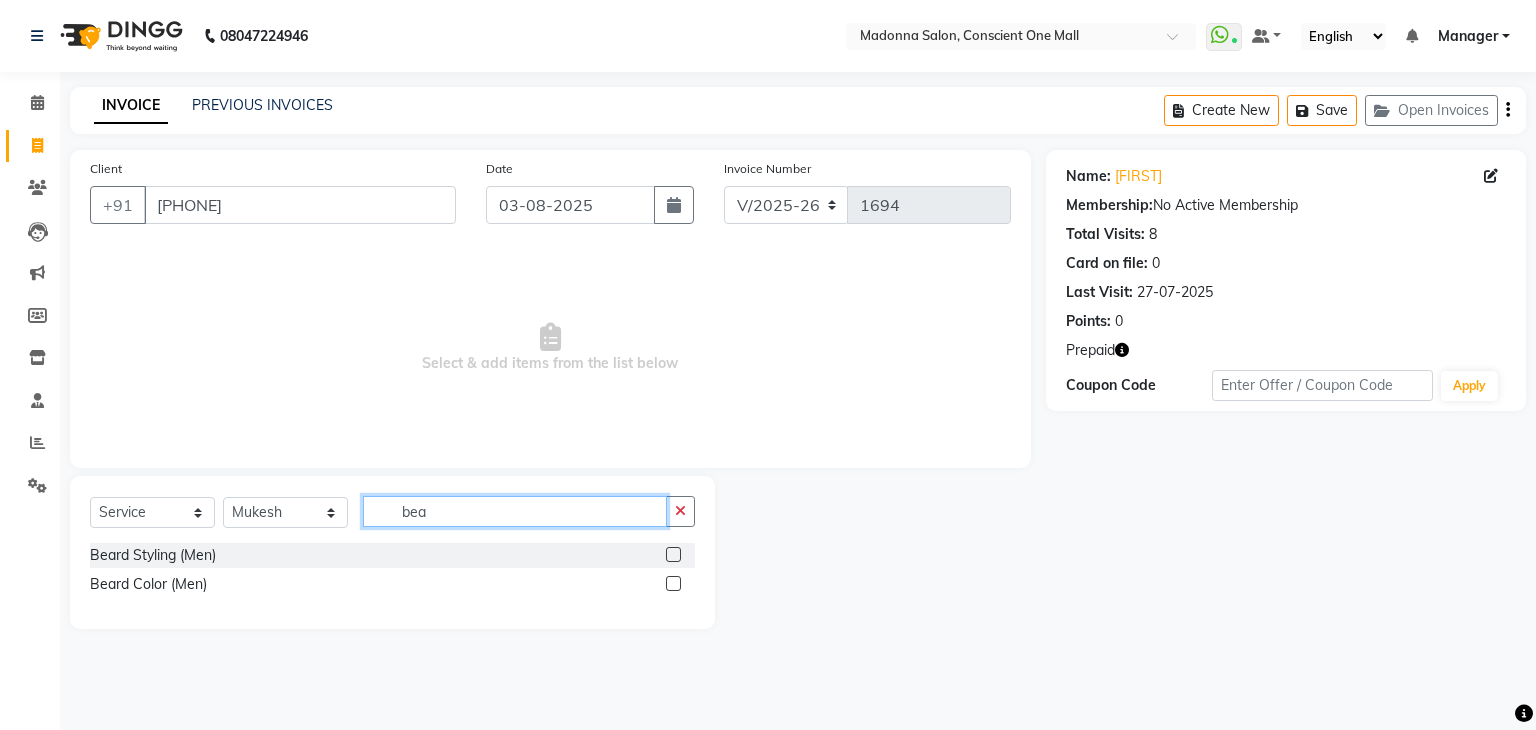 type on "bea" 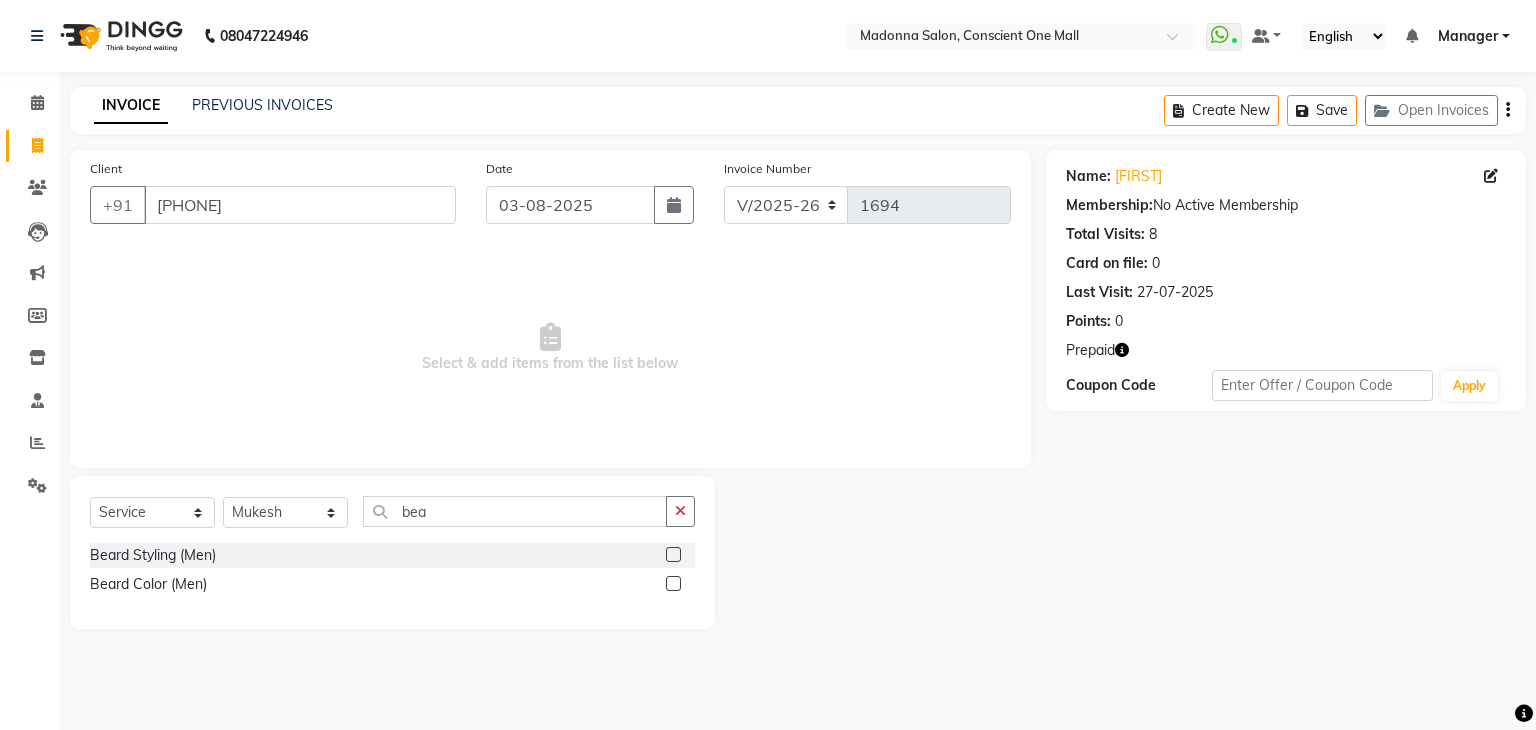 click 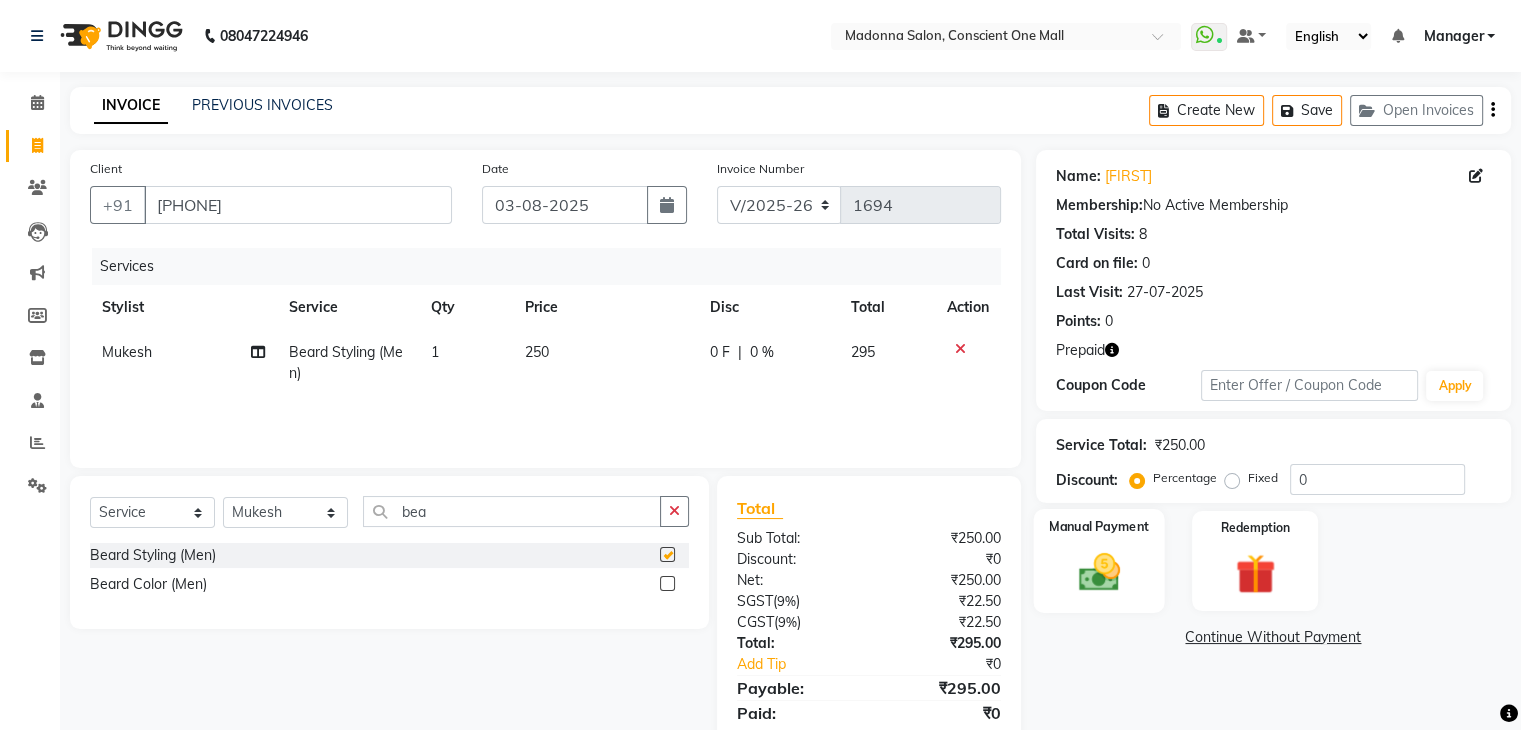 checkbox on "false" 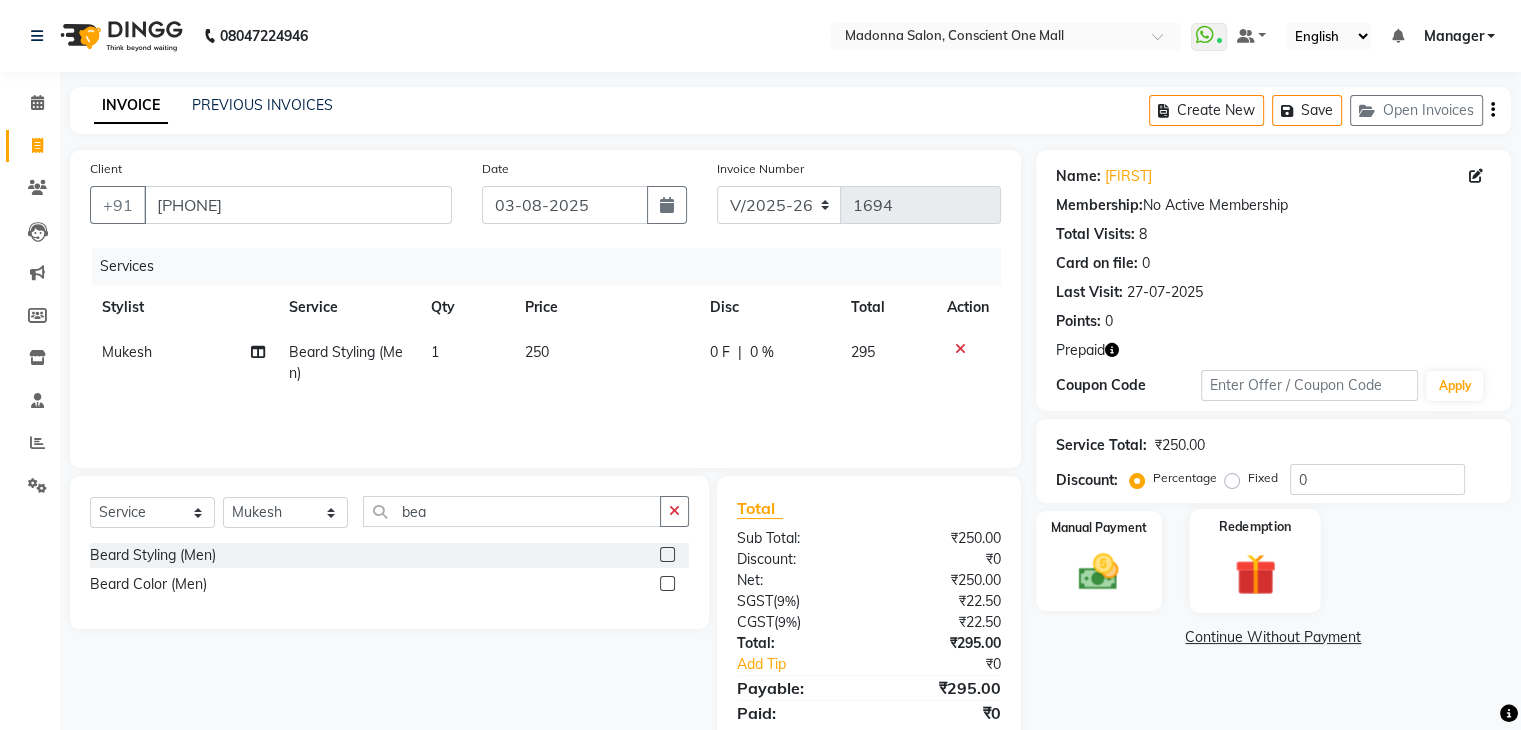 click 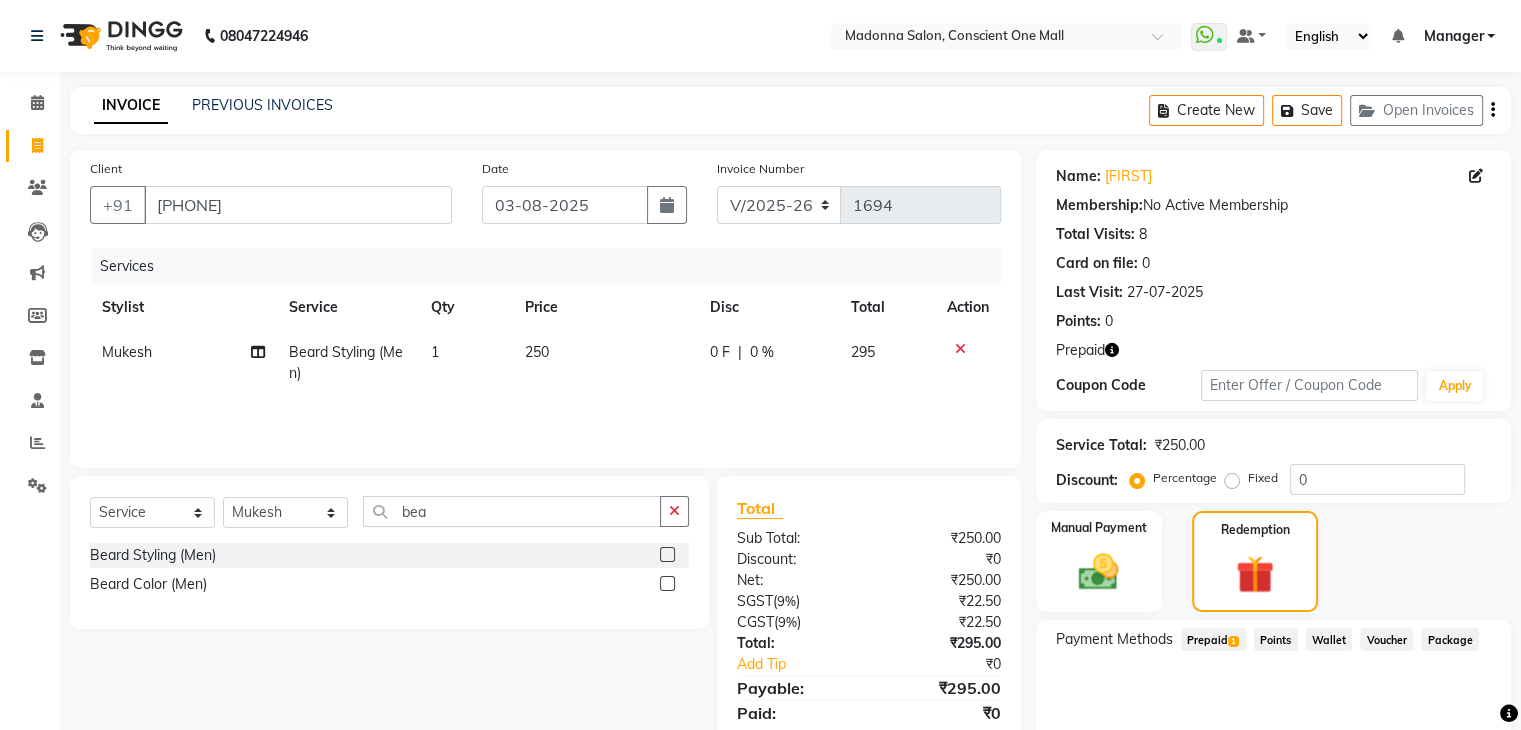 click on "Prepaid  1" 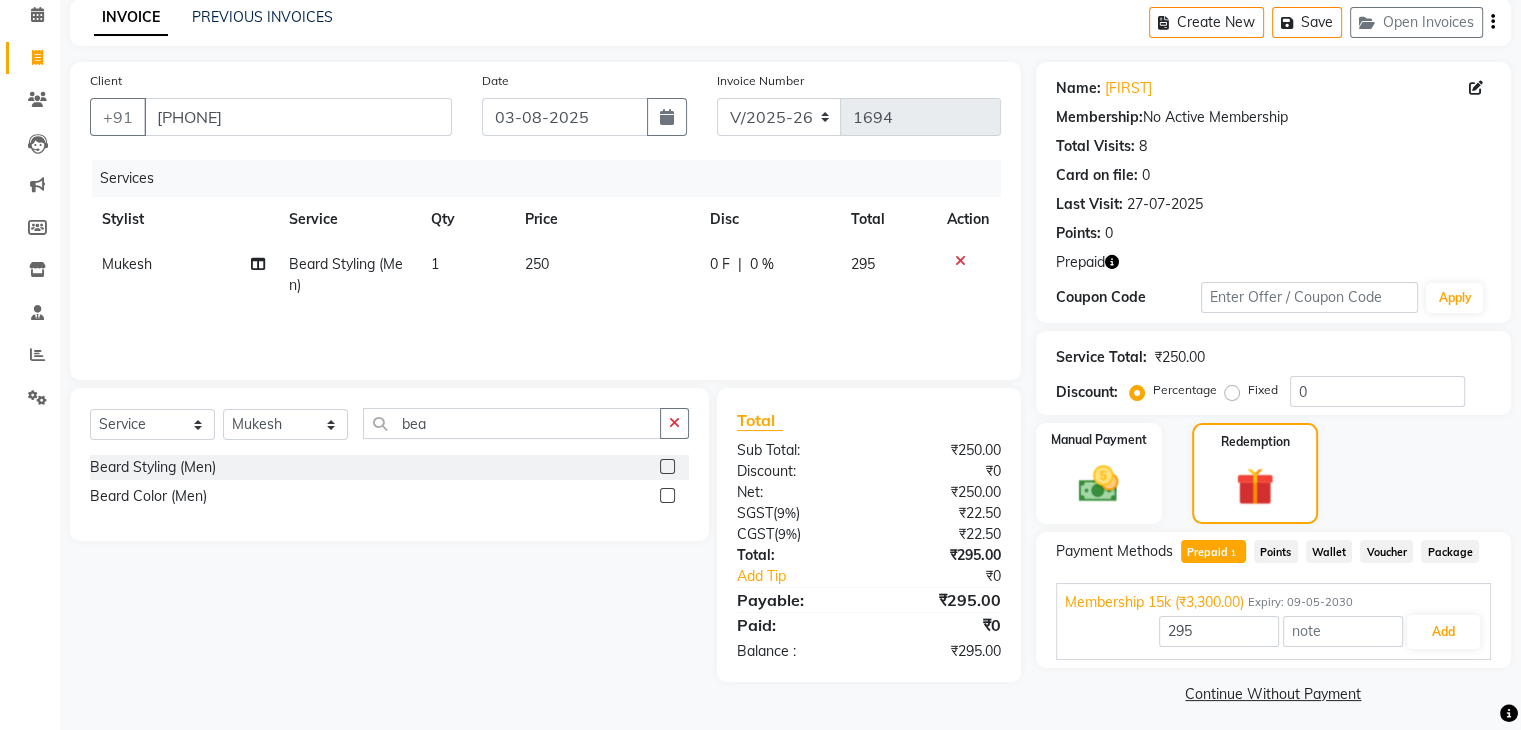 scroll, scrollTop: 97, scrollLeft: 0, axis: vertical 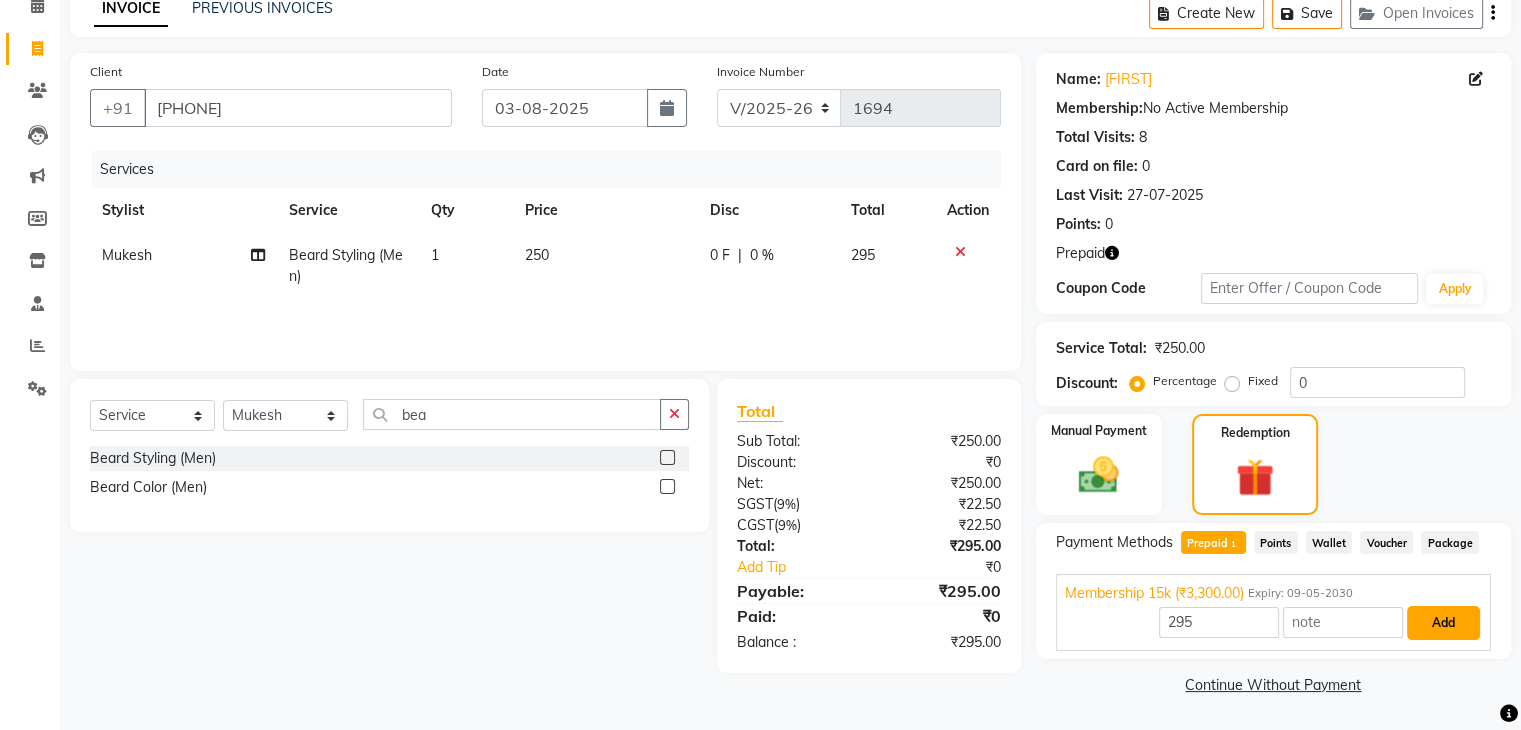 click on "Add" at bounding box center [1443, 623] 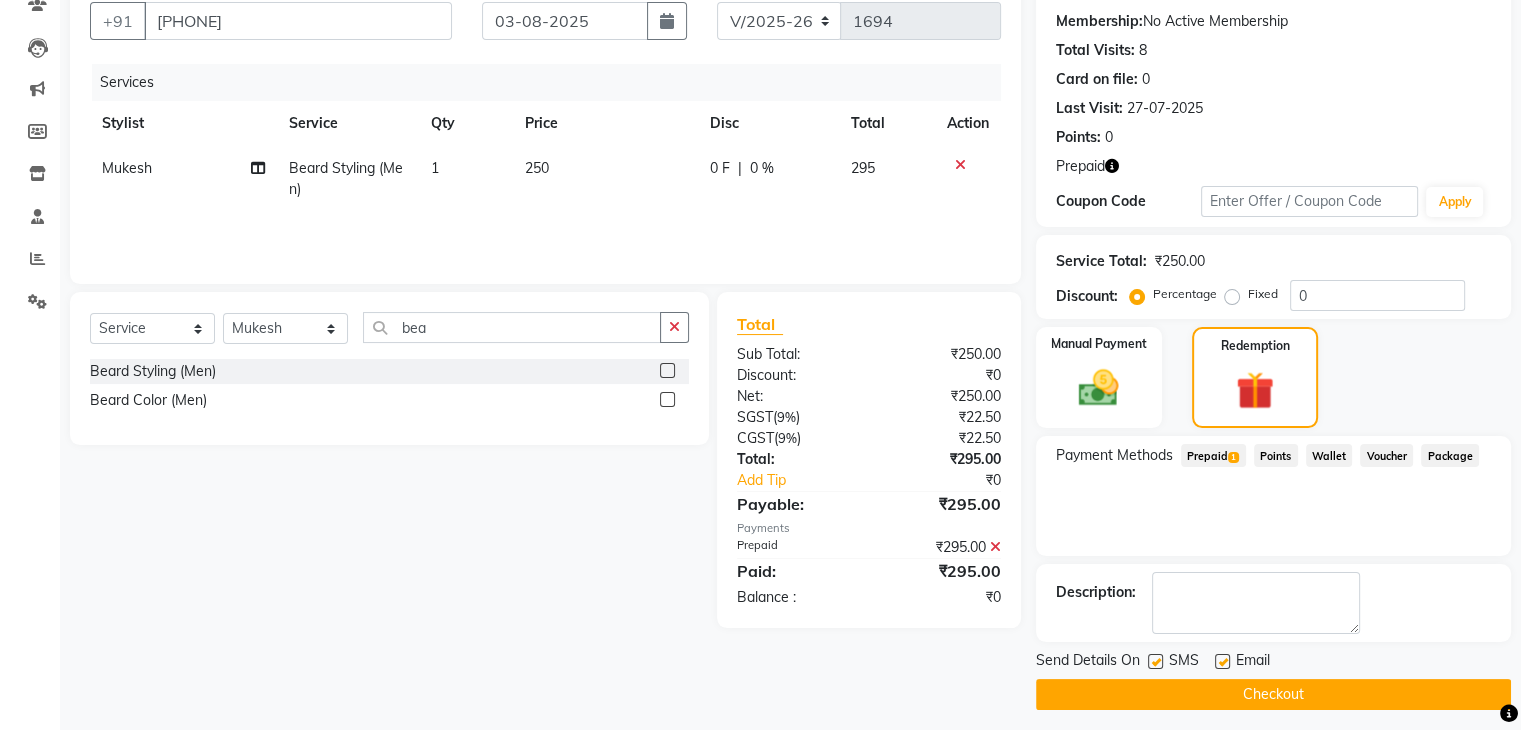 scroll, scrollTop: 193, scrollLeft: 0, axis: vertical 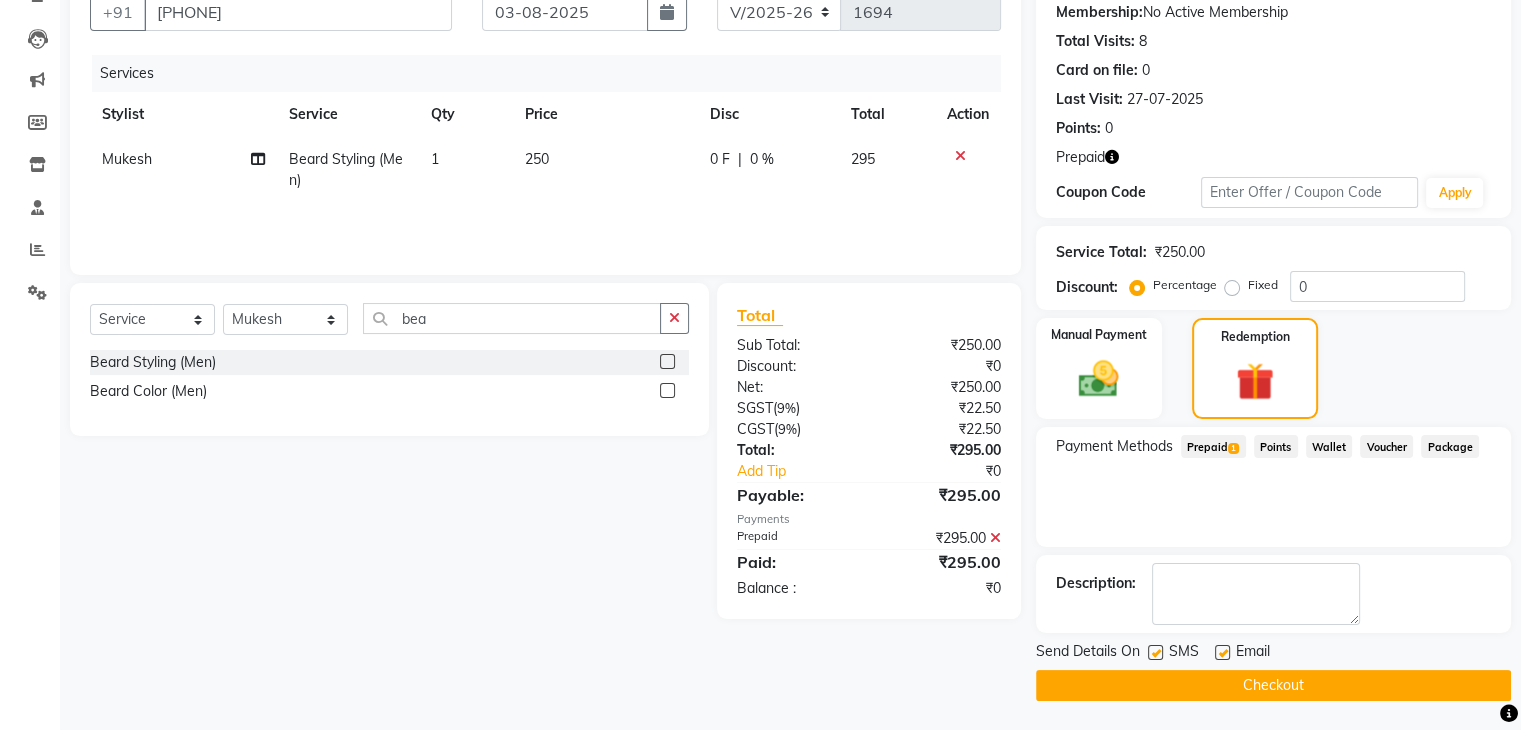 click on "Checkout" 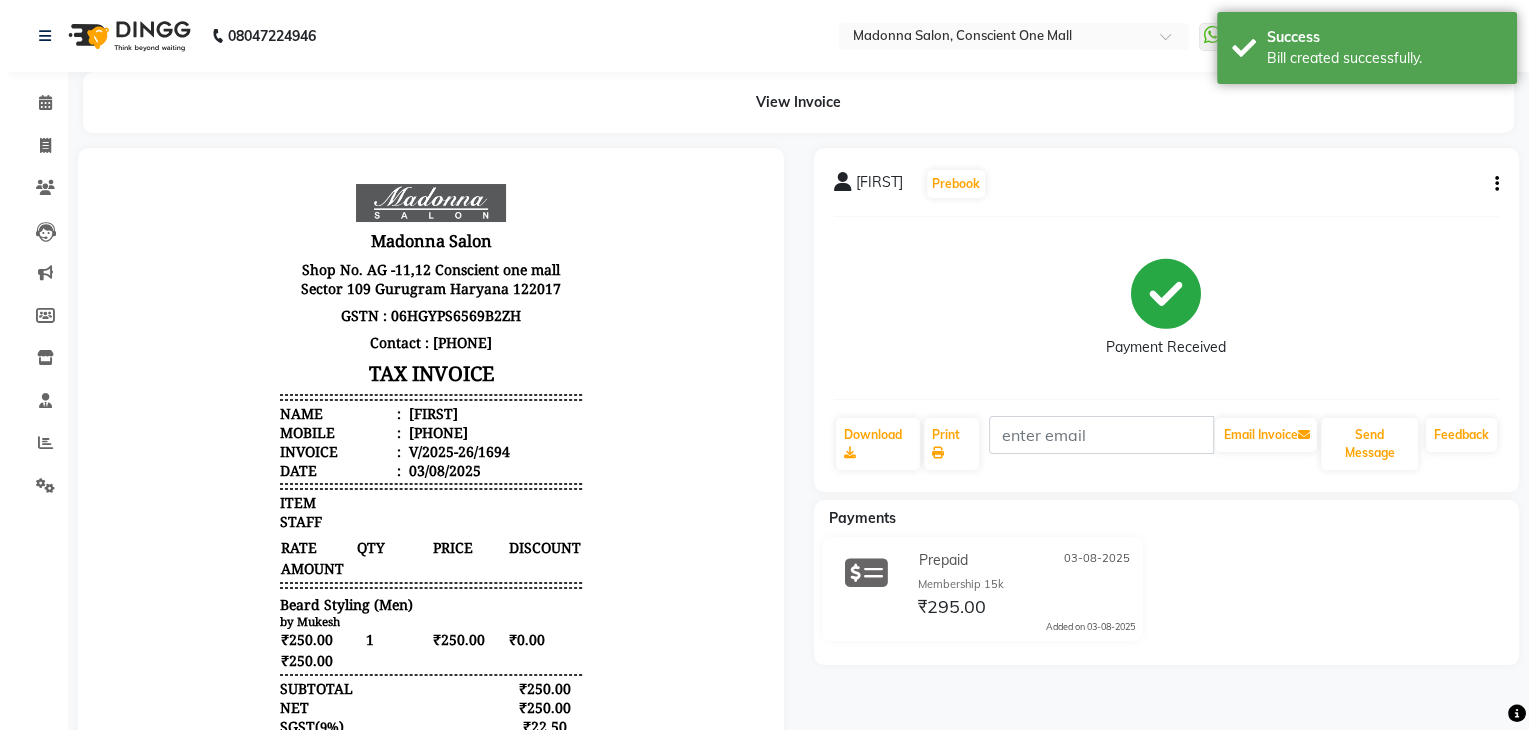 scroll, scrollTop: 0, scrollLeft: 0, axis: both 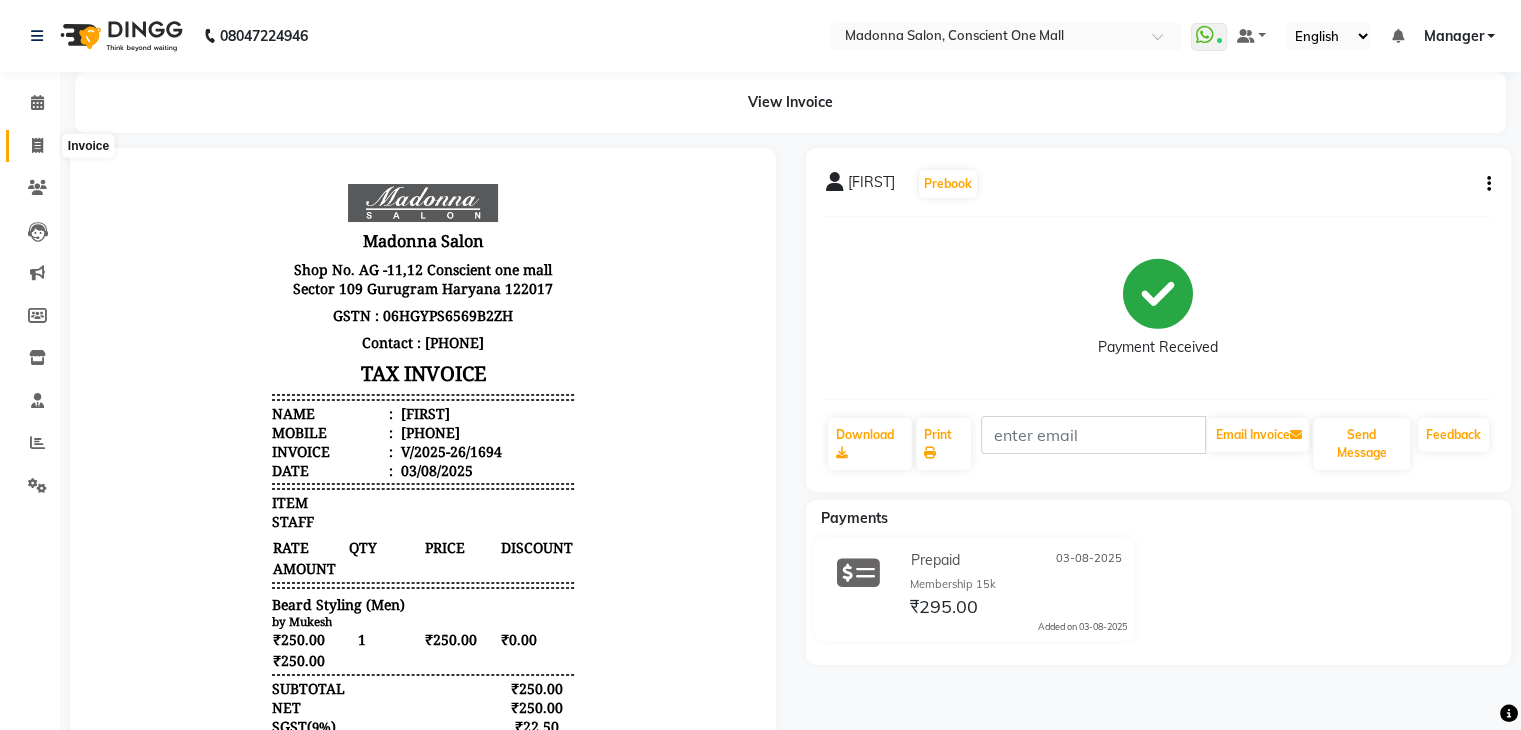 click 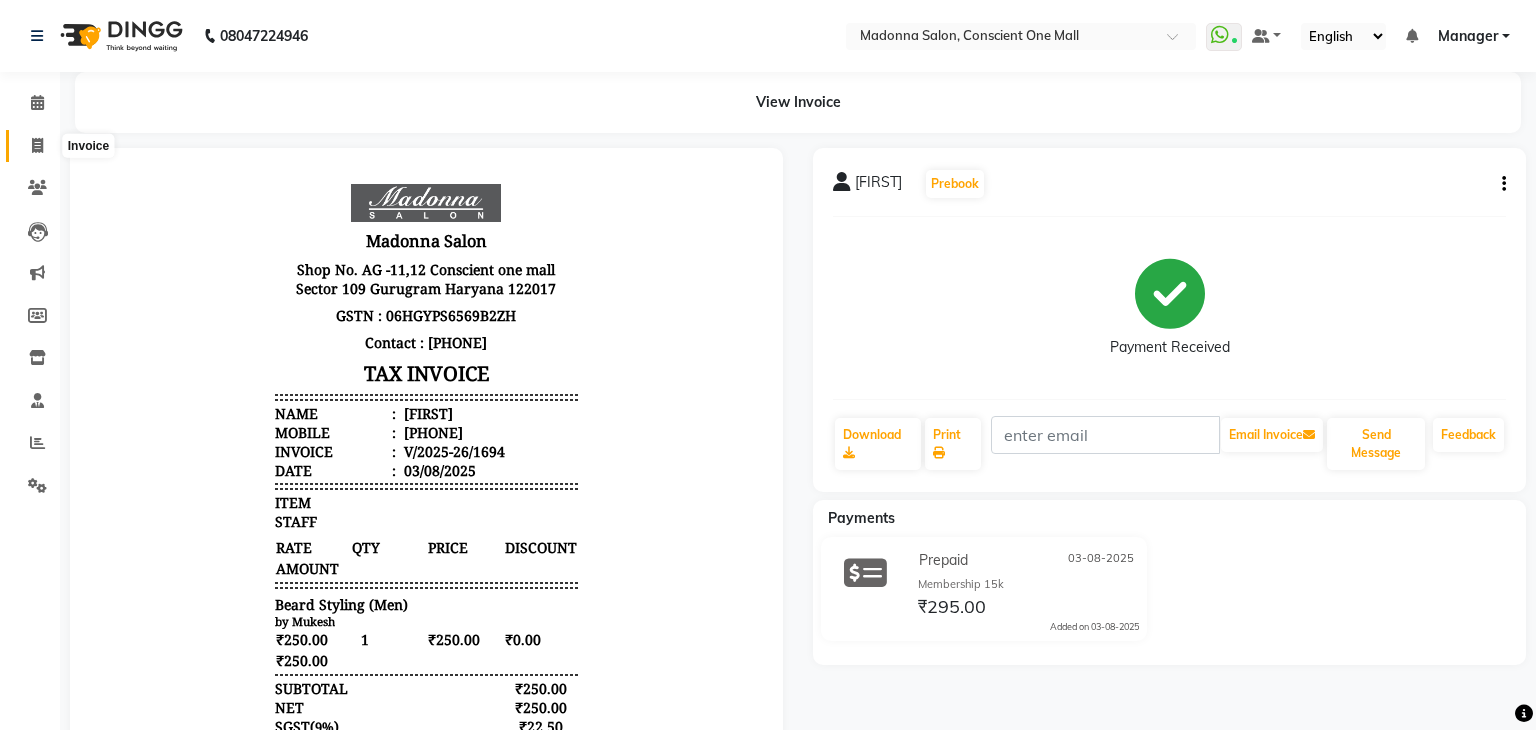 select on "service" 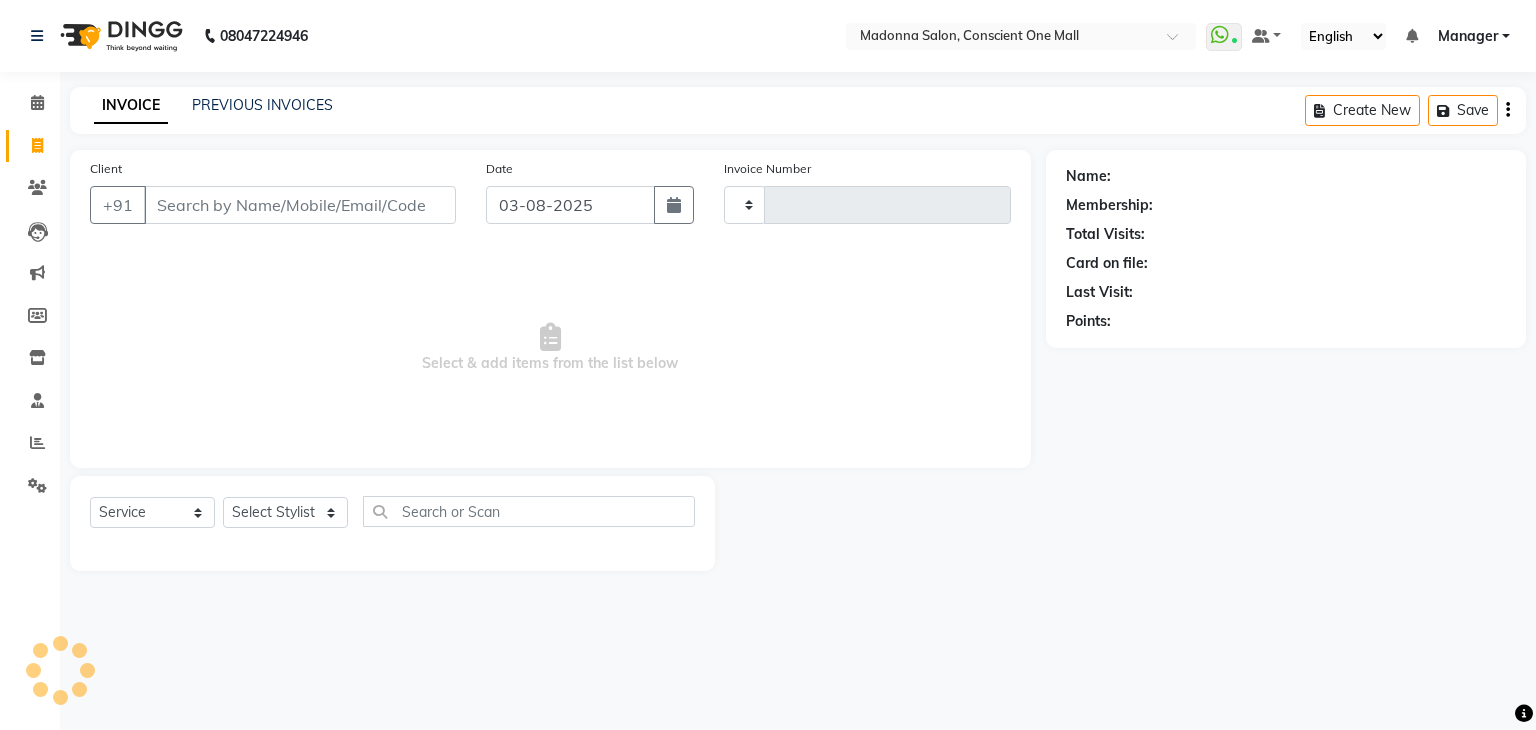 type on "1695" 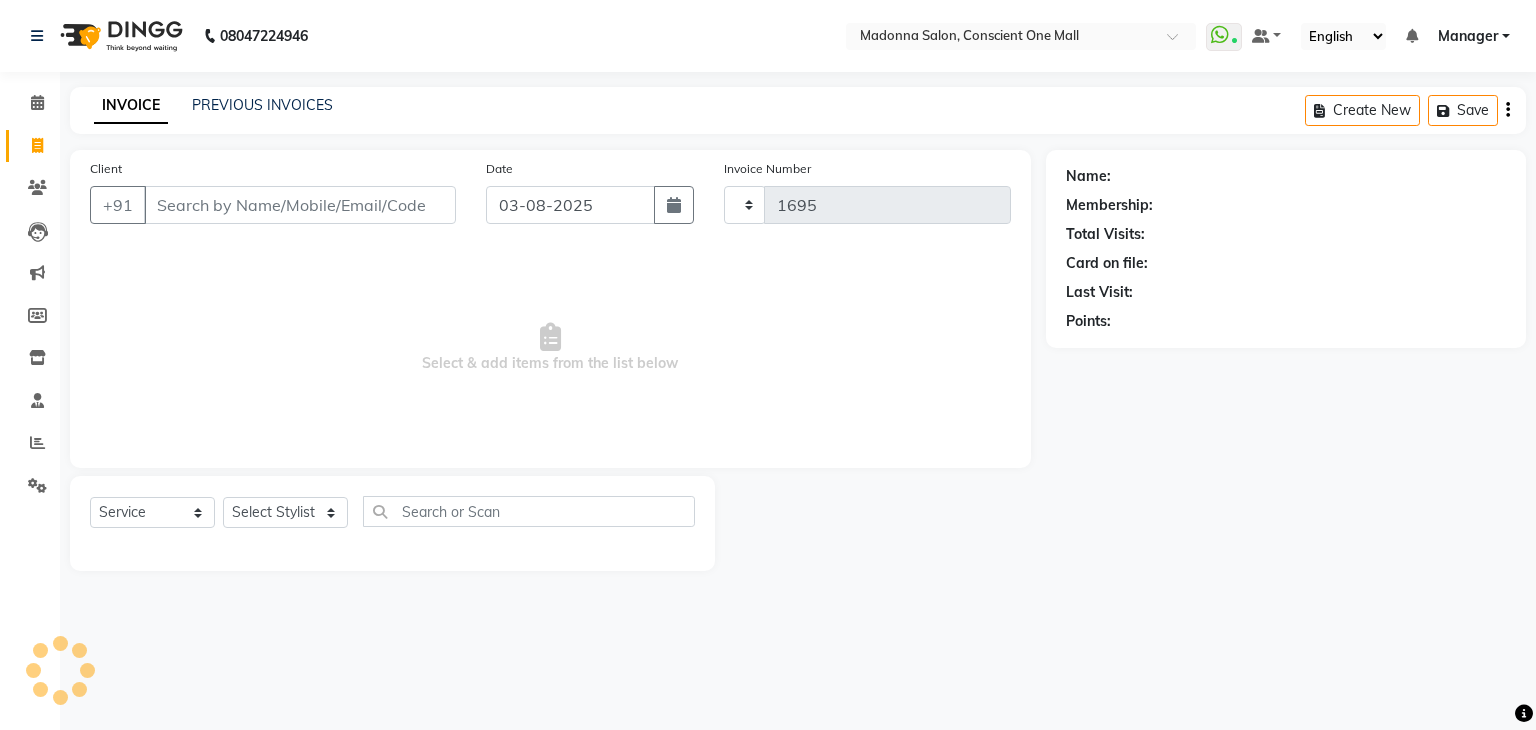 select on "7575" 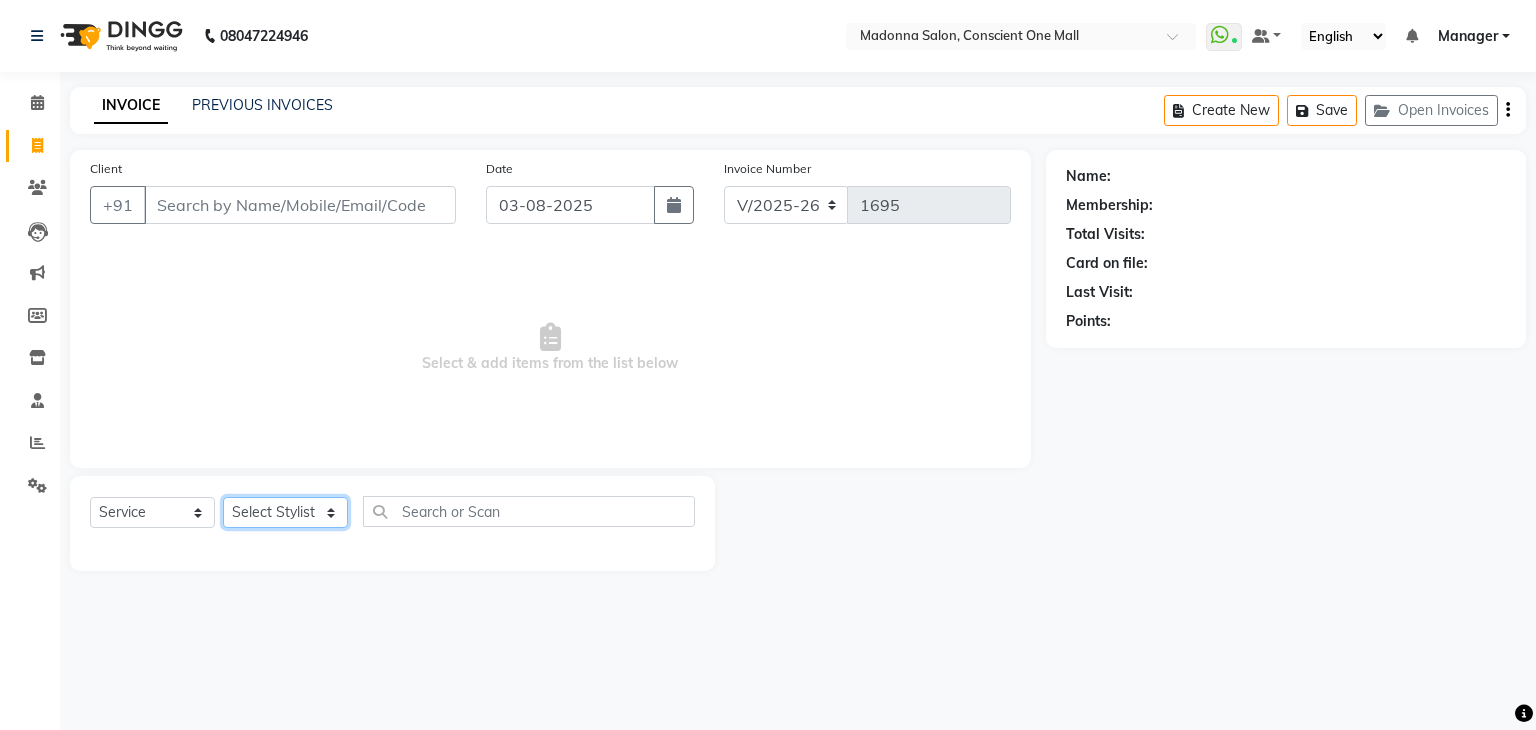 click on "Select Stylist AJAD AMIT ANSHU Bilal Harry himanshi HIMANSHU Janvi JAY Khusboo Manager misty Mukesh Naeem Navjot Kaur neha Pawan RAKHI Ripa Sachin Sagar  SAMEER Sanjeev Saurabh" 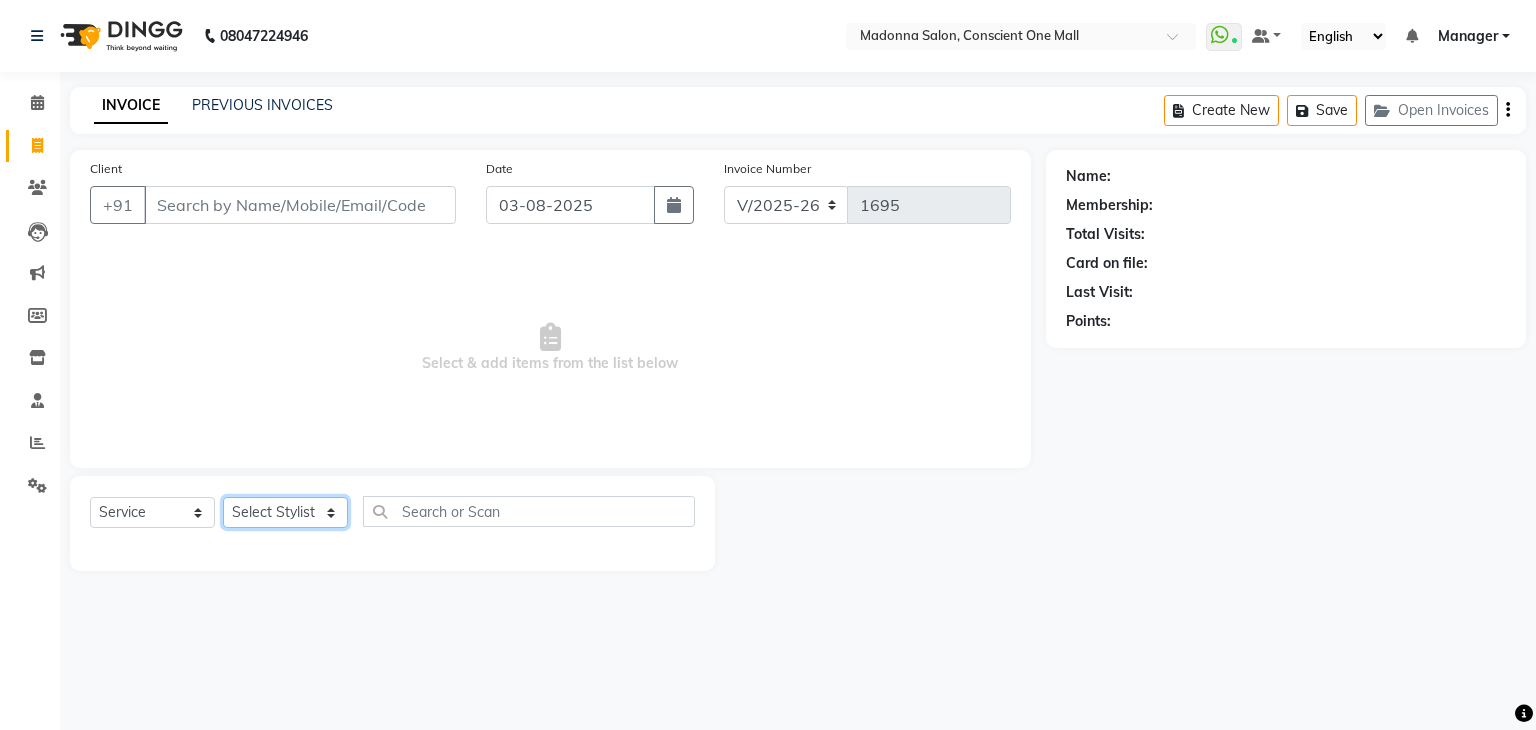 select on "67298" 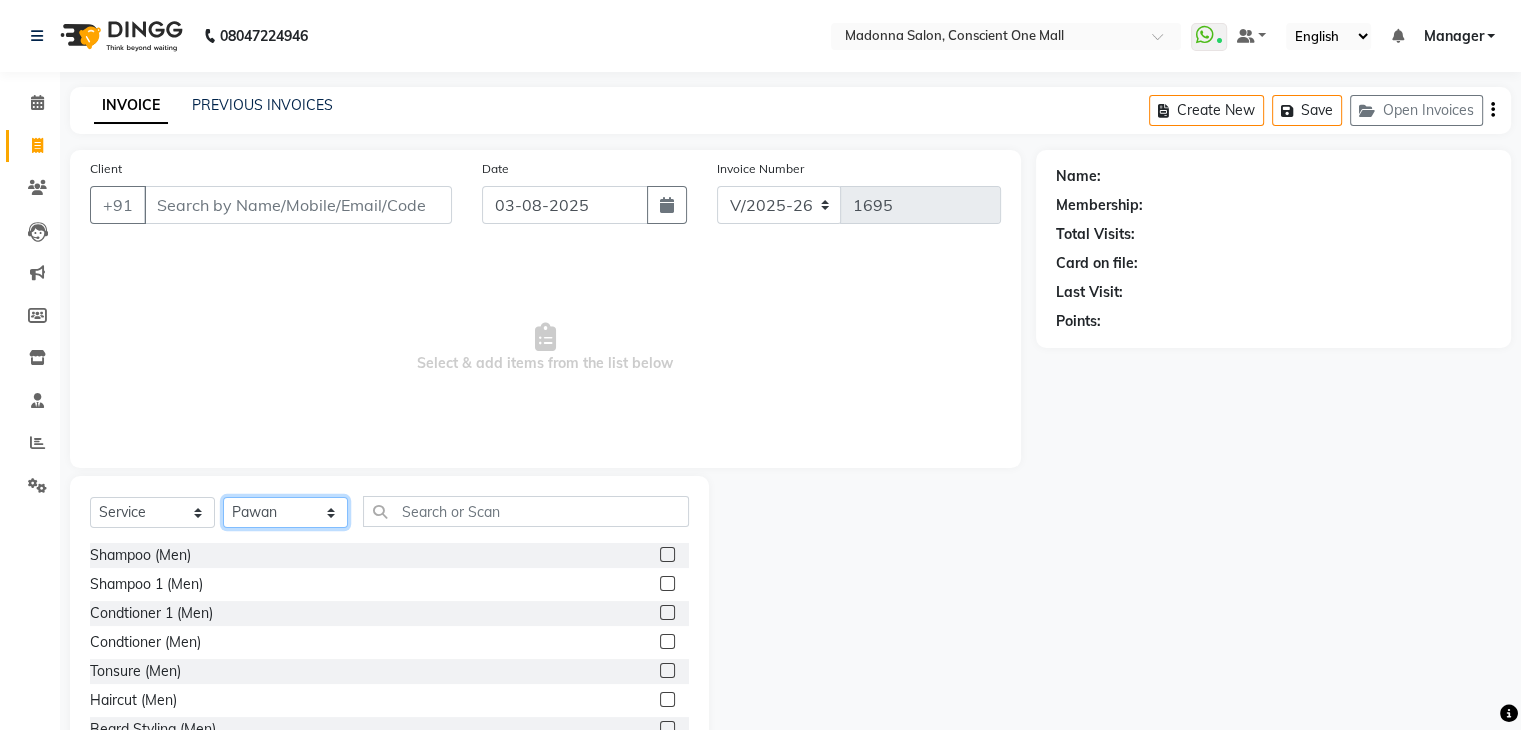 click on "Select Stylist AJAD AMIT ANSHU Bilal Harry himanshi HIMANSHU Janvi JAY Khusboo Manager misty Mukesh Naeem Navjot Kaur neha Pawan RAKHI Ripa Sachin Sagar  SAMEER Sanjeev Saurabh" 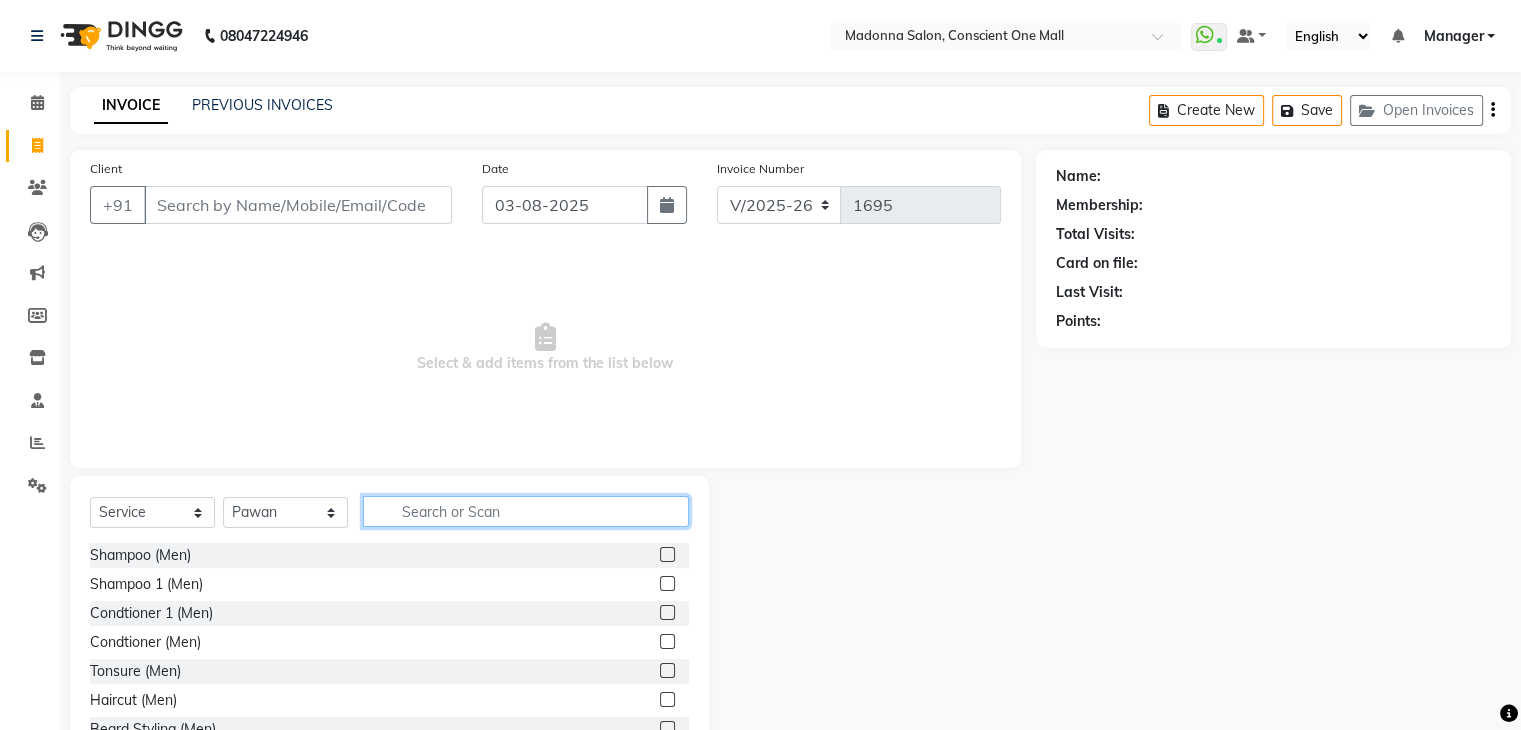 click 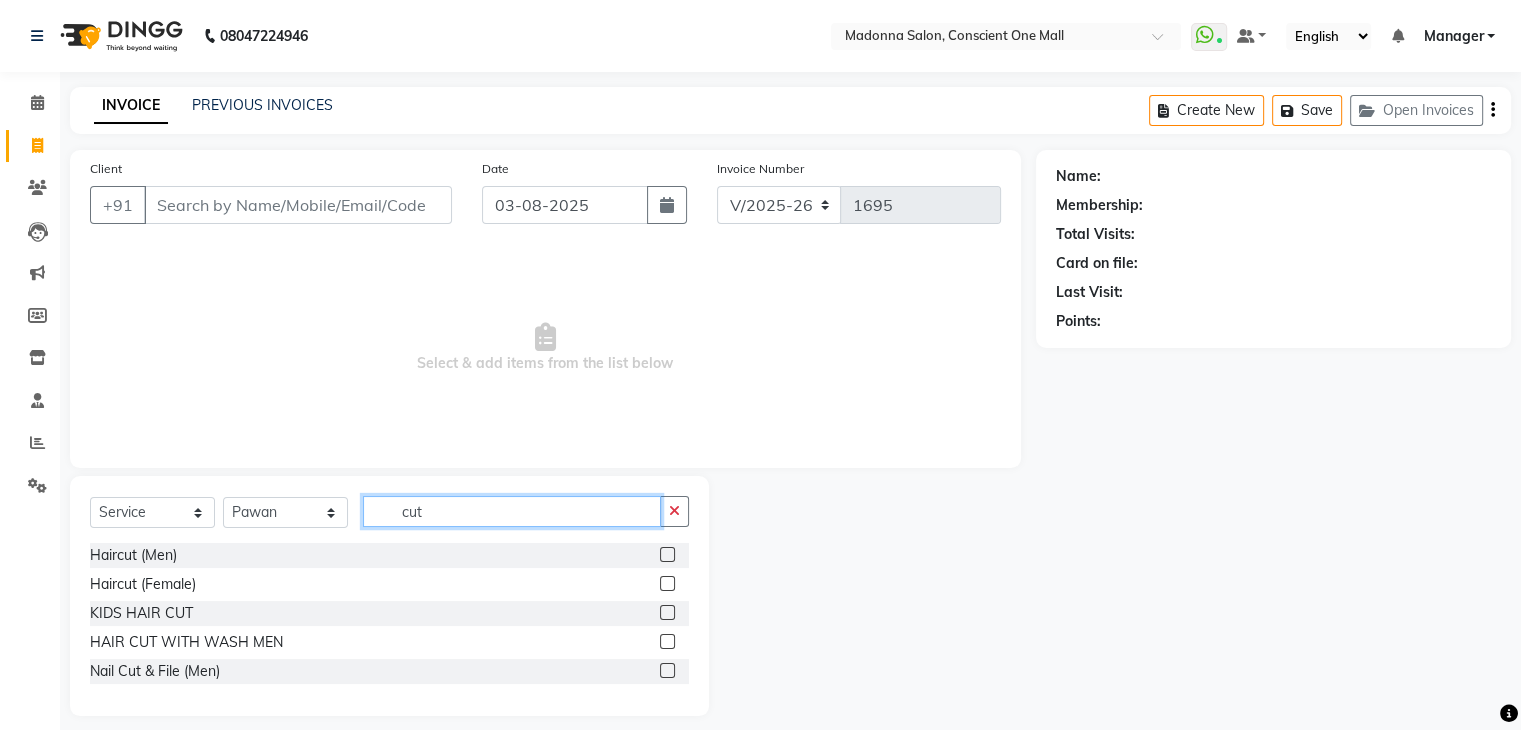 type on "cut" 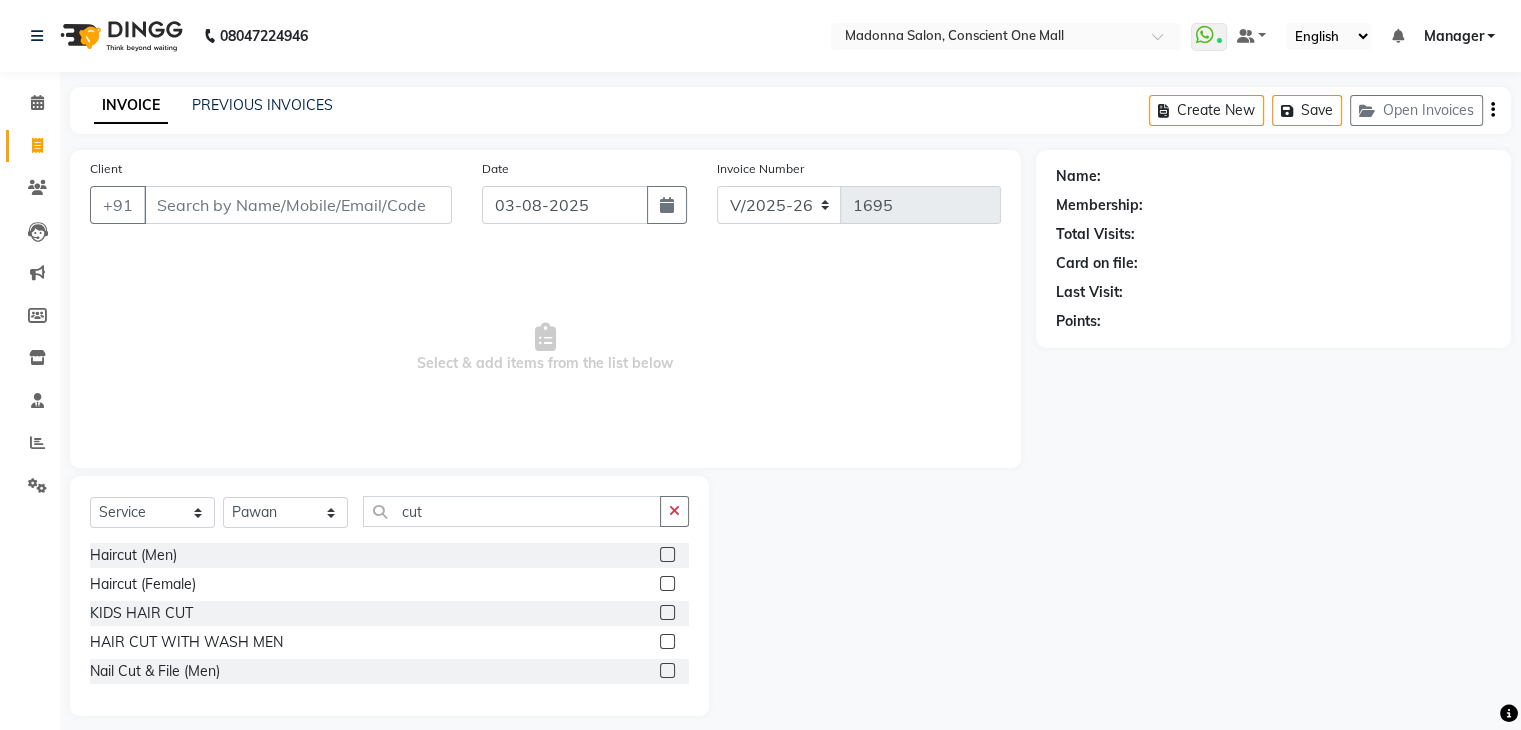 click 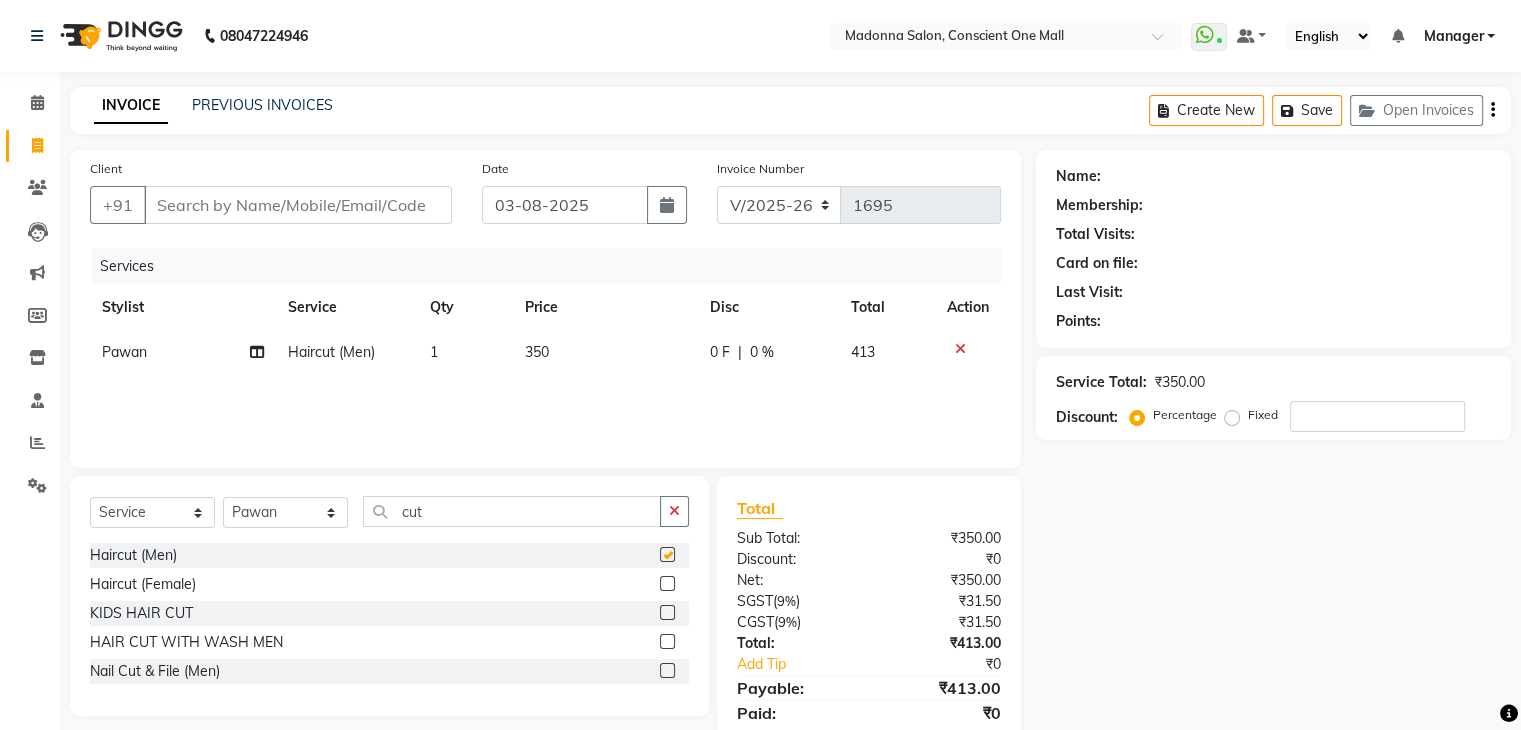 checkbox on "false" 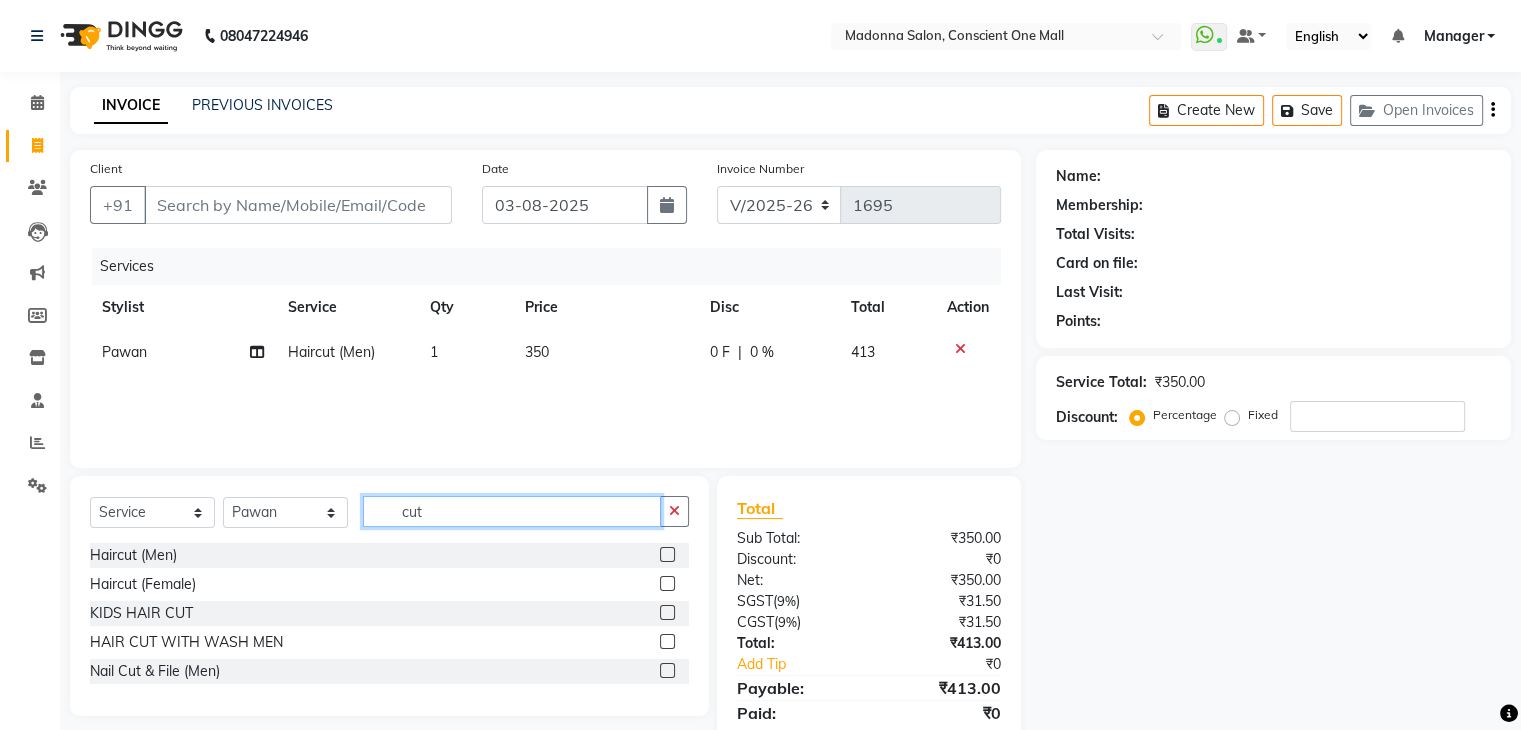 click on "cut" 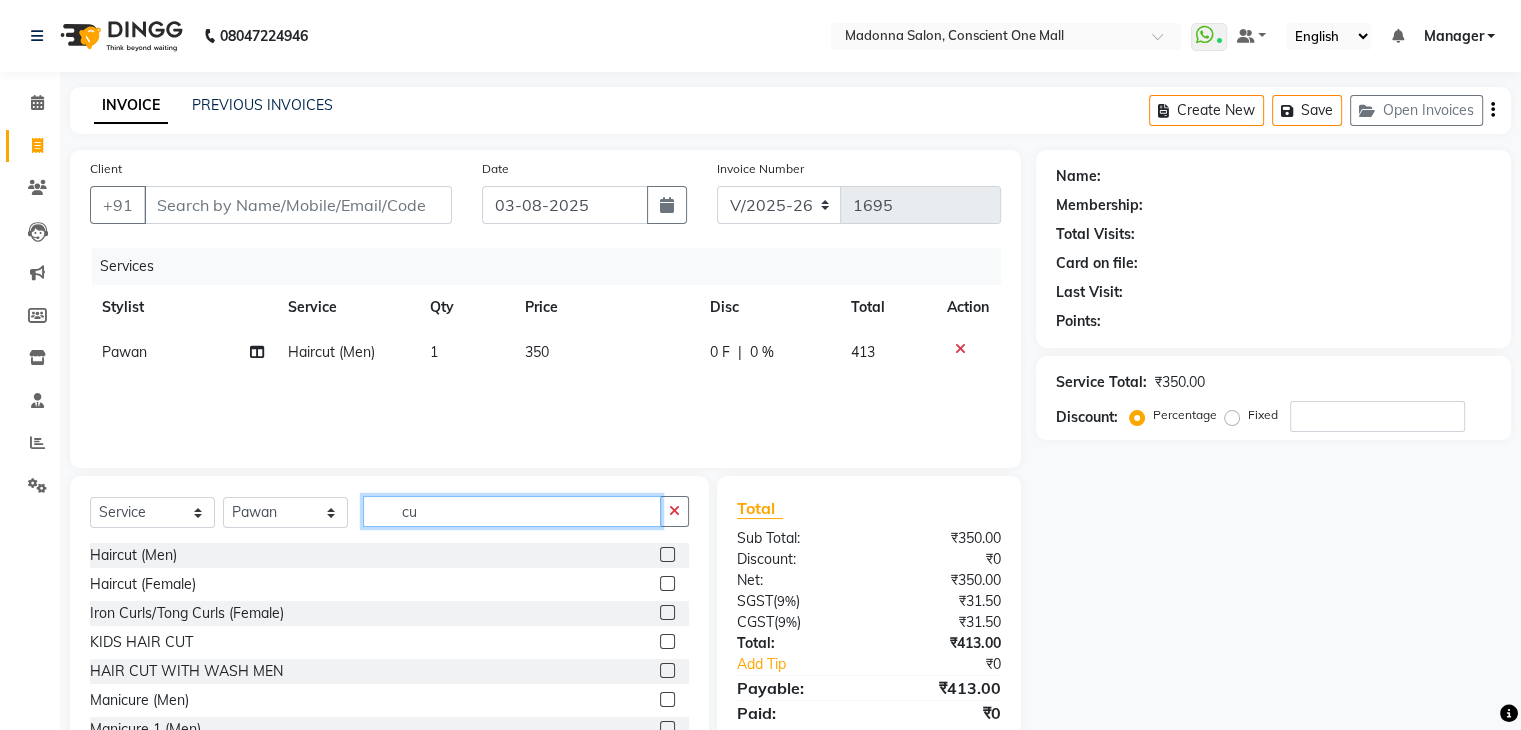 type on "c" 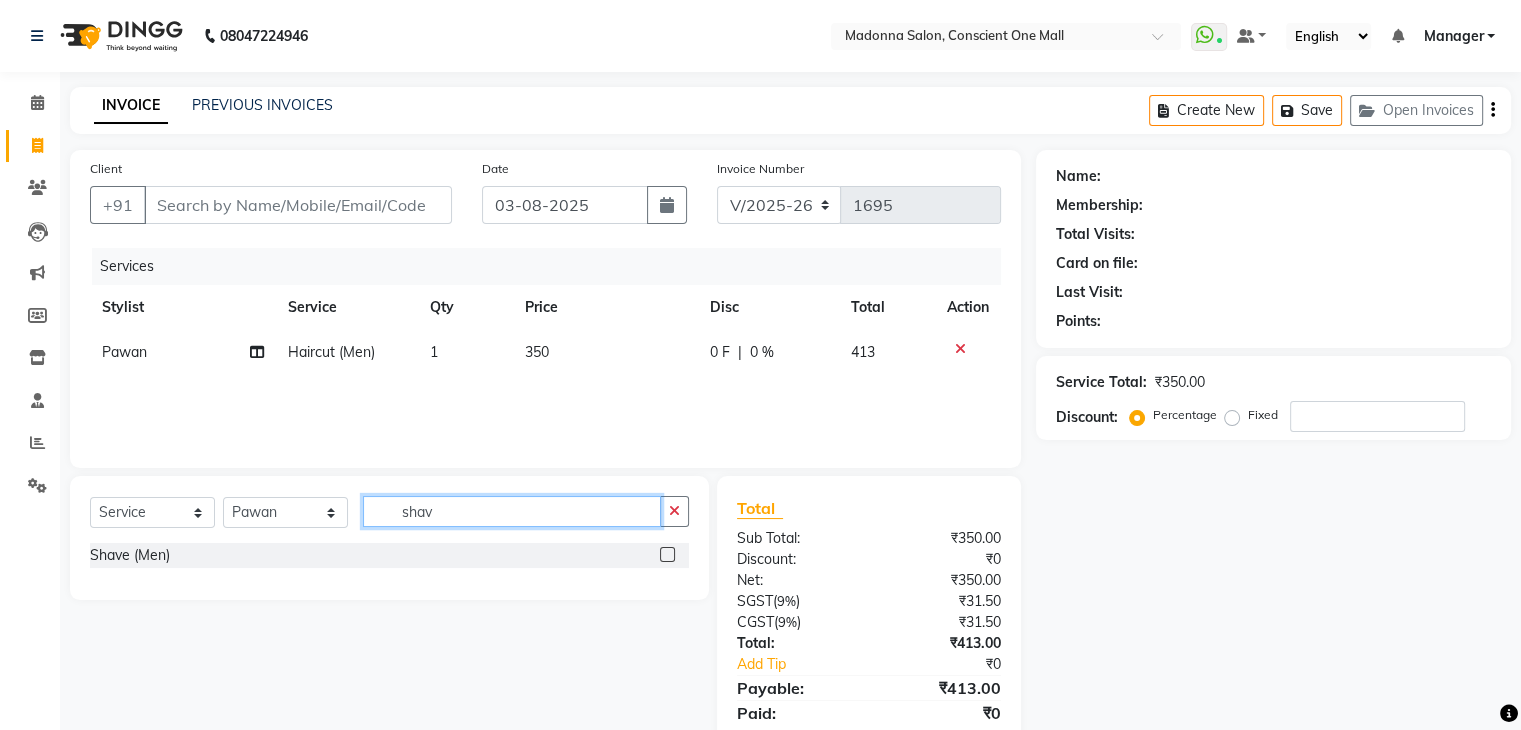 type on "shav" 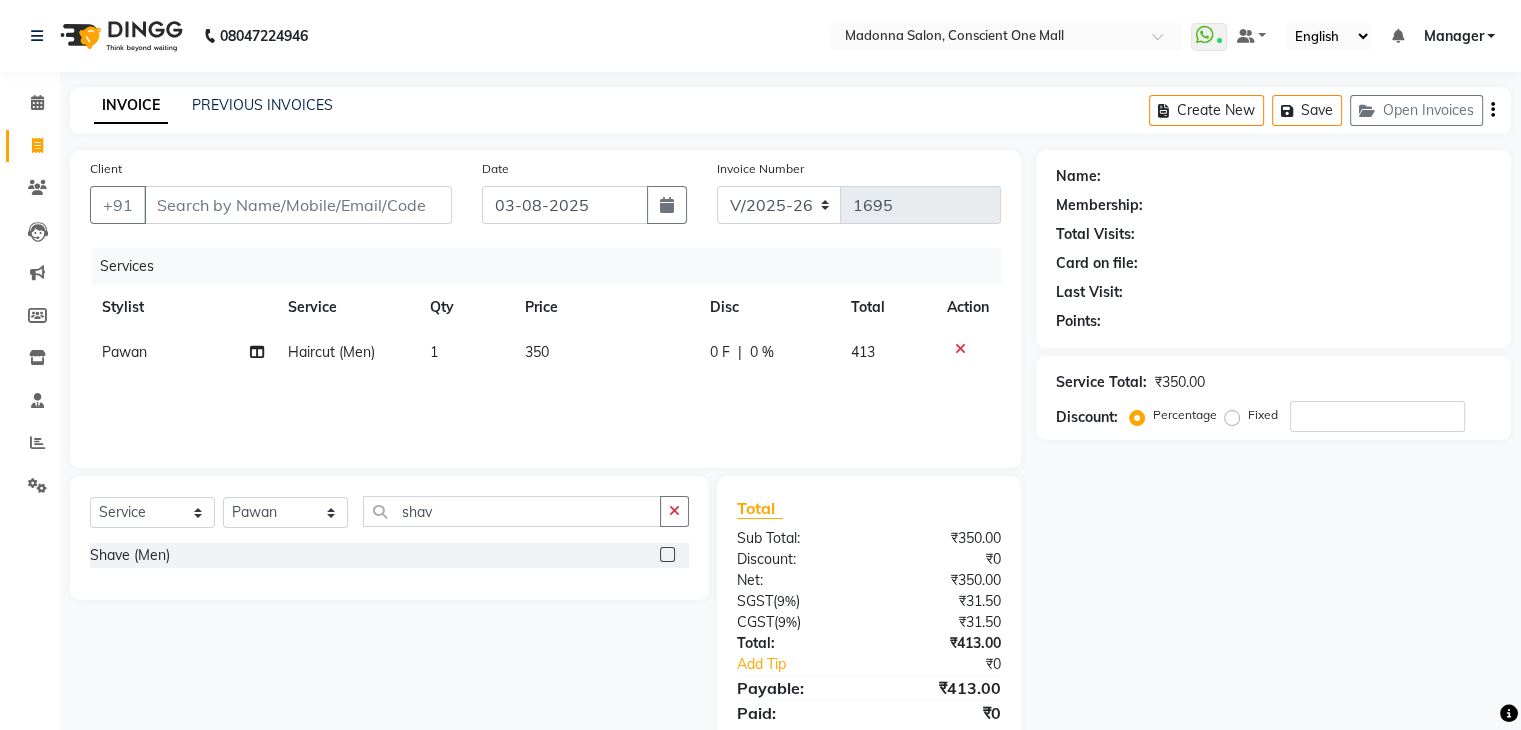 click 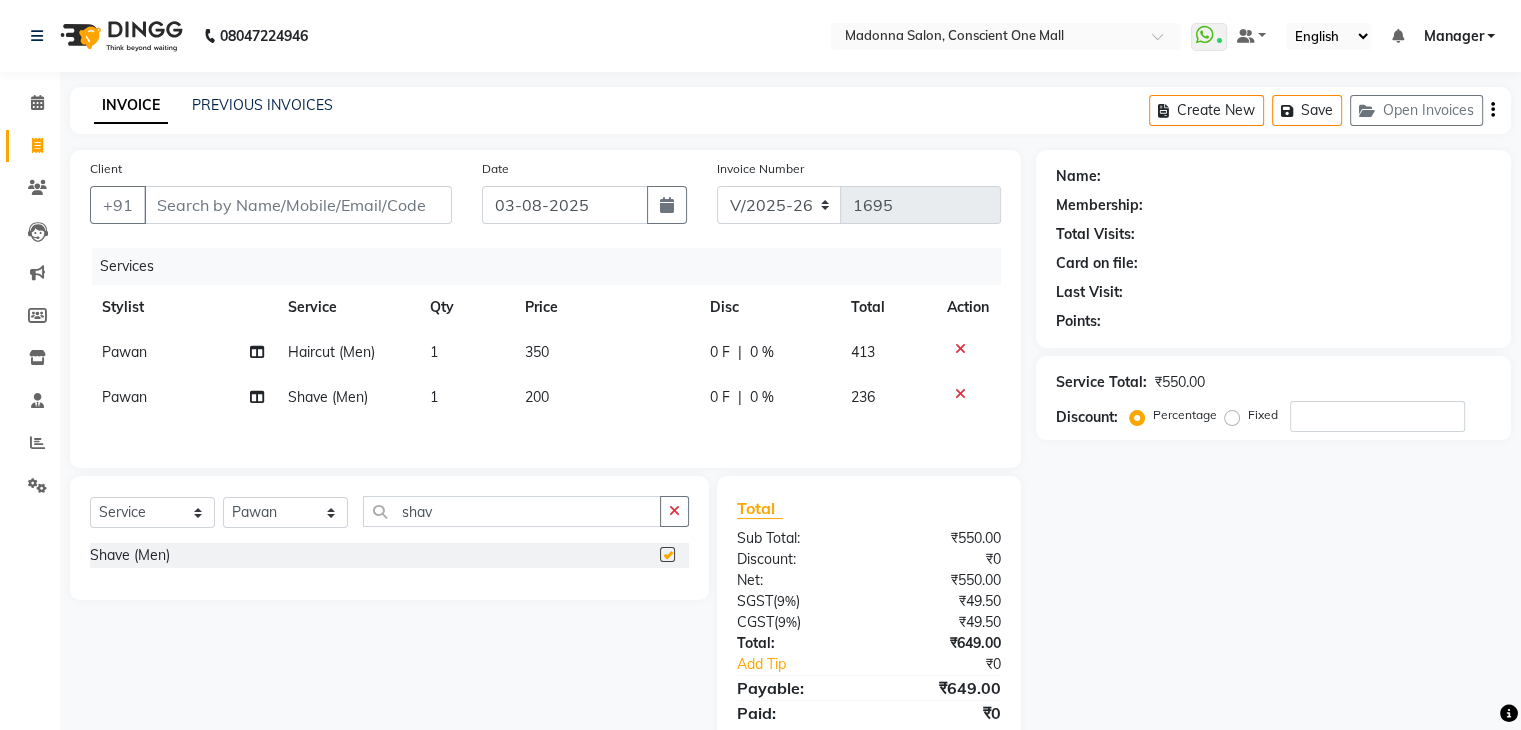 checkbox on "false" 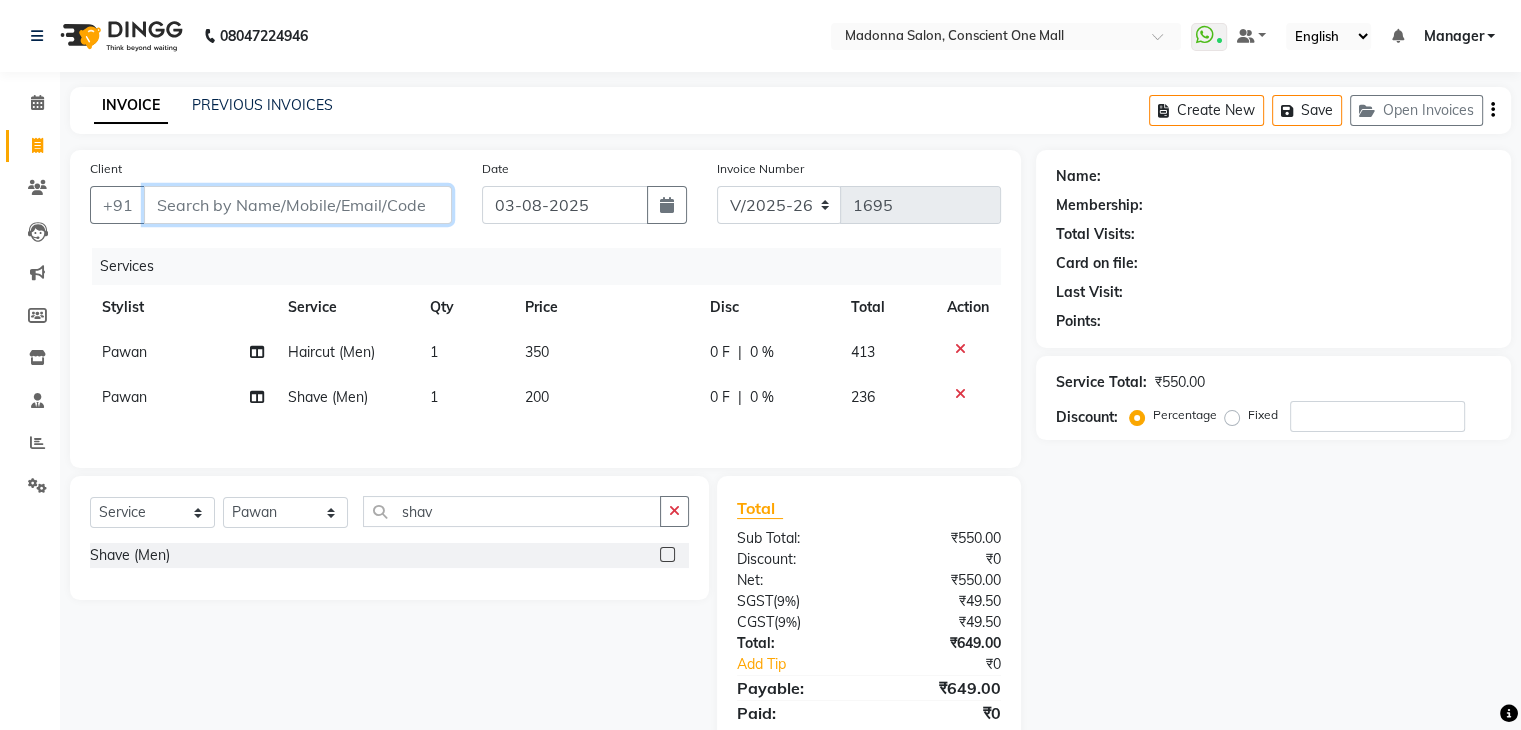 click on "Client" at bounding box center [298, 205] 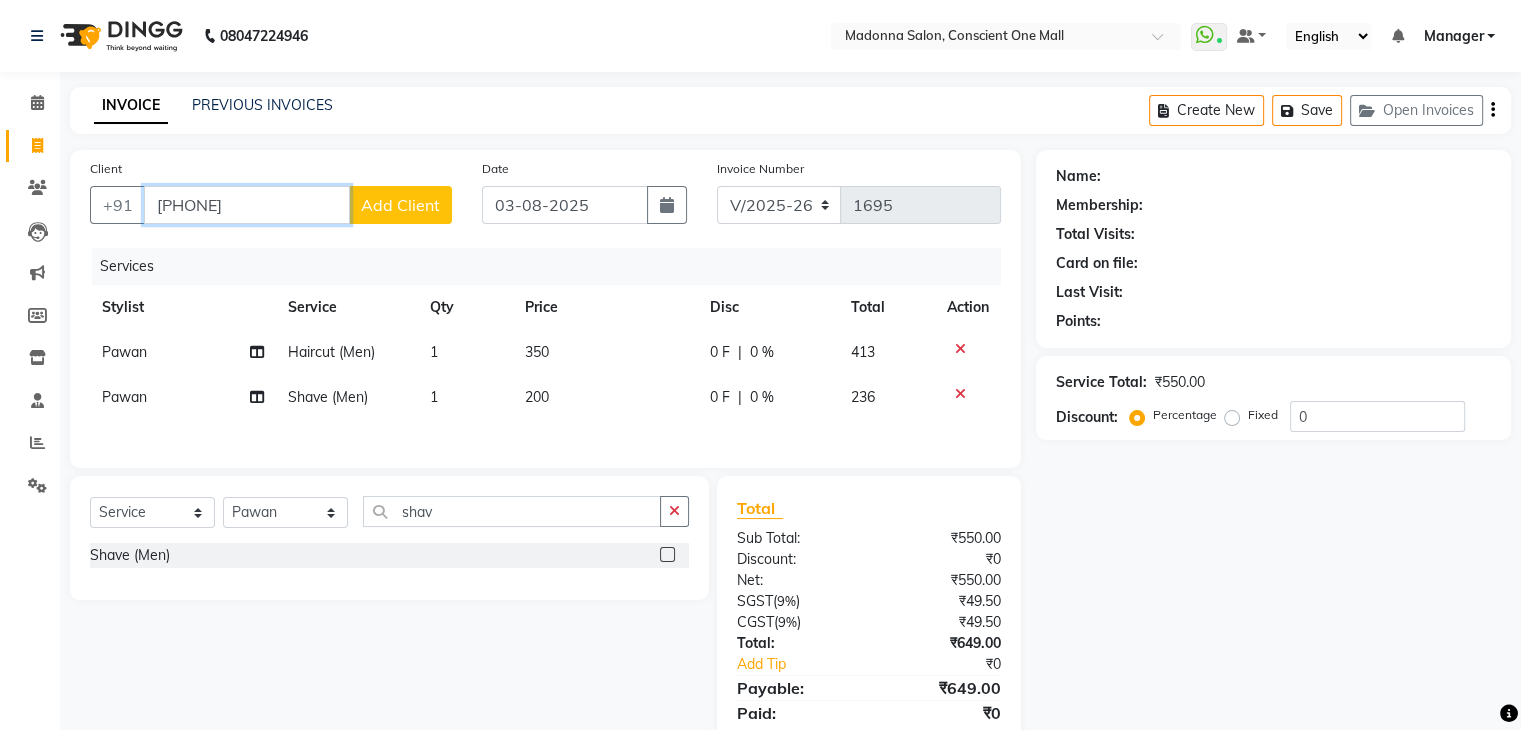 type on "9899971996" 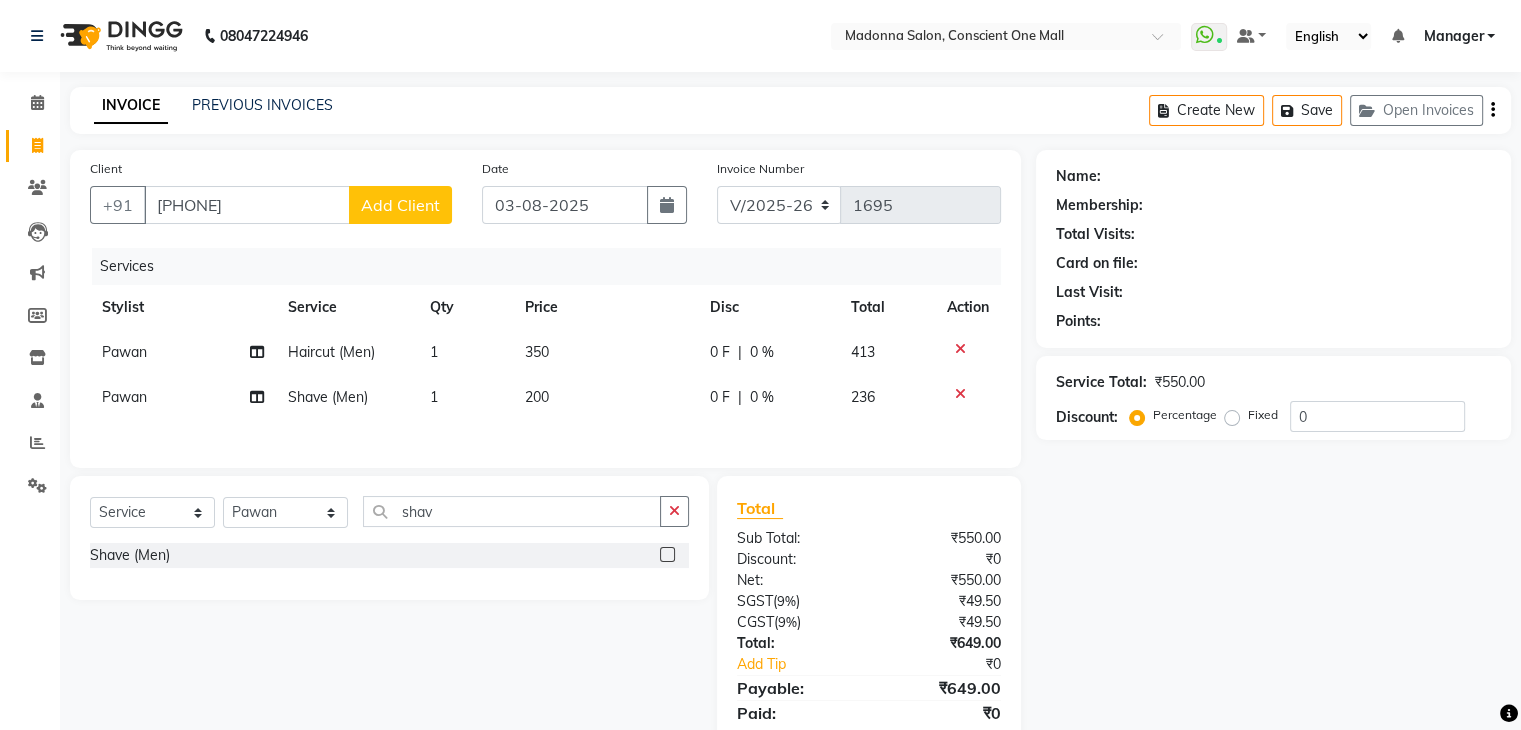 click on "Add Client" 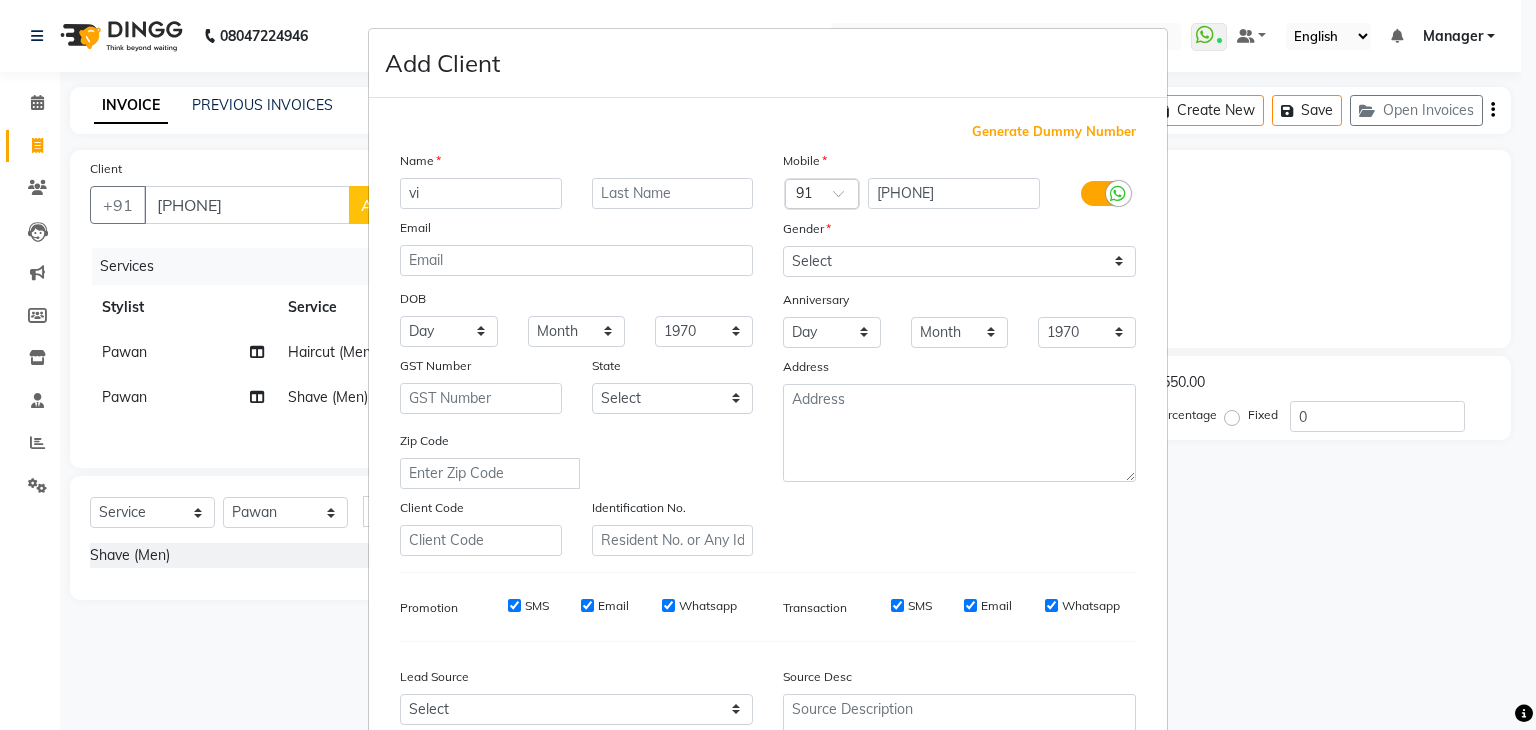 type on "v" 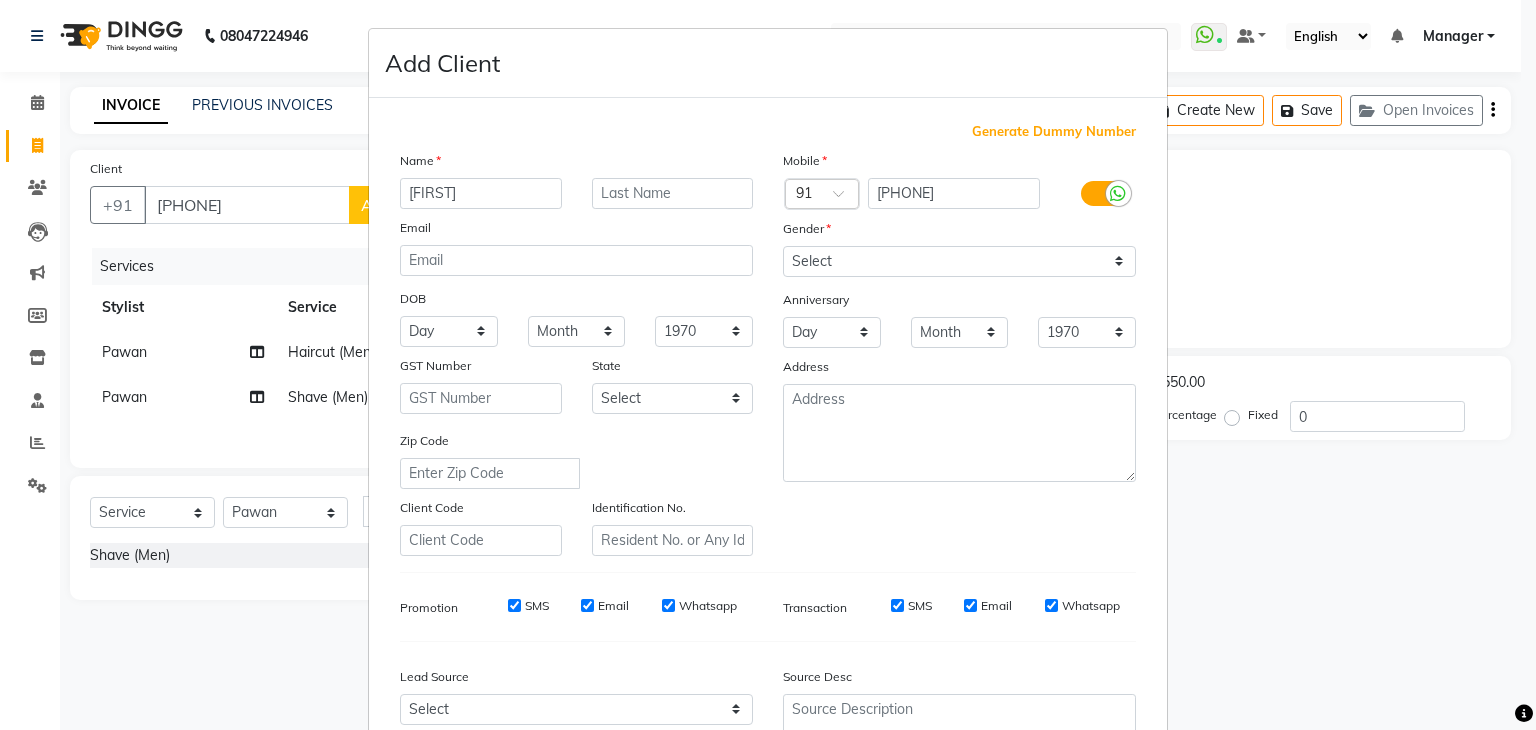 type on "VIPRAJ" 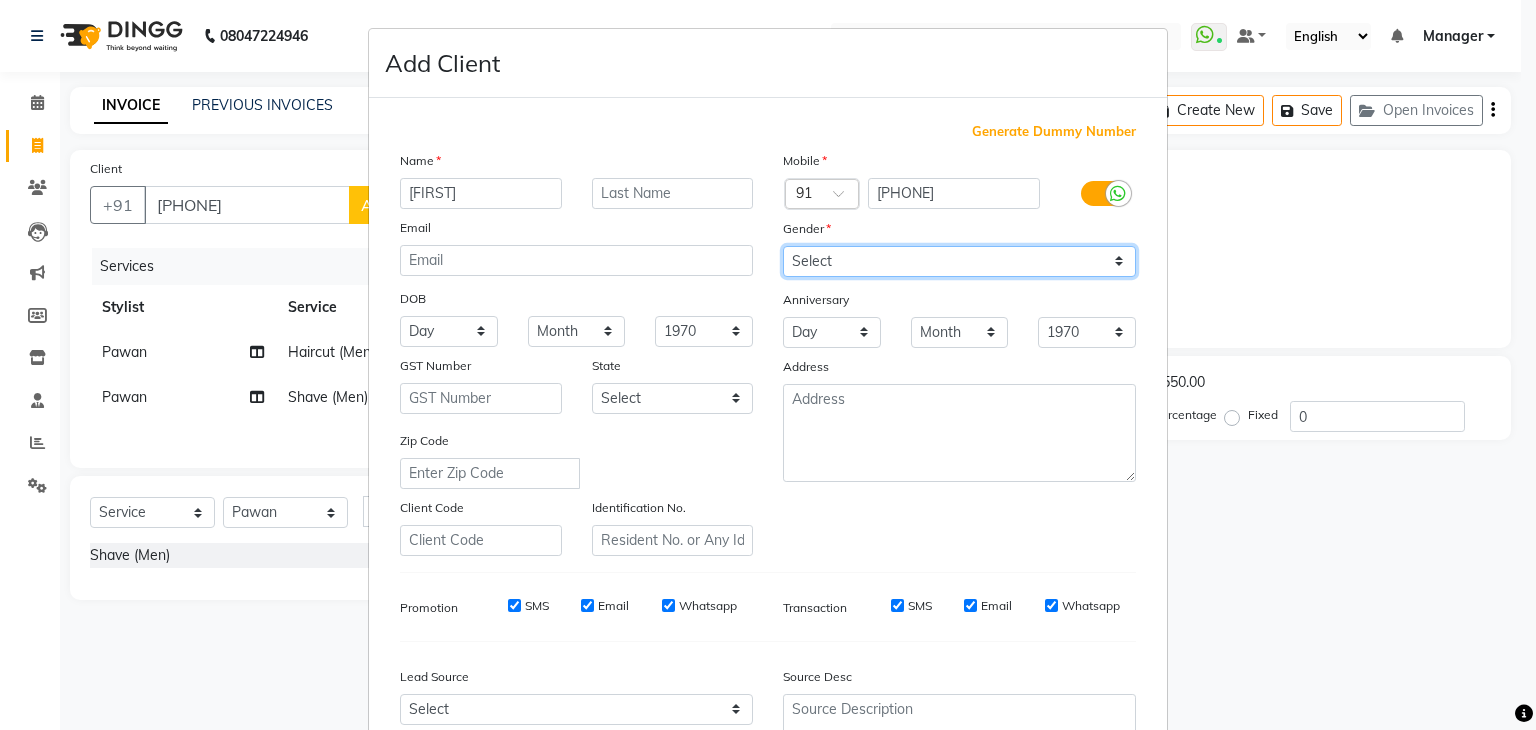 click on "Select Male Female Other Prefer Not To Say" at bounding box center (959, 261) 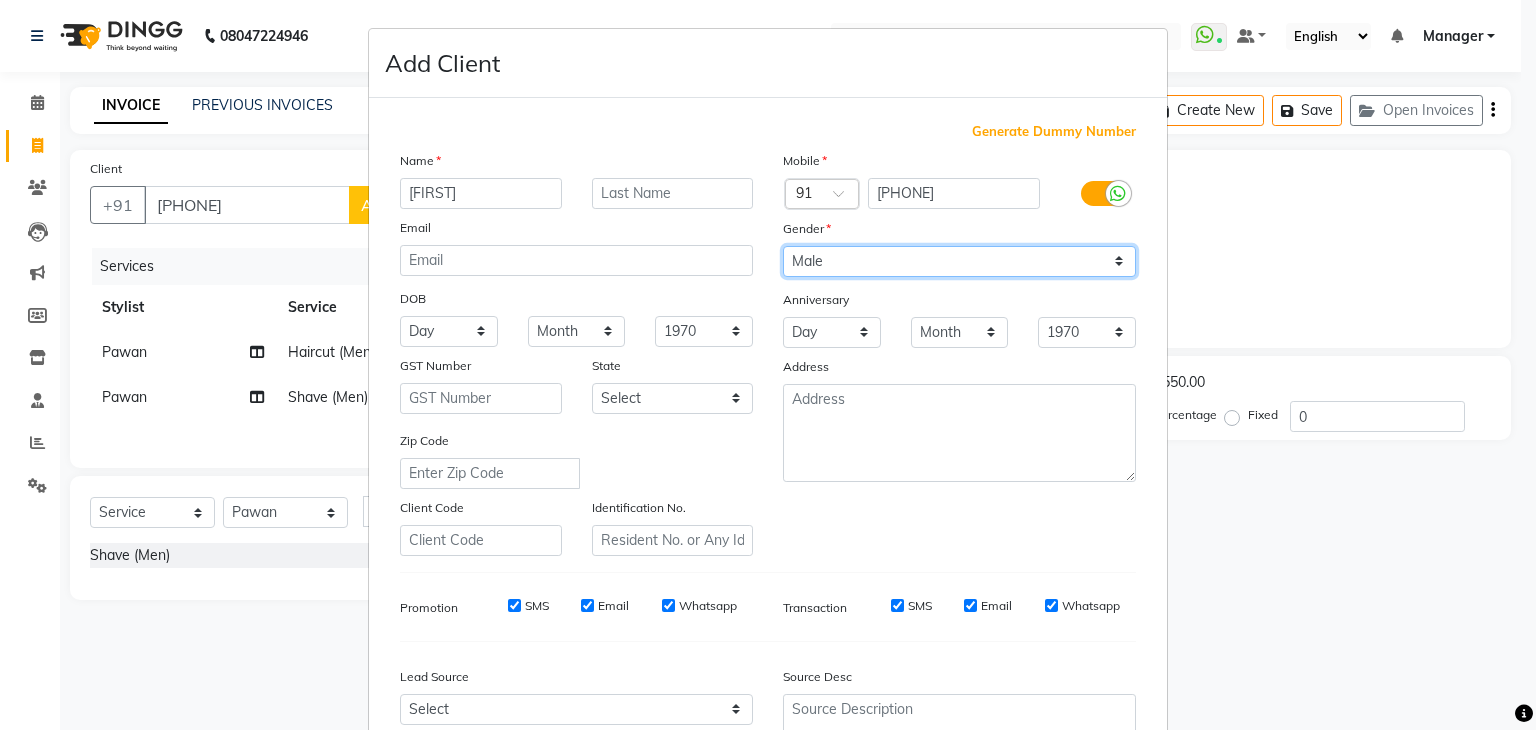 click on "Select Male Female Other Prefer Not To Say" at bounding box center [959, 261] 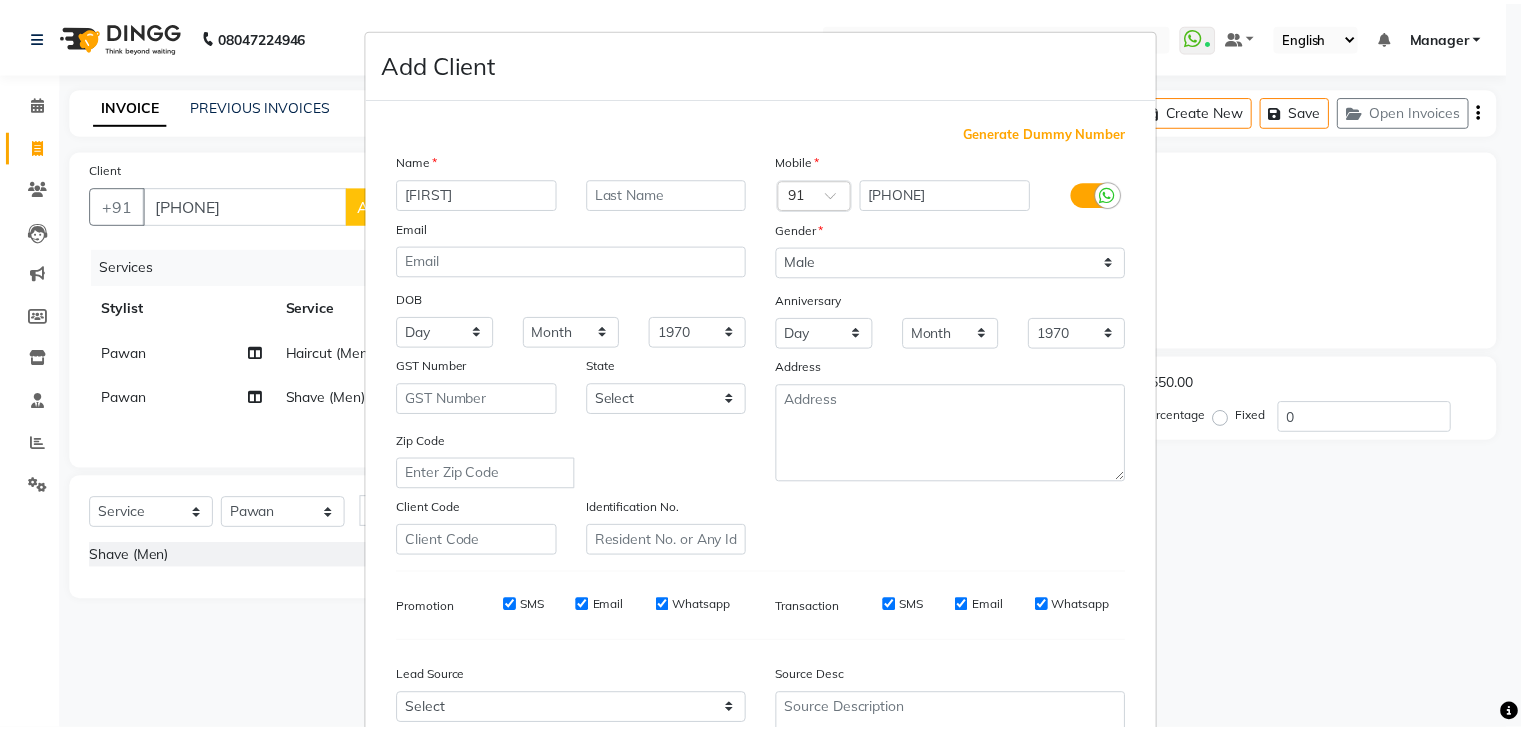 scroll, scrollTop: 203, scrollLeft: 0, axis: vertical 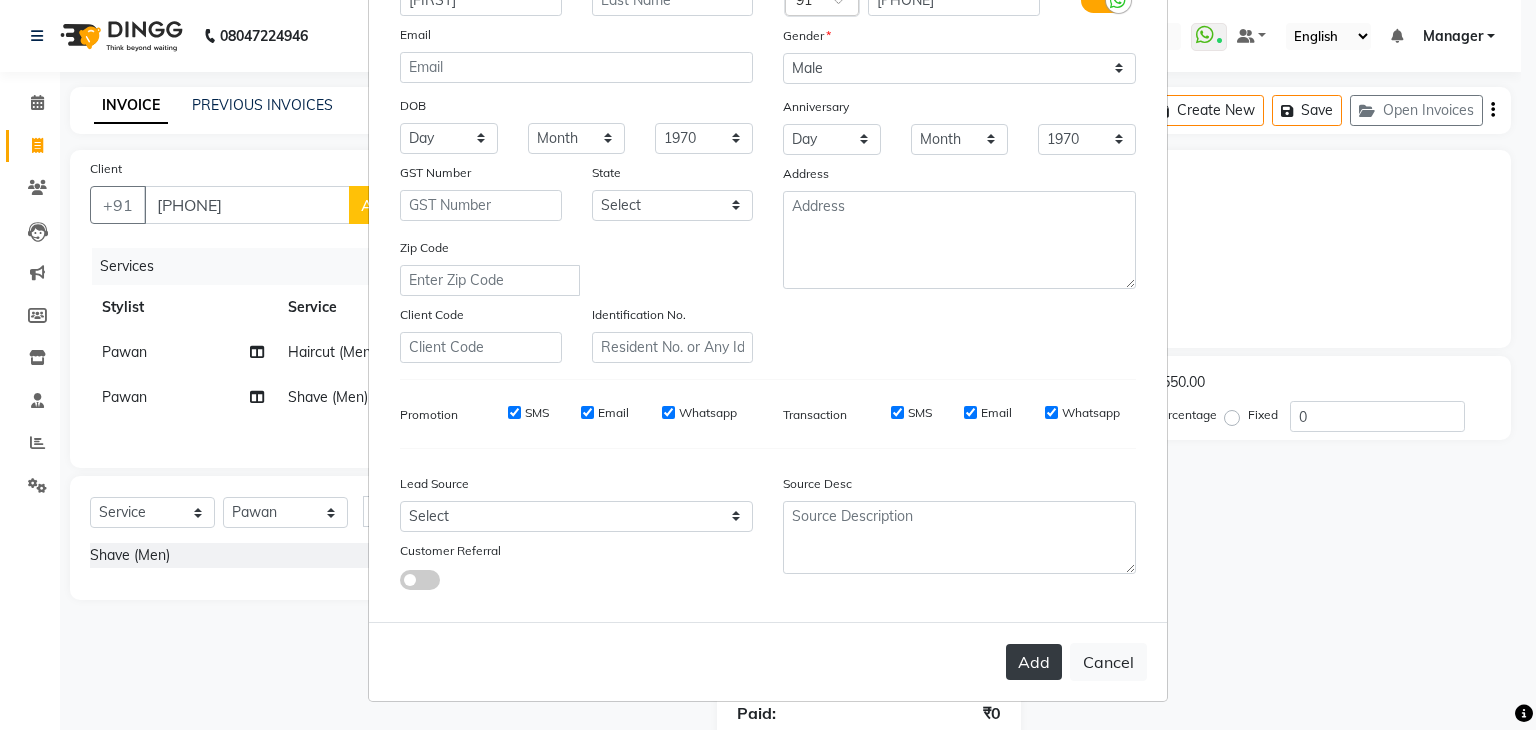 click on "Add" at bounding box center [1034, 662] 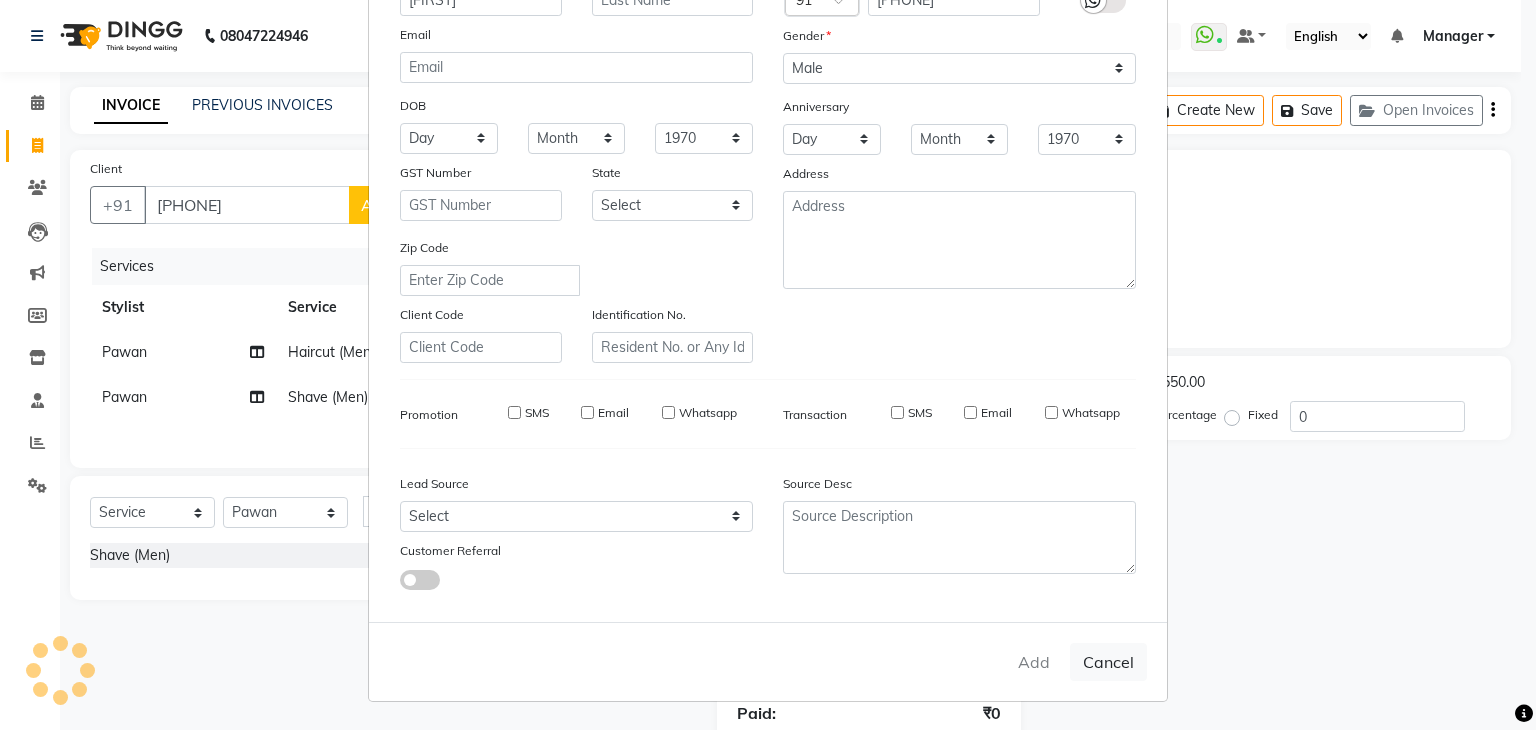 type 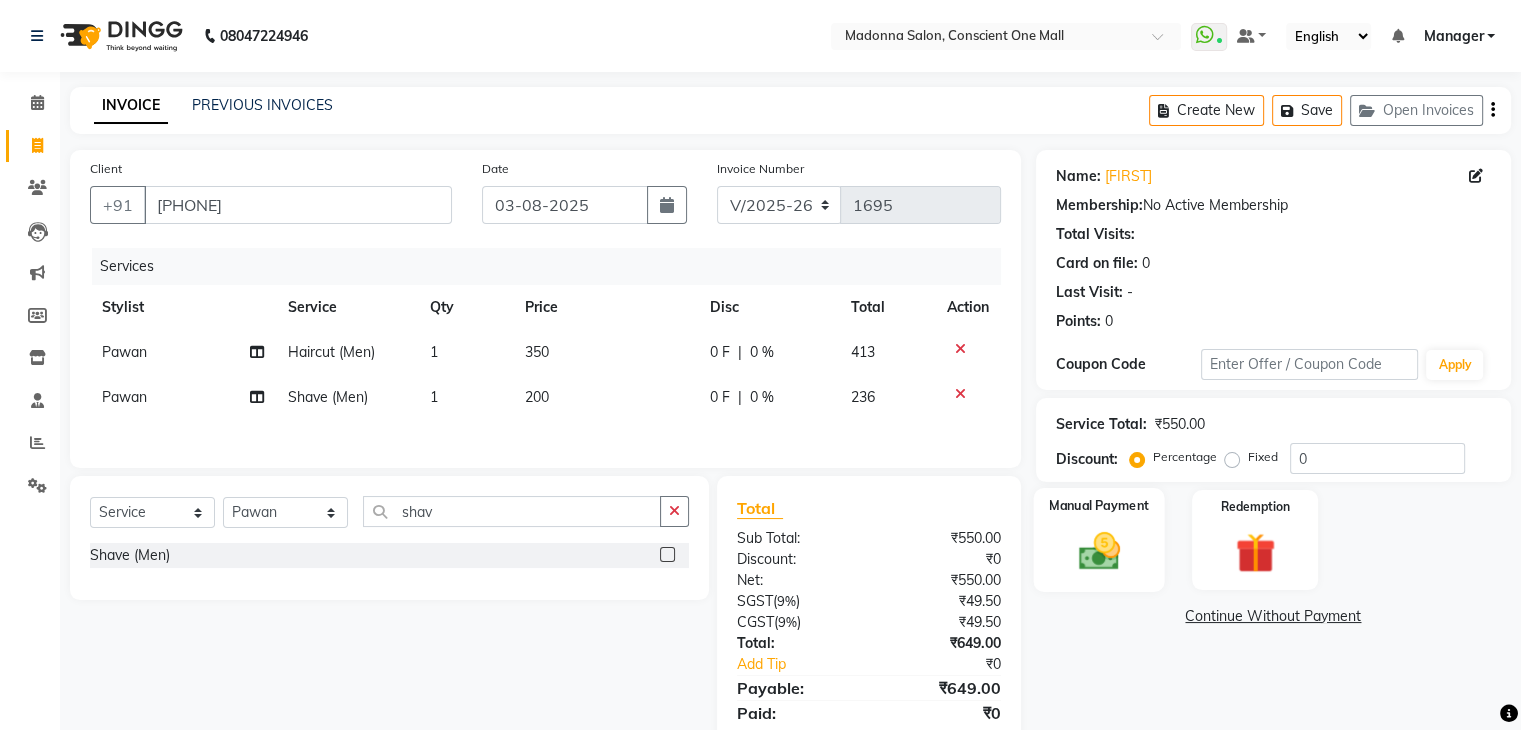 click on "Manual Payment" 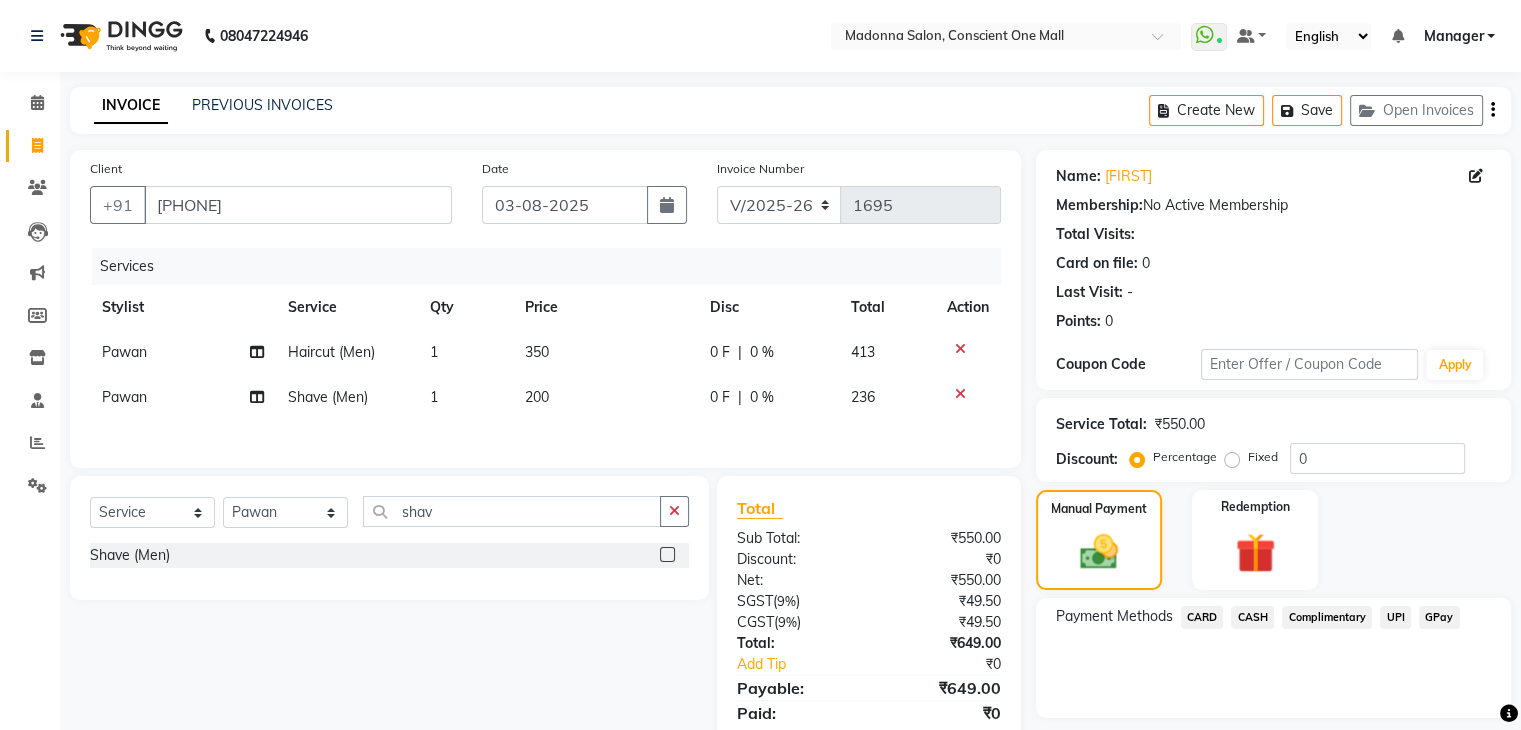 click on "CASH" 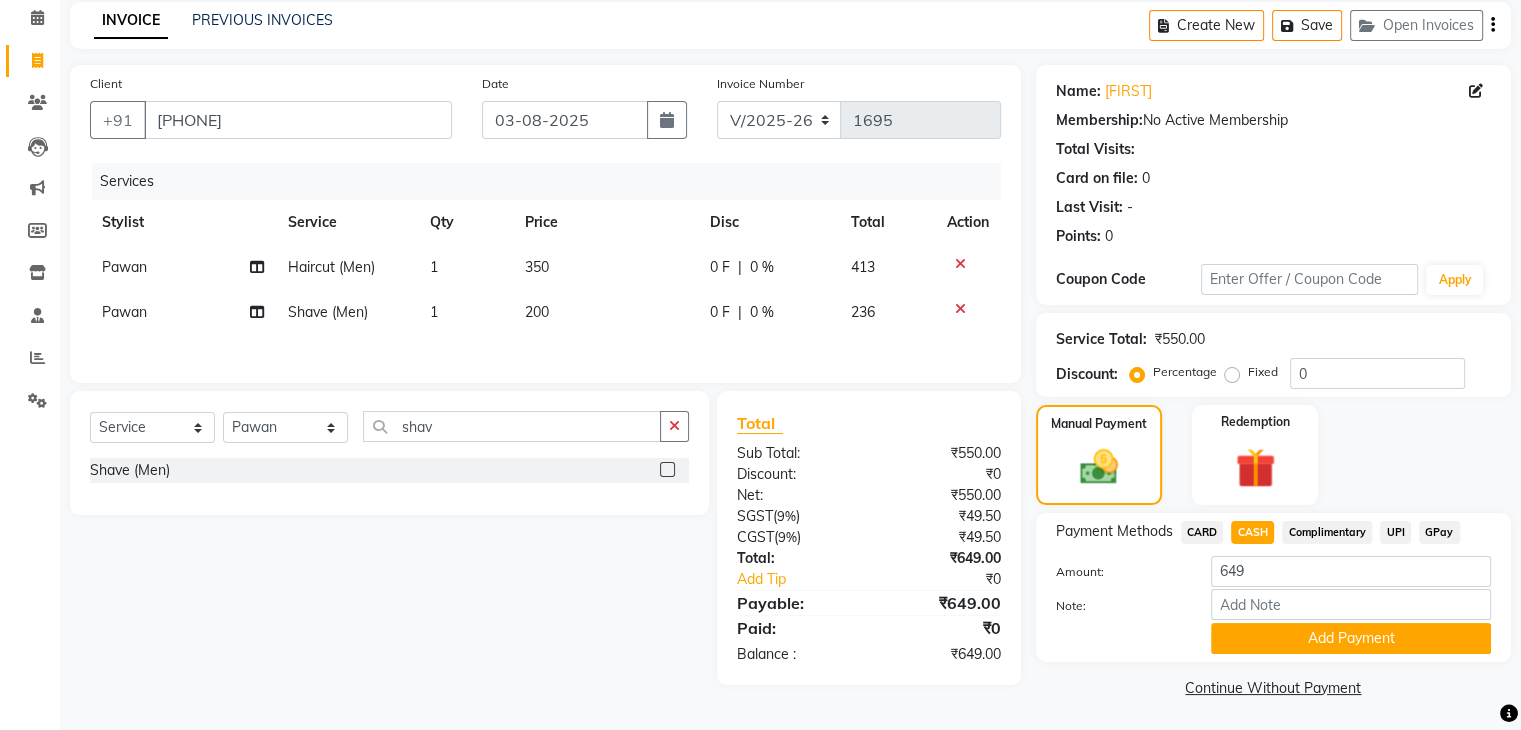 scroll, scrollTop: 89, scrollLeft: 0, axis: vertical 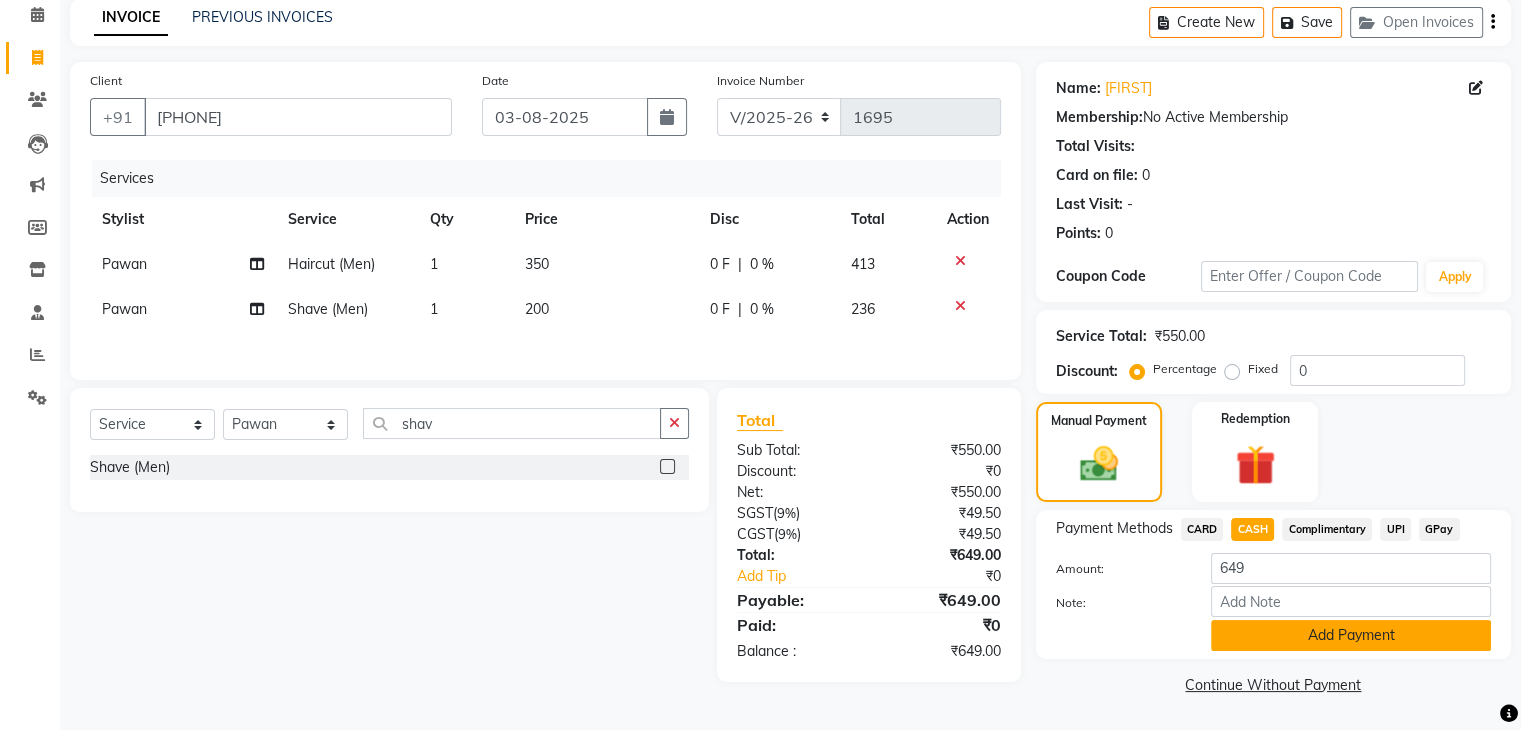click on "Add Payment" 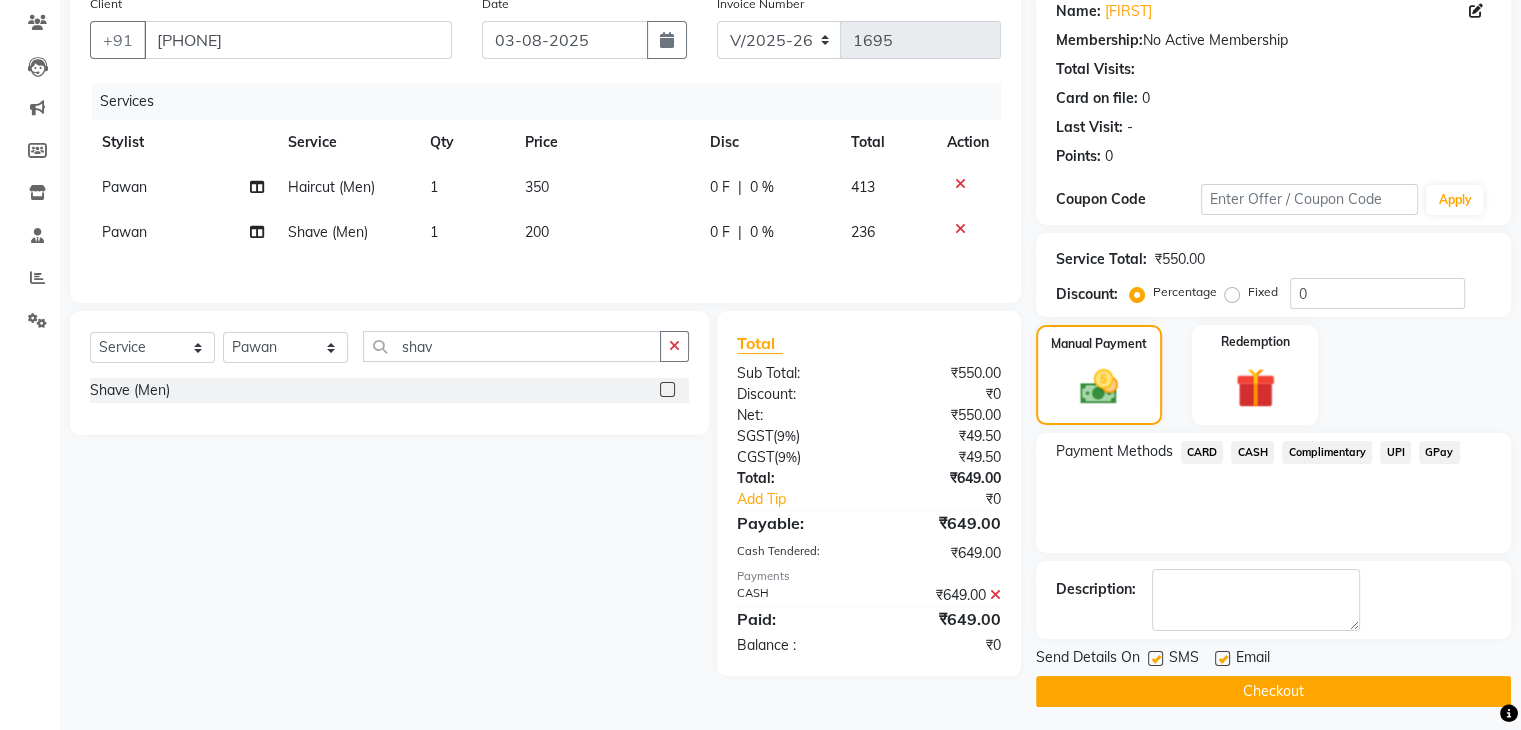 scroll, scrollTop: 171, scrollLeft: 0, axis: vertical 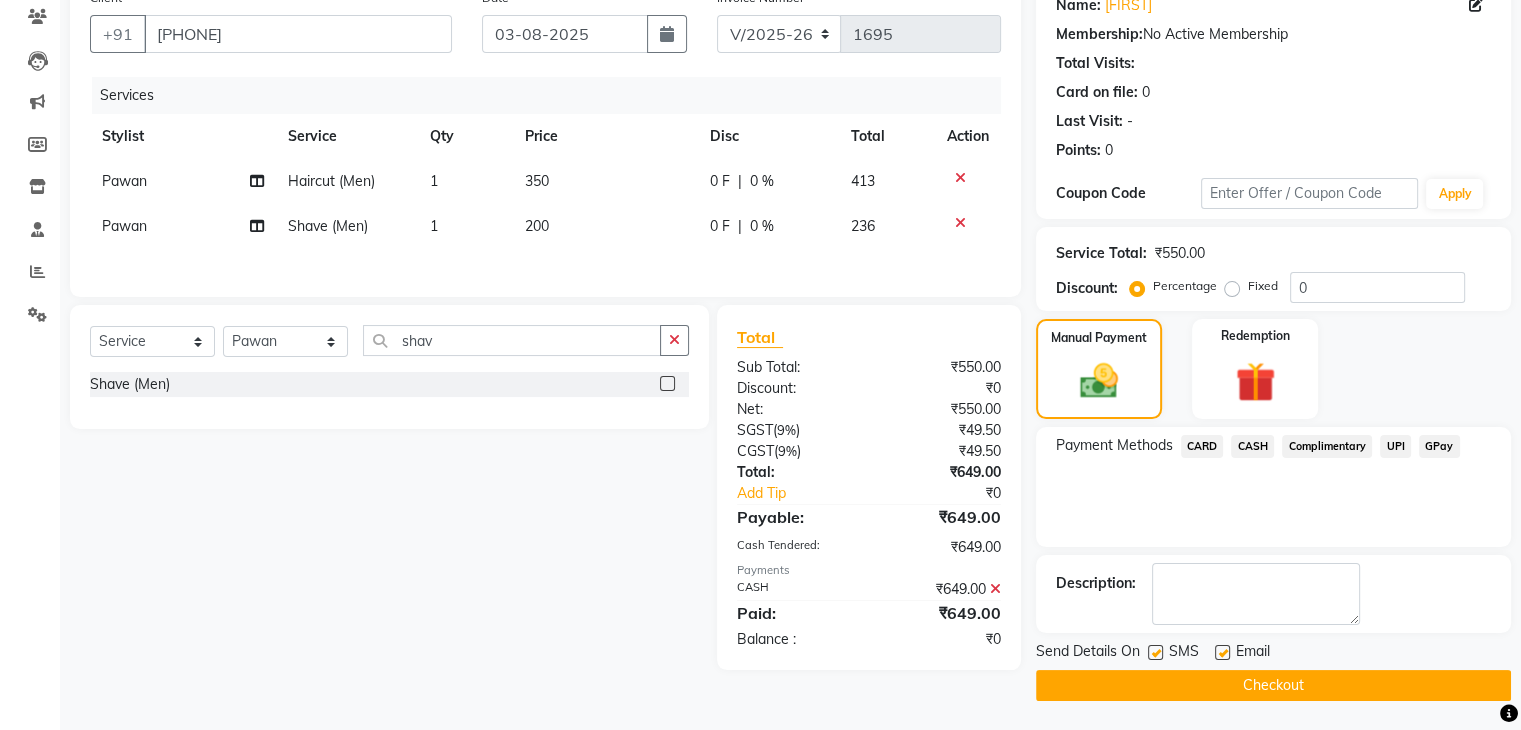 click on "Checkout" 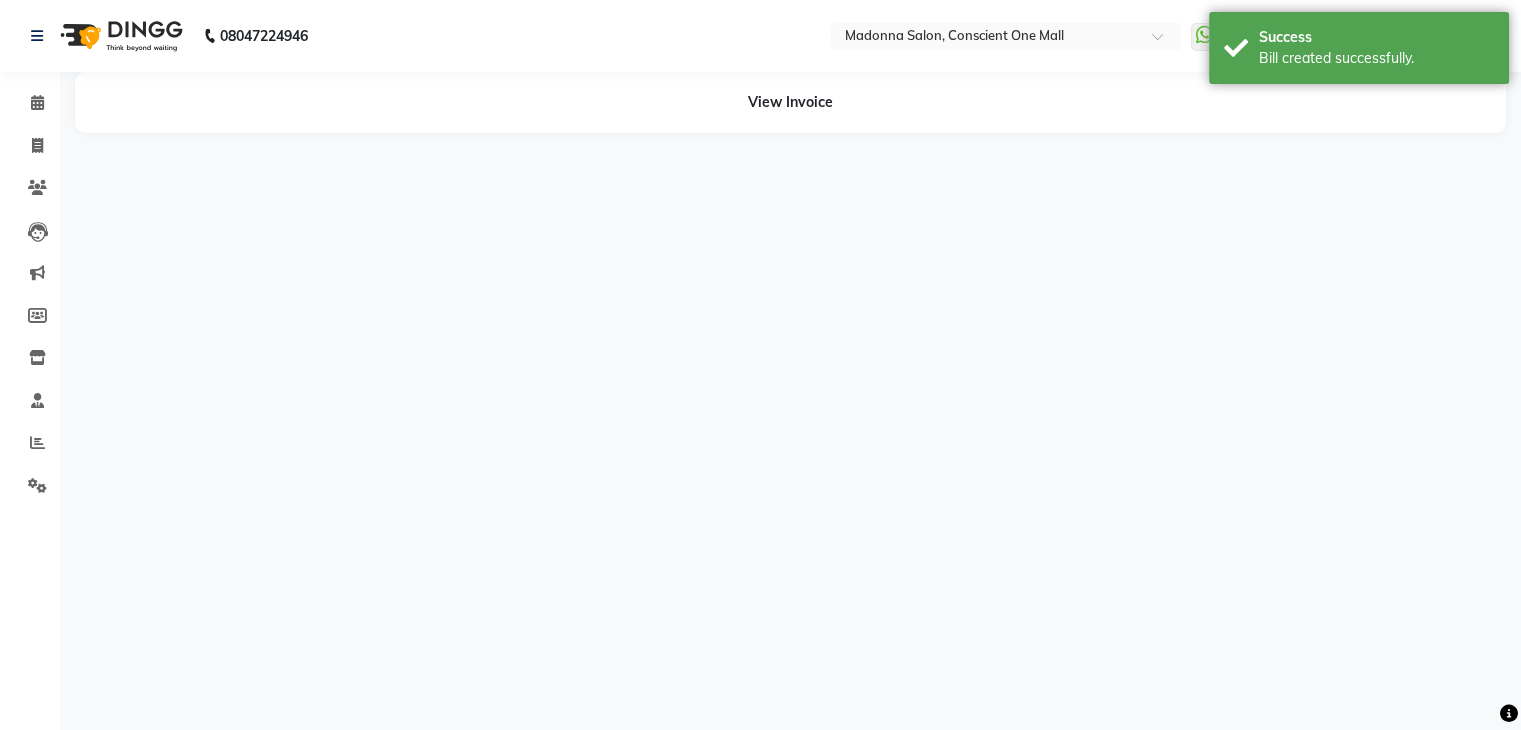 scroll, scrollTop: 0, scrollLeft: 0, axis: both 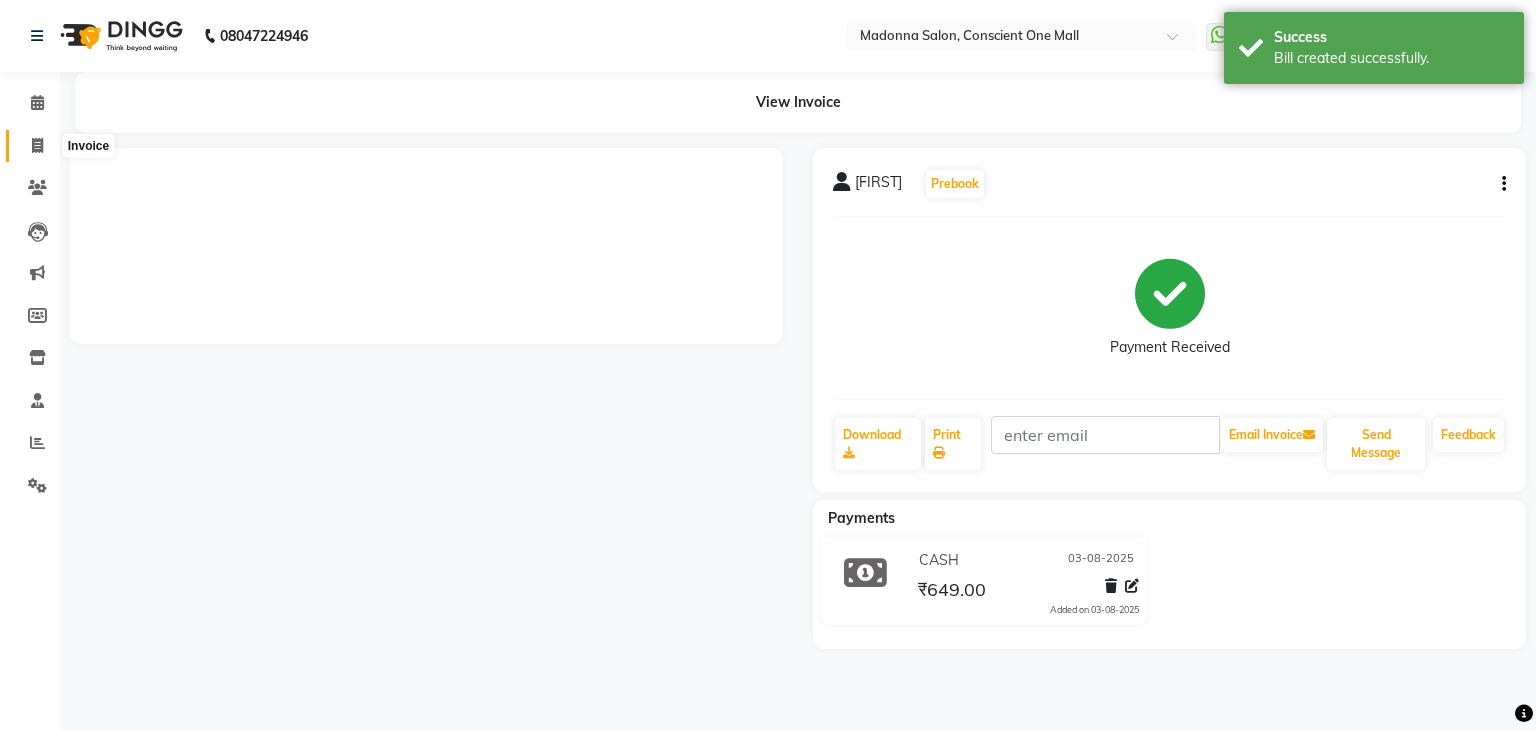 click 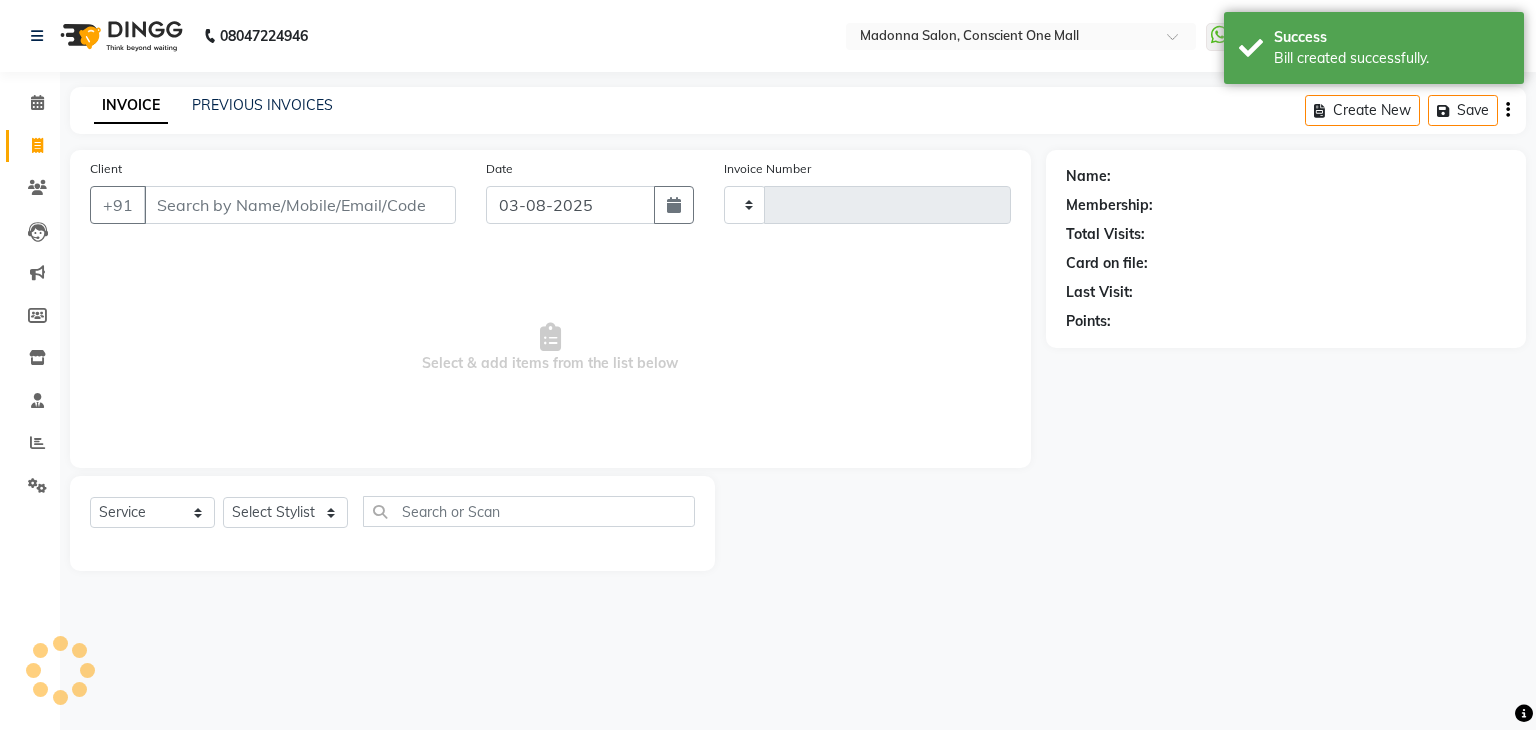 type on "1696" 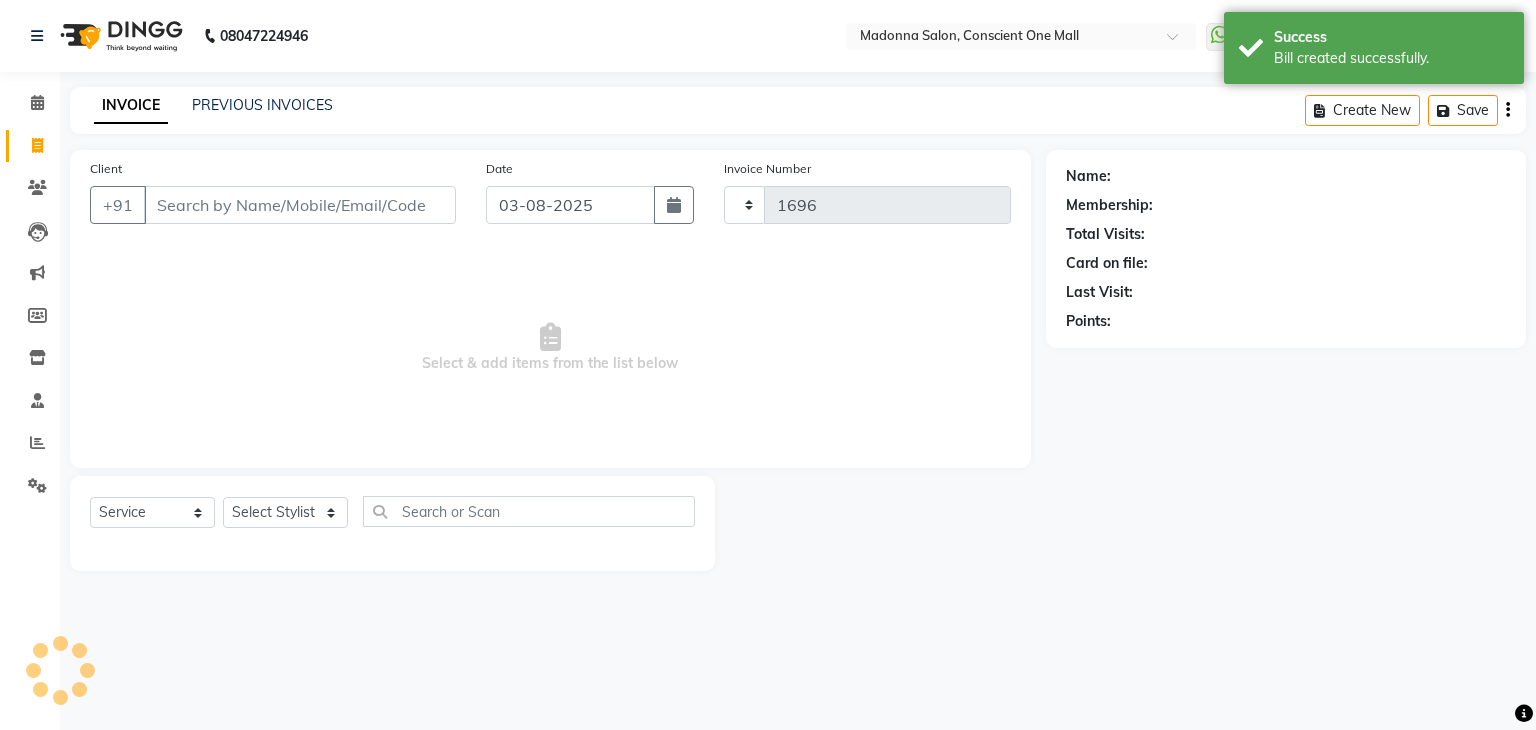 select on "7575" 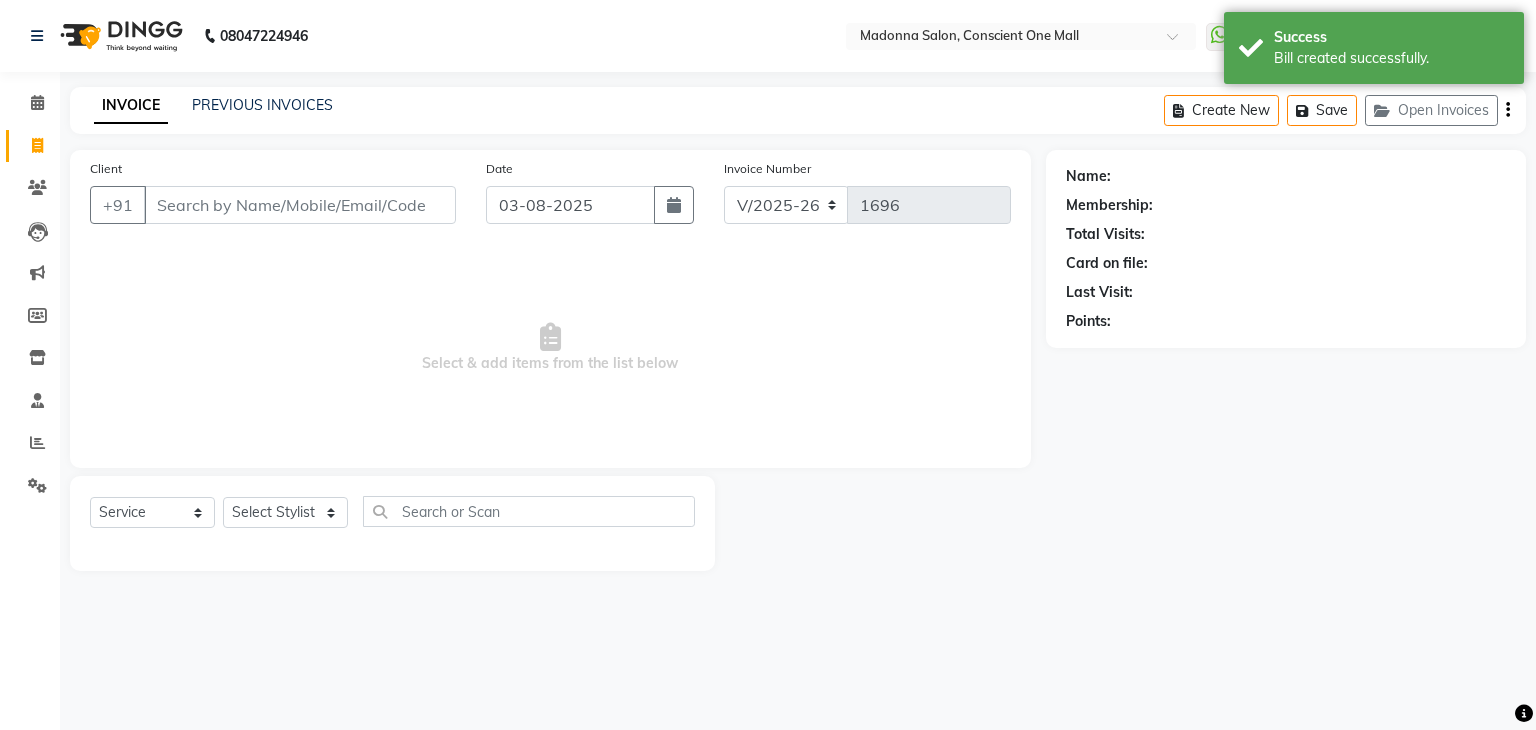 click on "Select & add items from the list below" at bounding box center (550, 348) 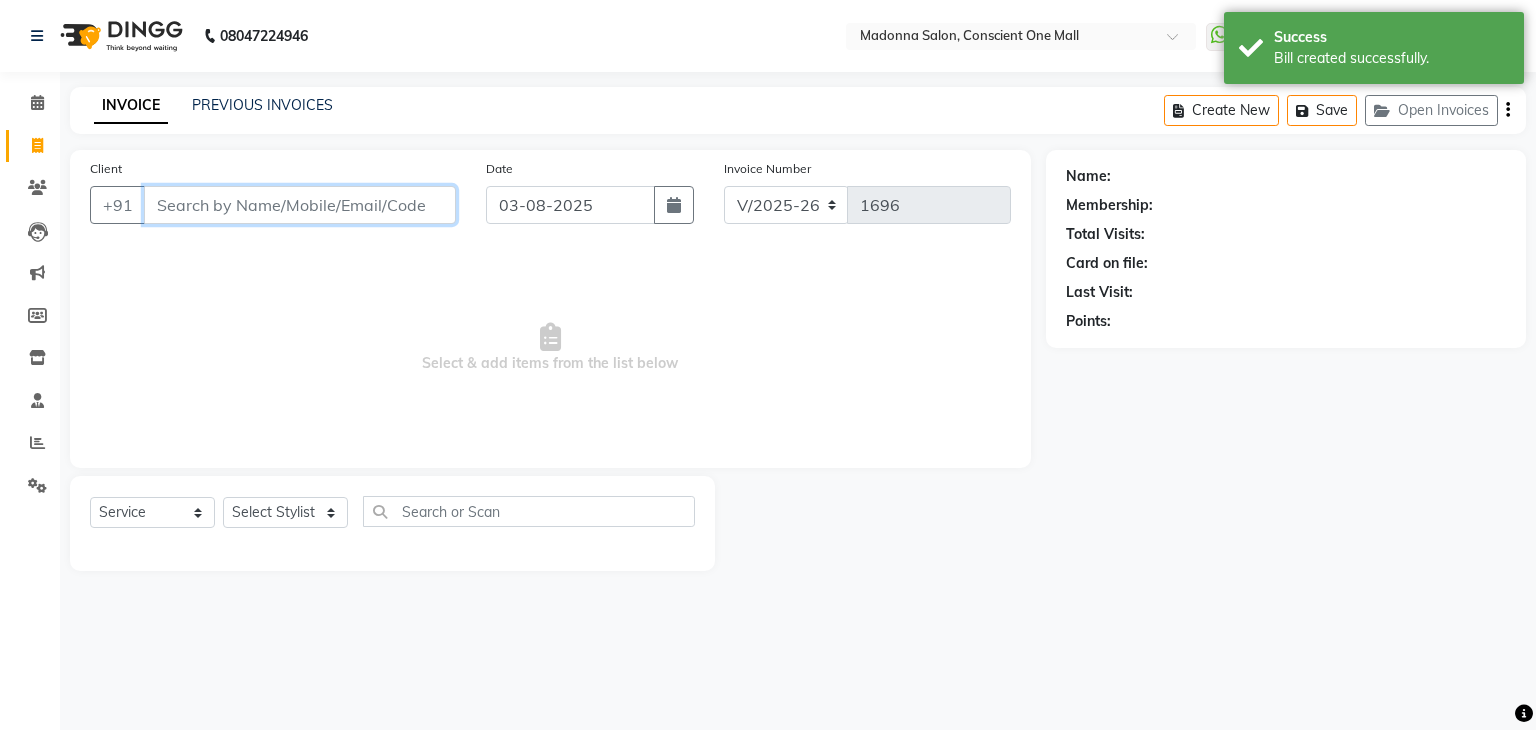 click on "Client" at bounding box center [300, 205] 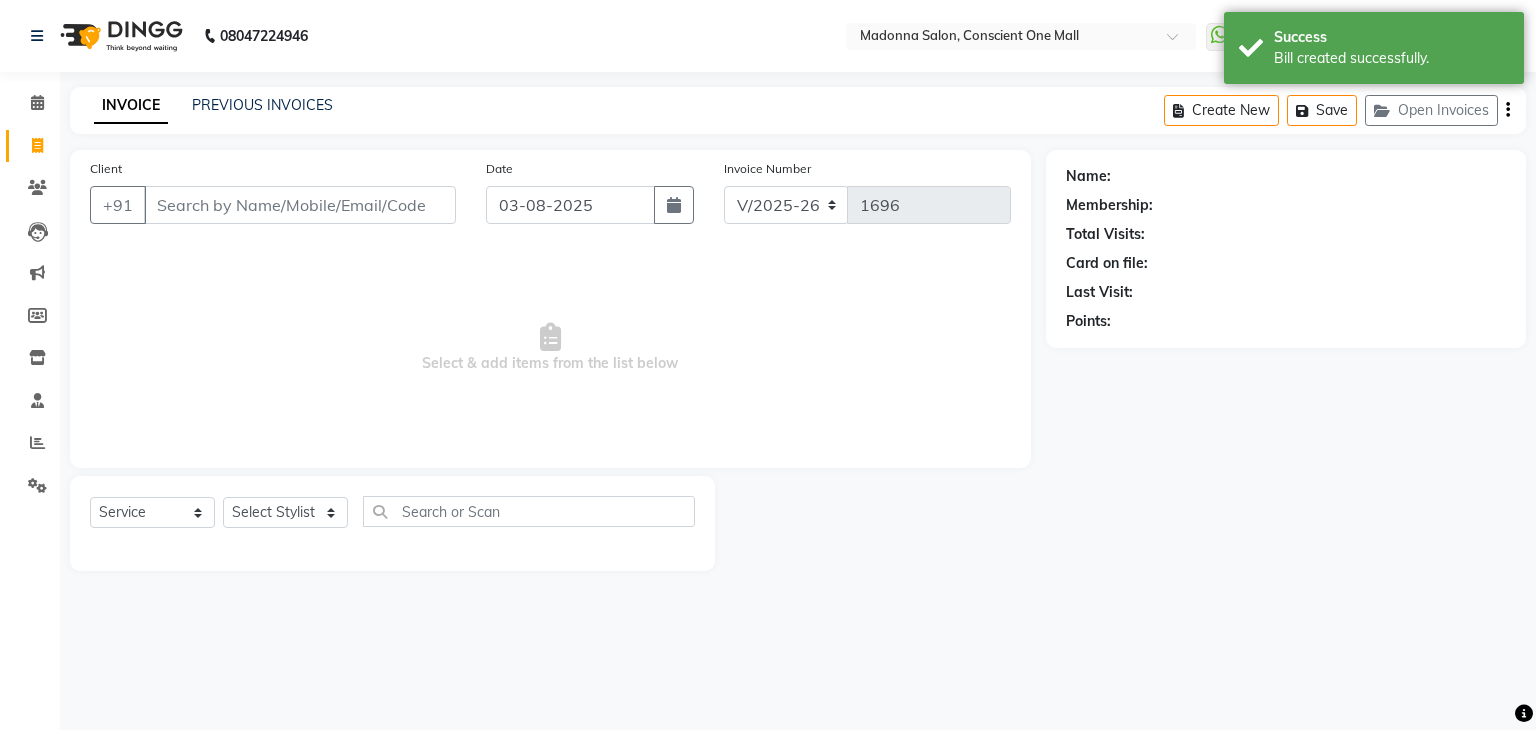 click on "Select & add items from the list below" at bounding box center (550, 348) 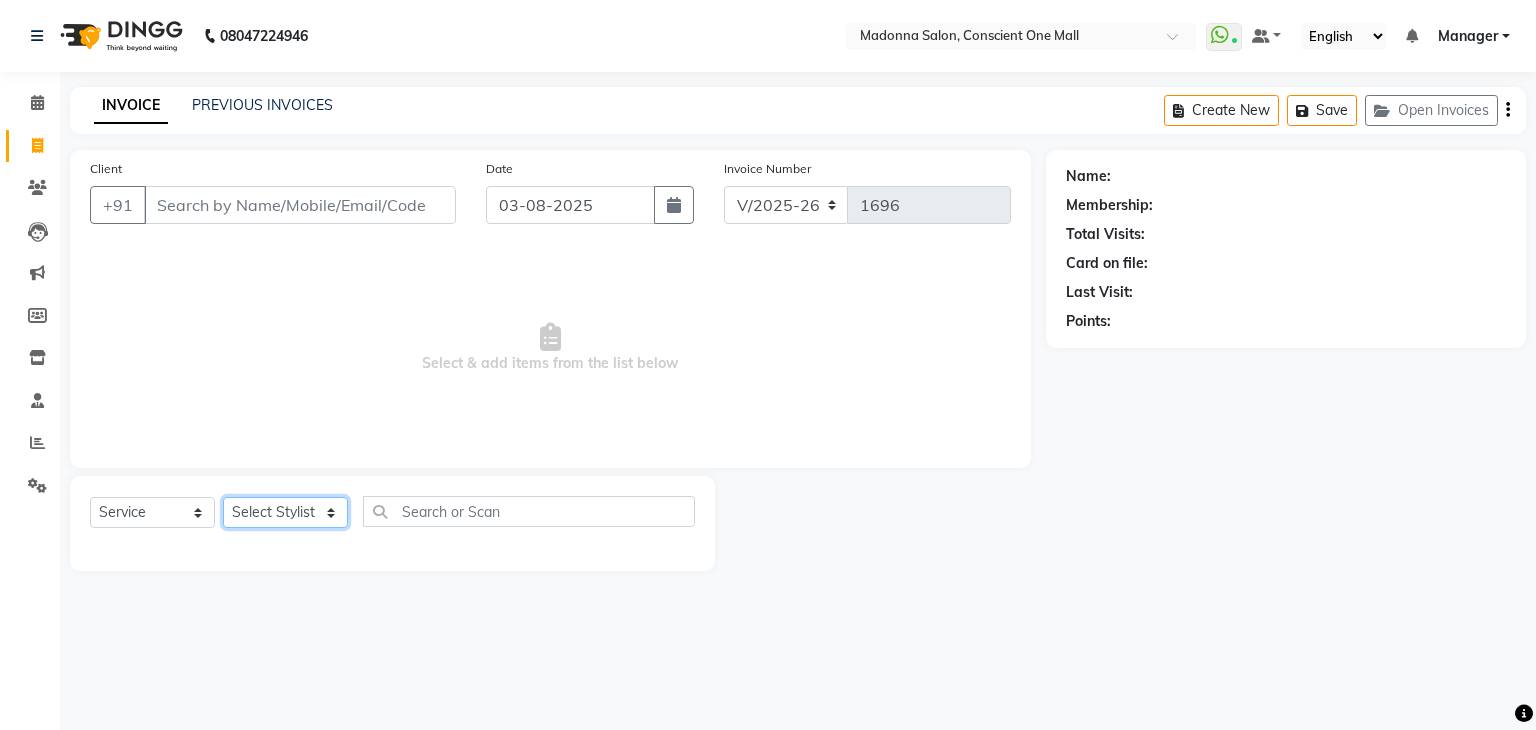 click on "Select Stylist AJAD AMIT ANSHU Bilal Harry himanshi HIMANSHU Janvi JAY Khusboo Manager misty Mukesh Naeem Navjot Kaur neha Pawan RAKHI Ripa Sachin Sagar  SAMEER Sanjeev Saurabh" 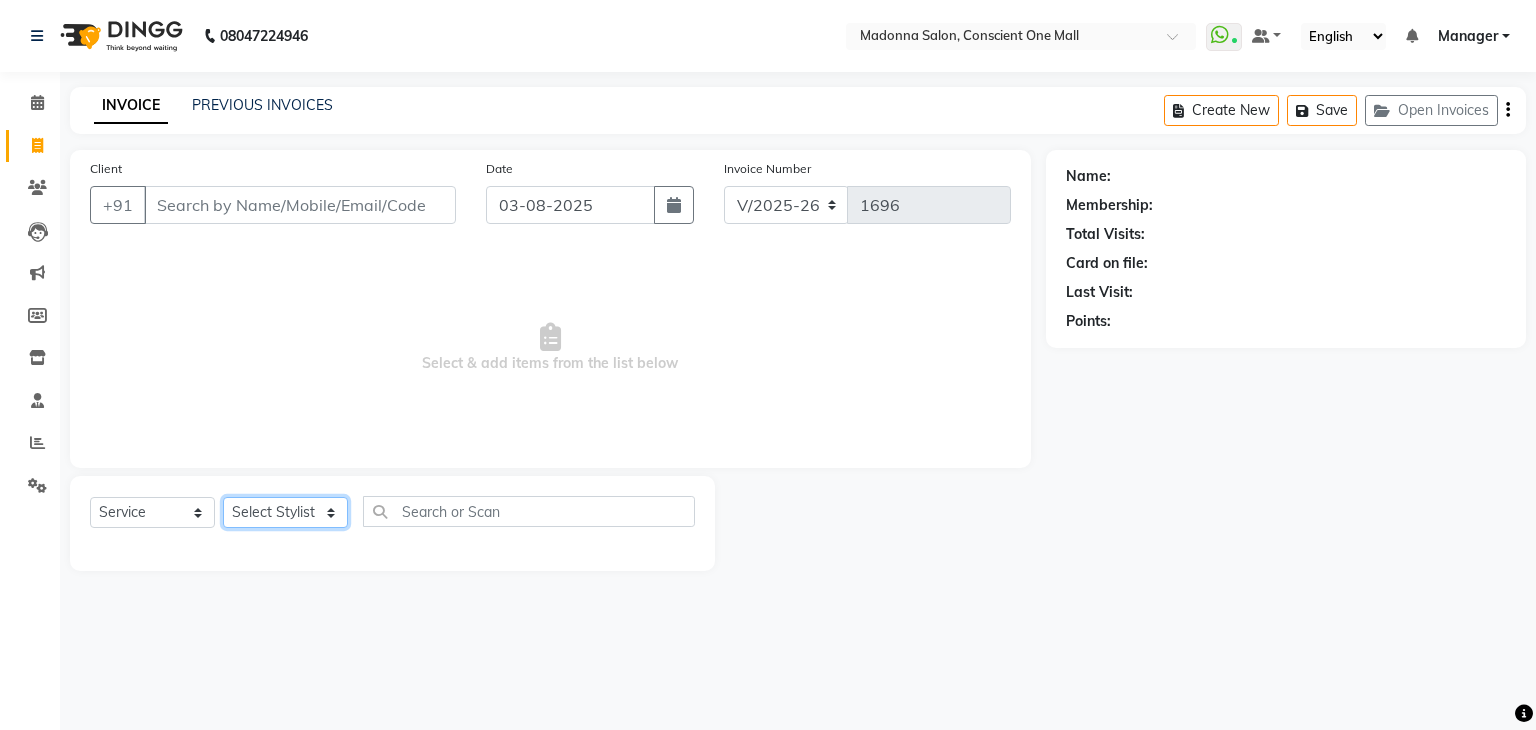 select on "69004" 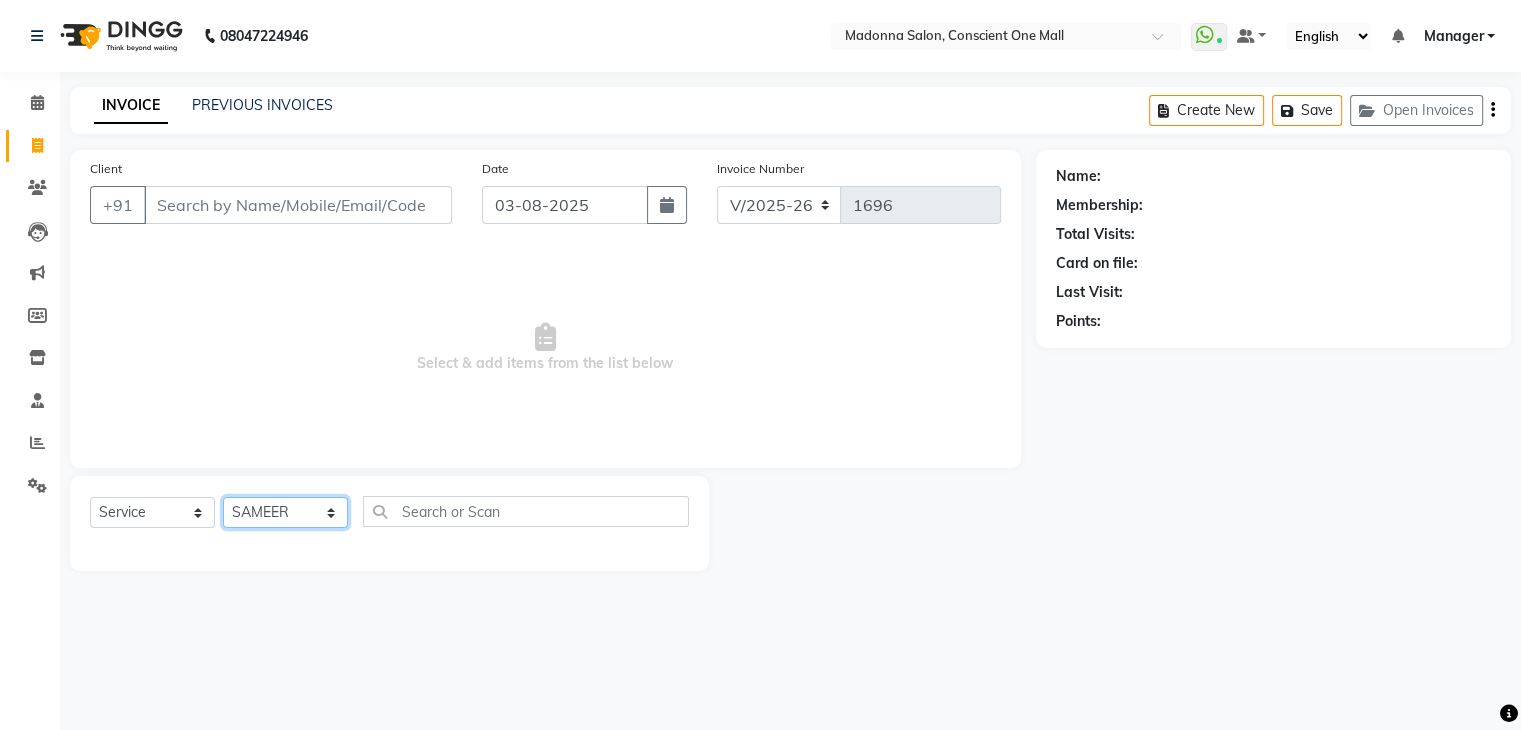 click on "Select Stylist AJAD AMIT ANSHU Bilal Harry himanshi HIMANSHU Janvi JAY Khusboo Manager misty Mukesh Naeem Navjot Kaur neha Pawan RAKHI Ripa Sachin Sagar  SAMEER Sanjeev Saurabh" 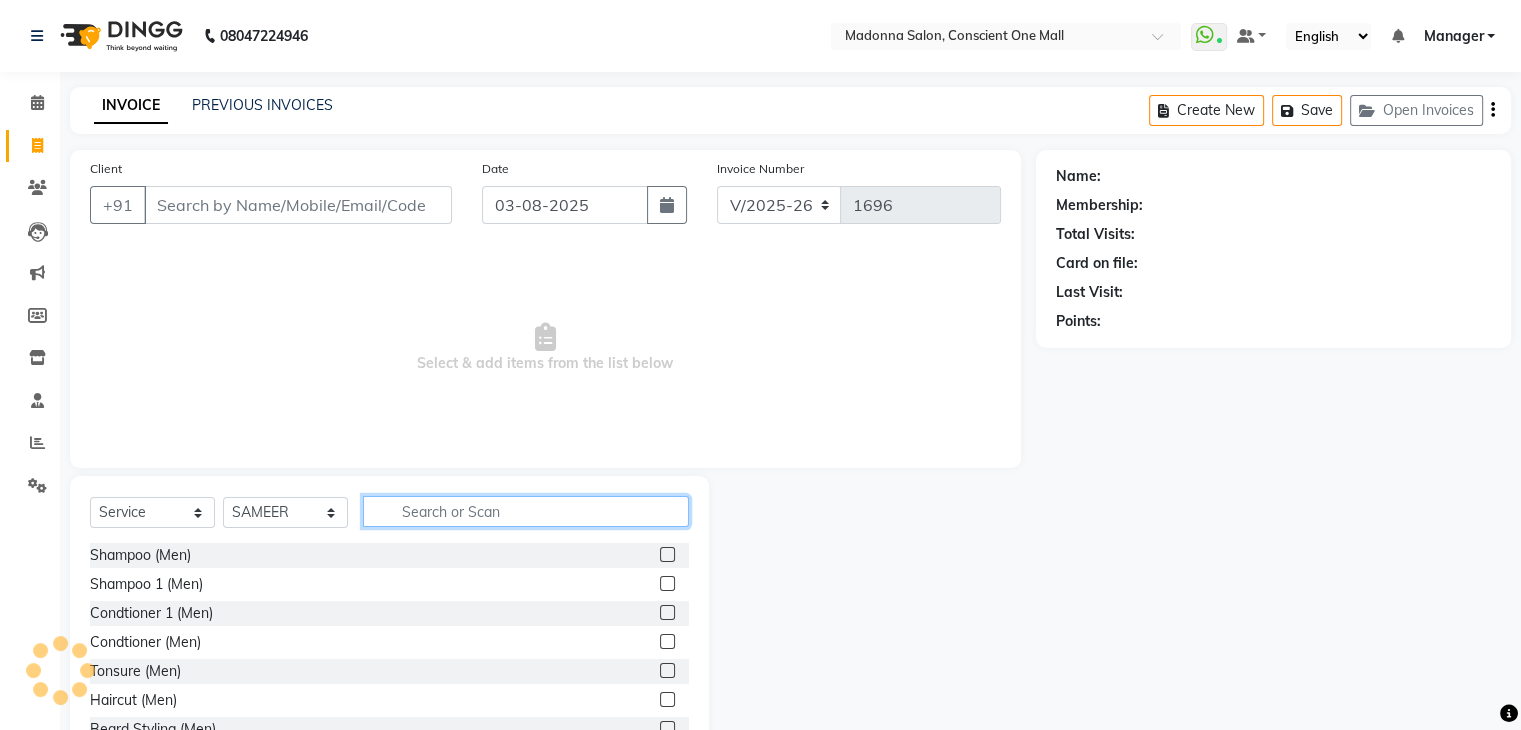 click 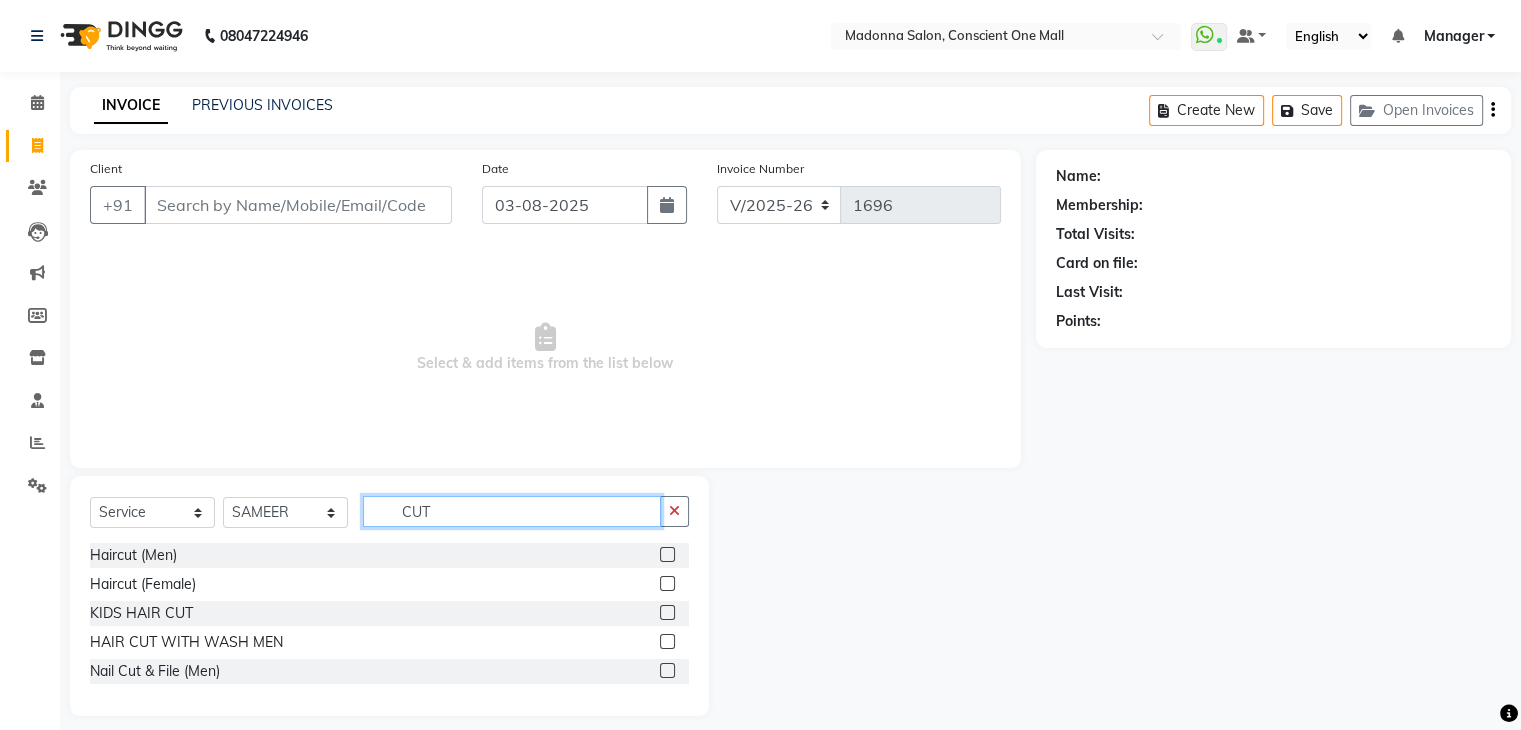 type on "CUT" 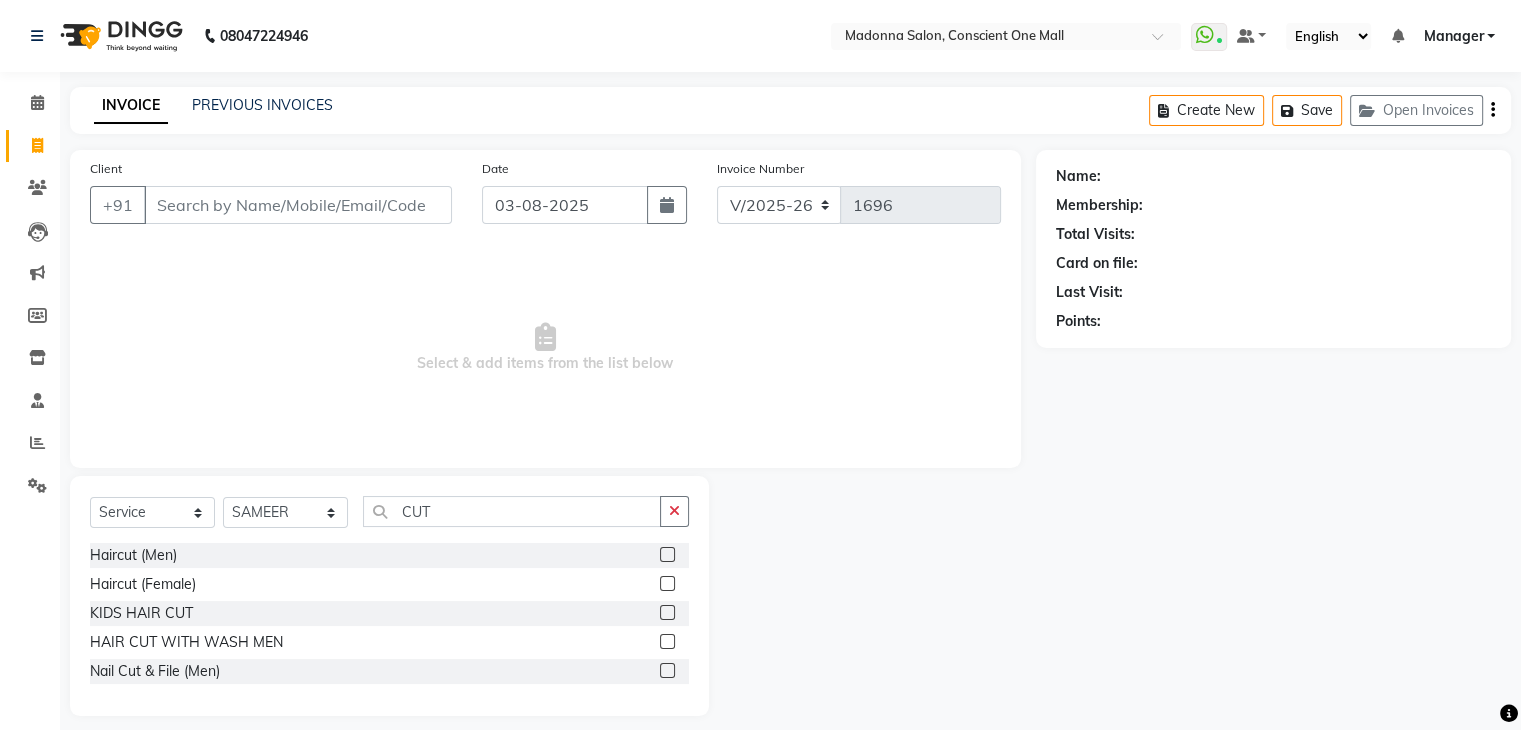 click 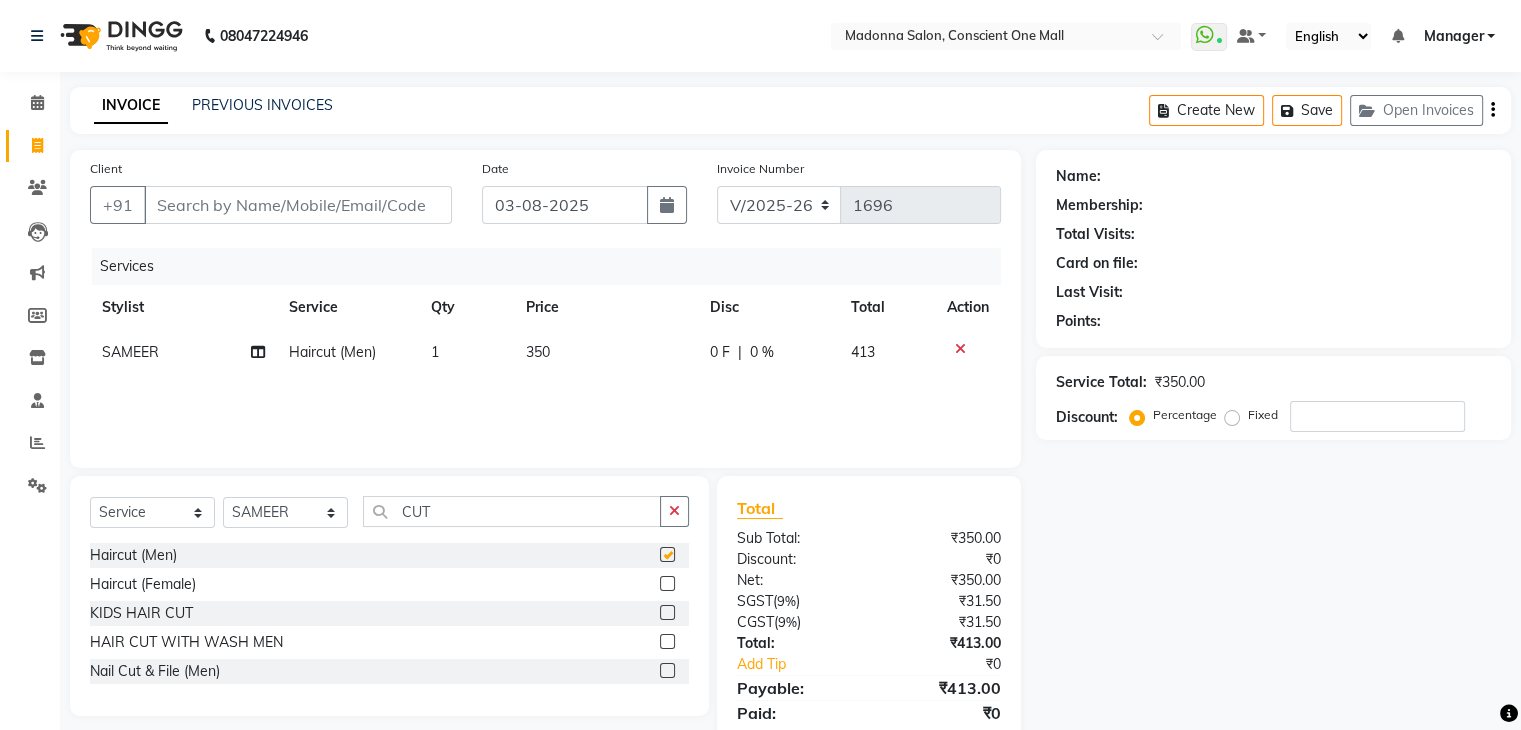 checkbox on "false" 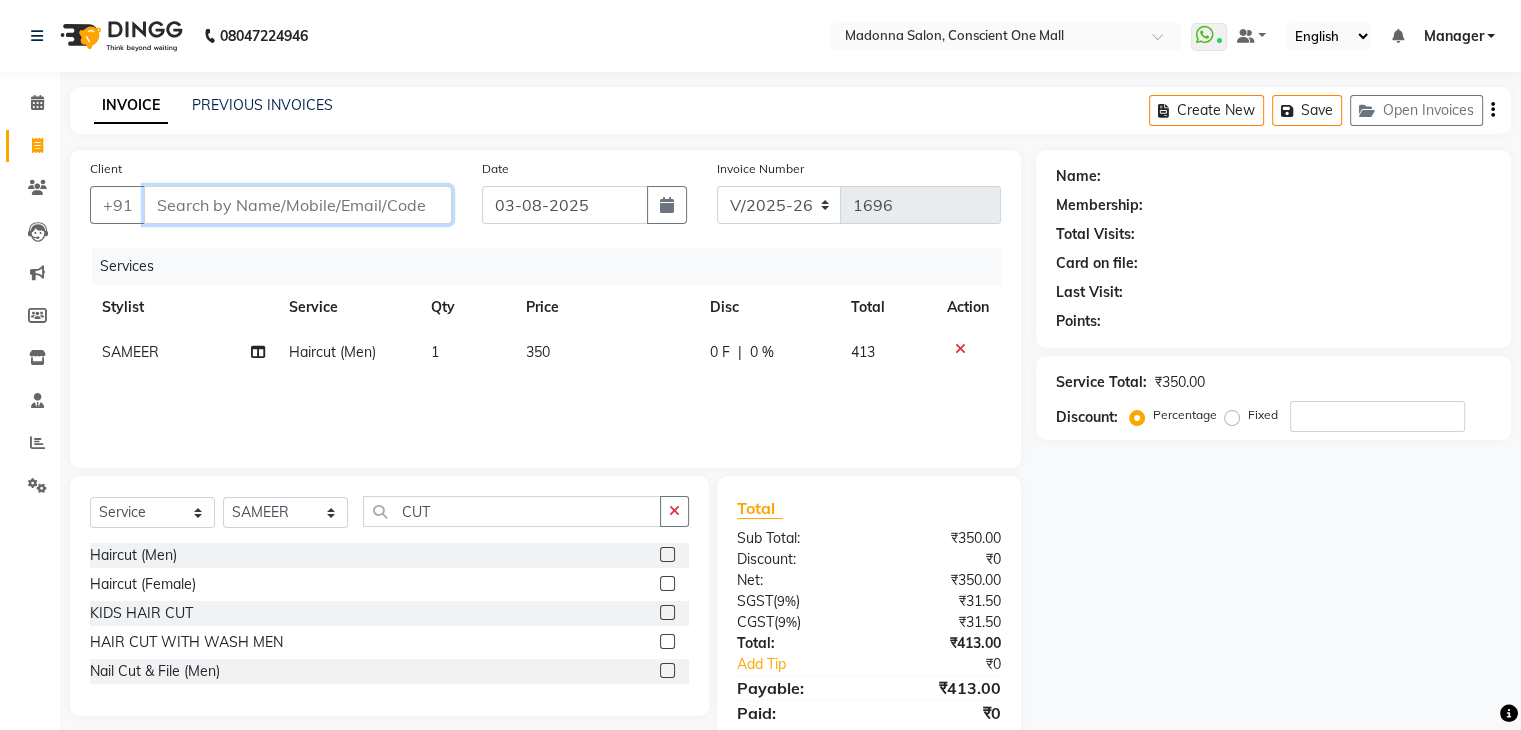 click on "Client" at bounding box center (298, 205) 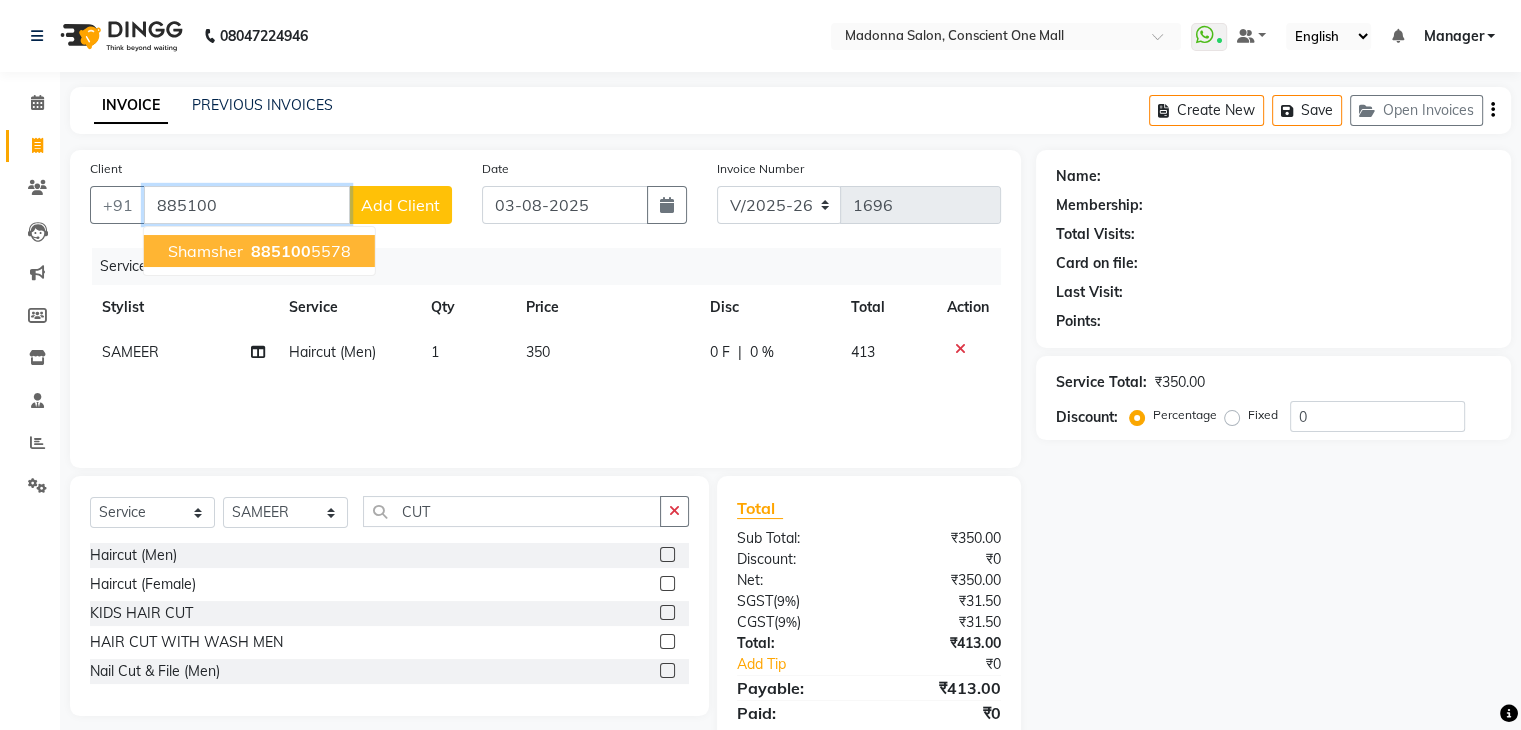 click on "885100" at bounding box center [281, 251] 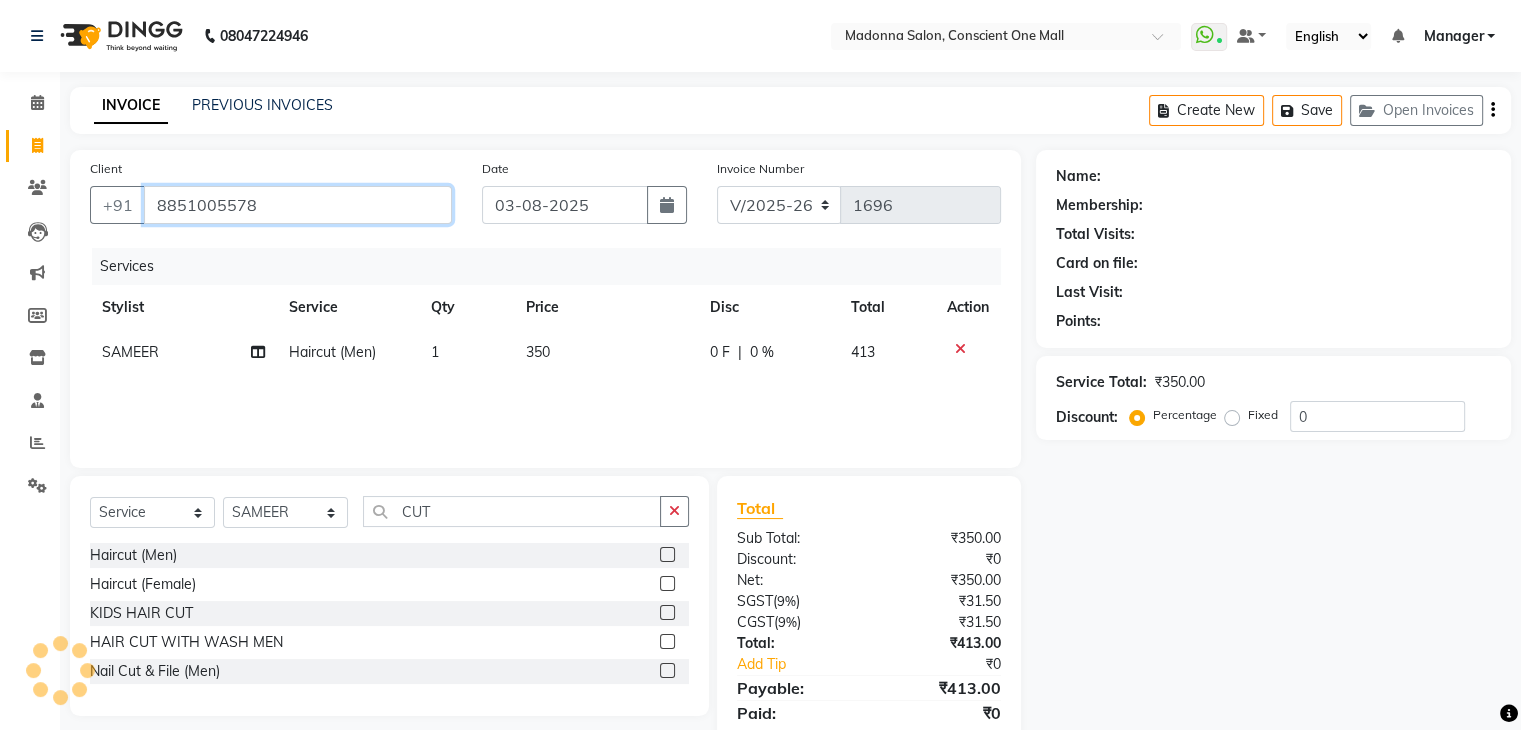 type on "8851005578" 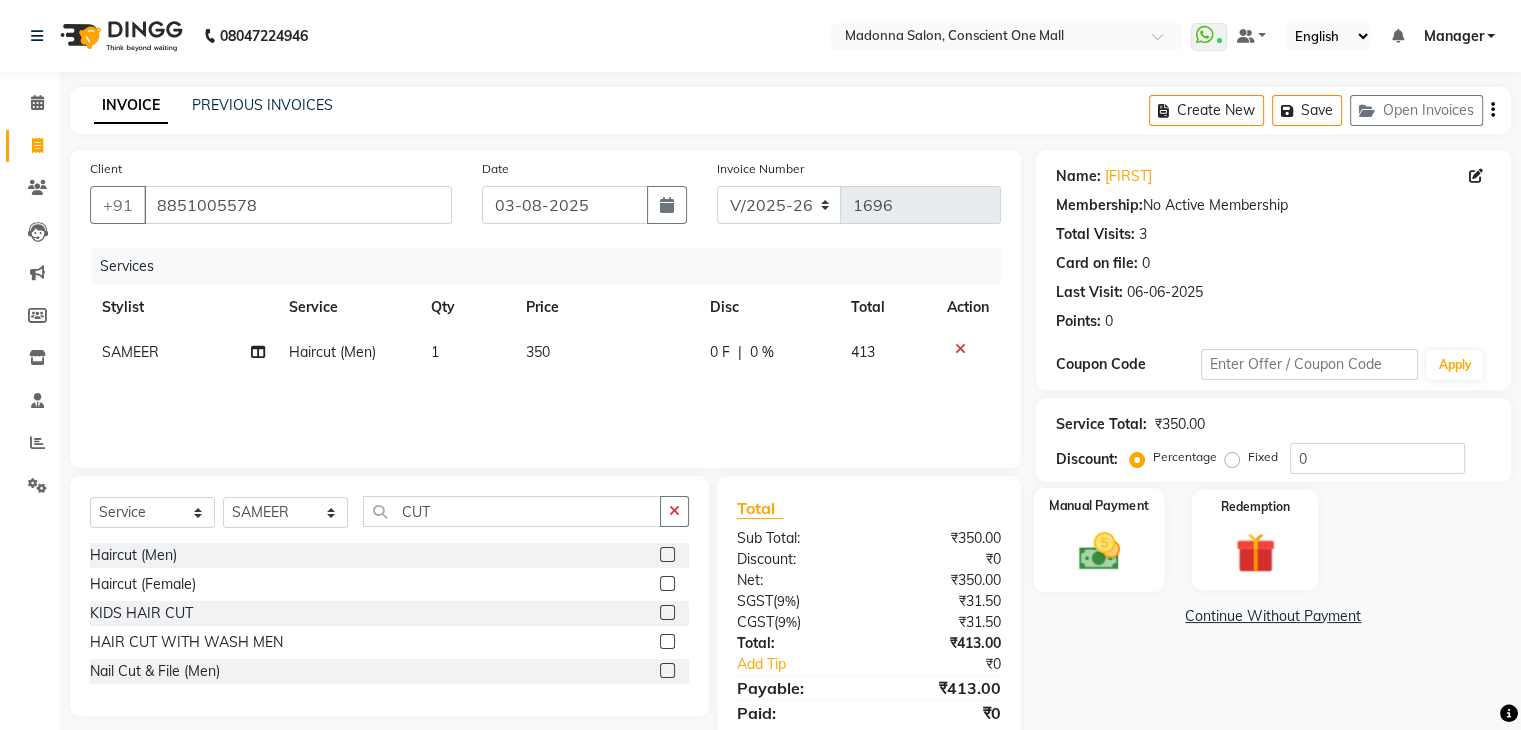 click 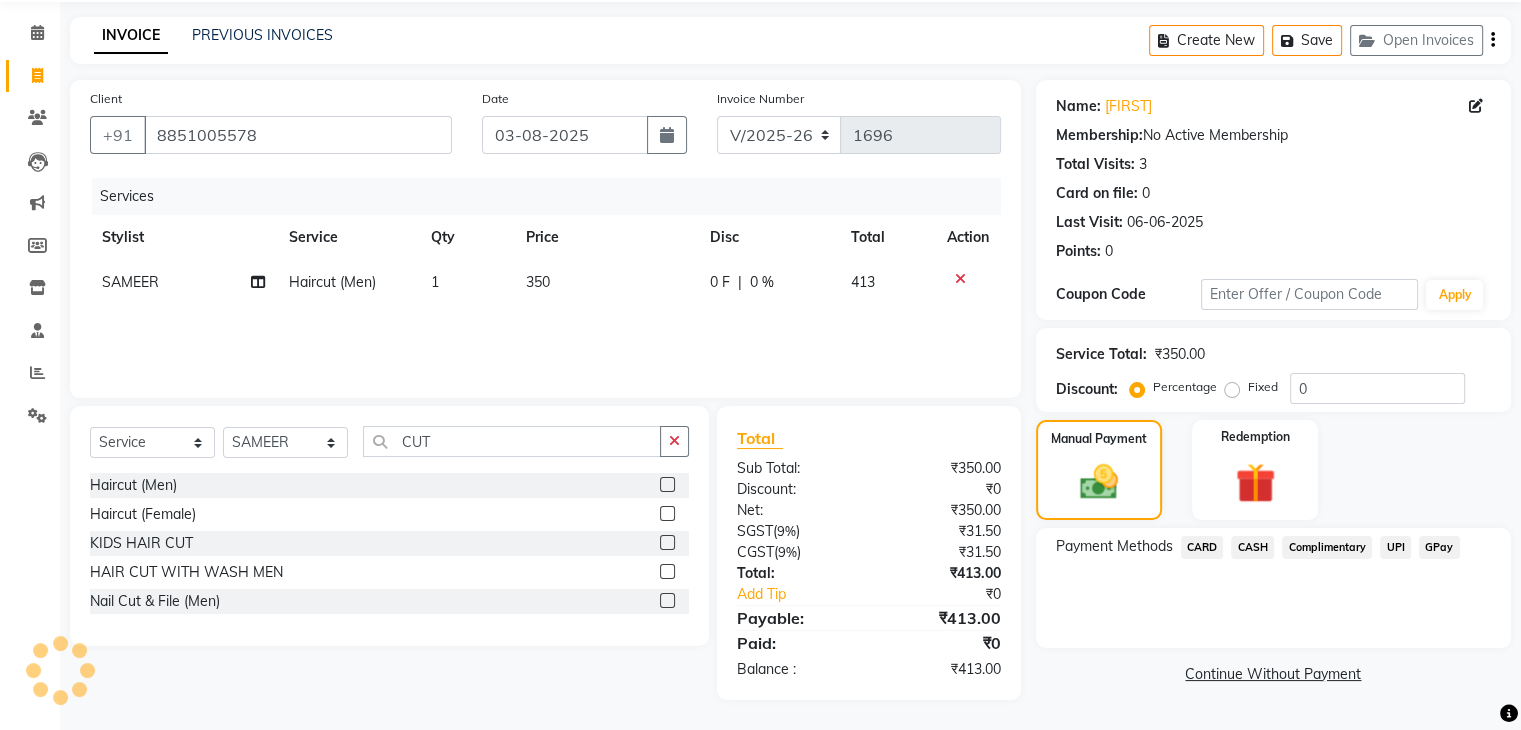 scroll, scrollTop: 71, scrollLeft: 0, axis: vertical 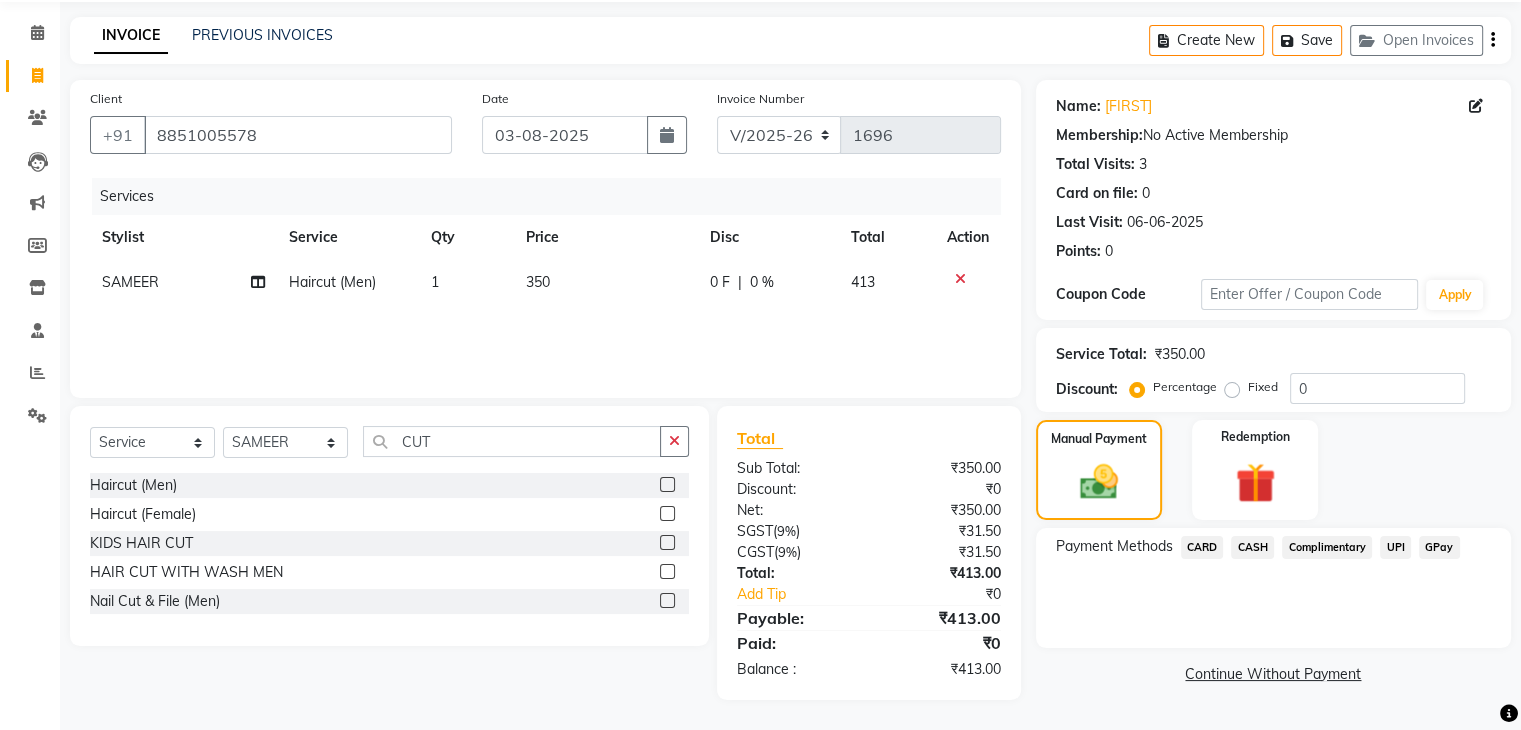 click on "CARD" 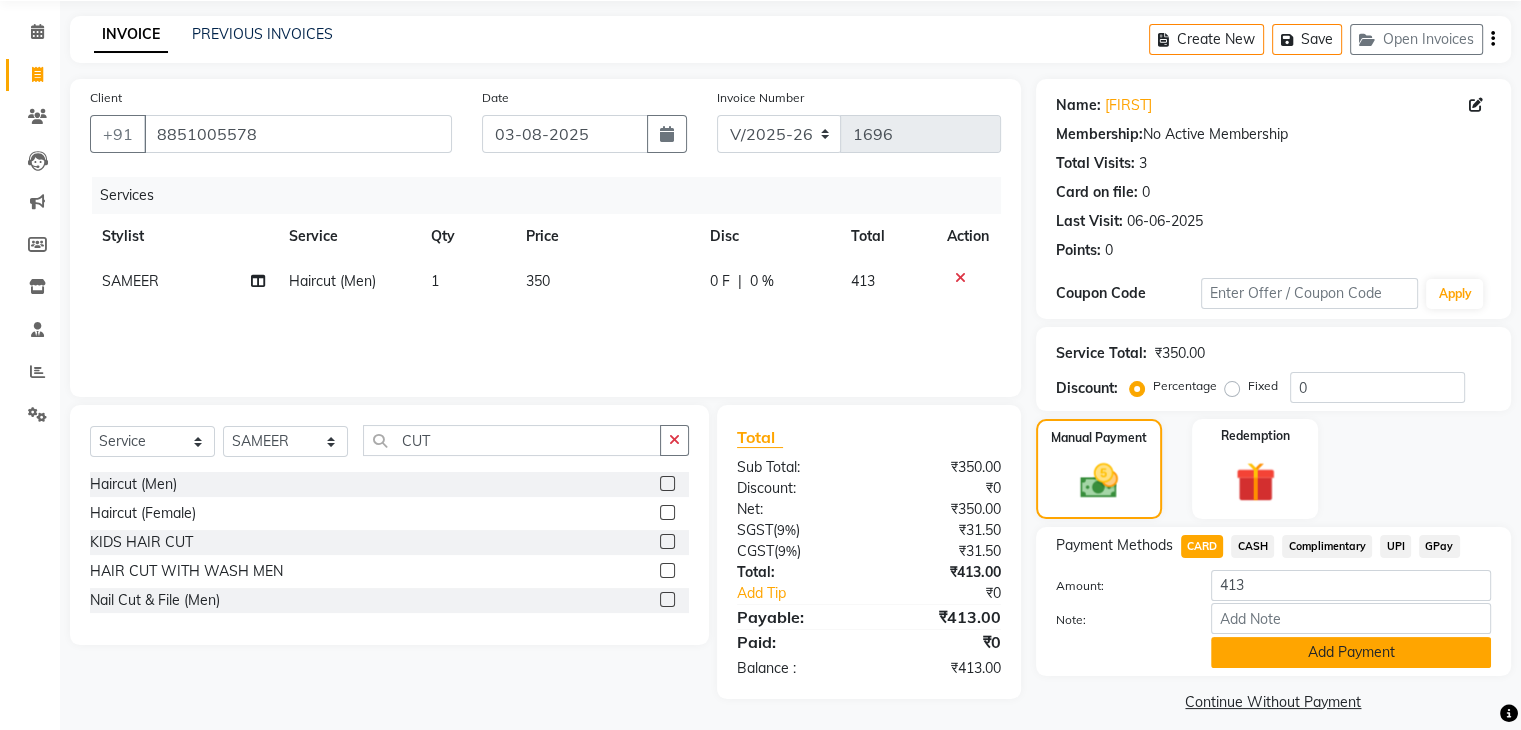 click on "Add Payment" 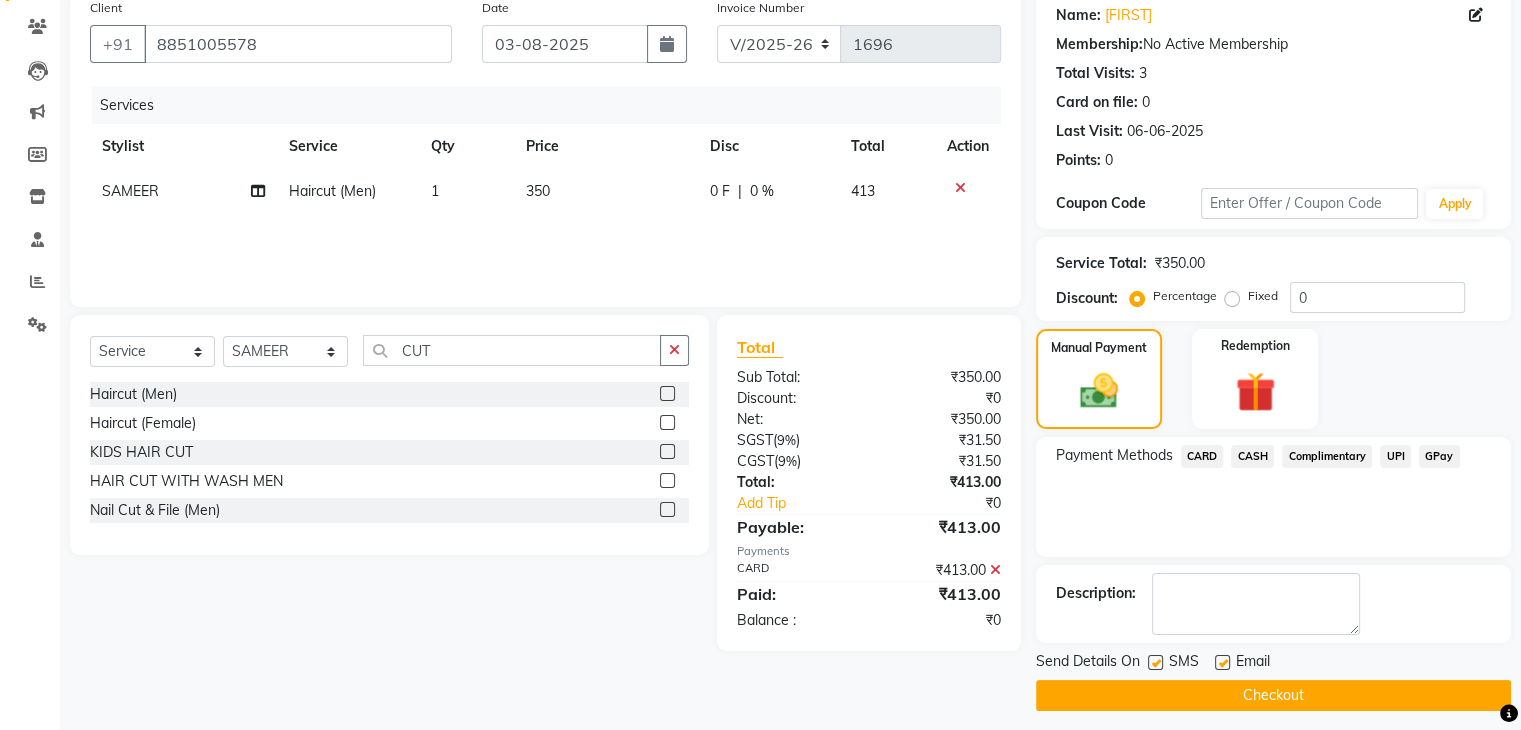 scroll, scrollTop: 171, scrollLeft: 0, axis: vertical 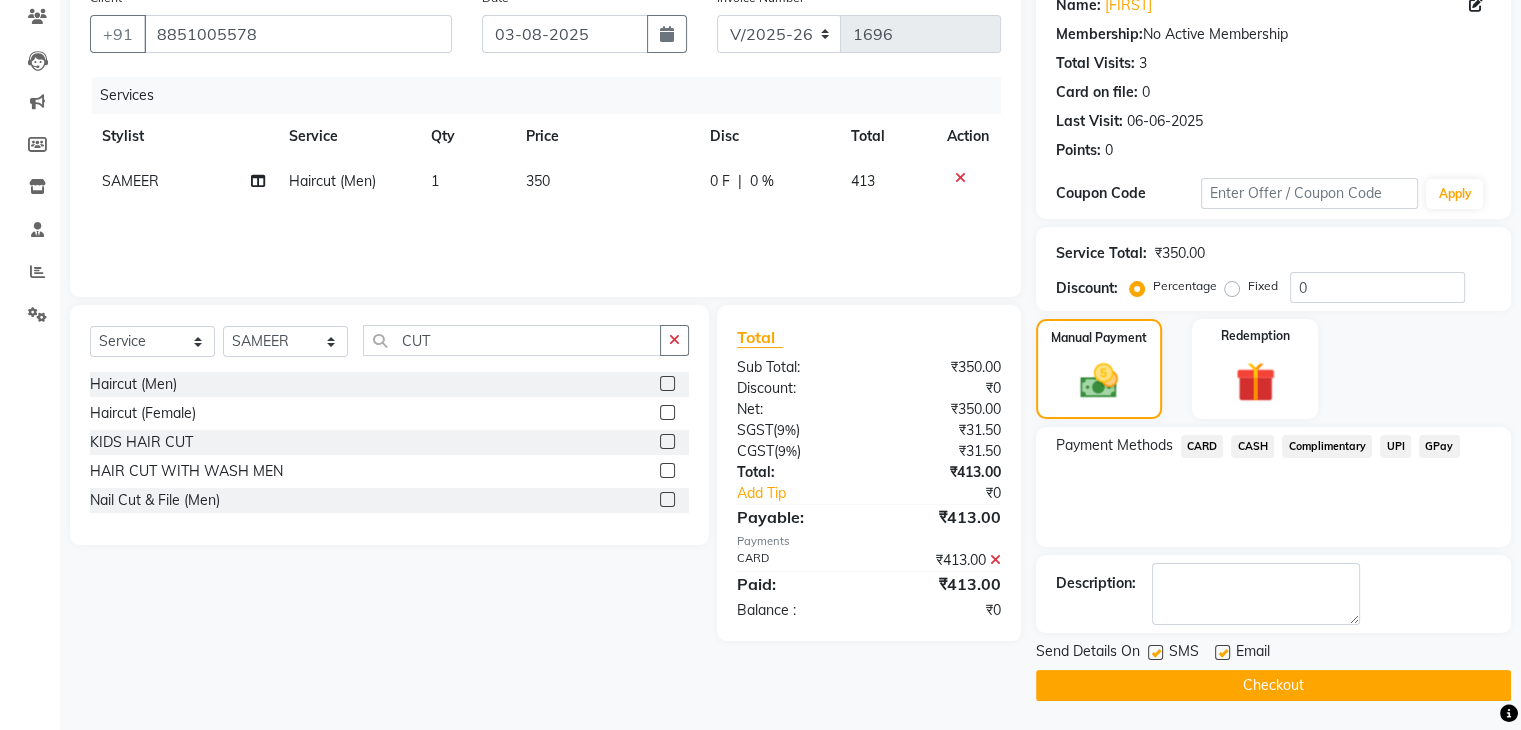 click on "Checkout" 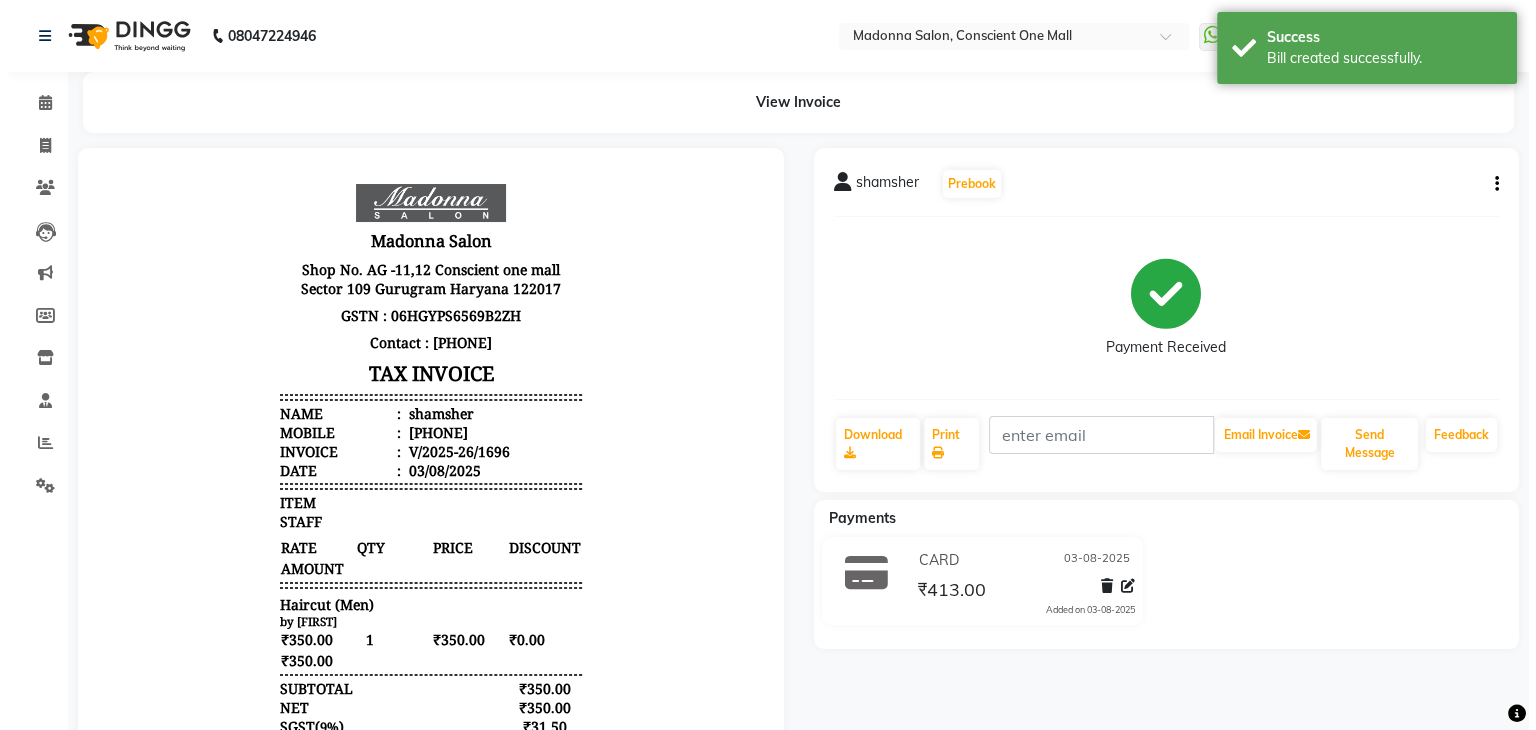scroll, scrollTop: 0, scrollLeft: 0, axis: both 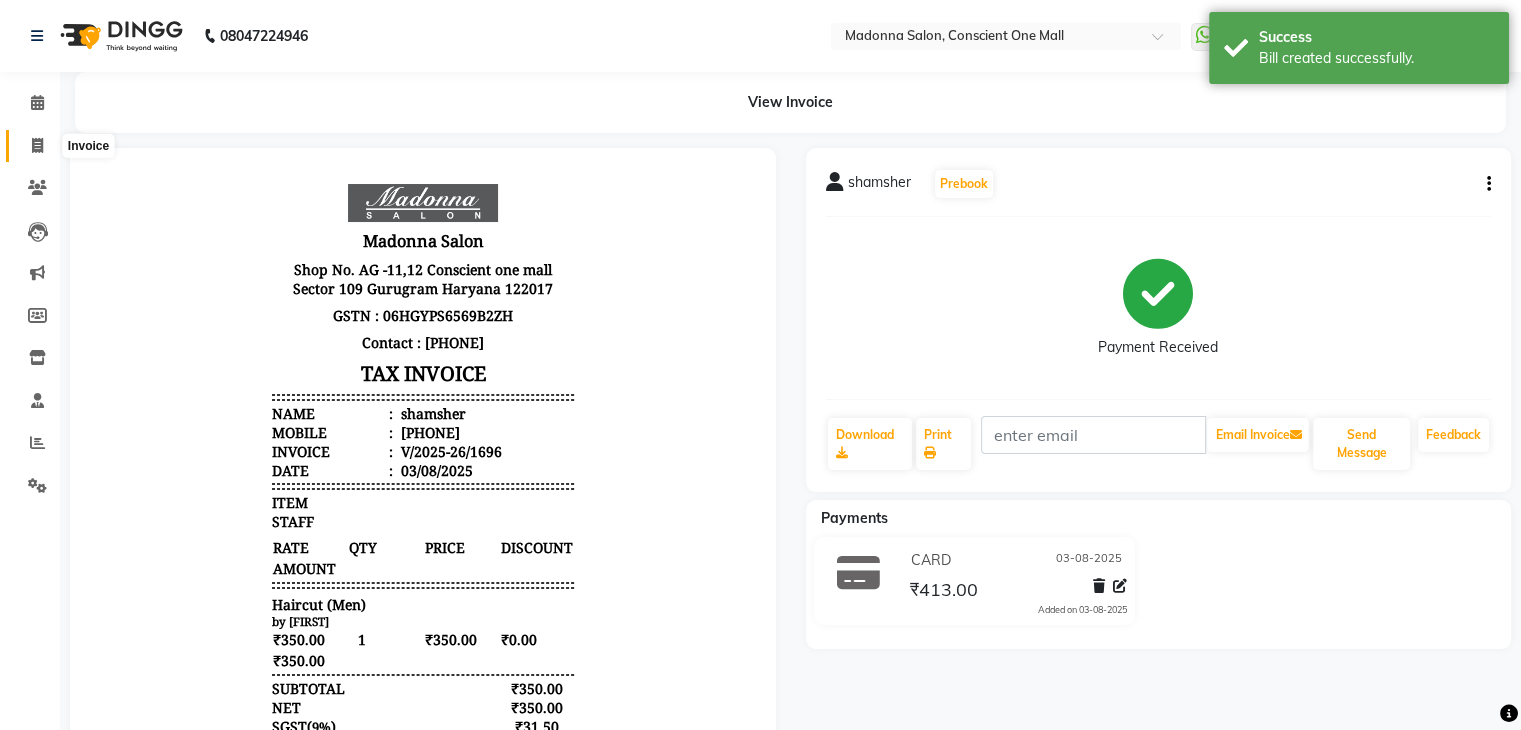 click 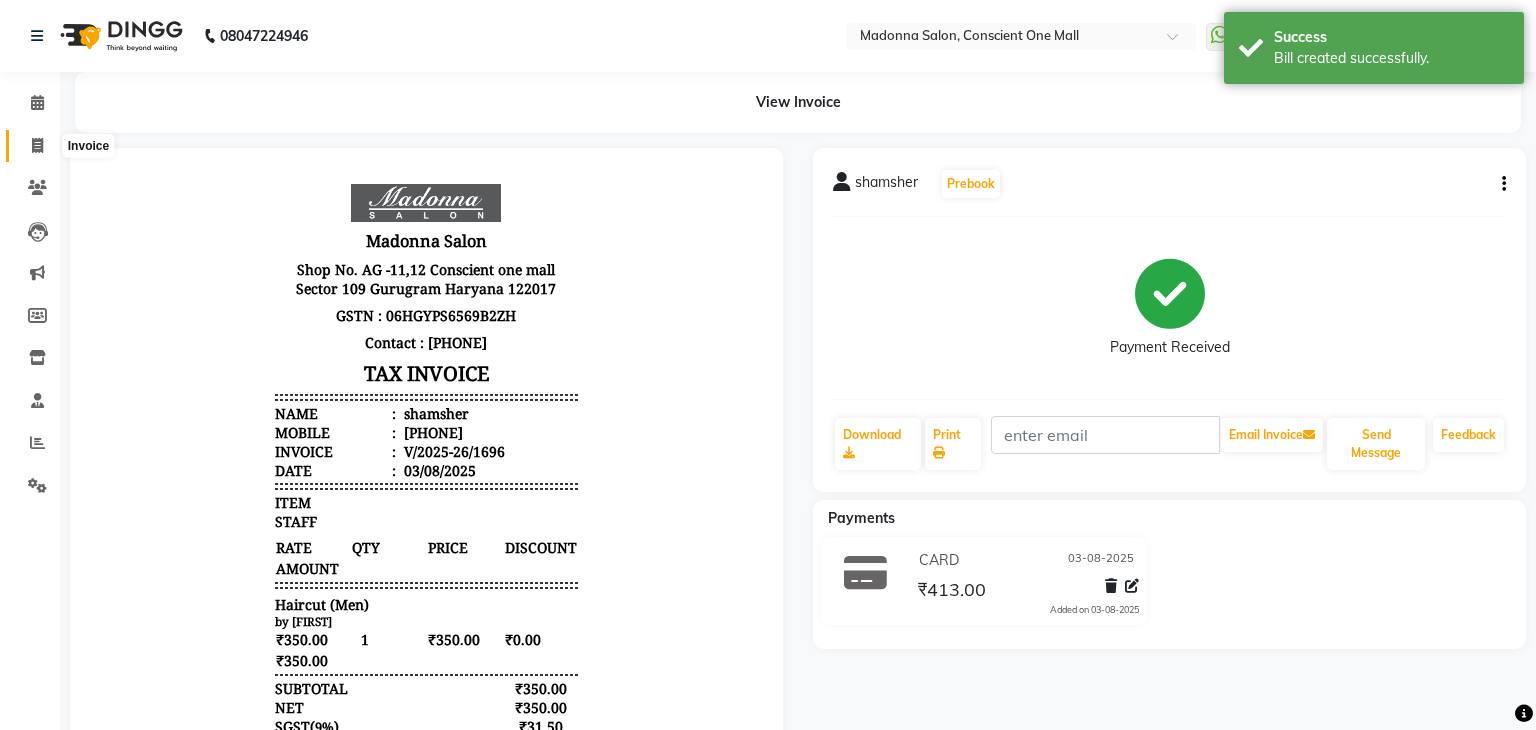 select on "service" 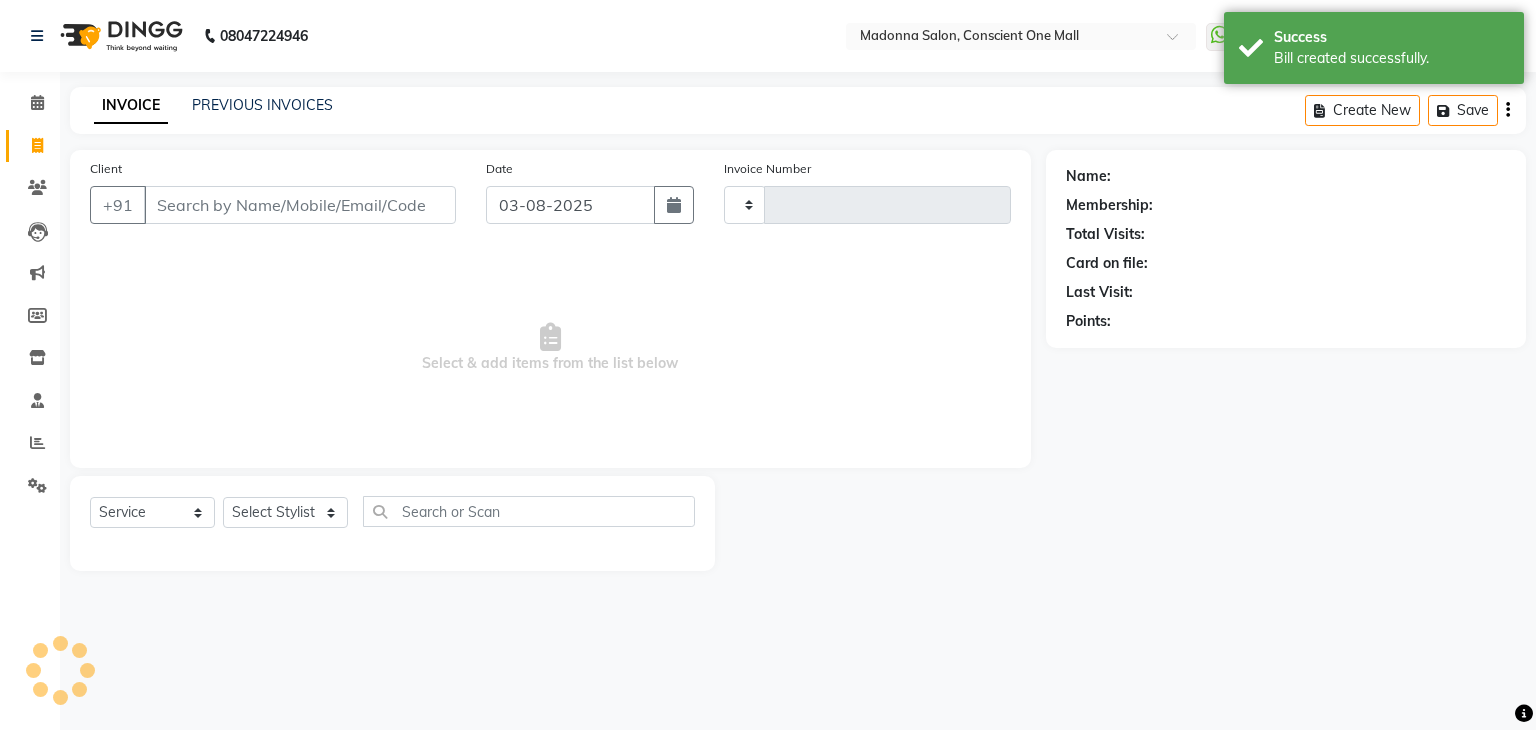 type on "1697" 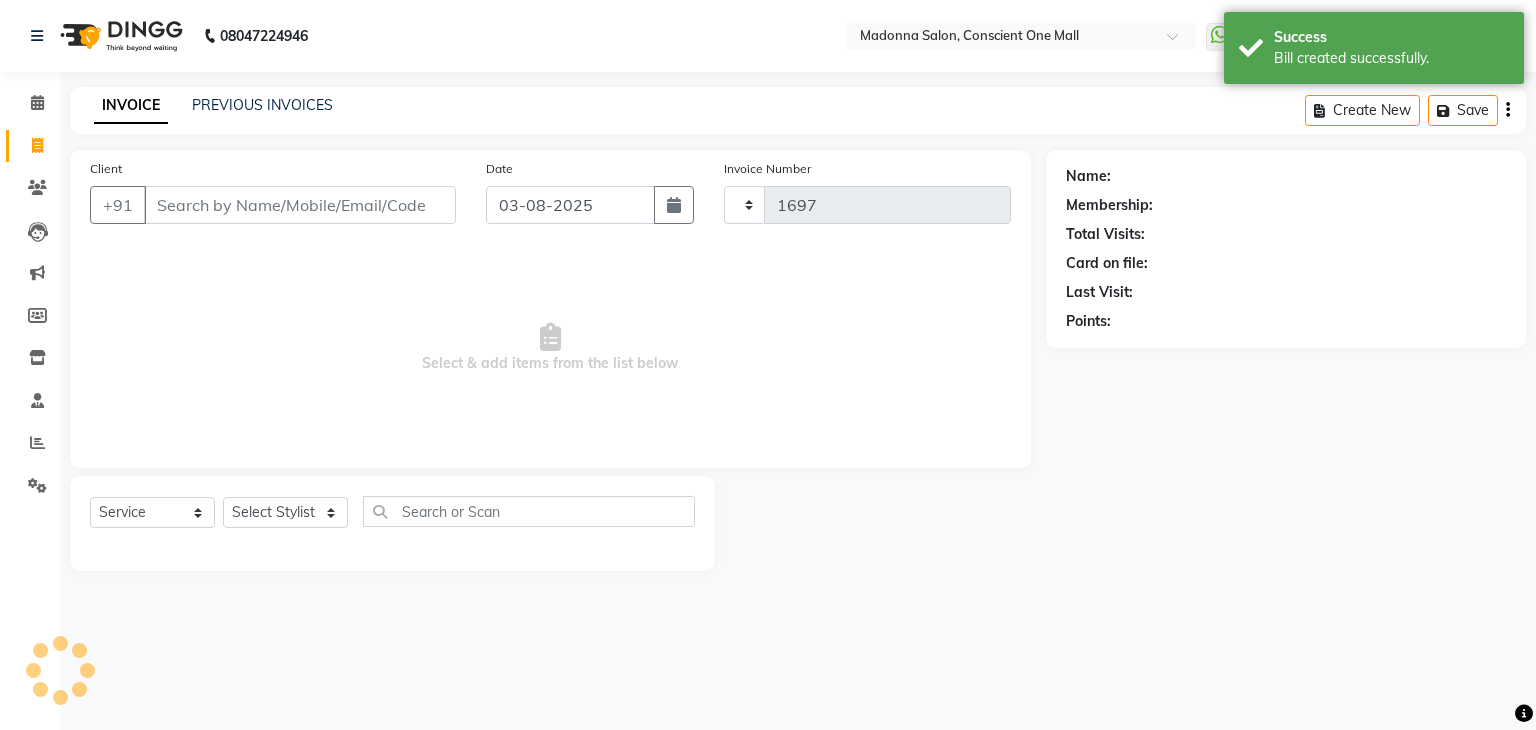 select on "7575" 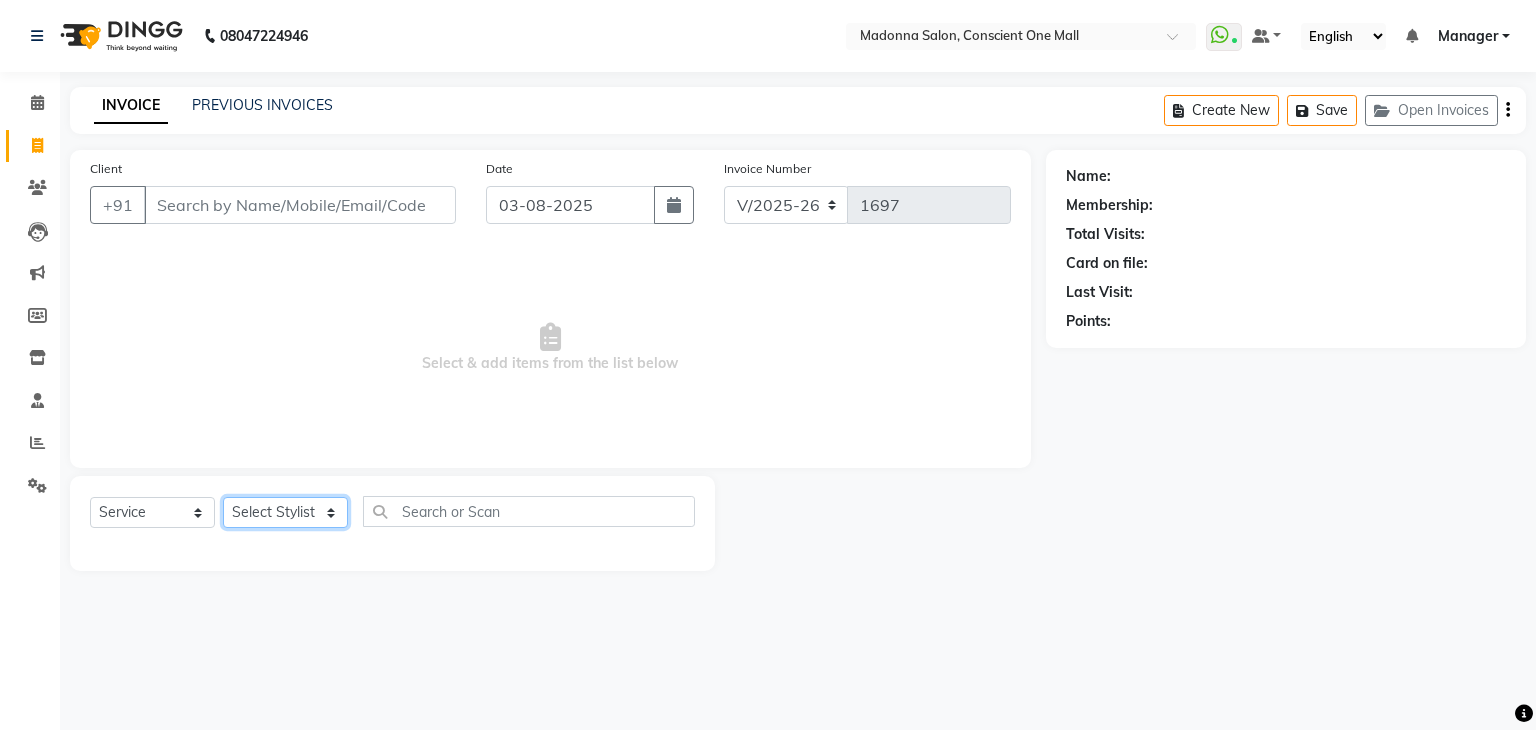 click on "Select Stylist AJAD AMIT ANSHU Bilal Harry himanshi HIMANSHU Janvi JAY Khusboo Manager misty Mukesh Naeem Navjot Kaur neha Pawan RAKHI Ripa Sachin Sagar  SAMEER Sanjeev Saurabh" 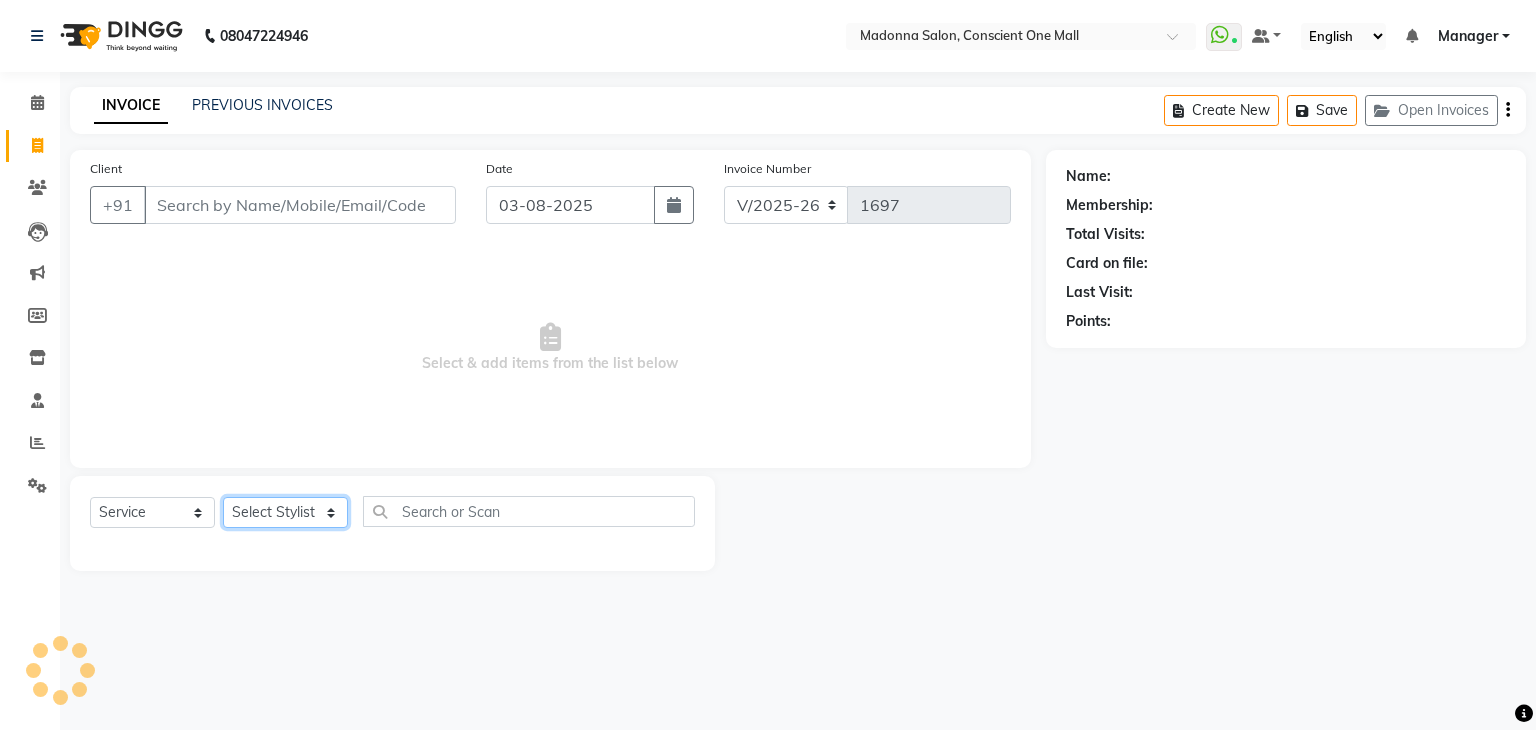 select on "69004" 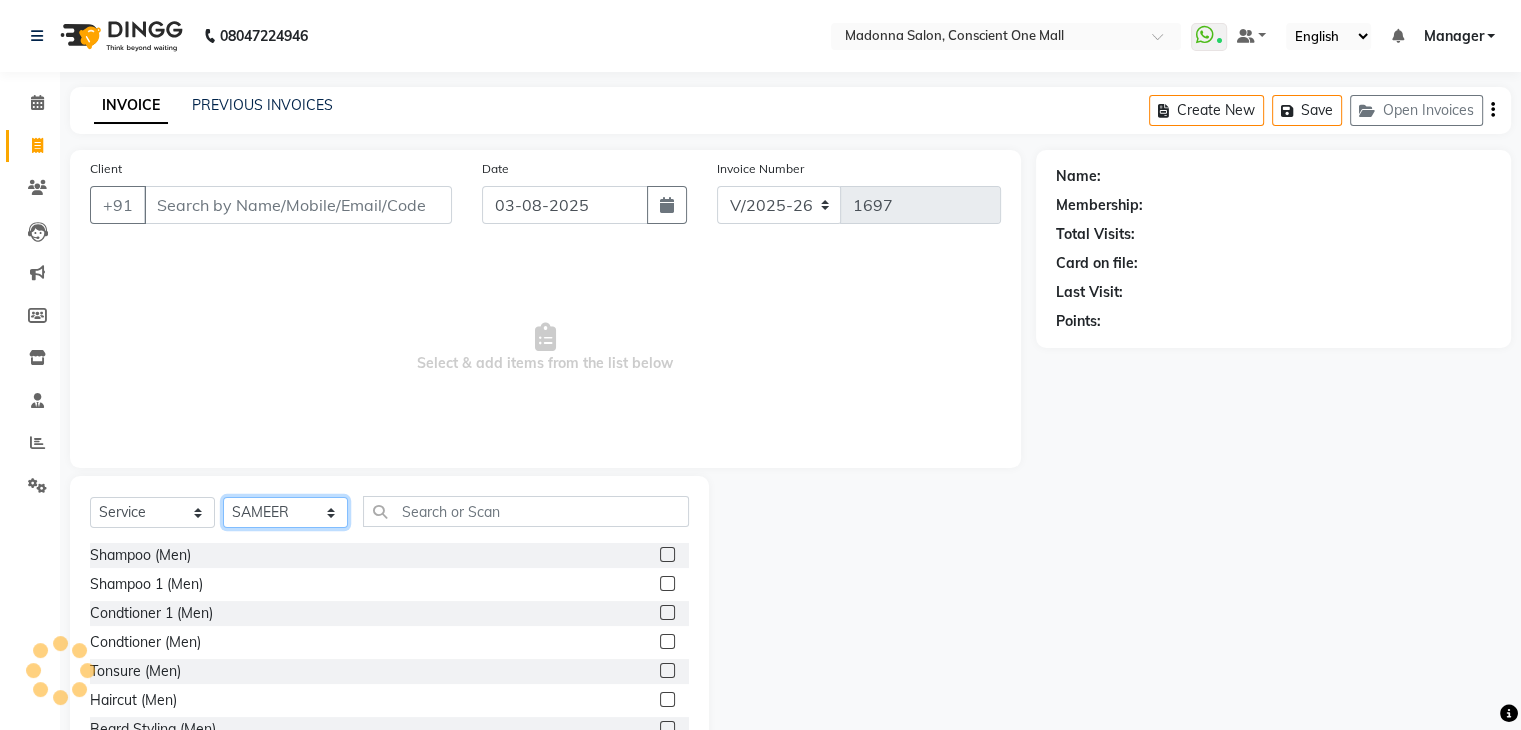 click on "Select Stylist AJAD AMIT ANSHU Bilal Harry himanshi HIMANSHU Janvi JAY Khusboo Manager misty Mukesh Naeem Navjot Kaur neha Pawan RAKHI Ripa Sachin Sagar  SAMEER Sanjeev Saurabh" 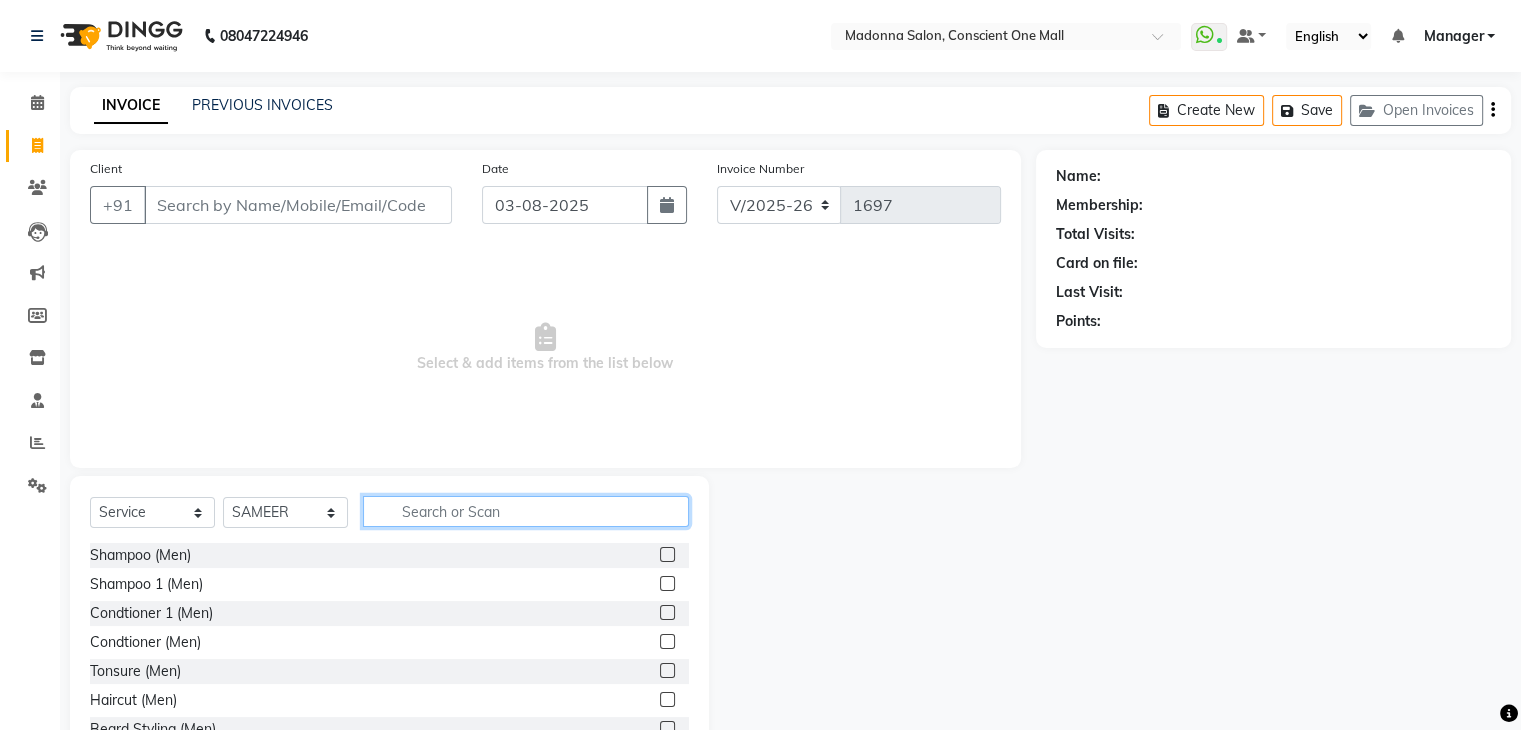 click 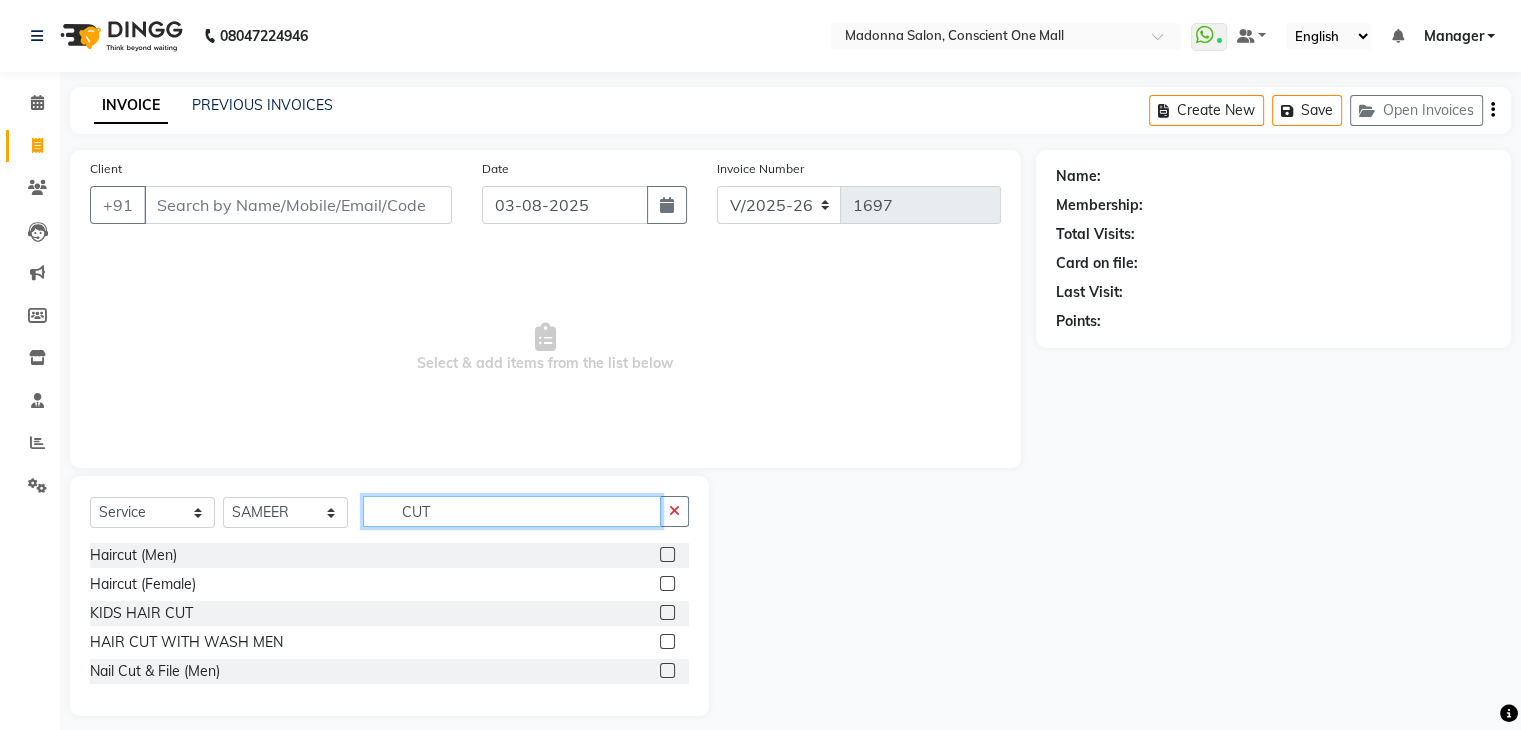 type on "CUT" 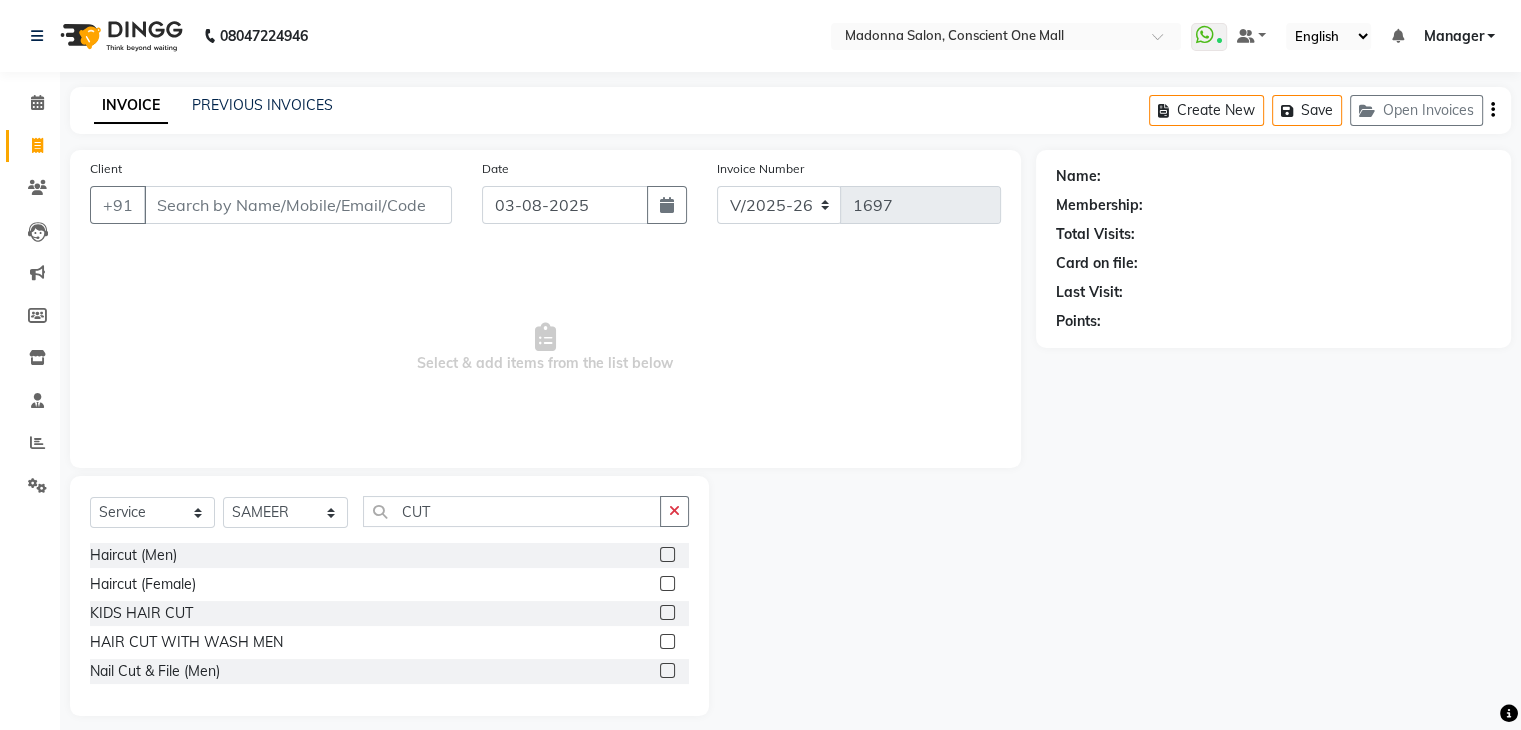 click 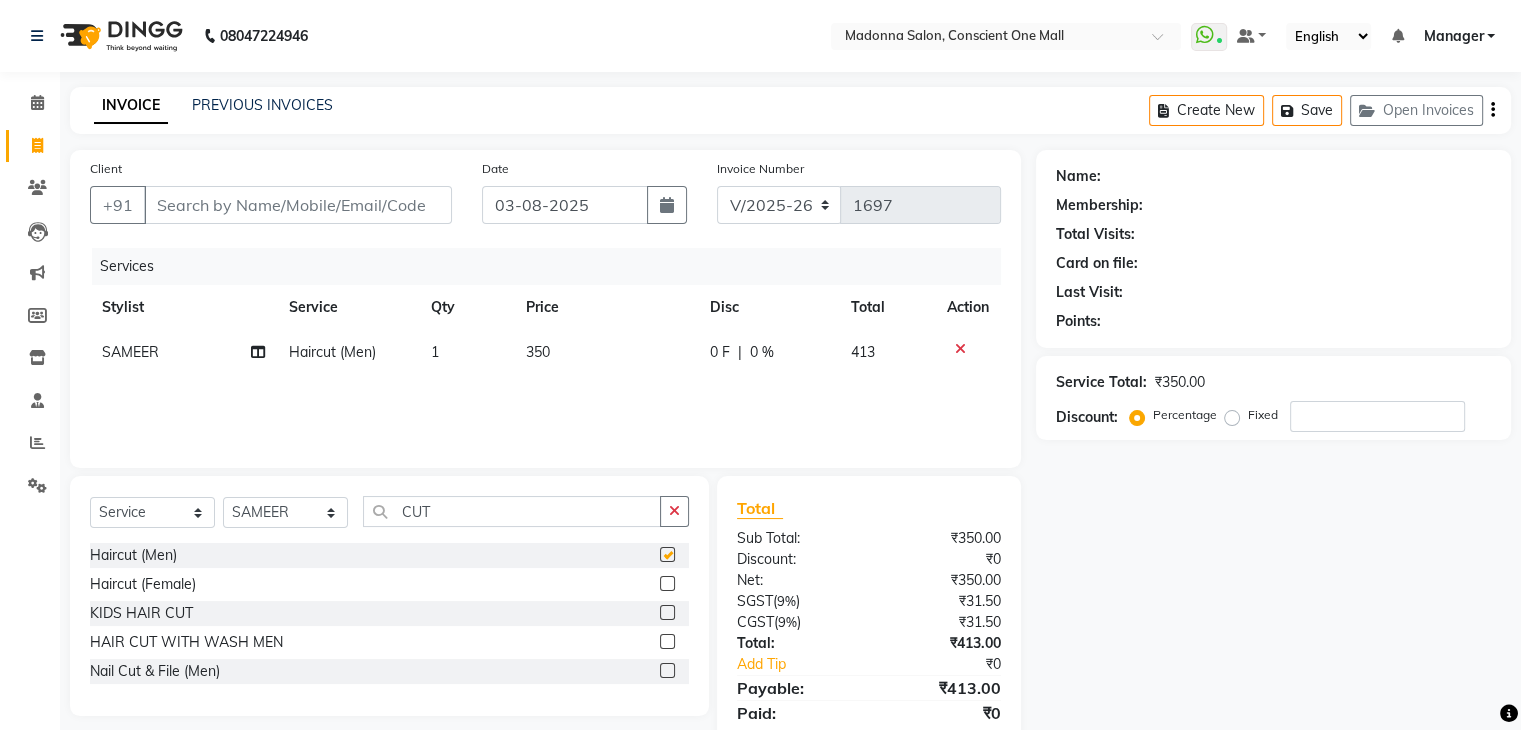 checkbox on "false" 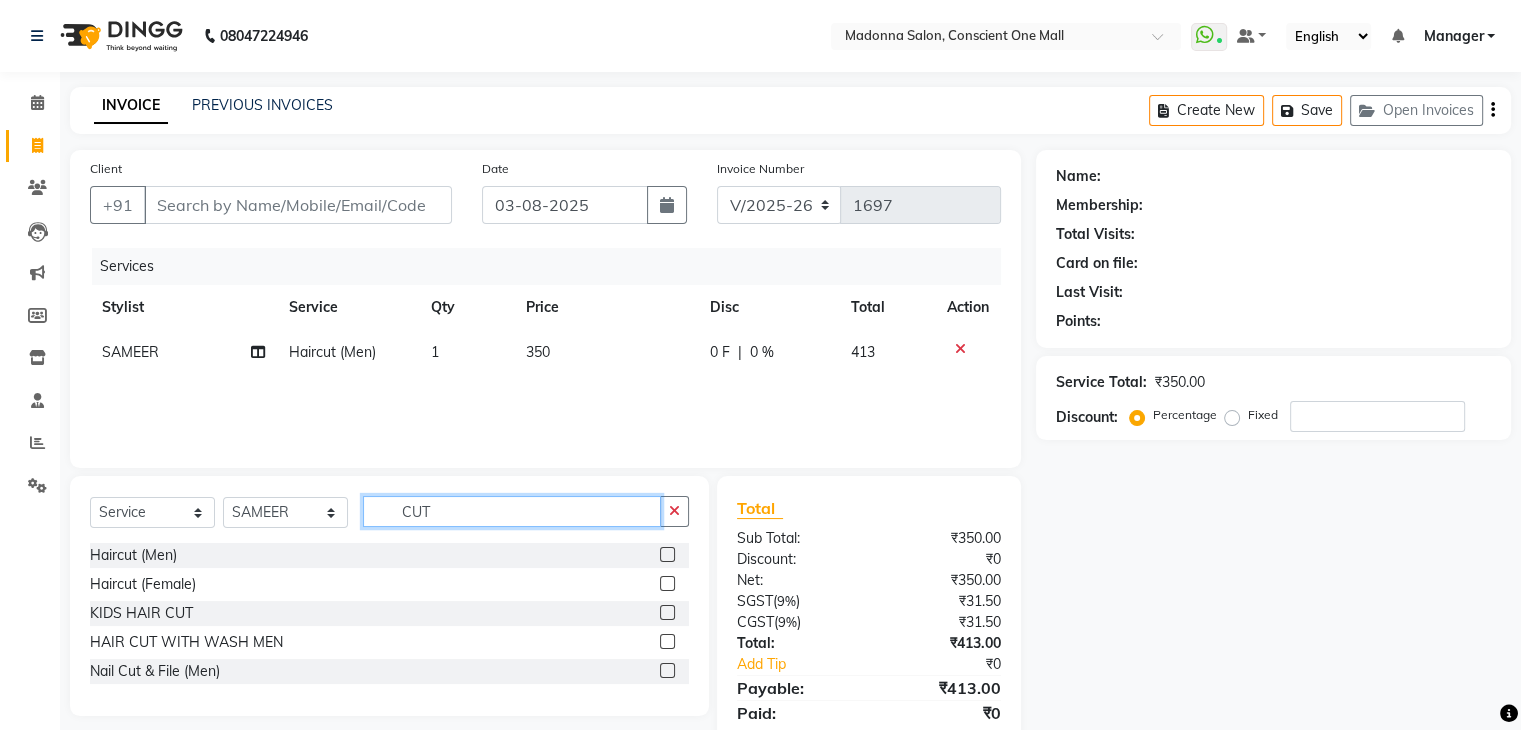 click on "CUT" 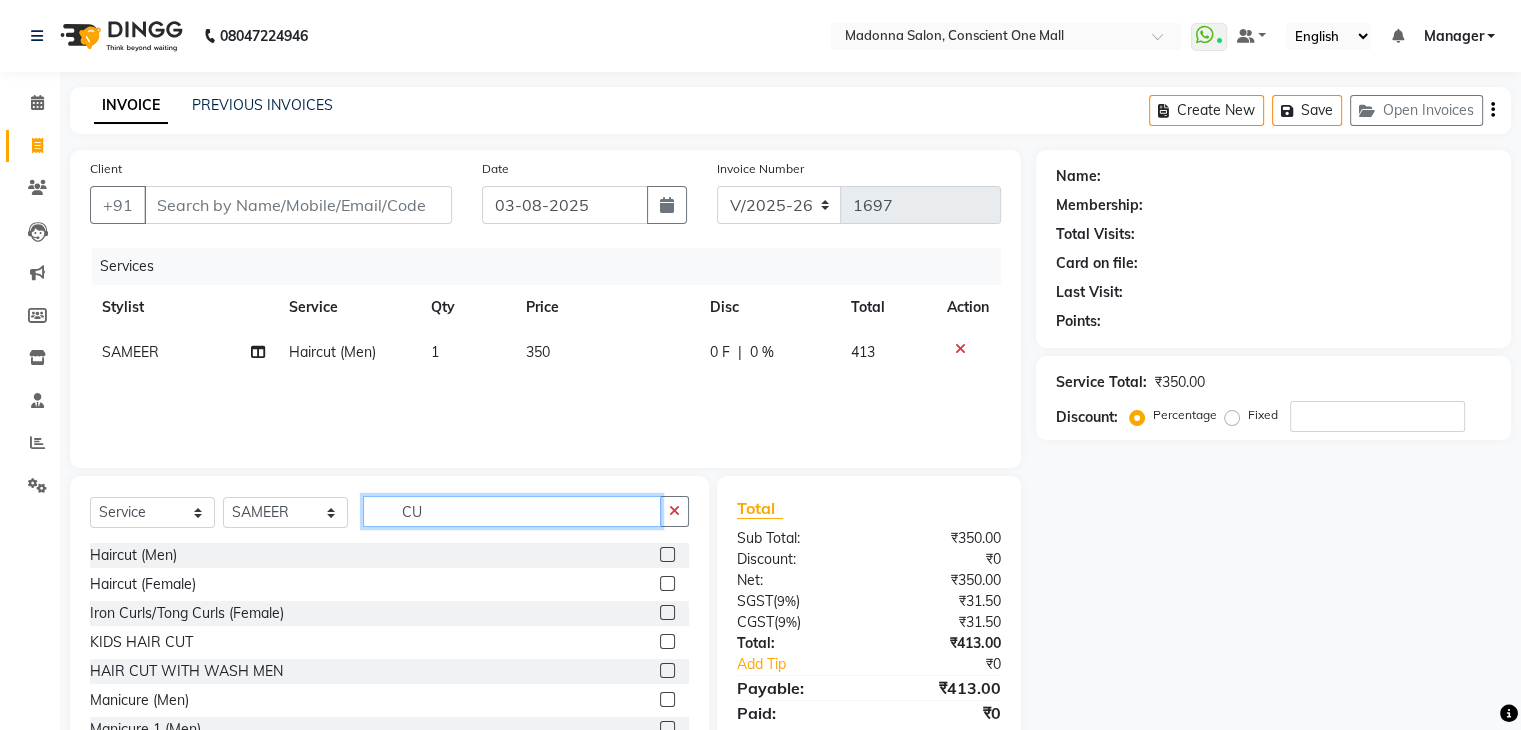 type on "C" 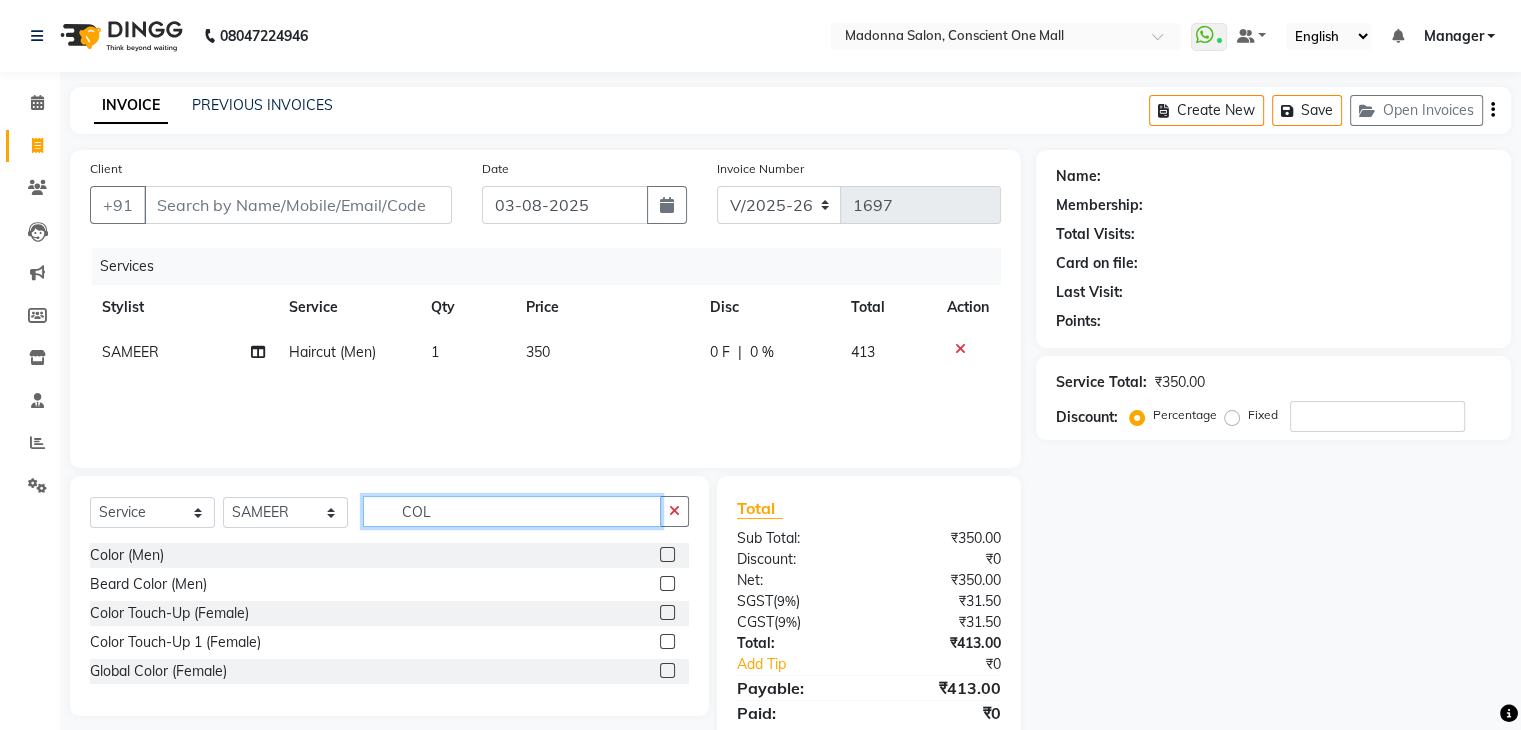 type on "COL" 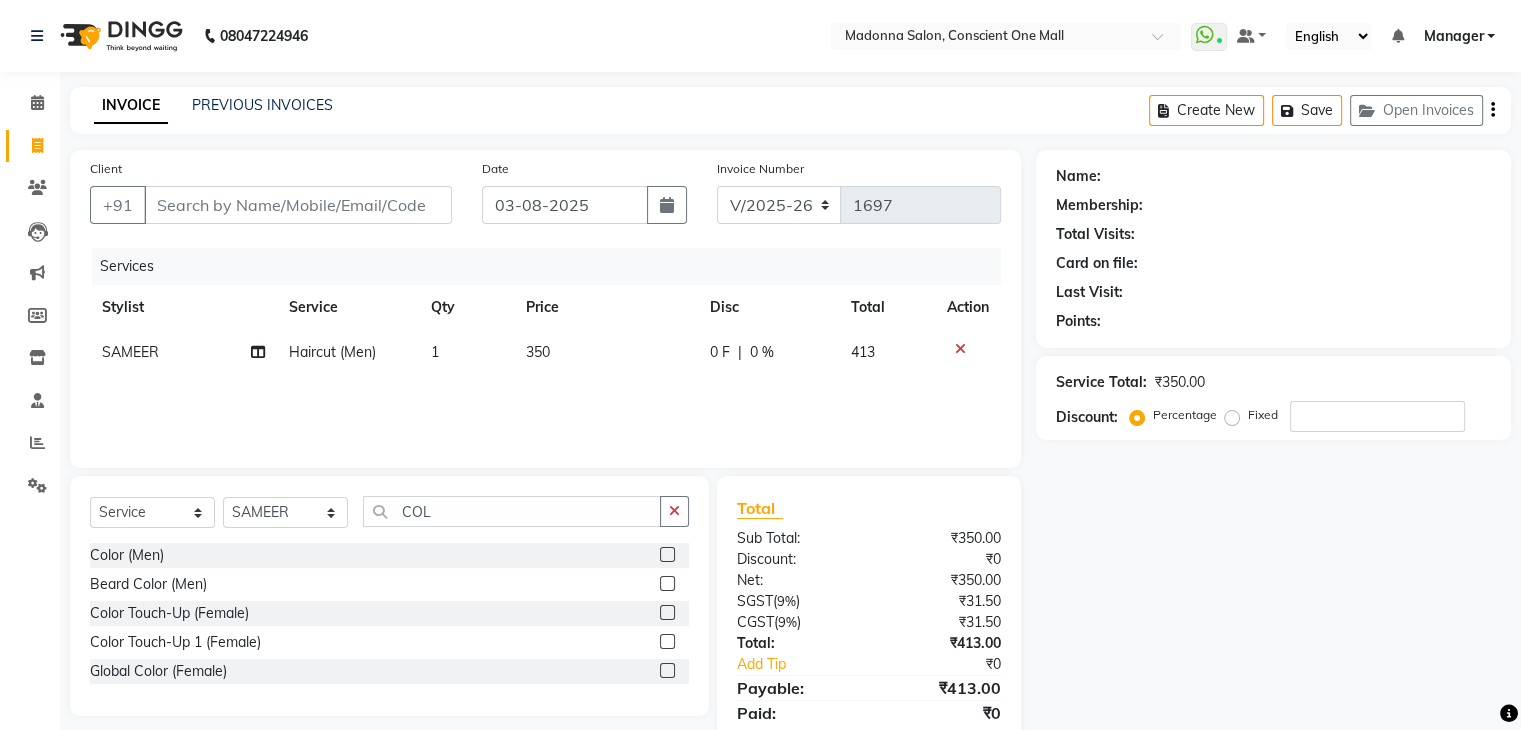 click 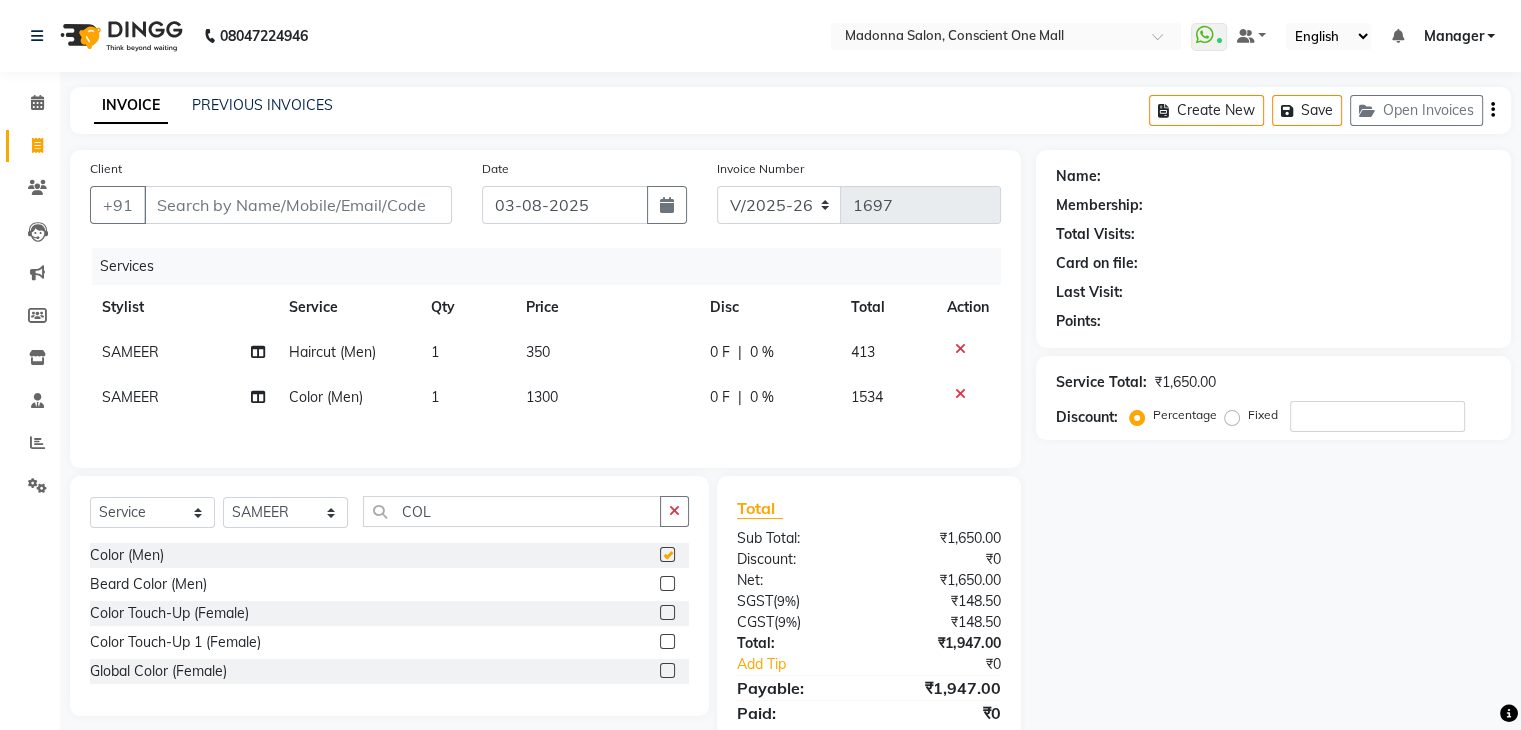 checkbox on "false" 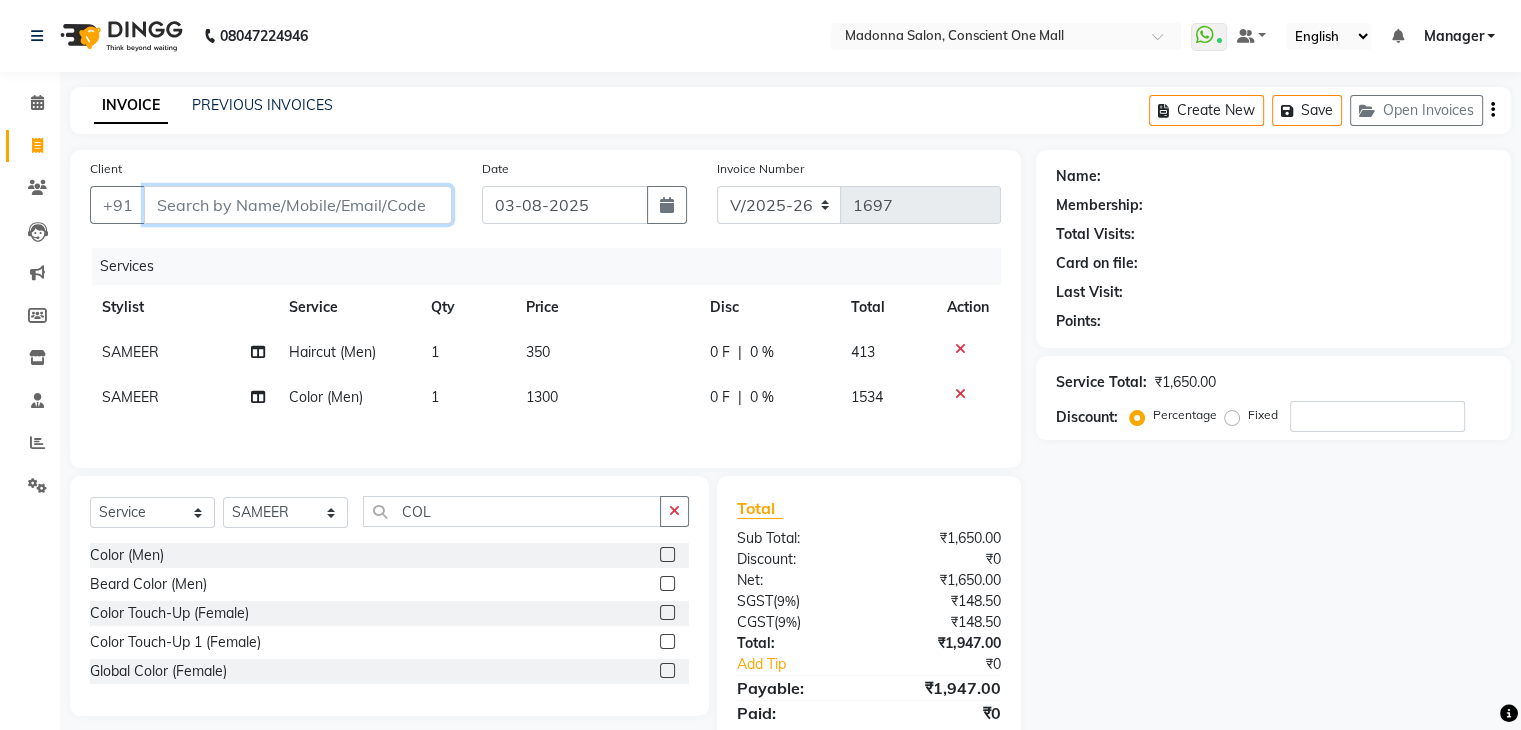 click on "Client" at bounding box center (298, 205) 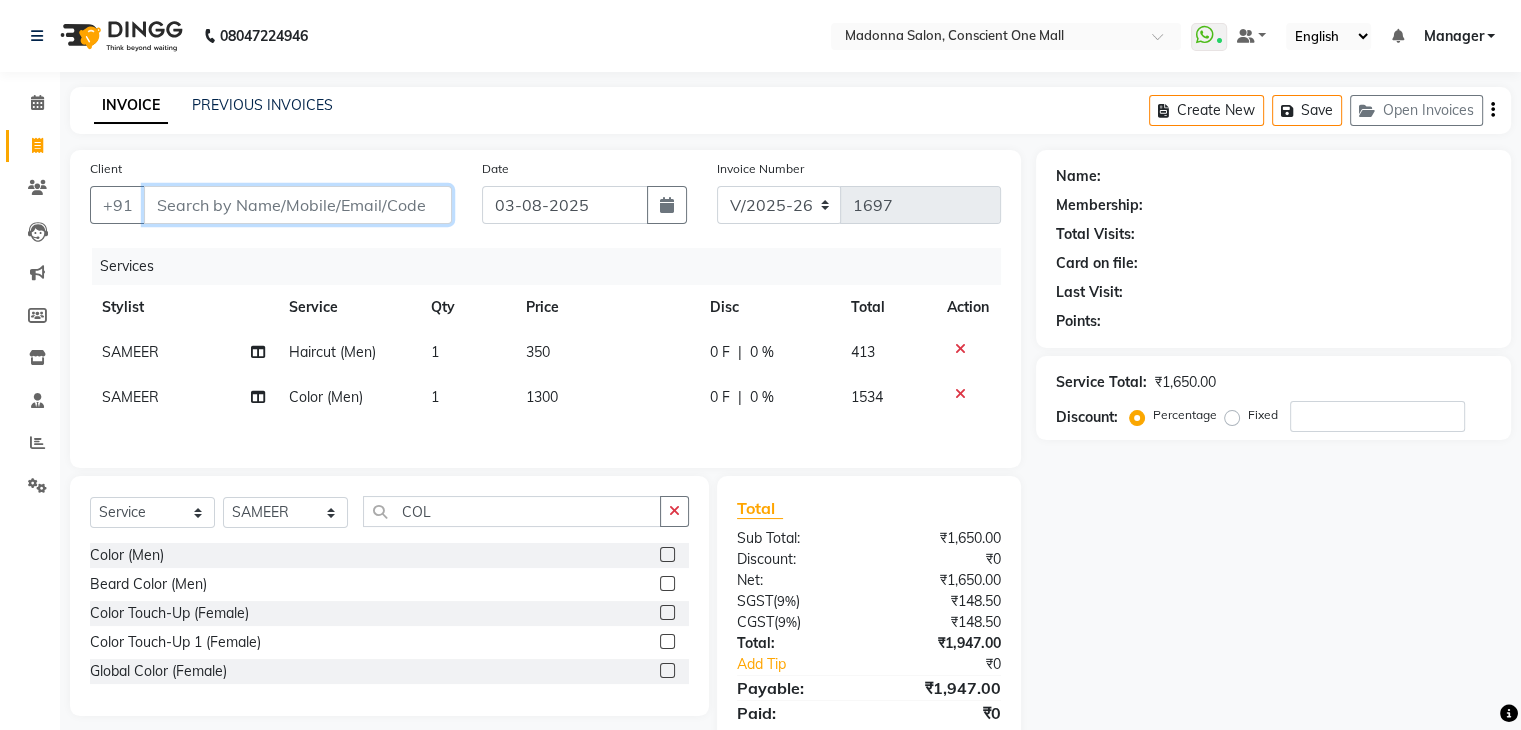type on "9" 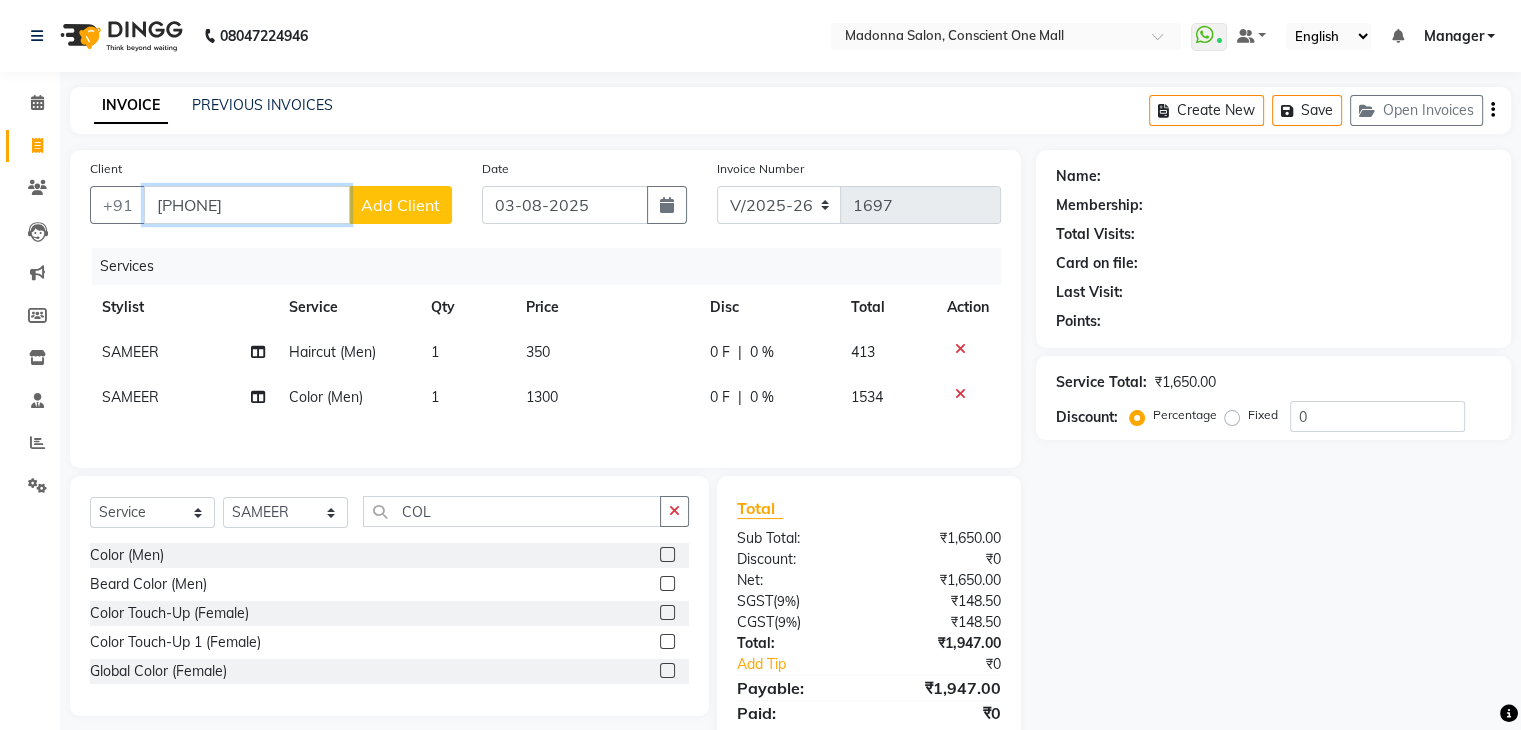 type on "9871678337" 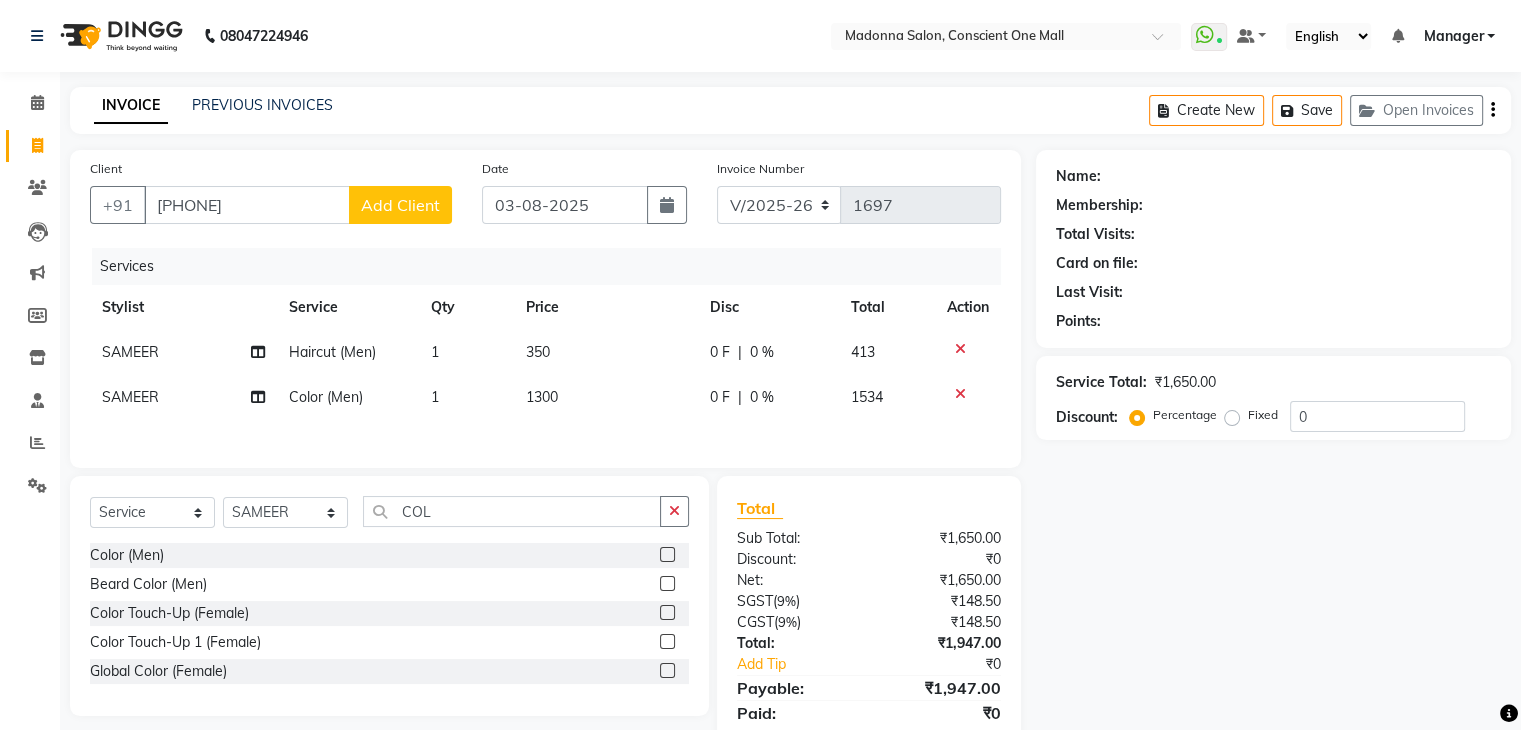 click on "Add Client" 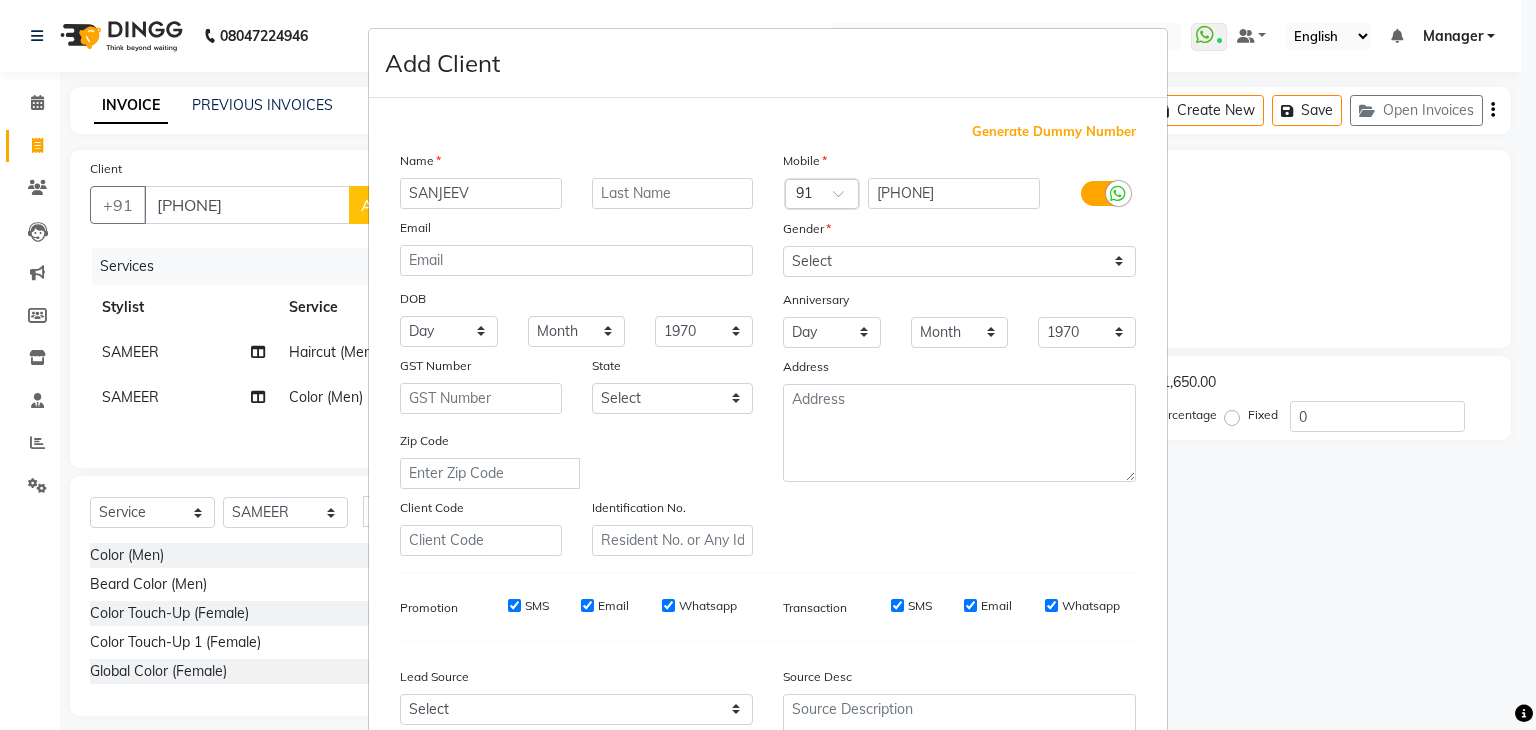 type on "SANJEEV" 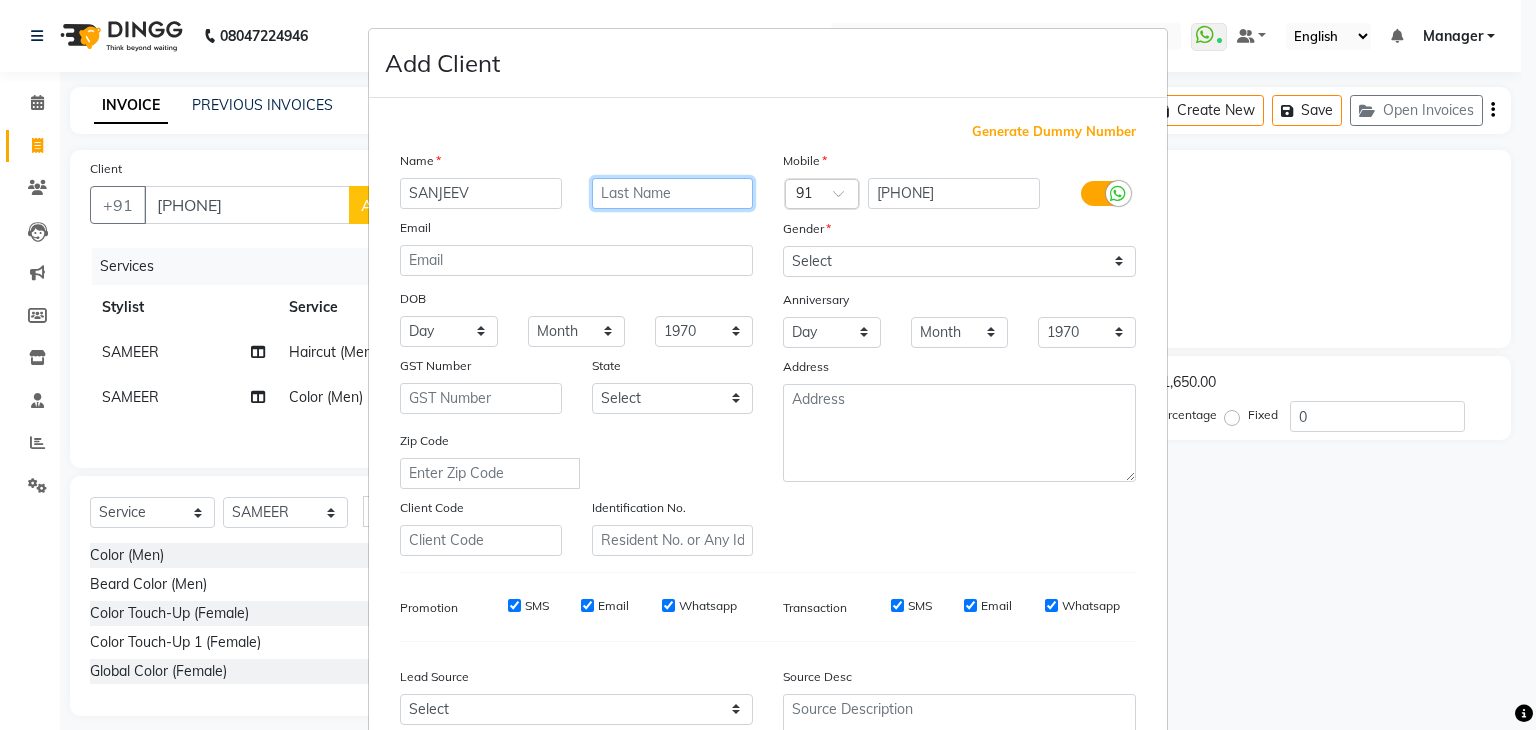 click at bounding box center [673, 193] 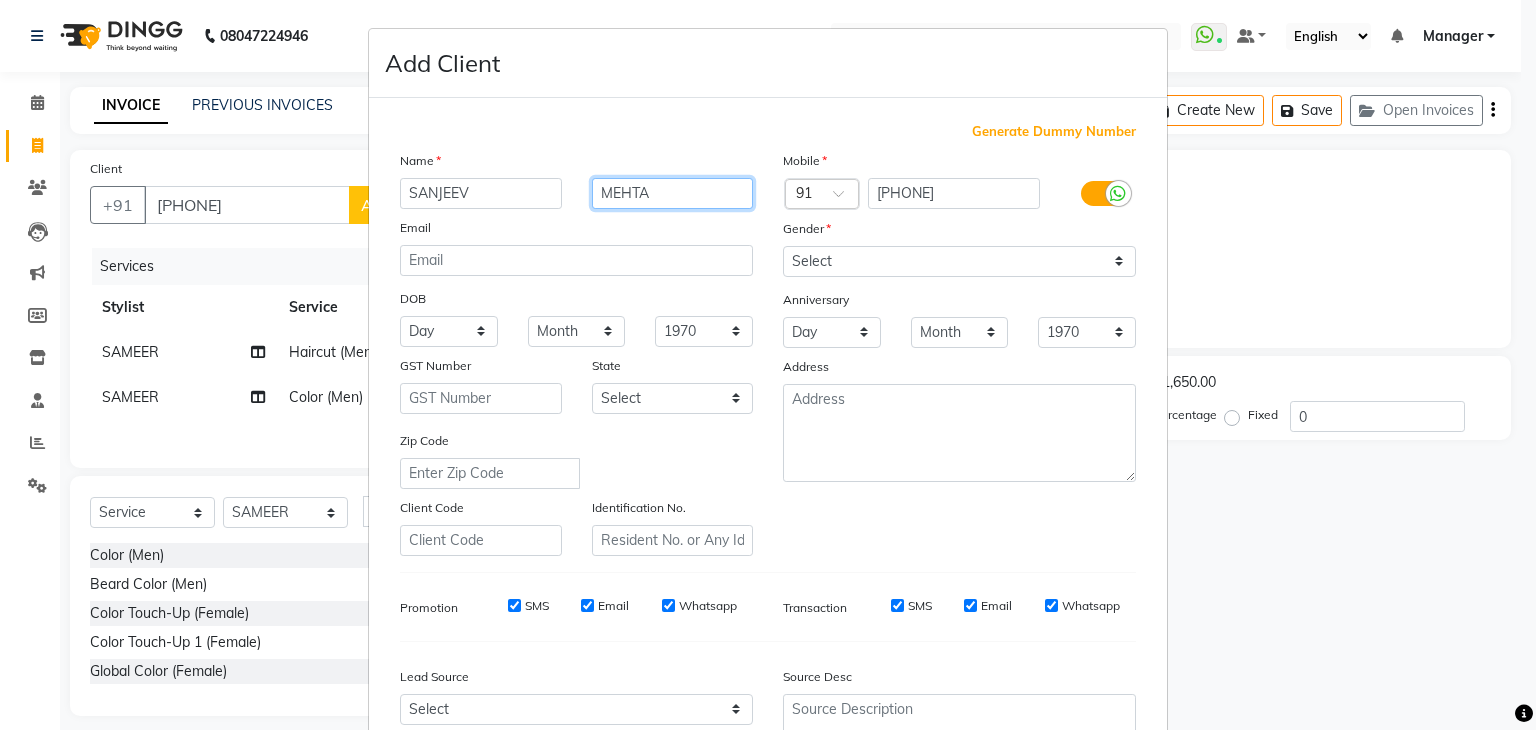 type on "MEHTA" 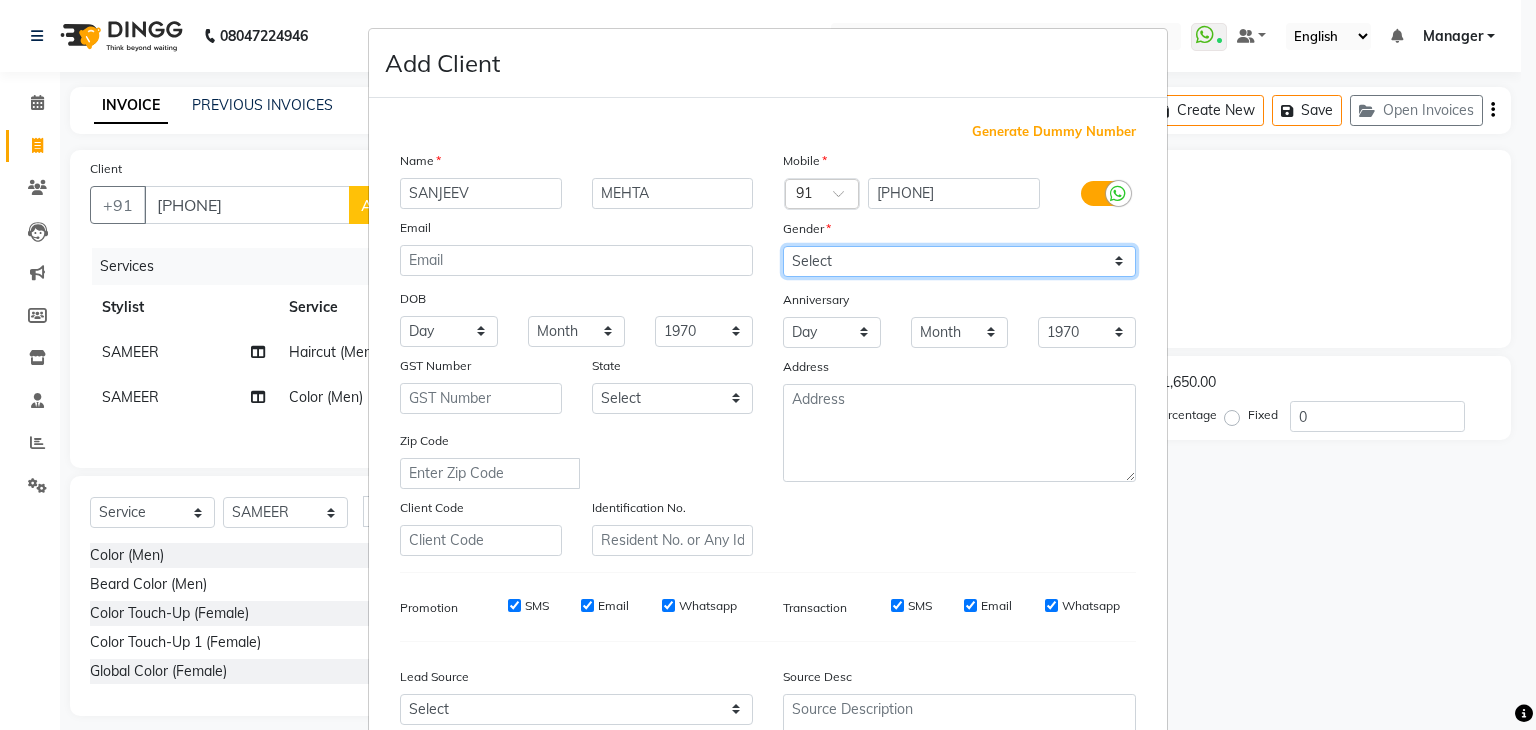 click on "Select Male Female Other Prefer Not To Say" at bounding box center (959, 261) 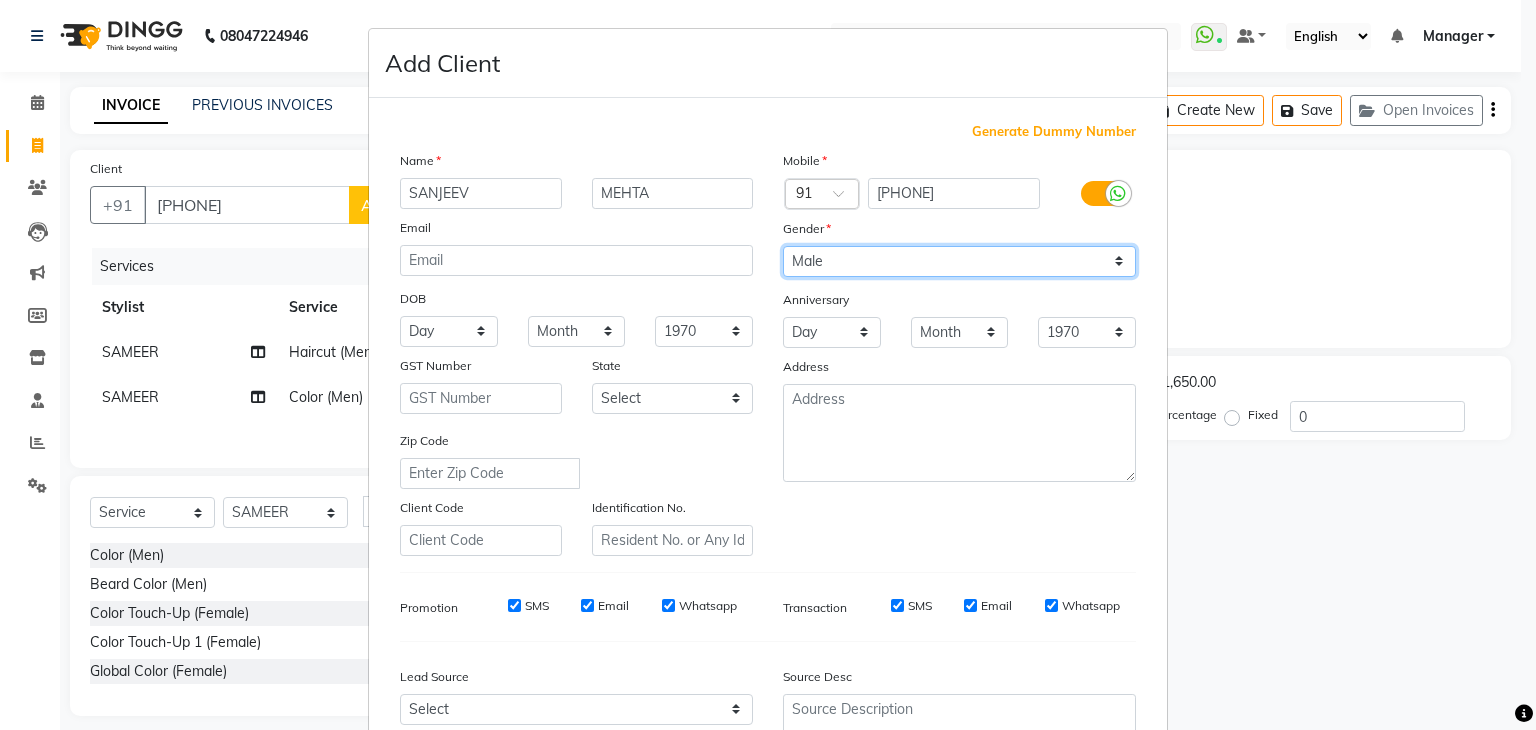 click on "Select Male Female Other Prefer Not To Say" at bounding box center [959, 261] 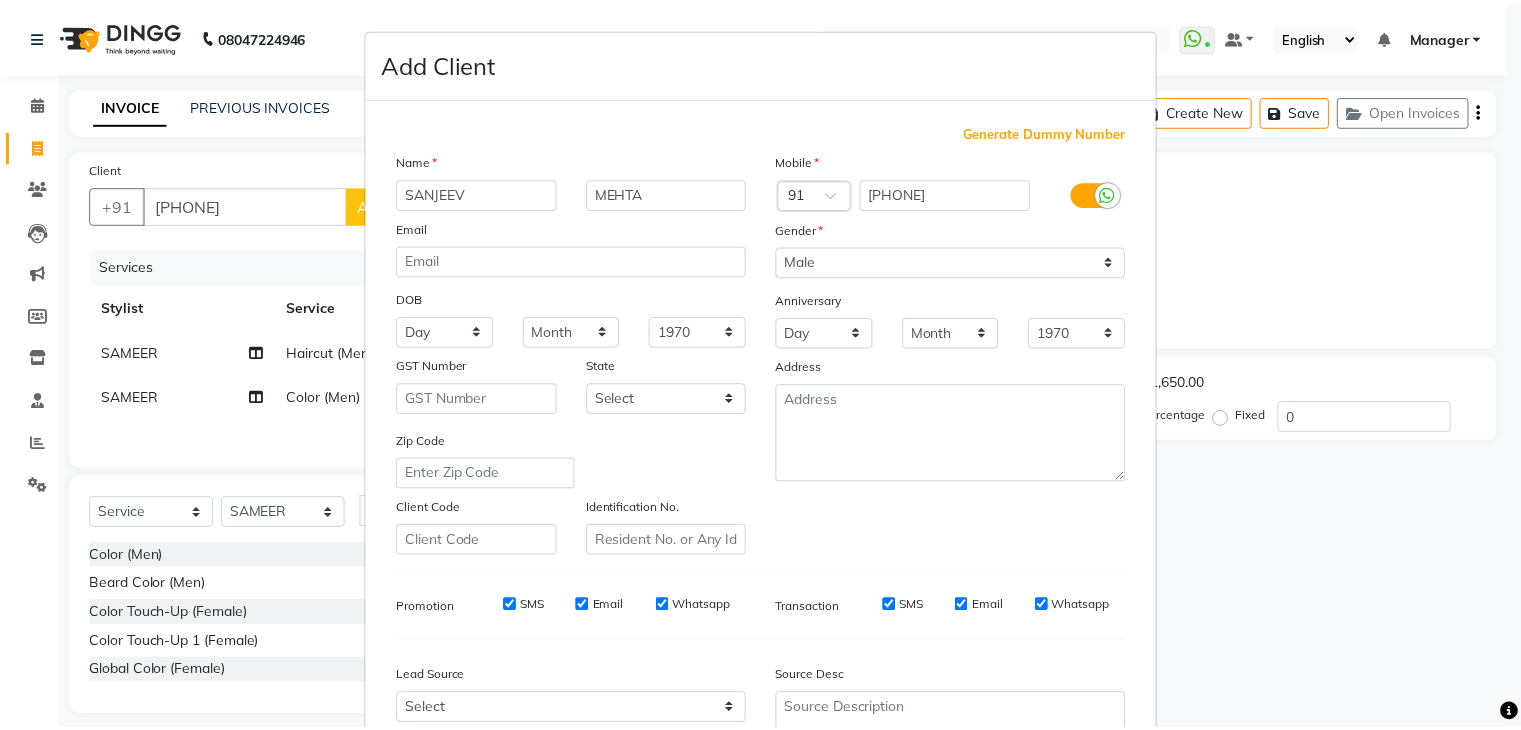 scroll, scrollTop: 203, scrollLeft: 0, axis: vertical 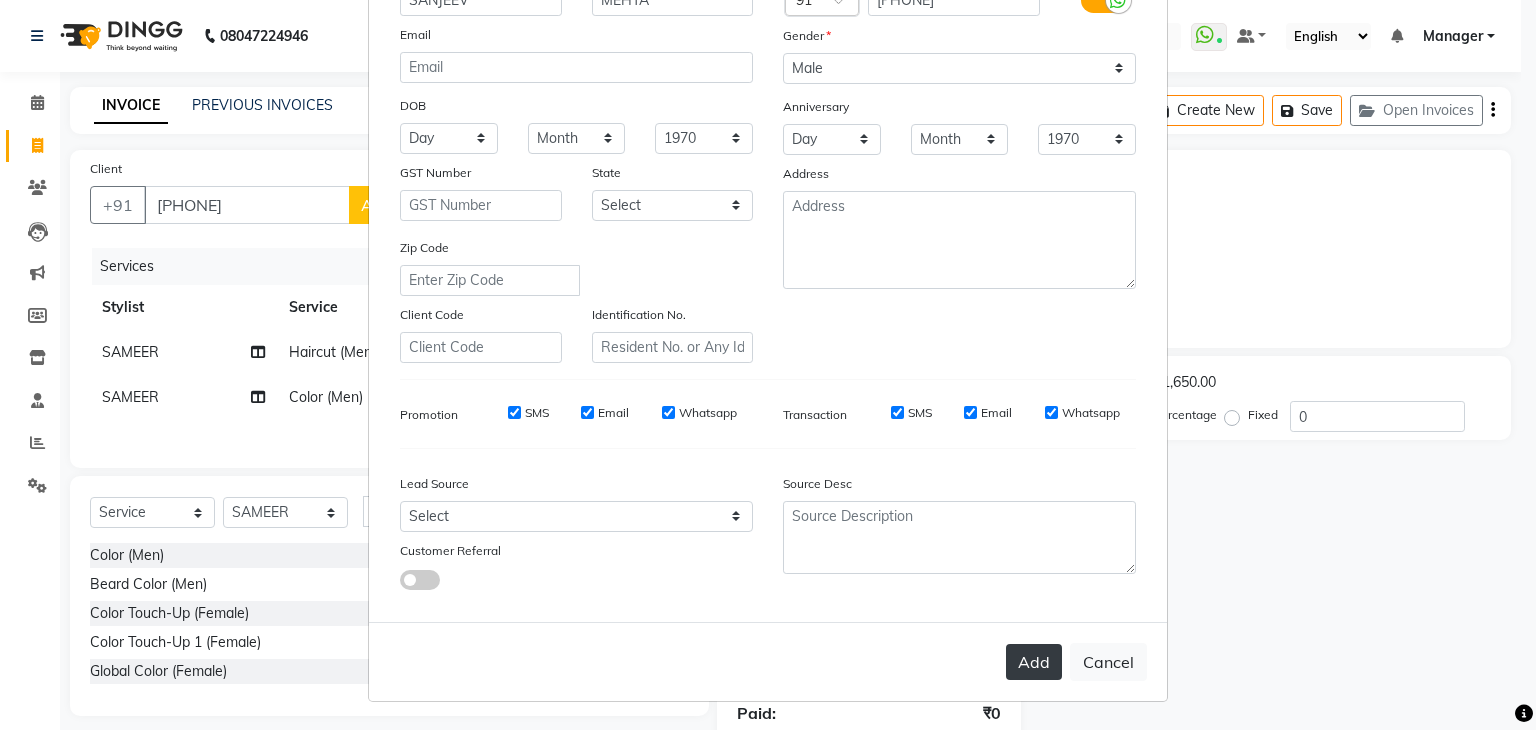 click on "Add" at bounding box center (1034, 662) 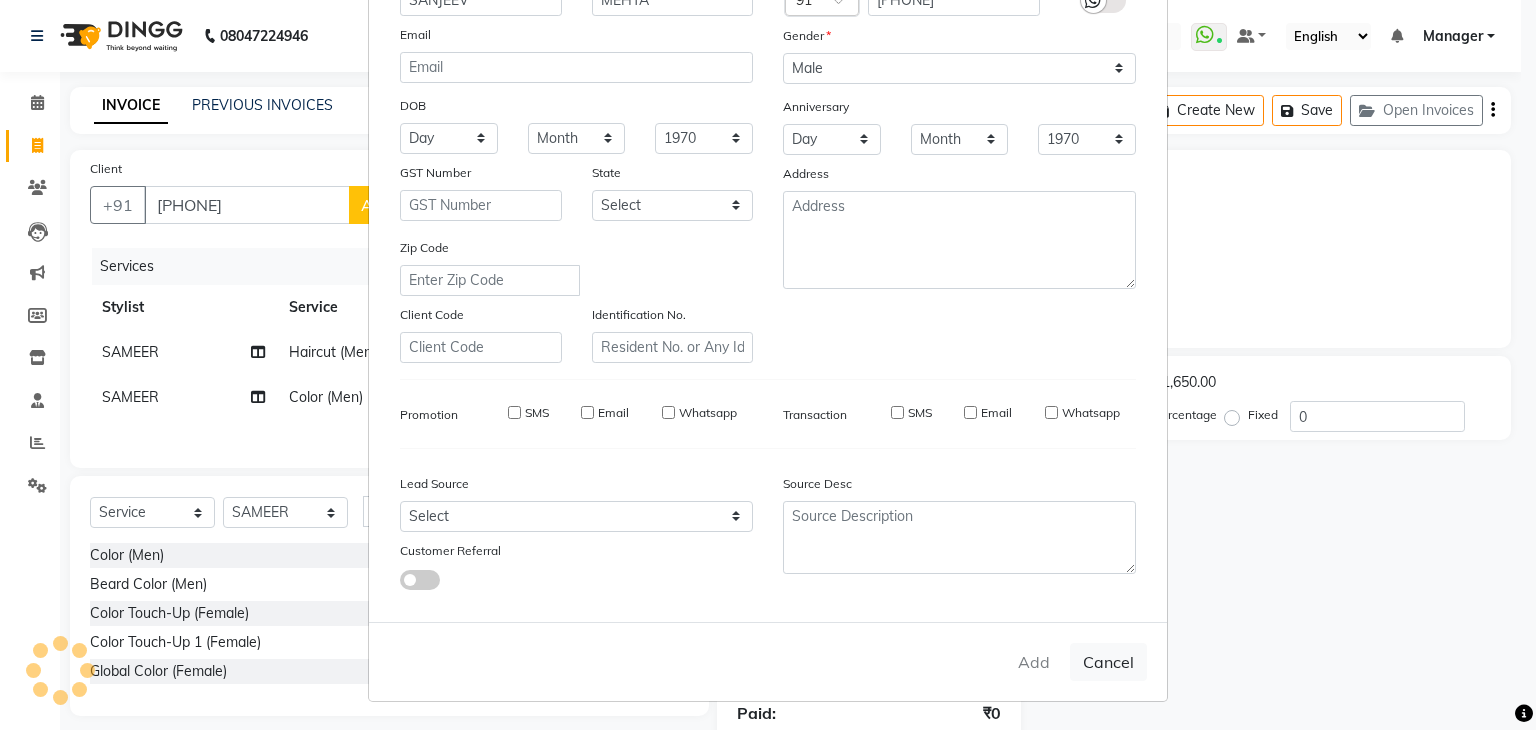 type 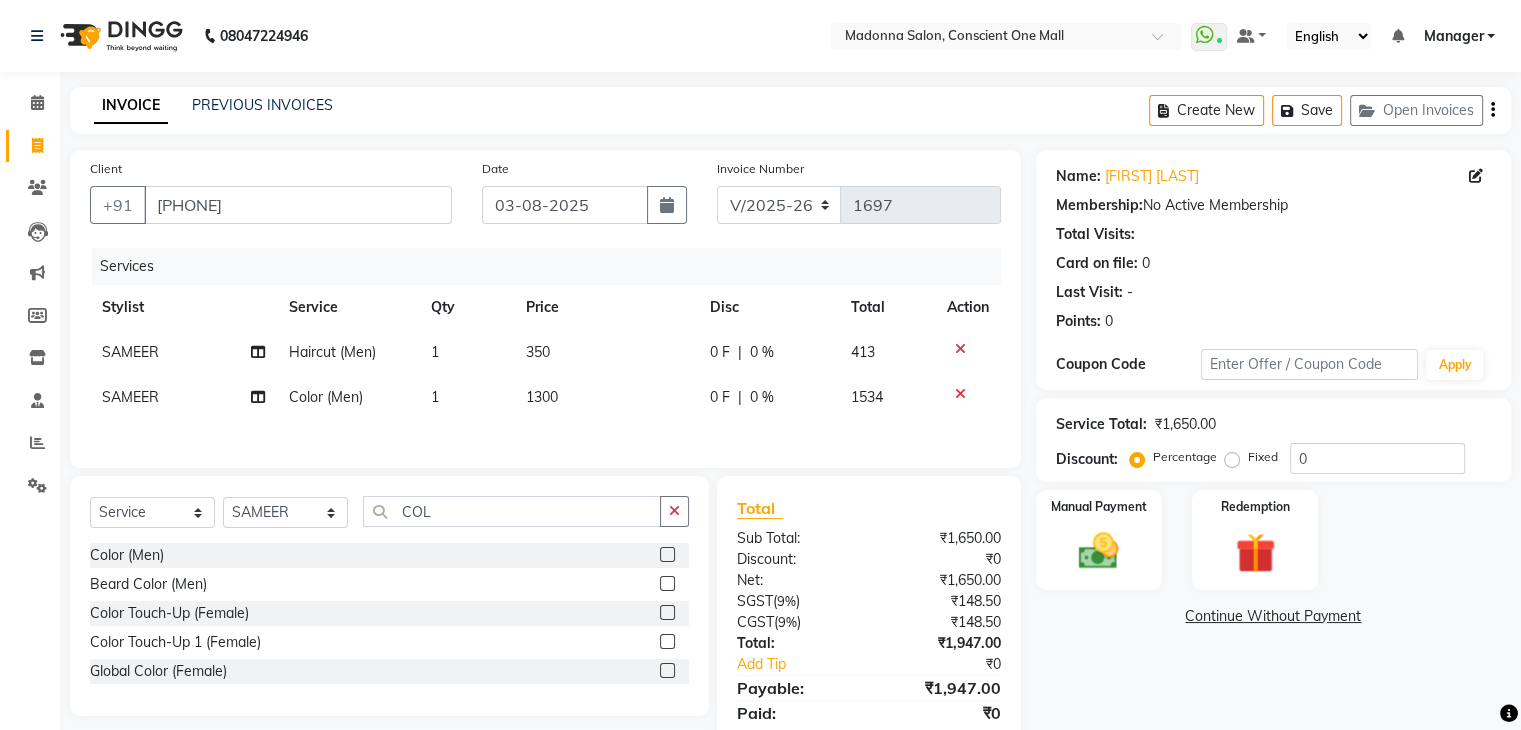 click on "Fixed" 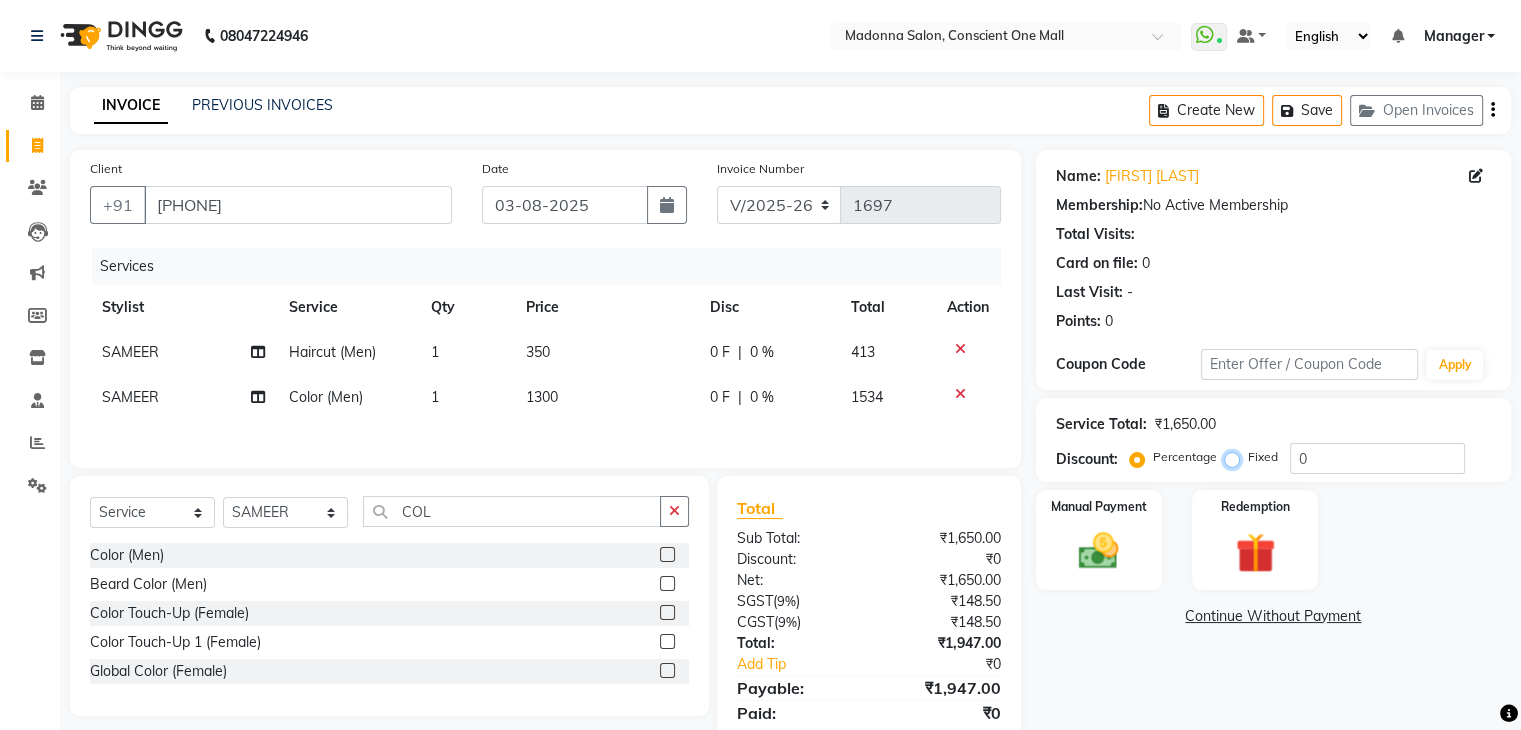 click on "Fixed" at bounding box center (1236, 457) 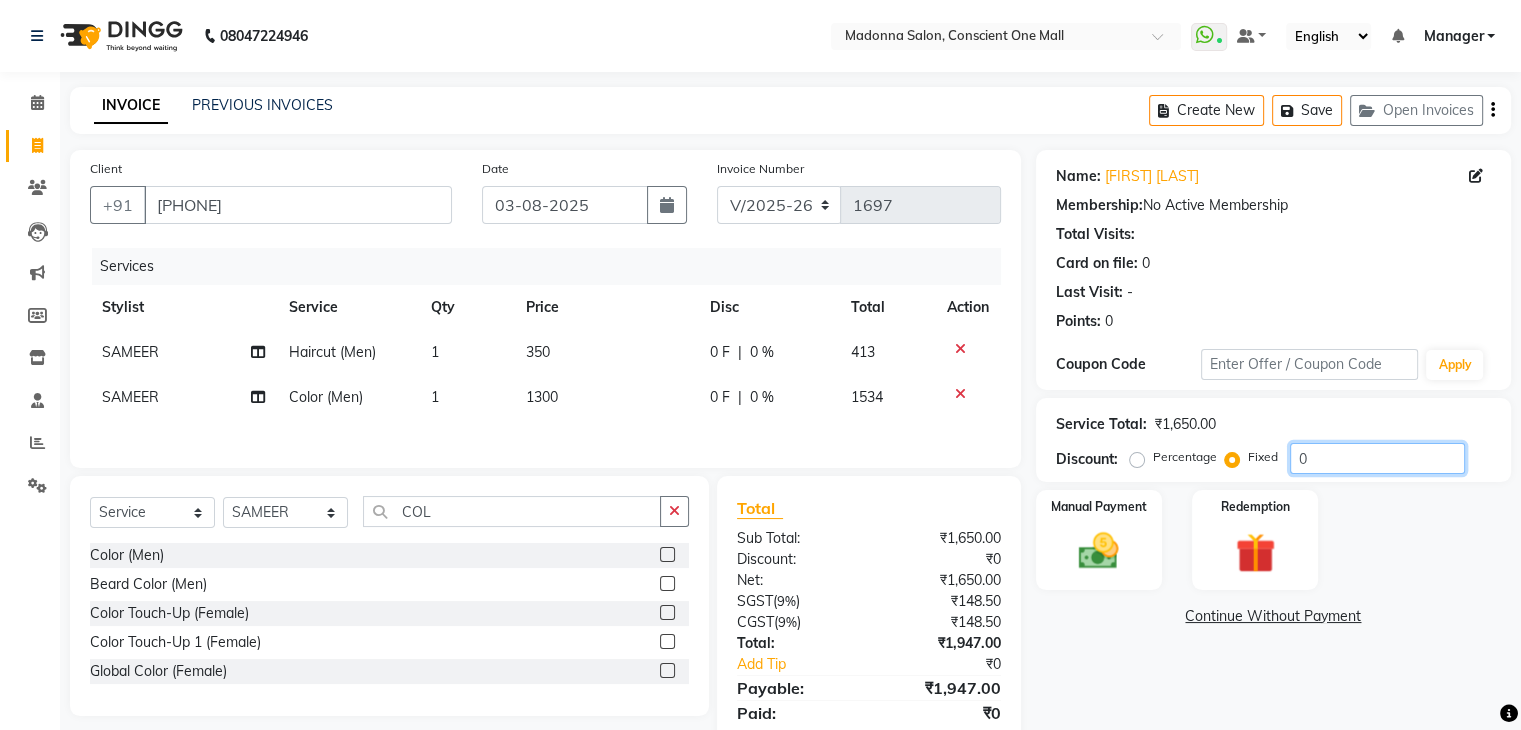 click on "0" 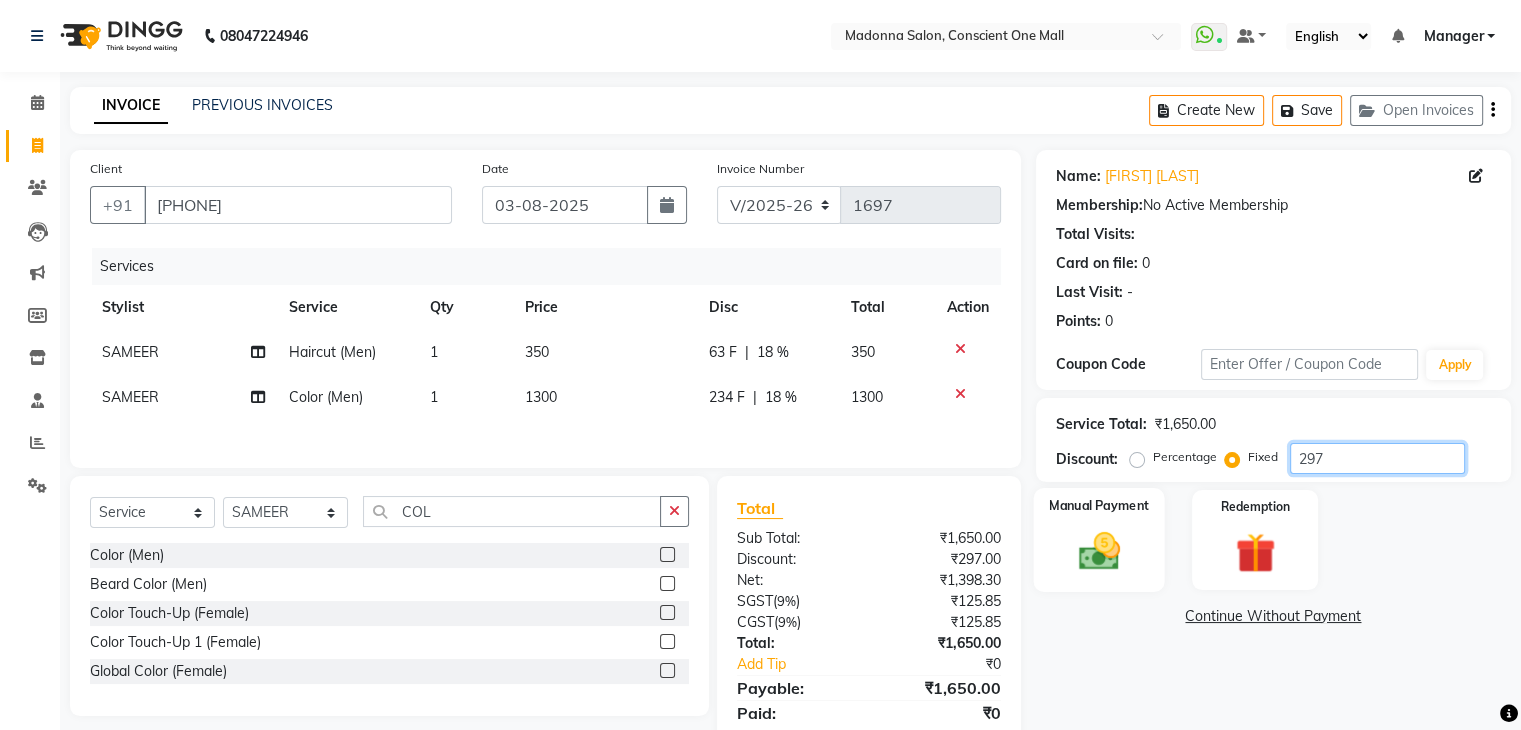 type on "297" 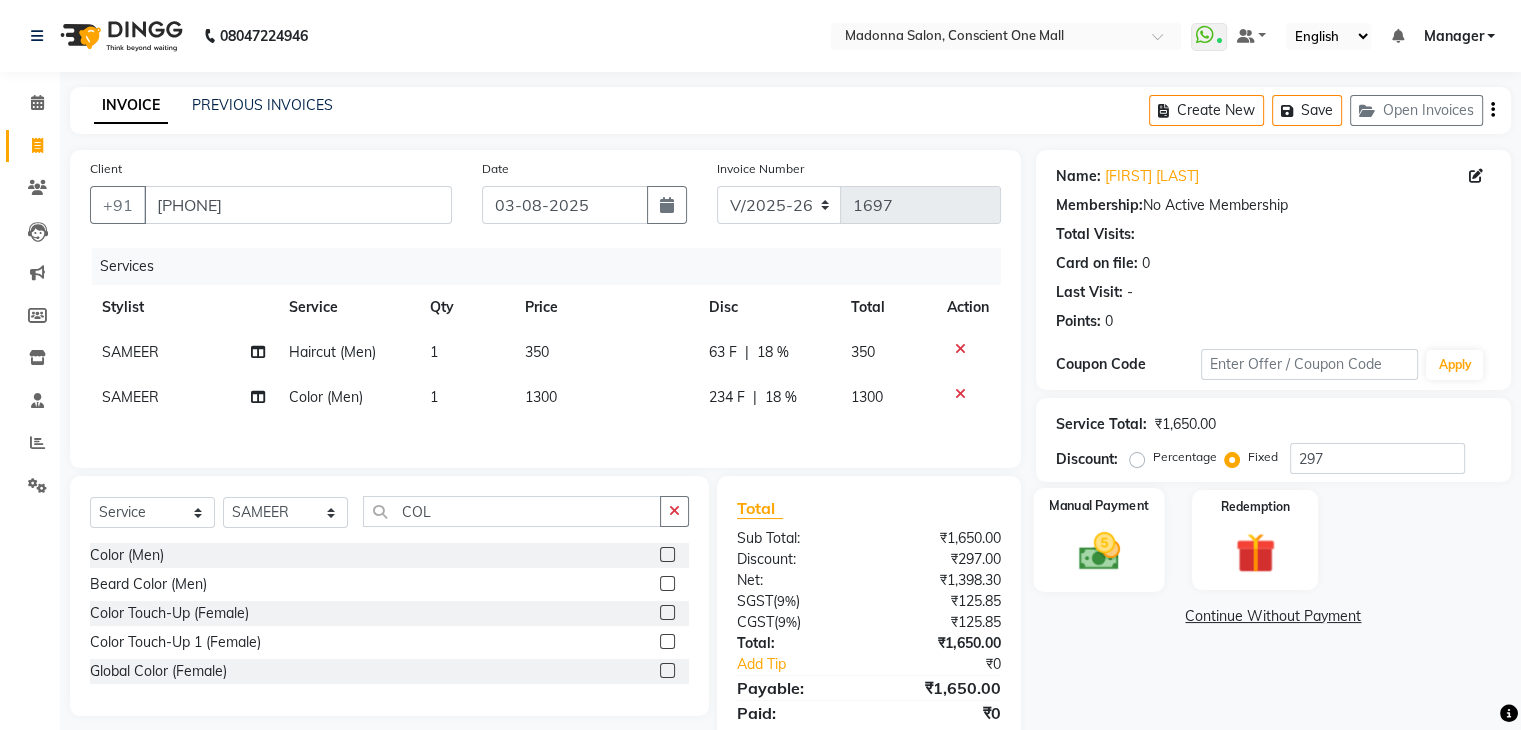 click 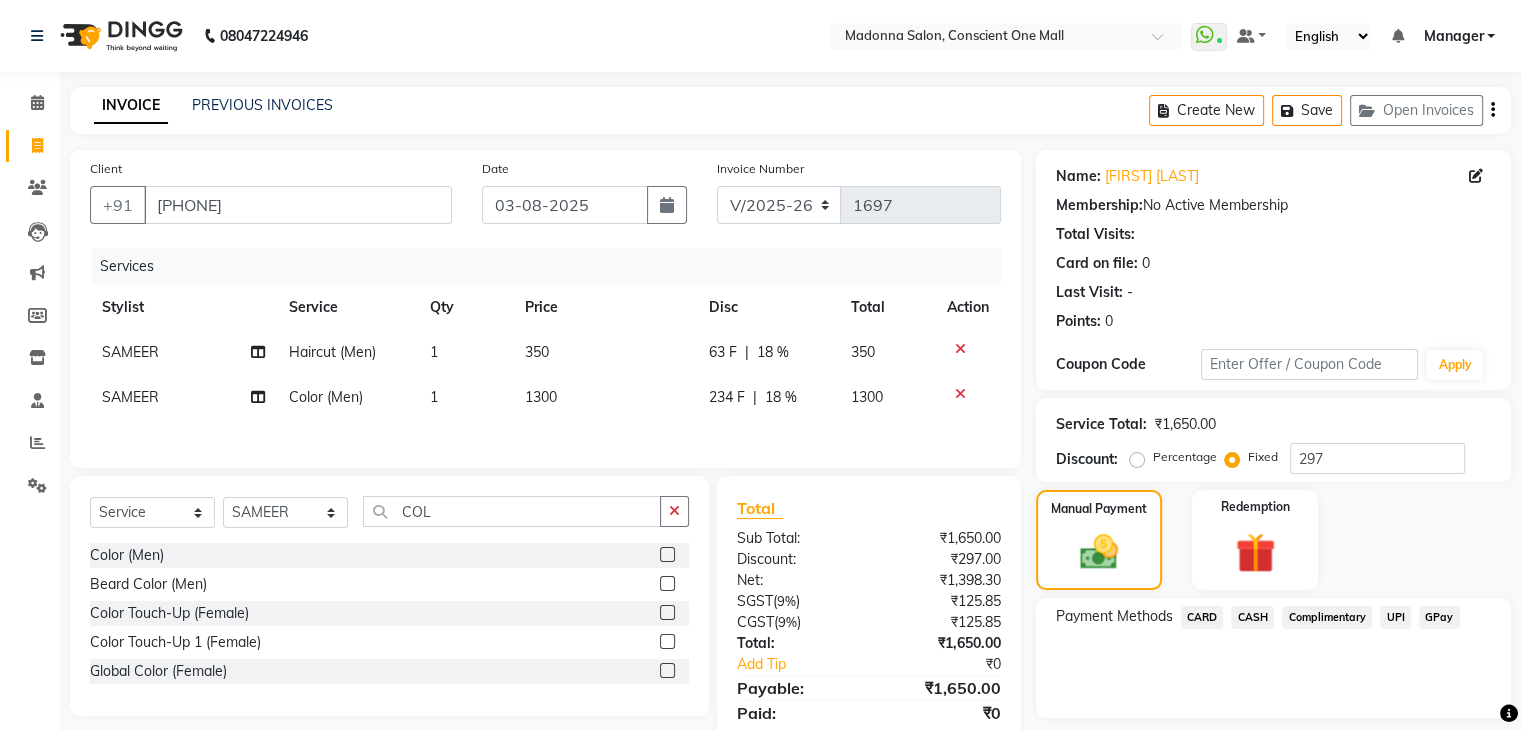 click on "CARD" 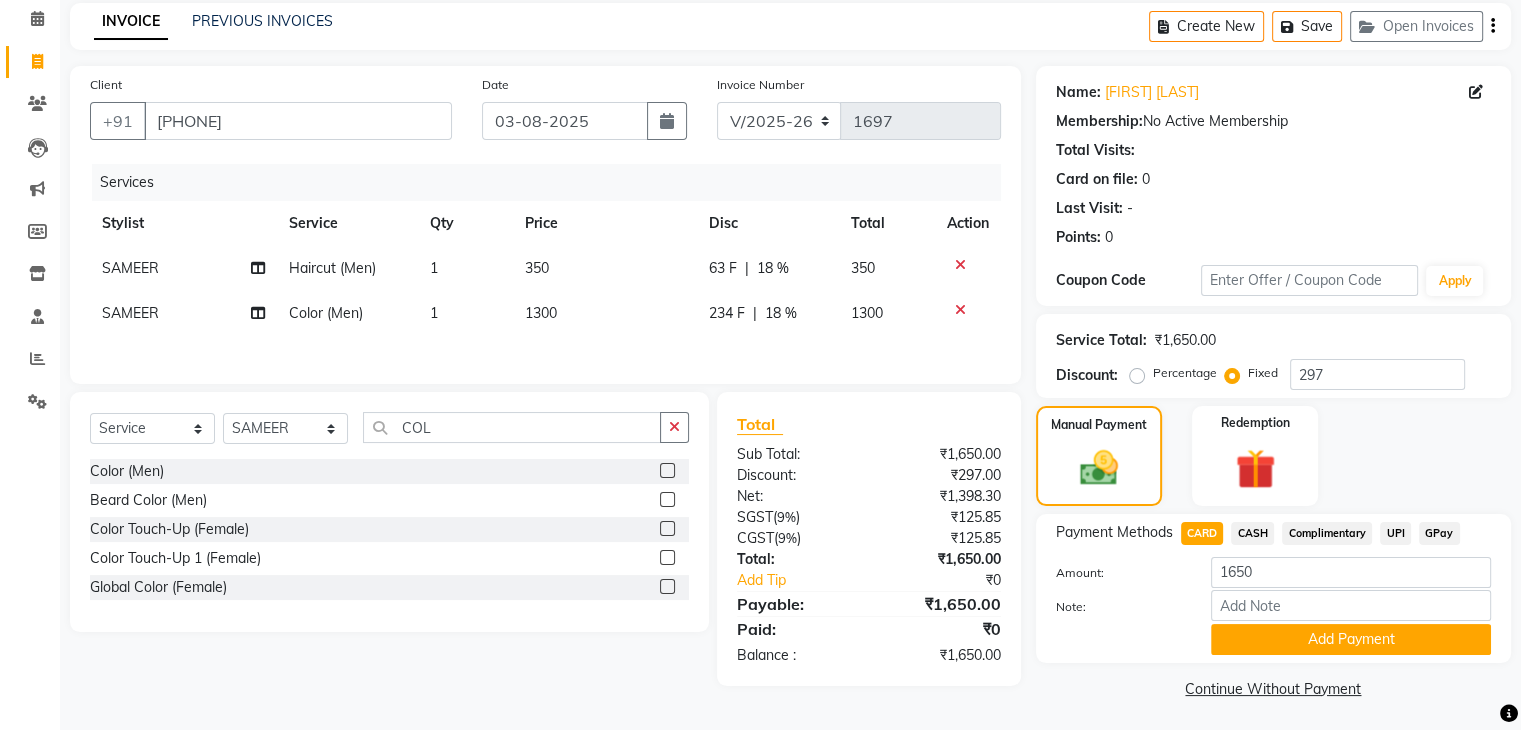 scroll, scrollTop: 89, scrollLeft: 0, axis: vertical 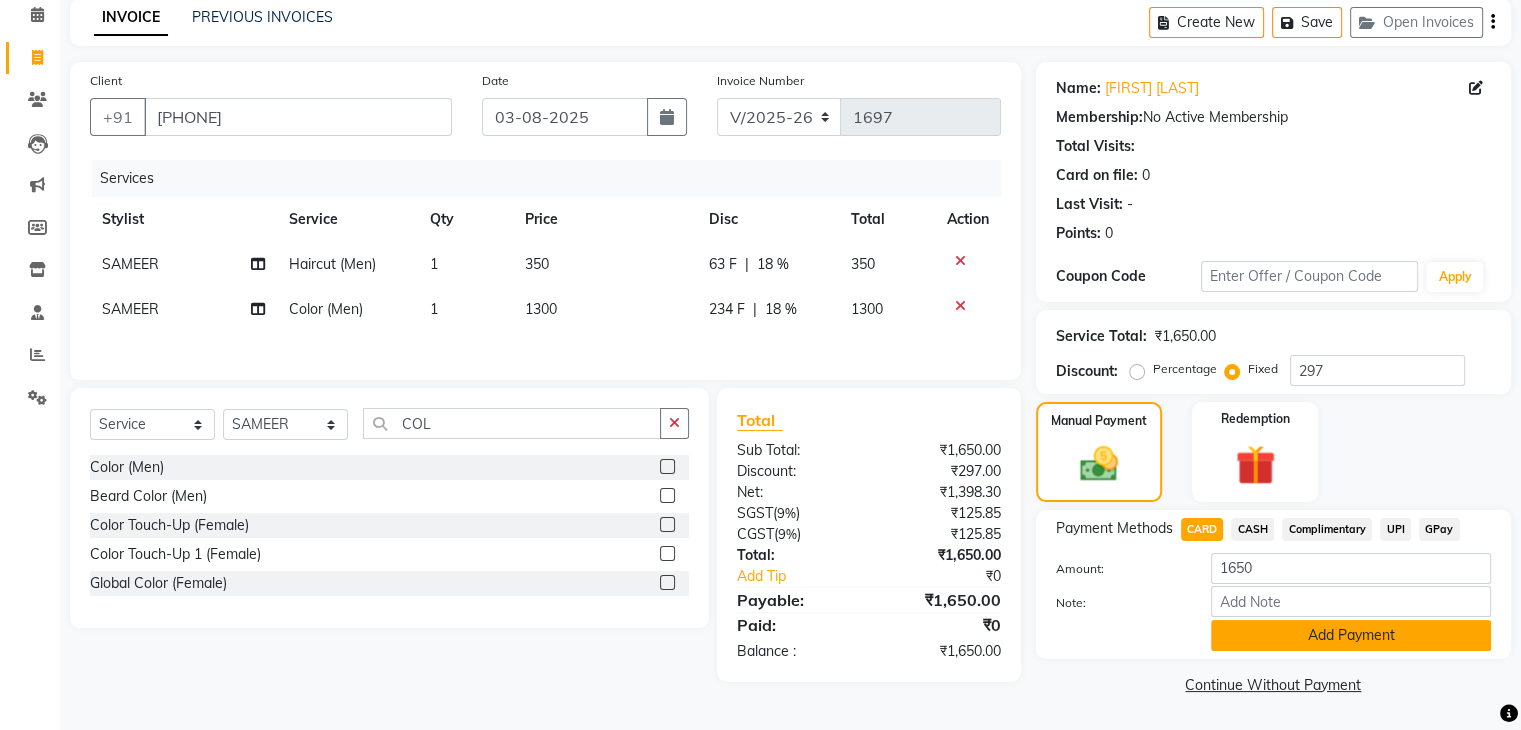 click on "Add Payment" 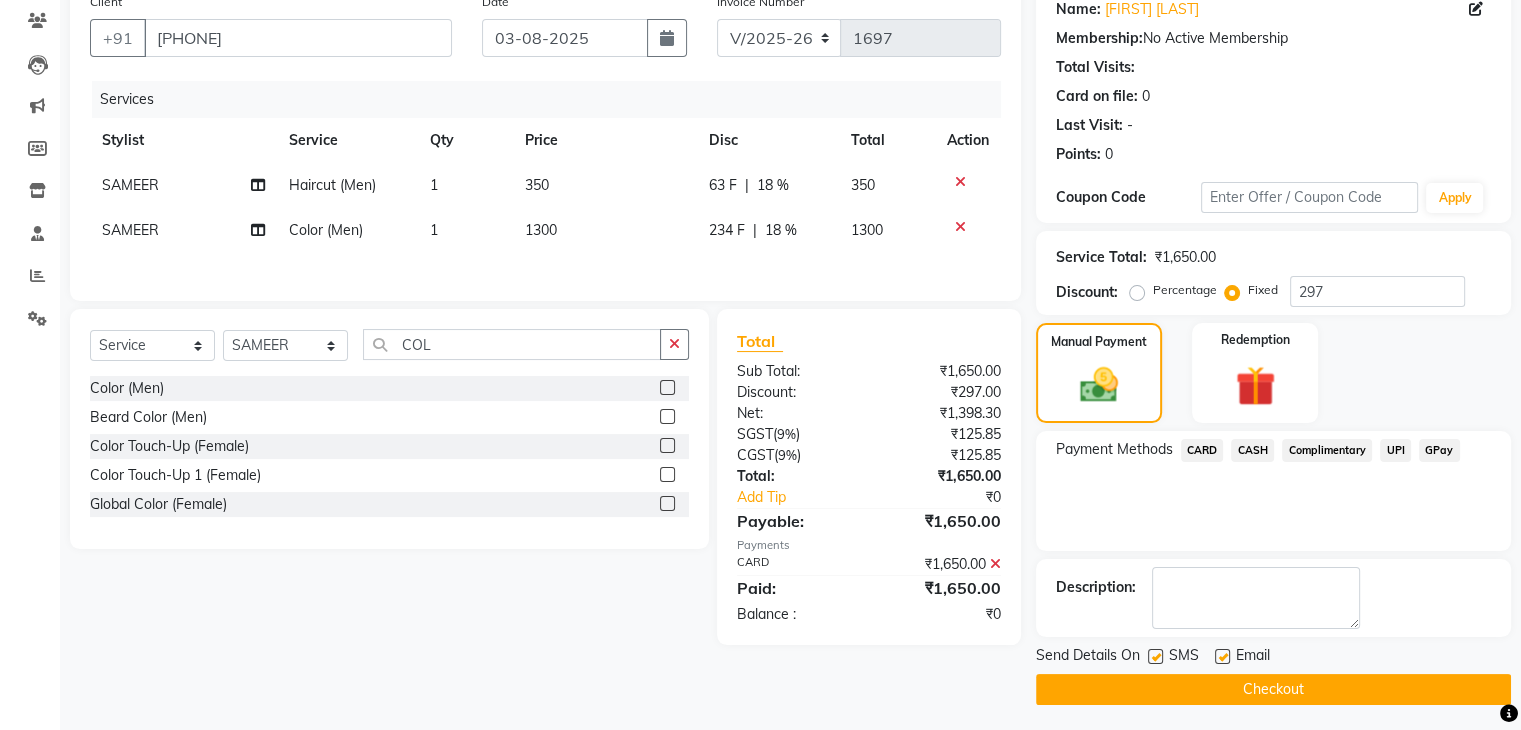 scroll, scrollTop: 171, scrollLeft: 0, axis: vertical 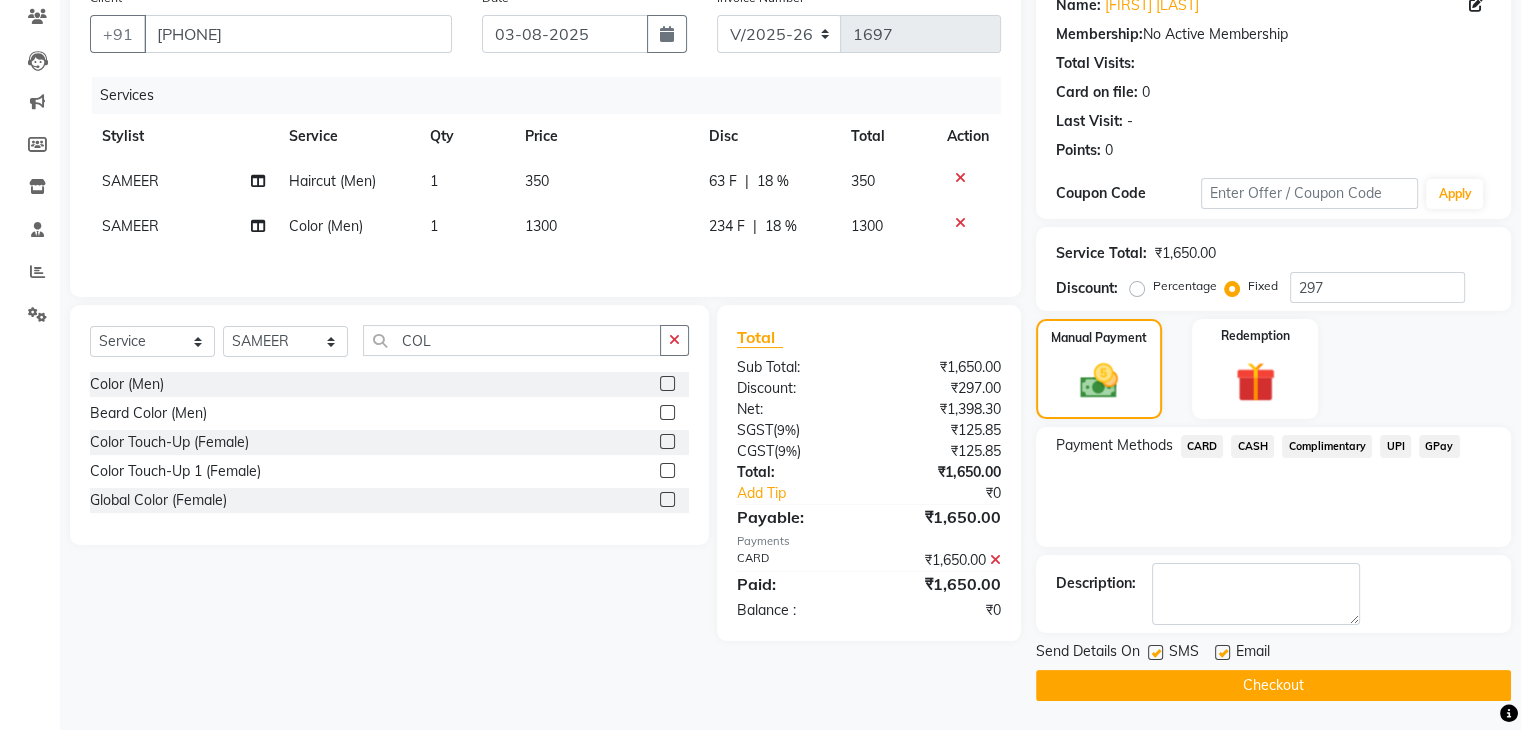 click on "Checkout" 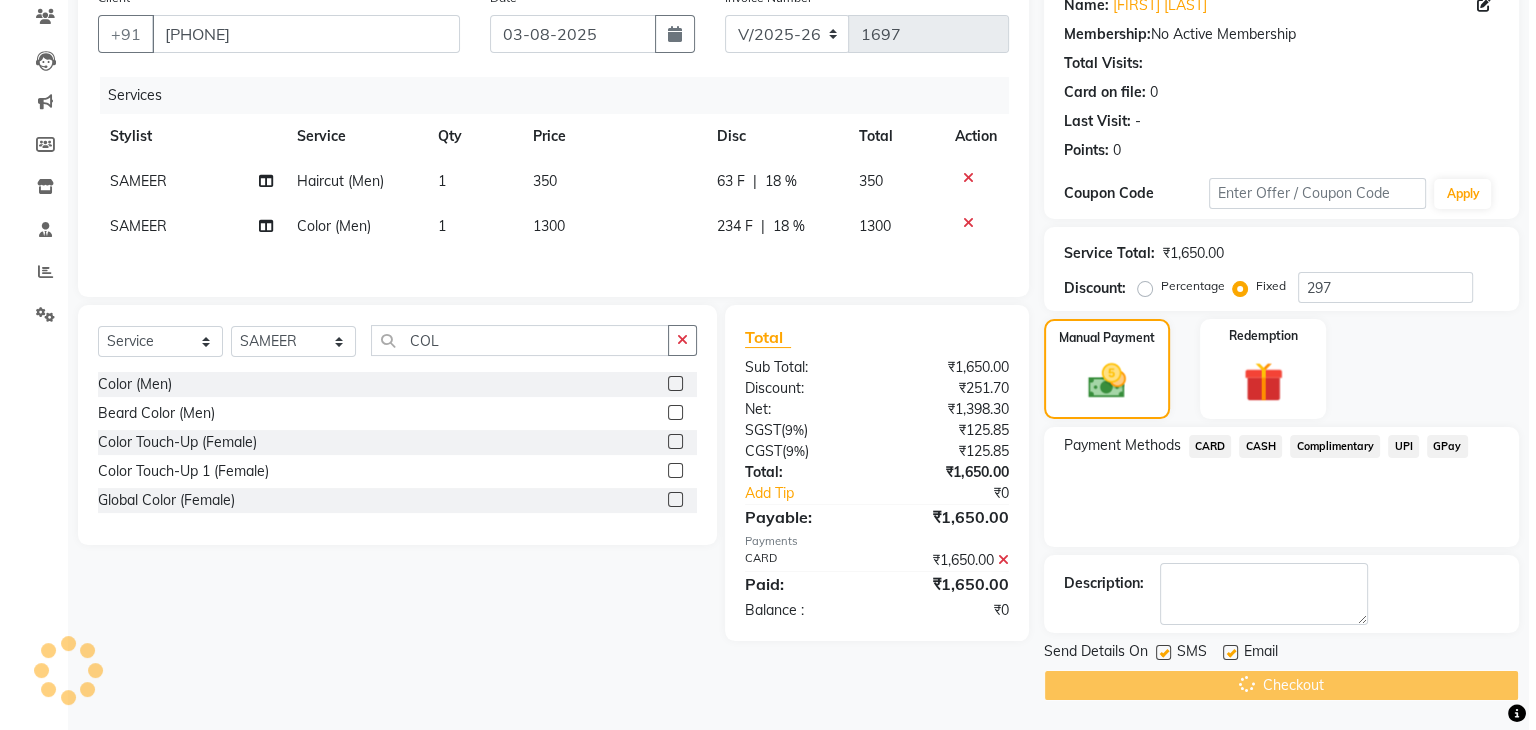 scroll, scrollTop: 0, scrollLeft: 0, axis: both 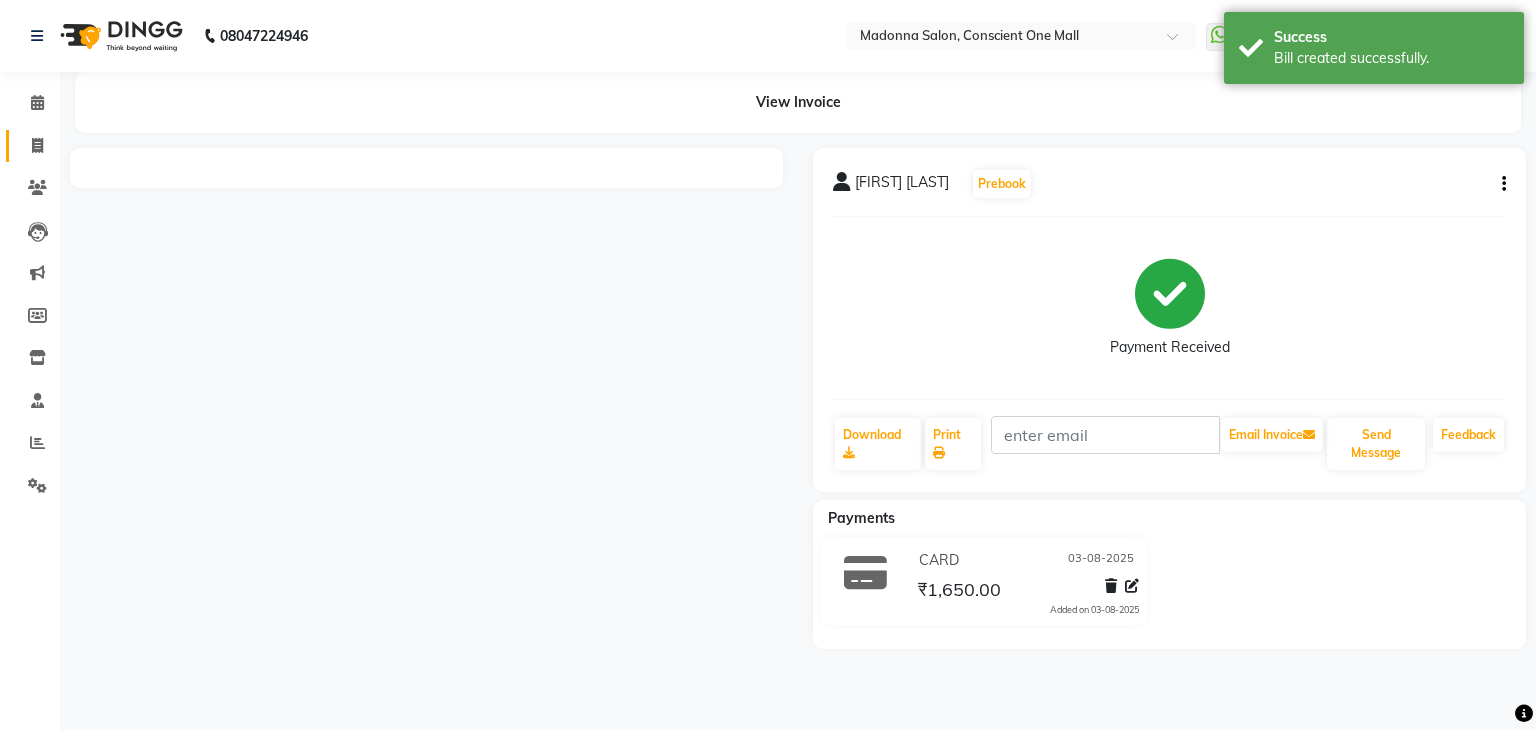 click 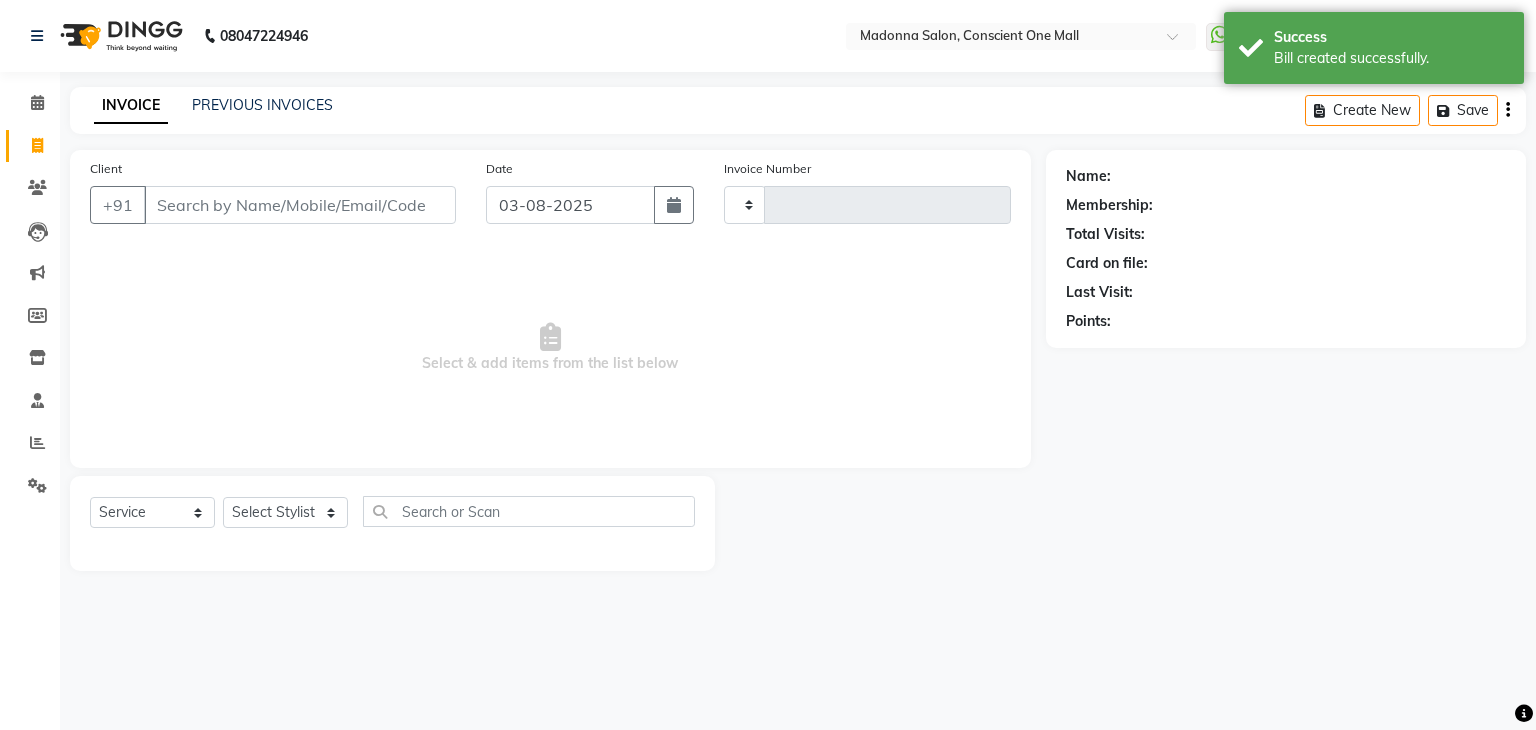 type on "1698" 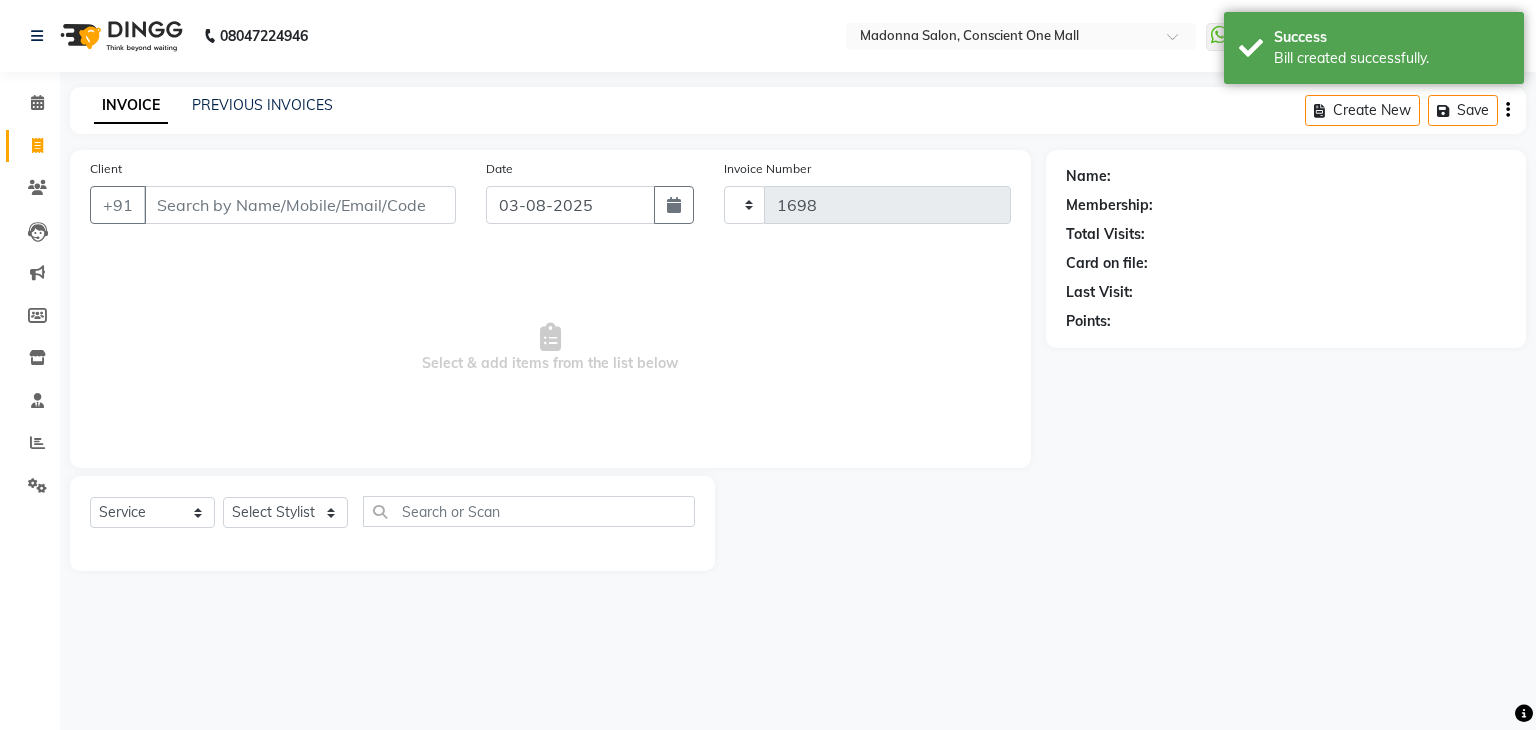 select on "7575" 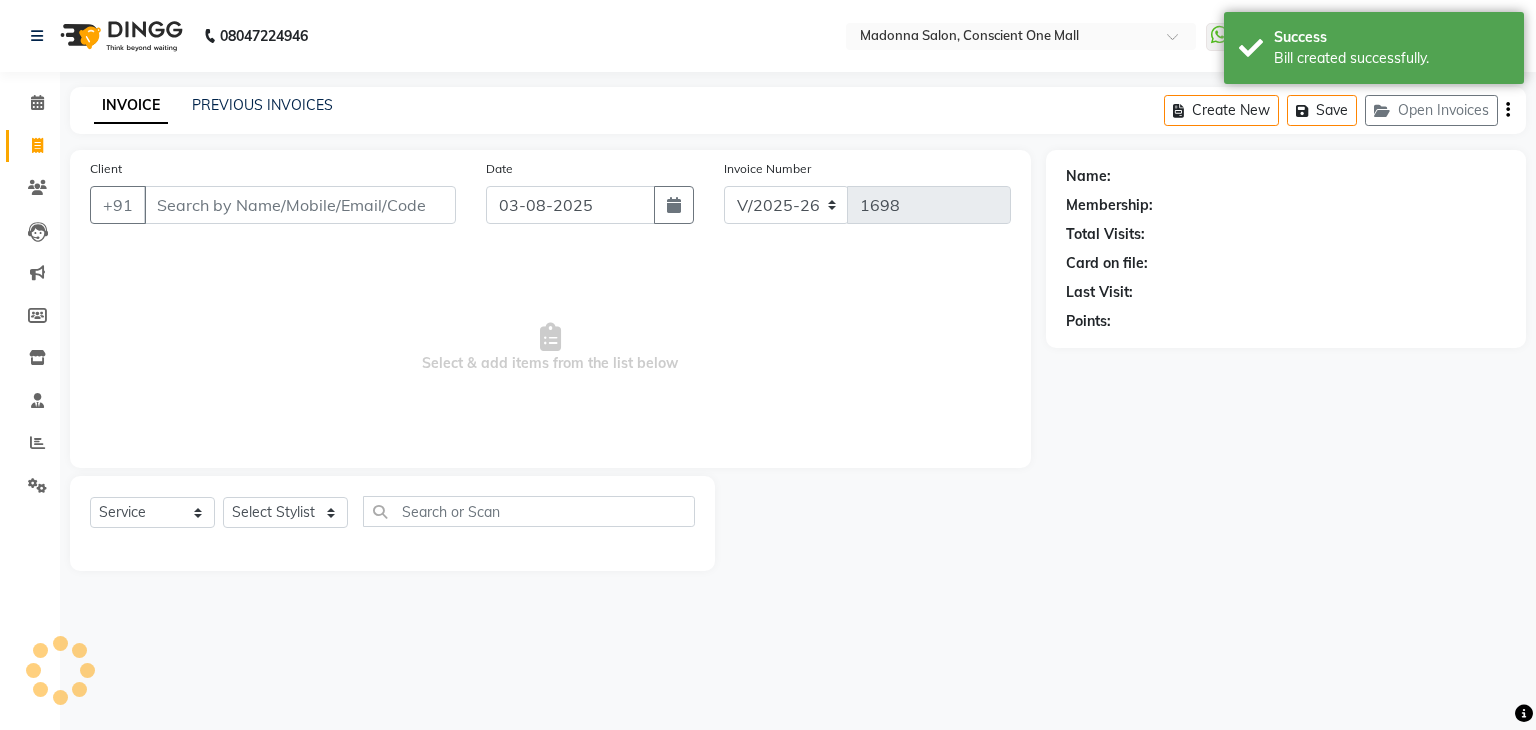 click on "Select & add items from the list below" at bounding box center [550, 348] 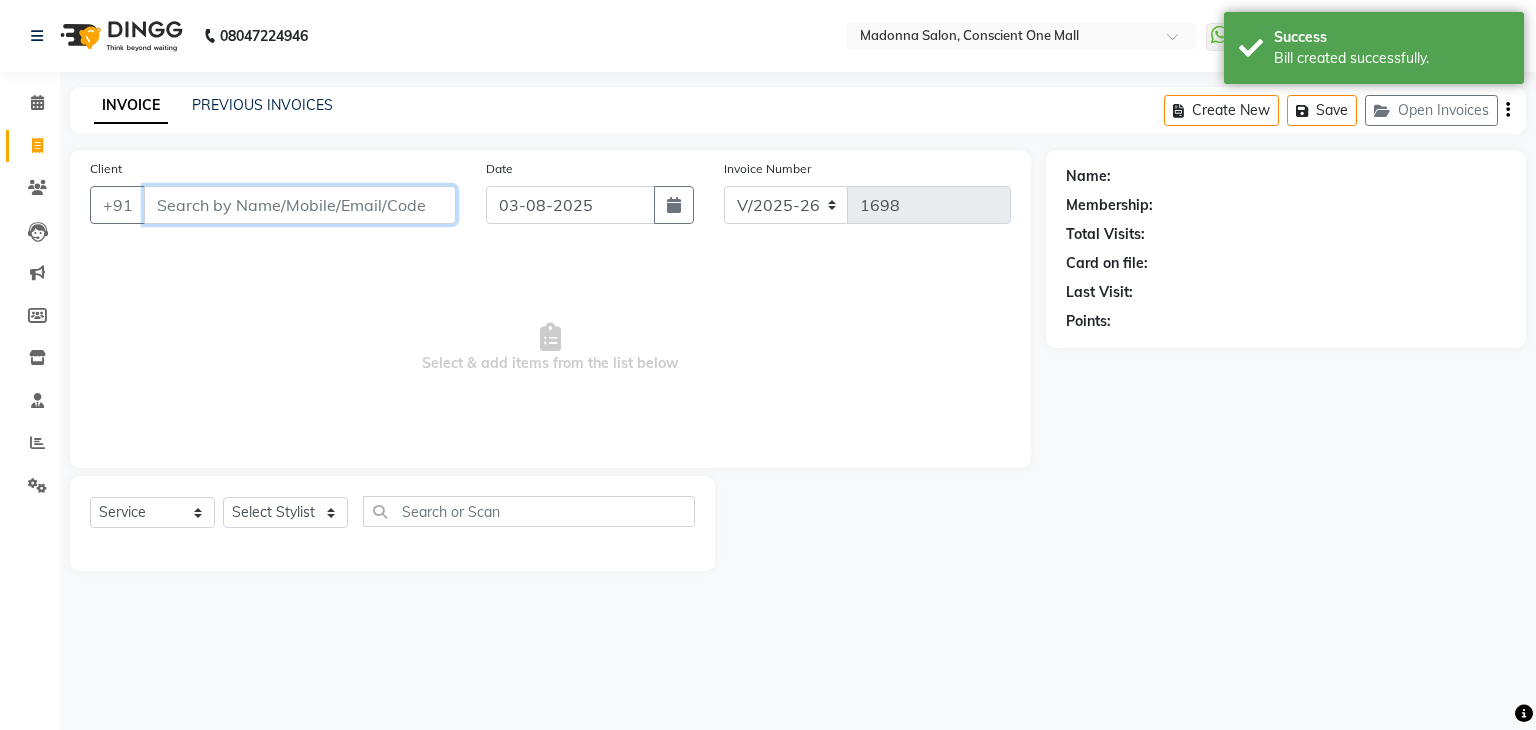 click on "Client" at bounding box center (300, 205) 